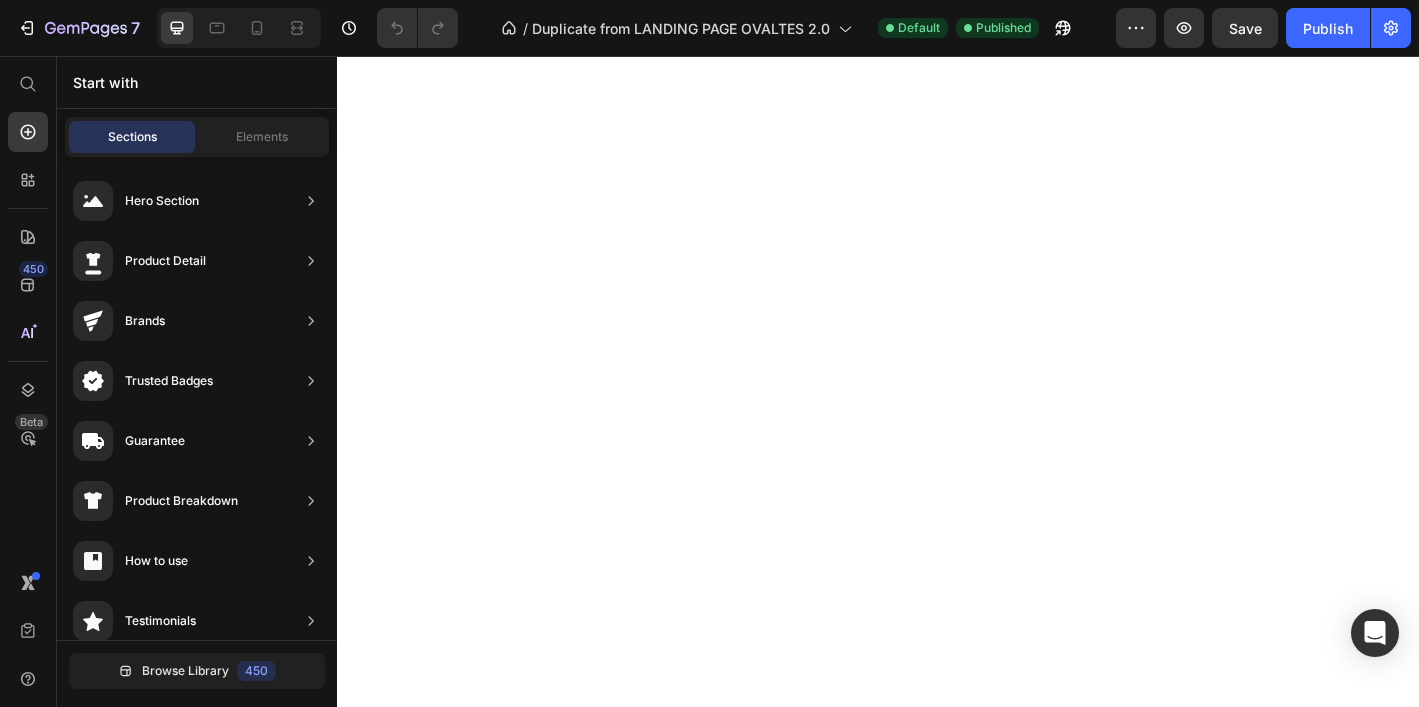 scroll, scrollTop: 0, scrollLeft: 0, axis: both 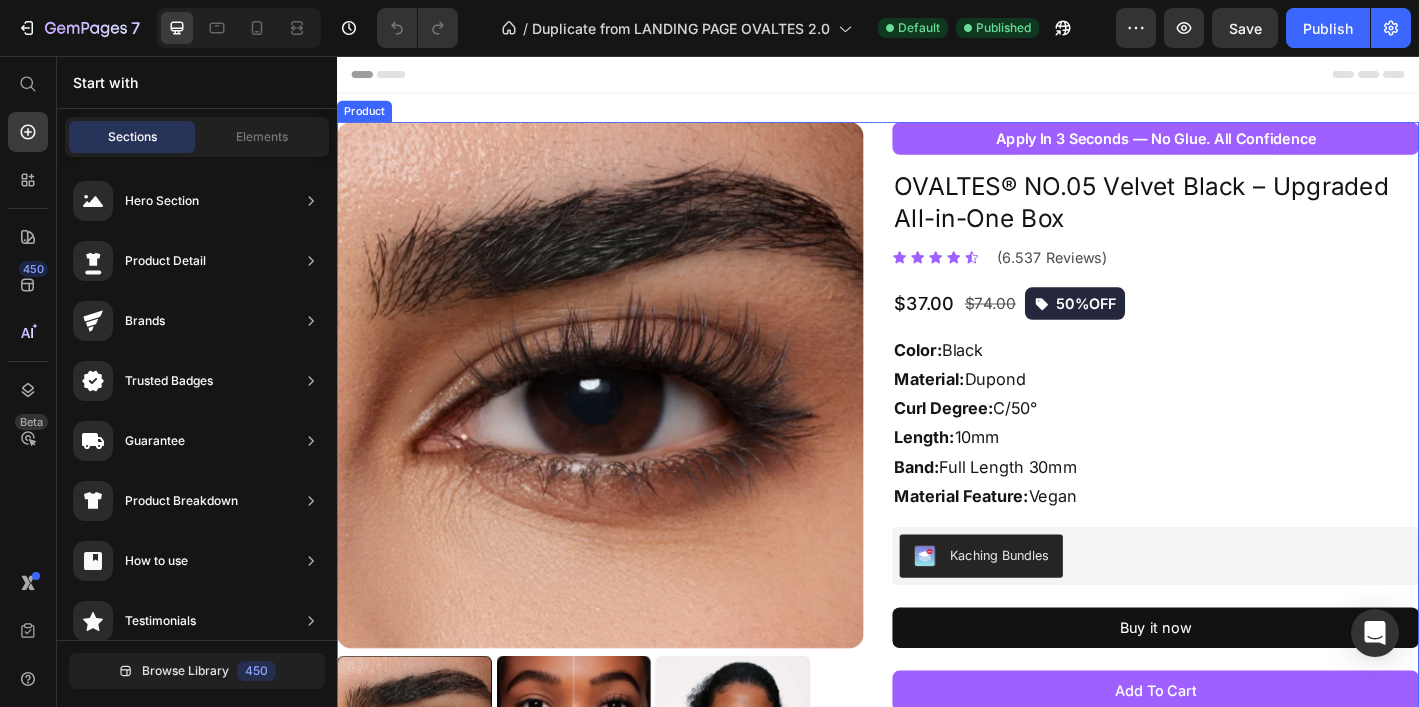 click on "Product Images apply in 3 seconds — no glue. all confidence Button OVALTES® NO.05 Velvet Black – Upgraded All-in-One Box Product Title Icon Icon Icon Icon Icon Icon List (6.537 Reviews) Text Block Row $37.00 Product Price $74.00 Product Price
50%OFF Button Row Color:  Black Material:  Dupond Curl Degree:  C/50° Length:  10mm Band:  Full Length 30mm Material Feature:  Vegan Text Block Kaching Bundles Kaching Bundles Buy it now Dynamic Checkout add to cart Add to Cart
Publish the page to see the content.
Custom Code
Custom Code Image Free Shipping — Because It Should Be Text Block Row Image 30-Day Risk-Free Trial  Text Block Row                Title Line Product" at bounding box center [937, 597] 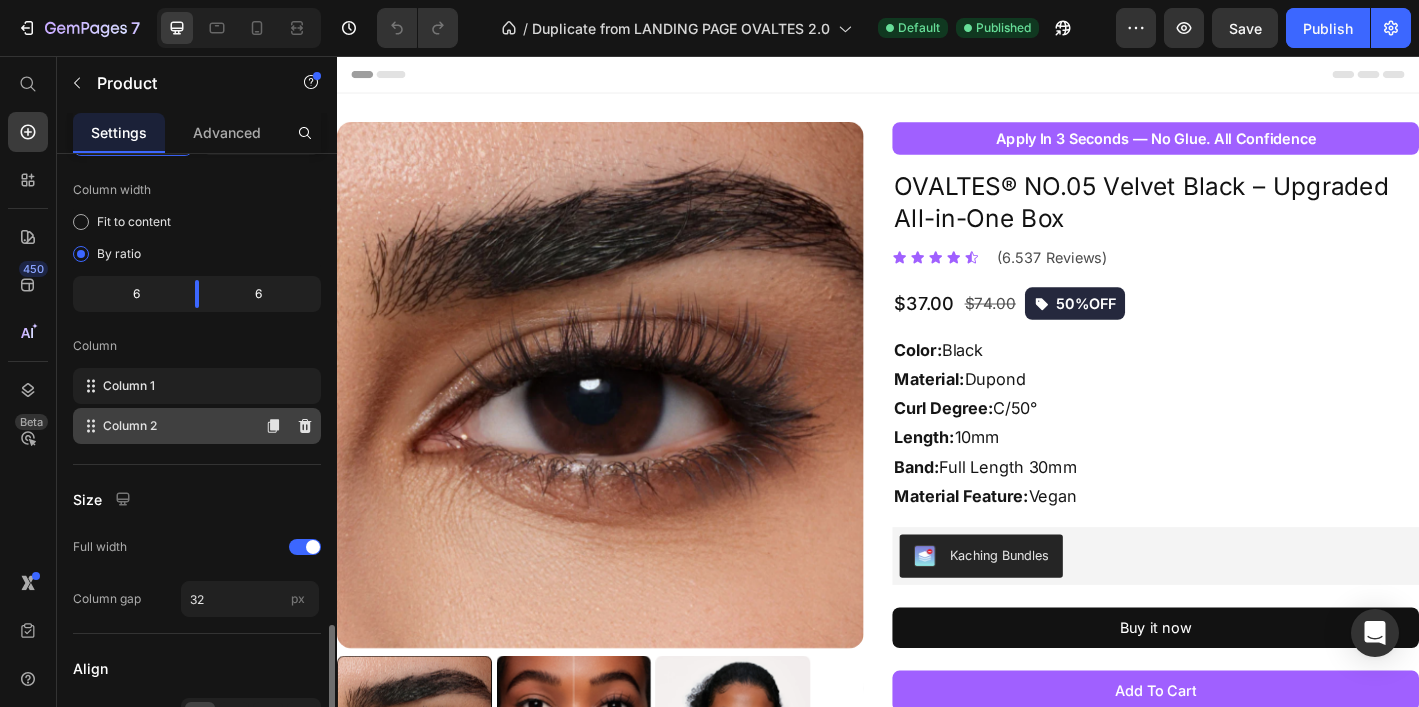 scroll, scrollTop: 697, scrollLeft: 0, axis: vertical 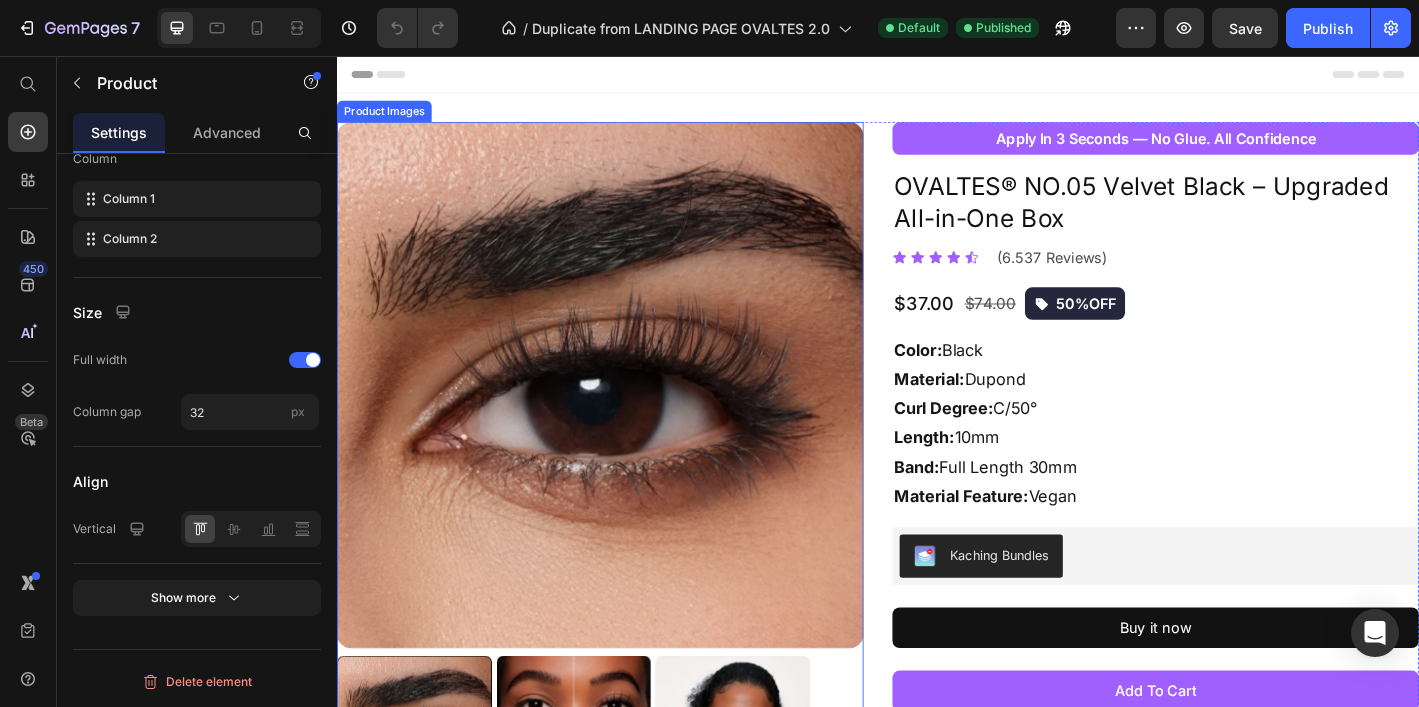 click at bounding box center (629, 421) 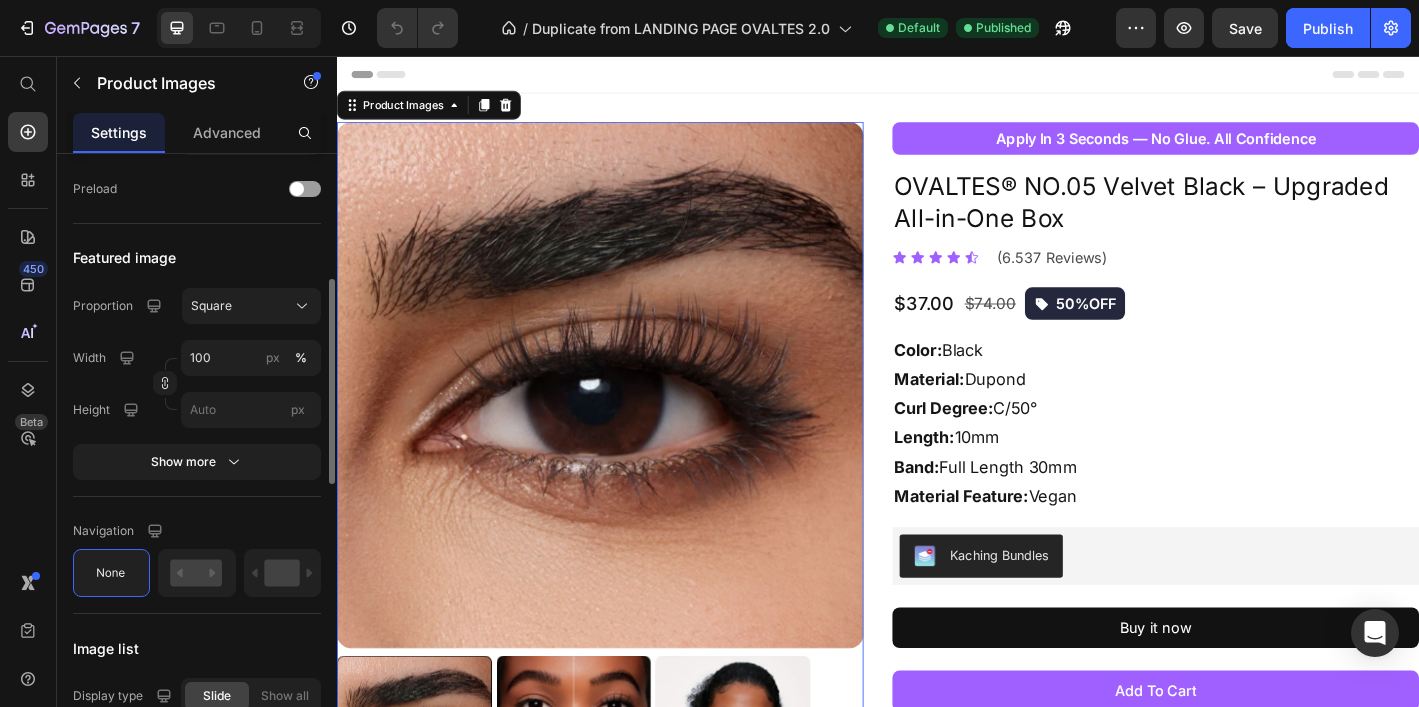 scroll, scrollTop: 644, scrollLeft: 0, axis: vertical 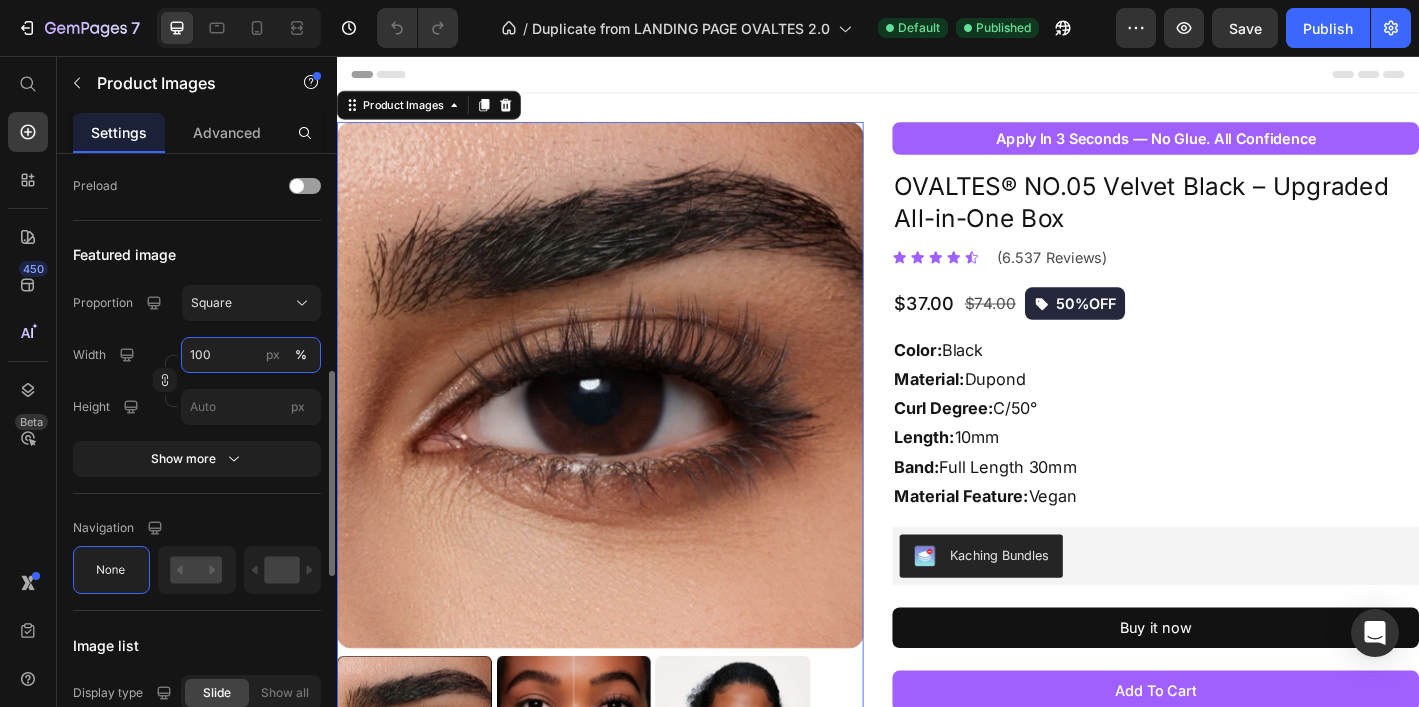click on "100" at bounding box center [251, 355] 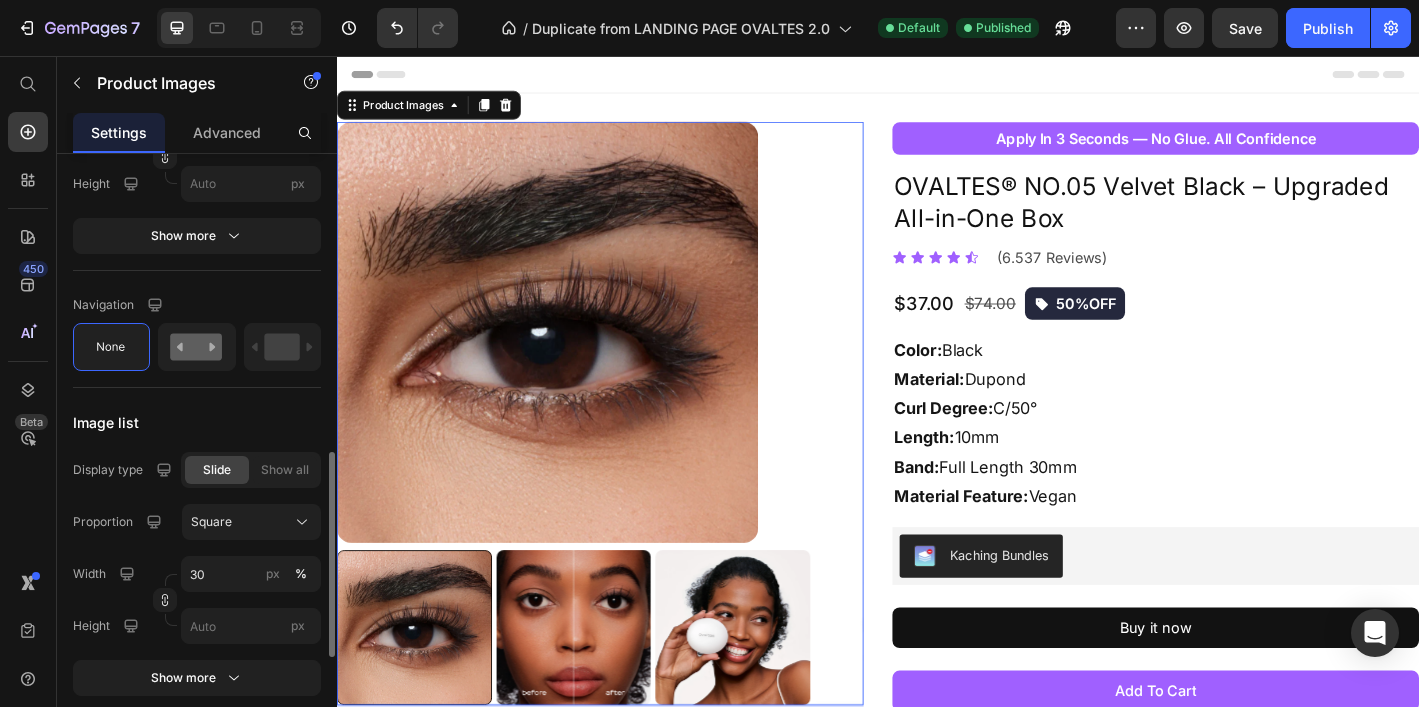 scroll, scrollTop: 871, scrollLeft: 0, axis: vertical 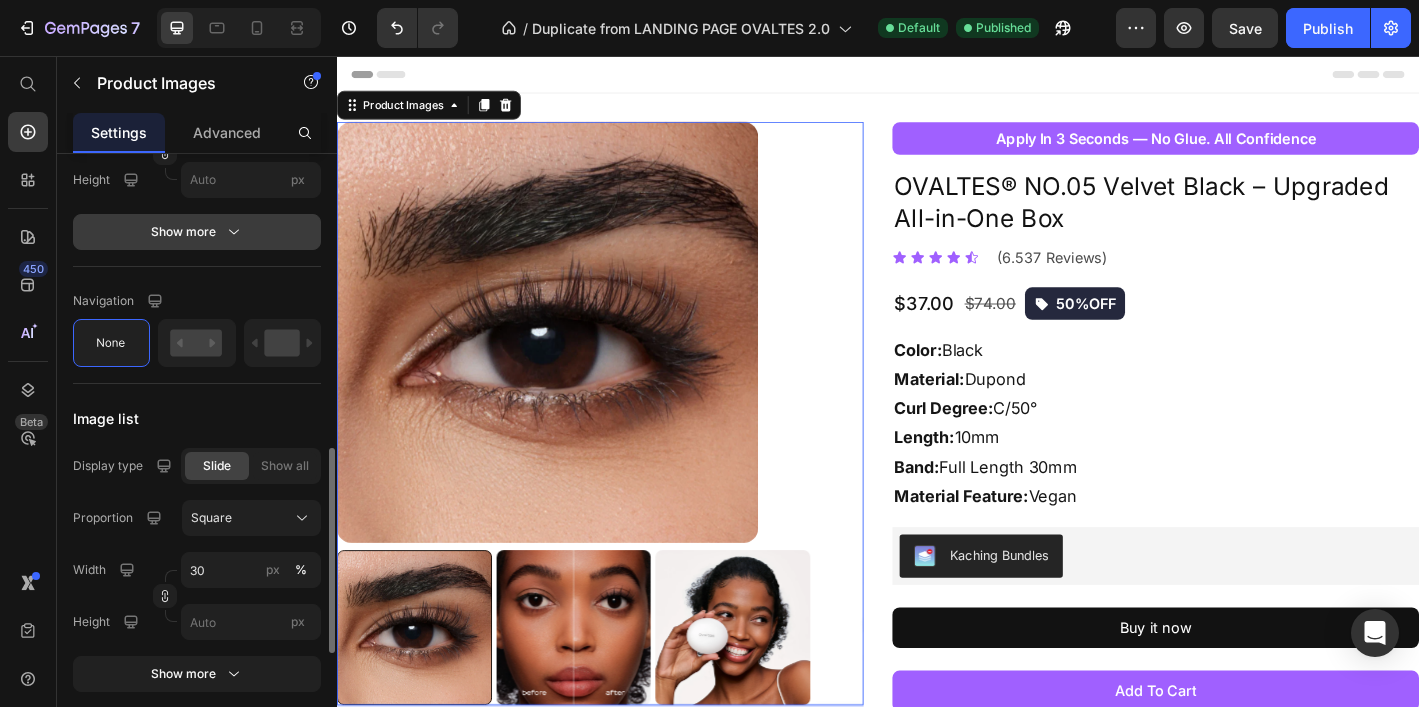 type on "80" 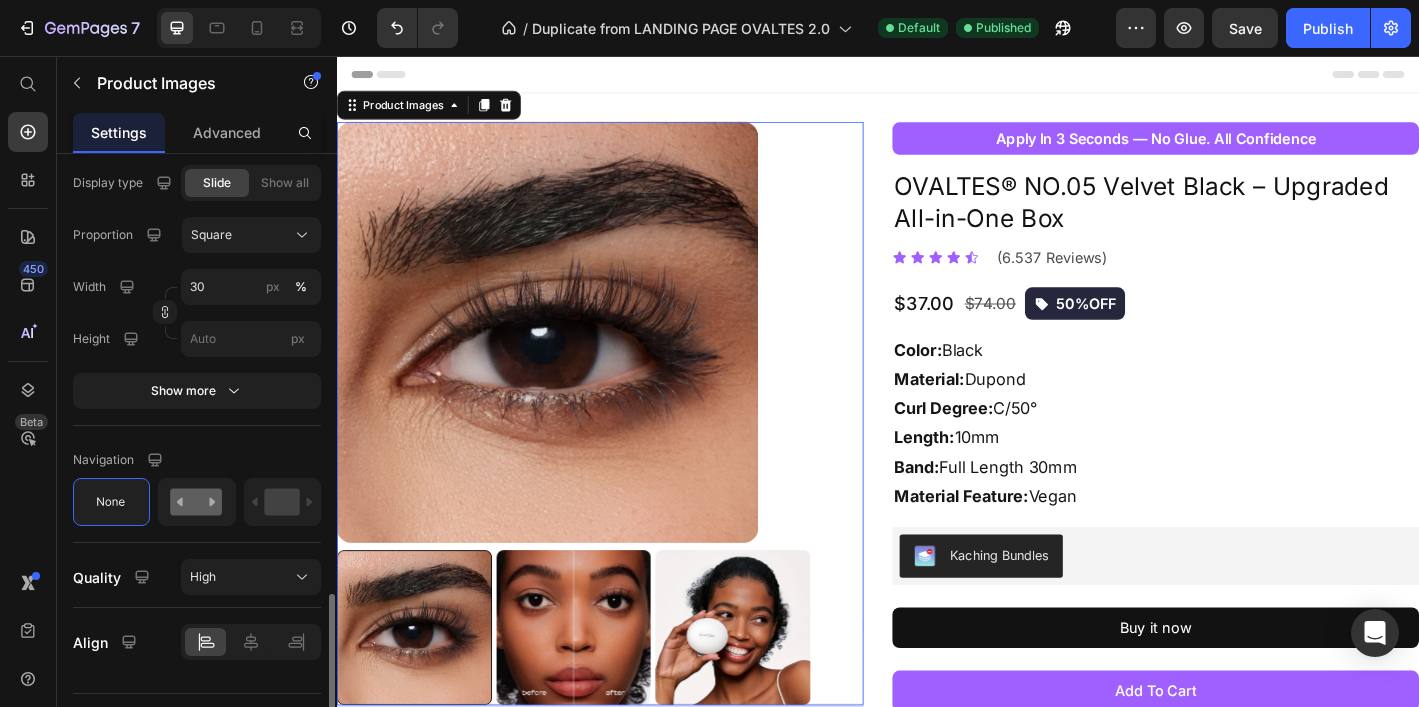 scroll, scrollTop: 1731, scrollLeft: 0, axis: vertical 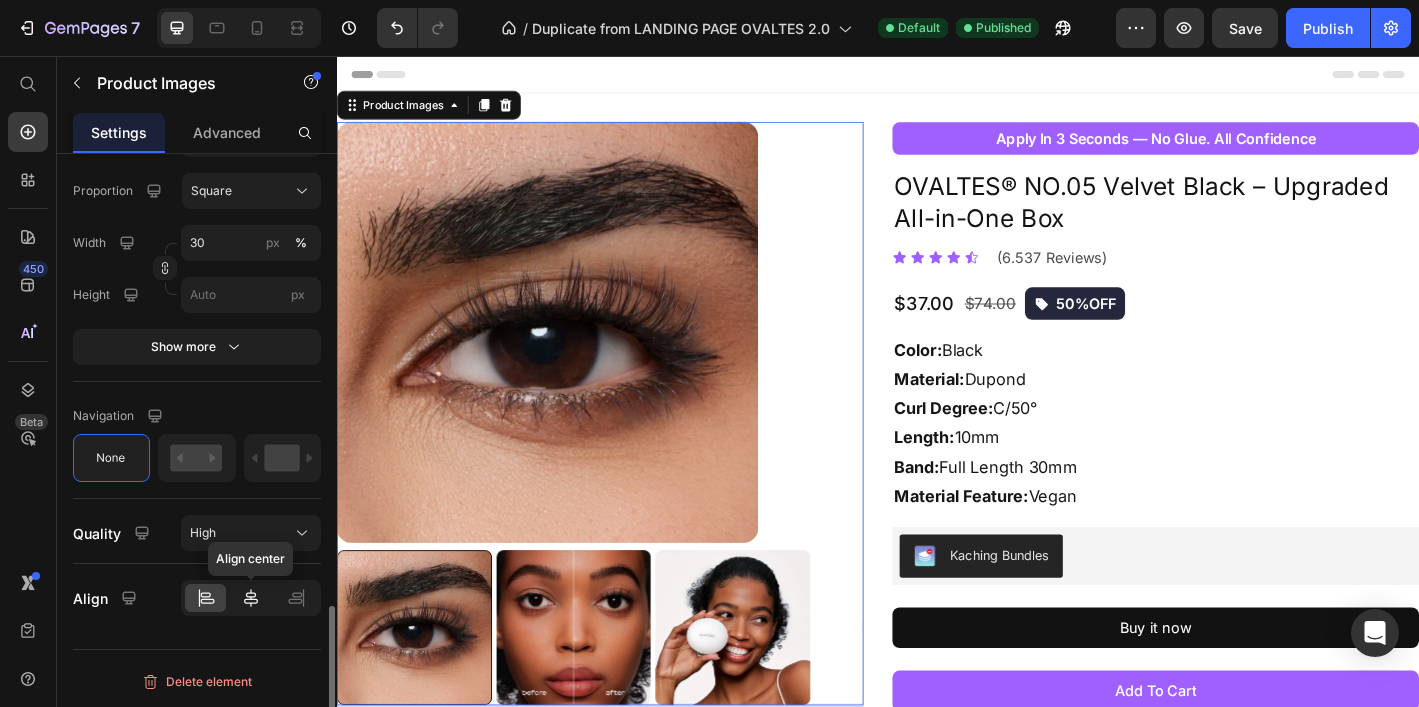 click 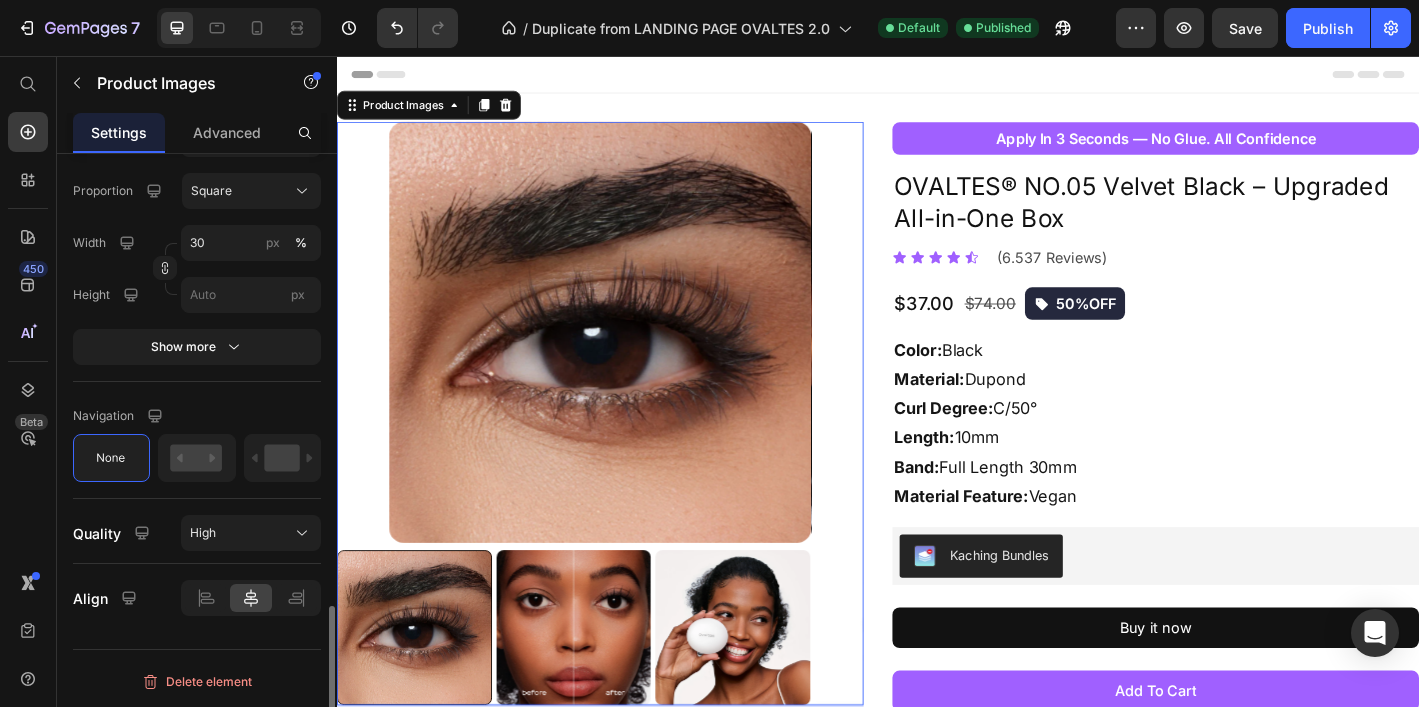 click on "Product Source OVALTES® NO.05 Velvet Black – Upgraded All-in-One Box  You can manage it in   Product element  Layout Show more Select images to display Pre-display 1st image Preload Featured image Proportion Square Width 80 px % Height px Image scale Hover effect None Click effect None Corner 16 16 16 16 Drag to scroll Loop Slide speed 500 ms Animation Ease out Show less Navigation Image list Display type Slide Show all Proportion Square Width 30 px % Height px Show more Navigation Quality High Align" at bounding box center [197, -456] 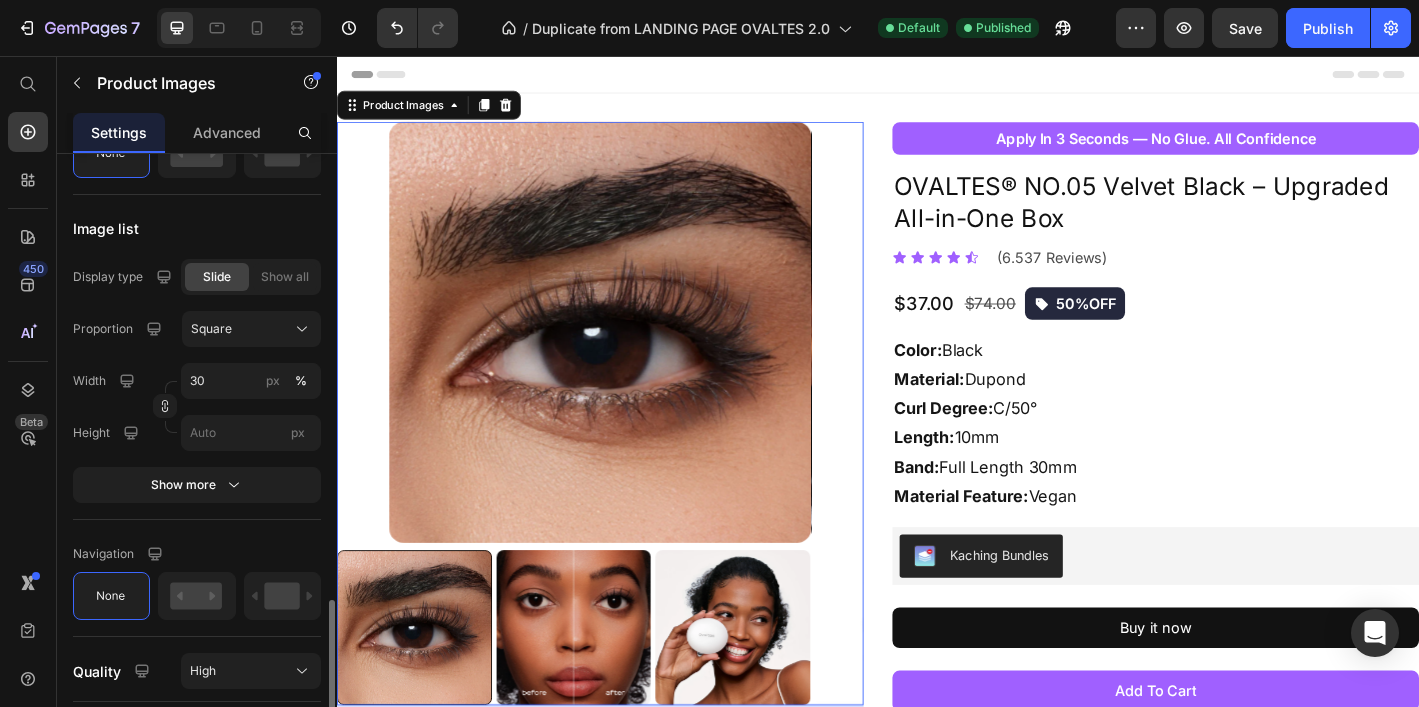 scroll, scrollTop: 1571, scrollLeft: 0, axis: vertical 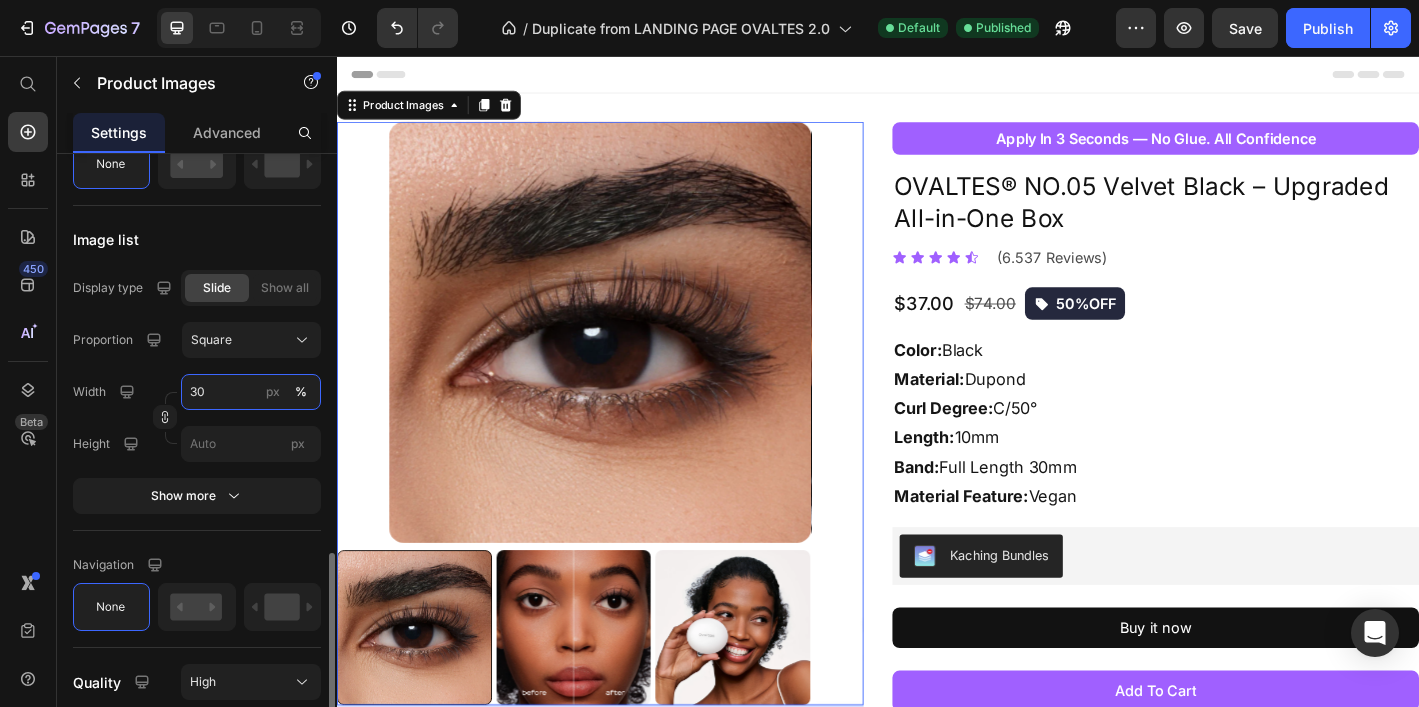 click on "30" at bounding box center (251, 392) 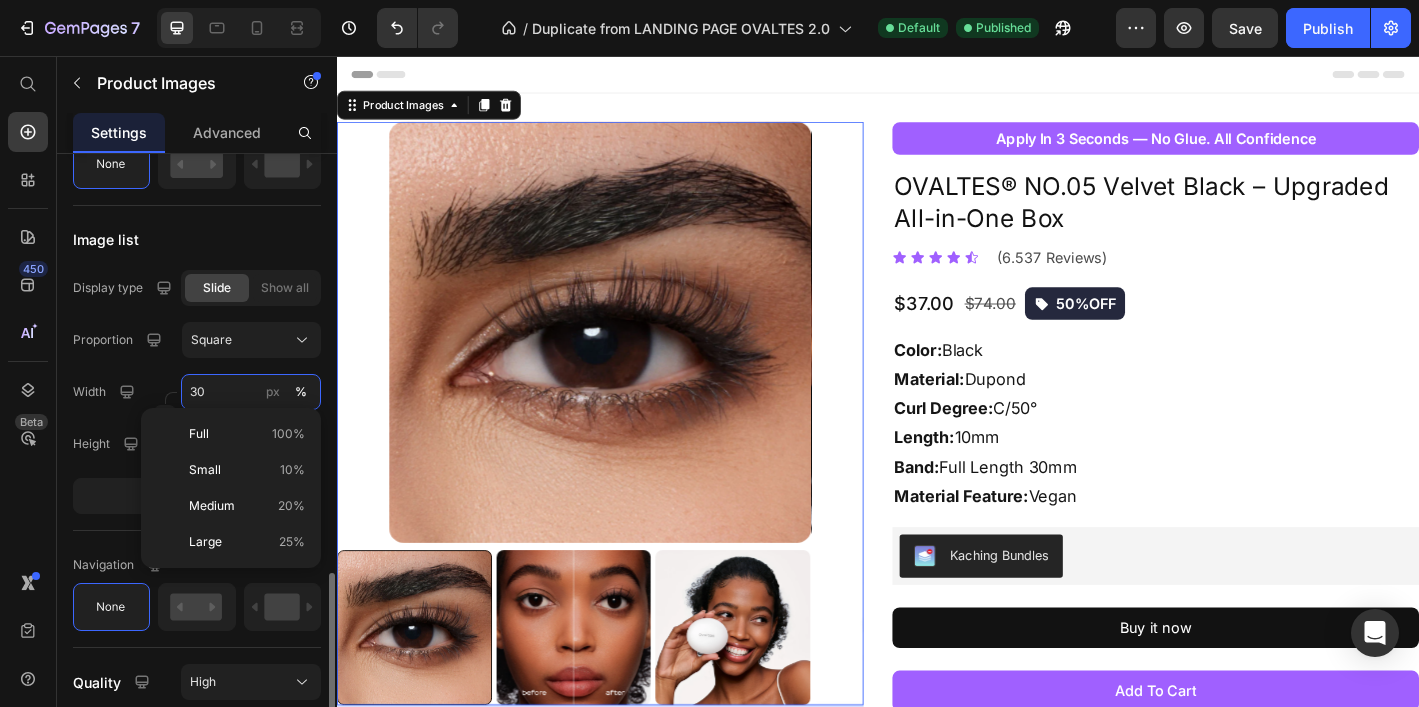 scroll, scrollTop: 1587, scrollLeft: 0, axis: vertical 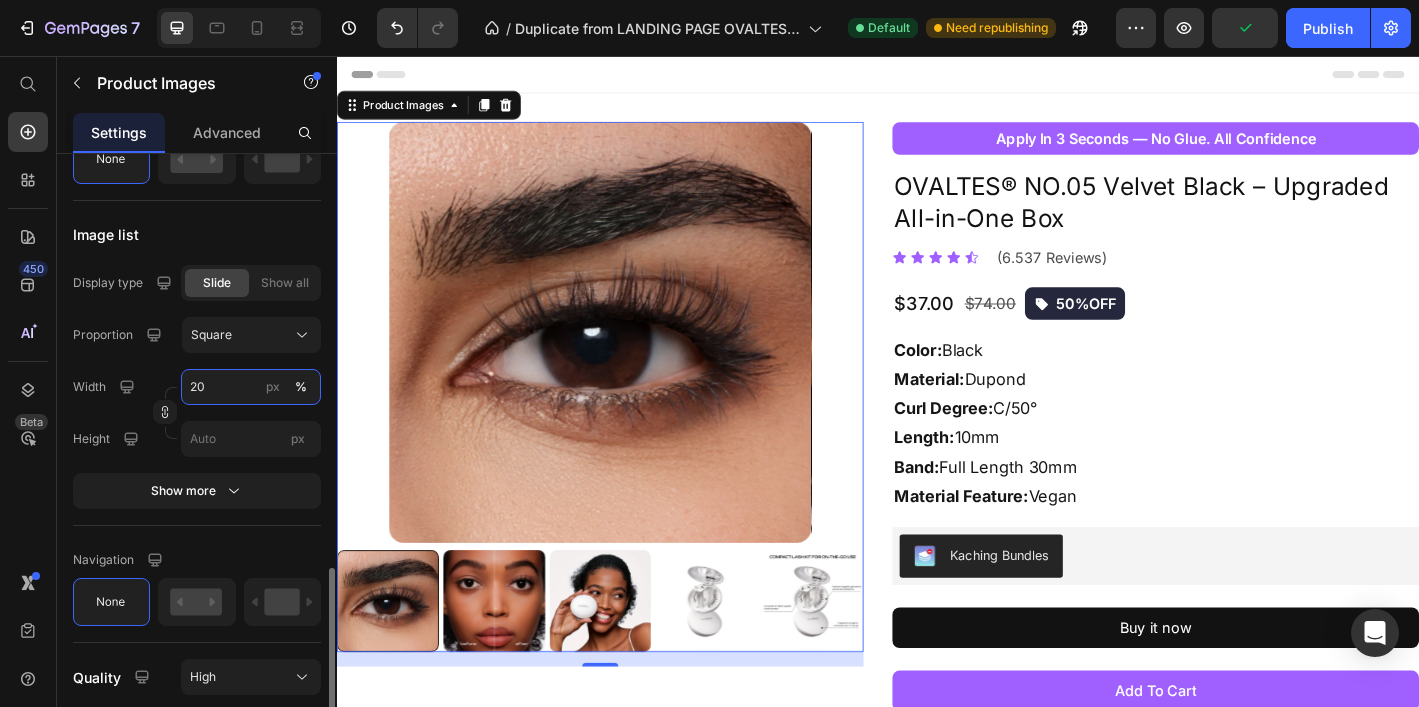 type on "2" 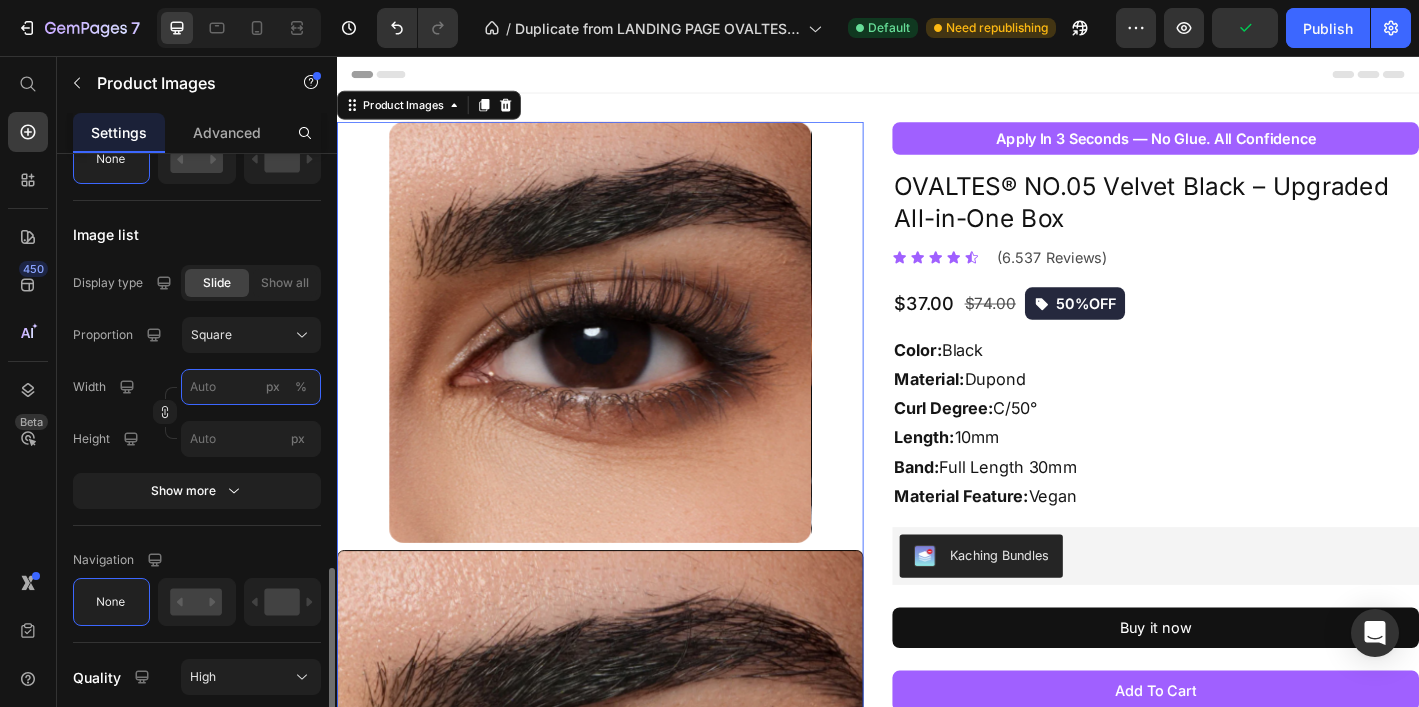 type on "2" 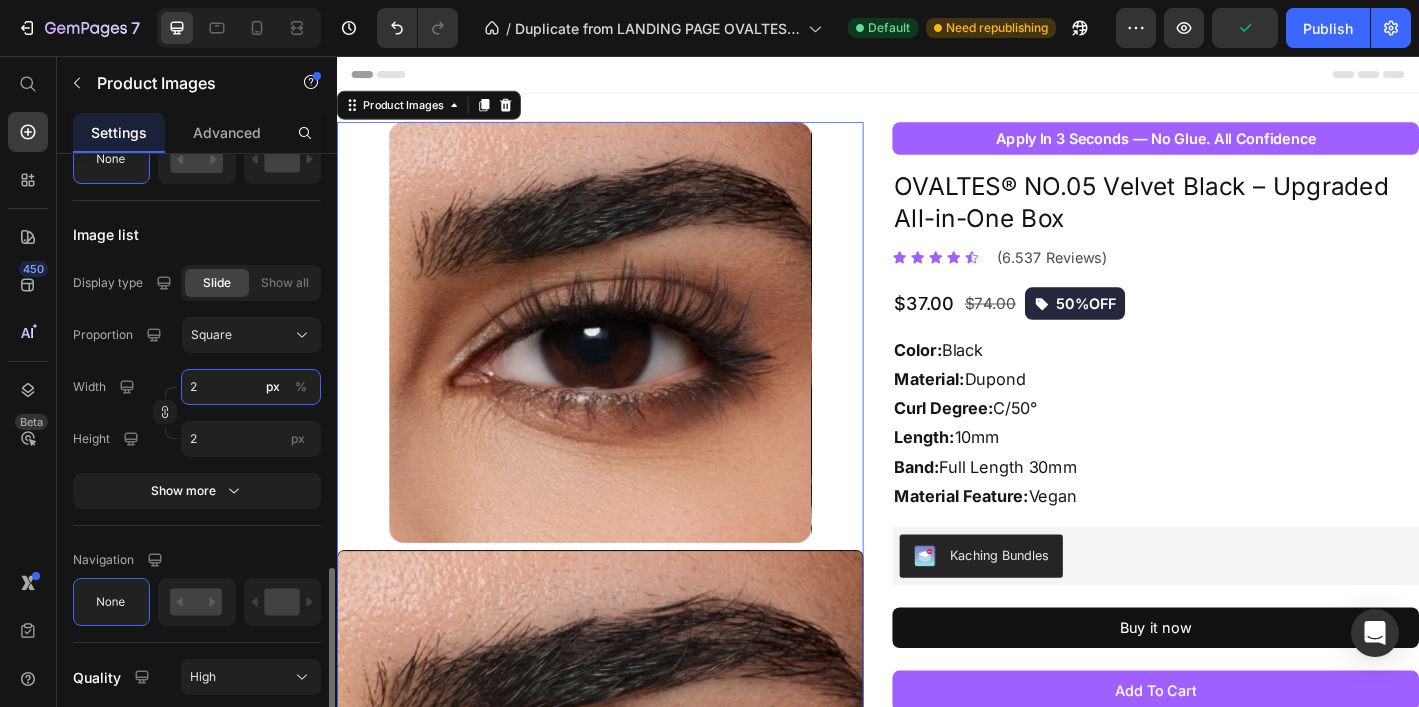 type on "20" 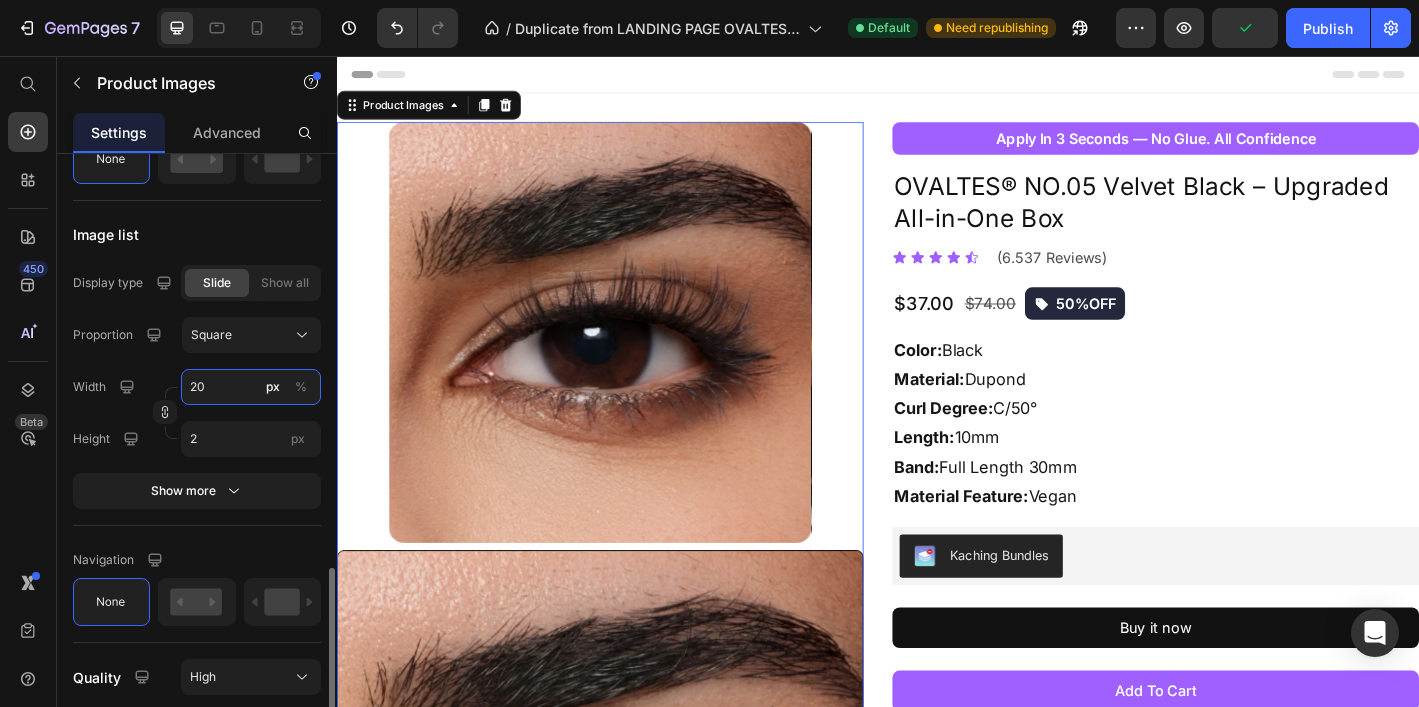 type on "20" 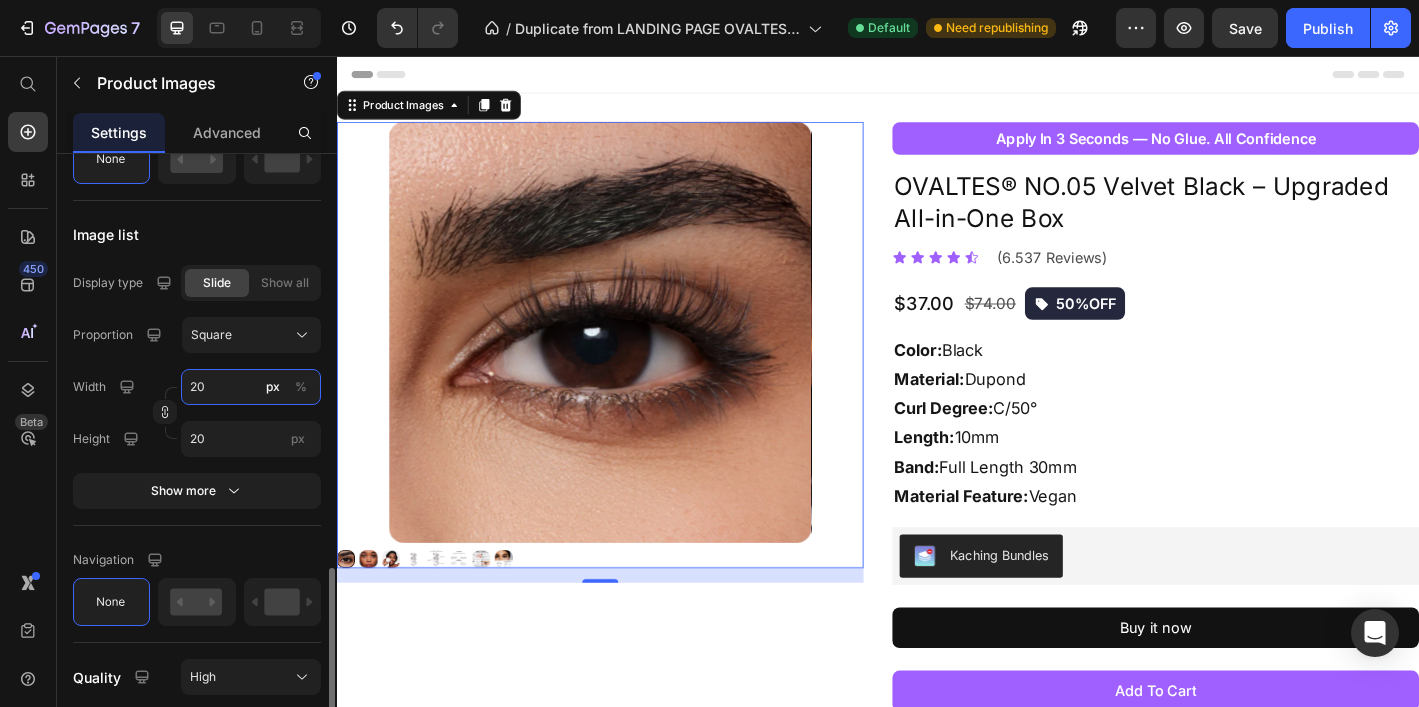 type on "20" 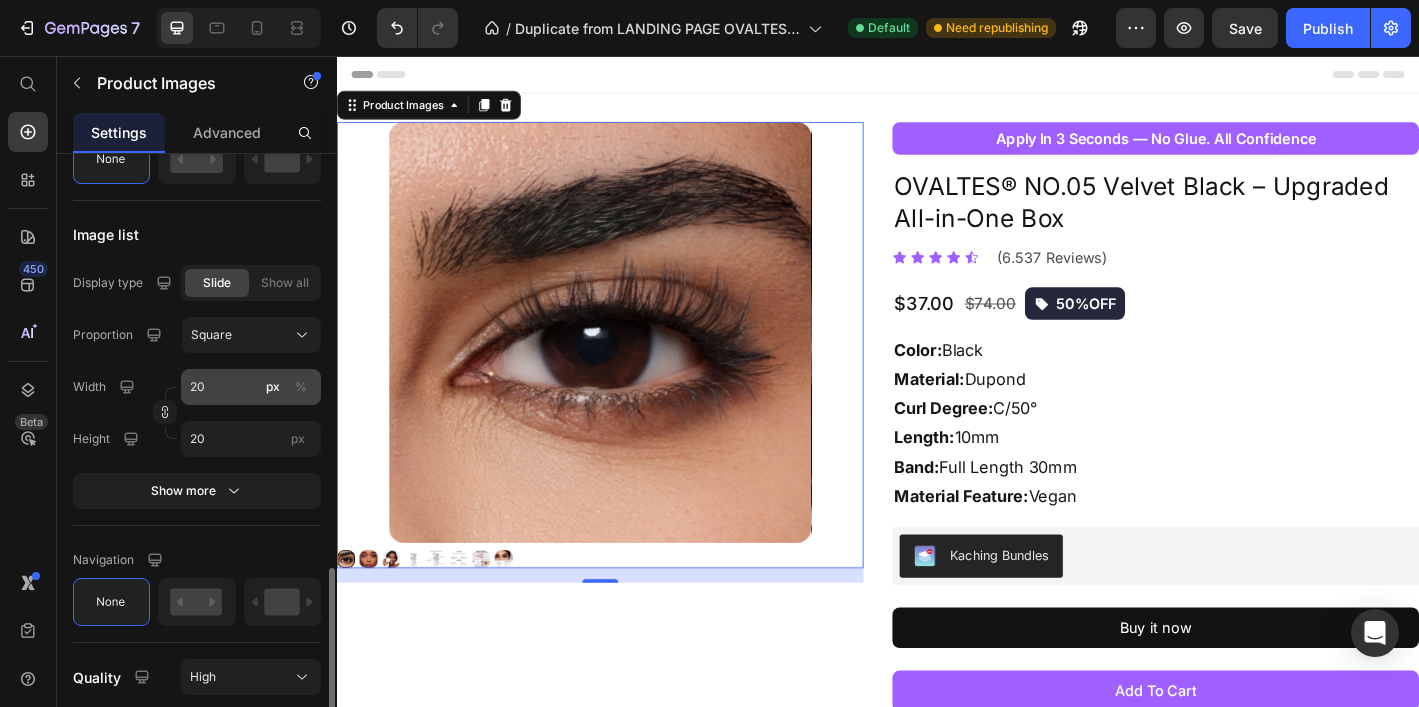 click on "%" at bounding box center (301, 387) 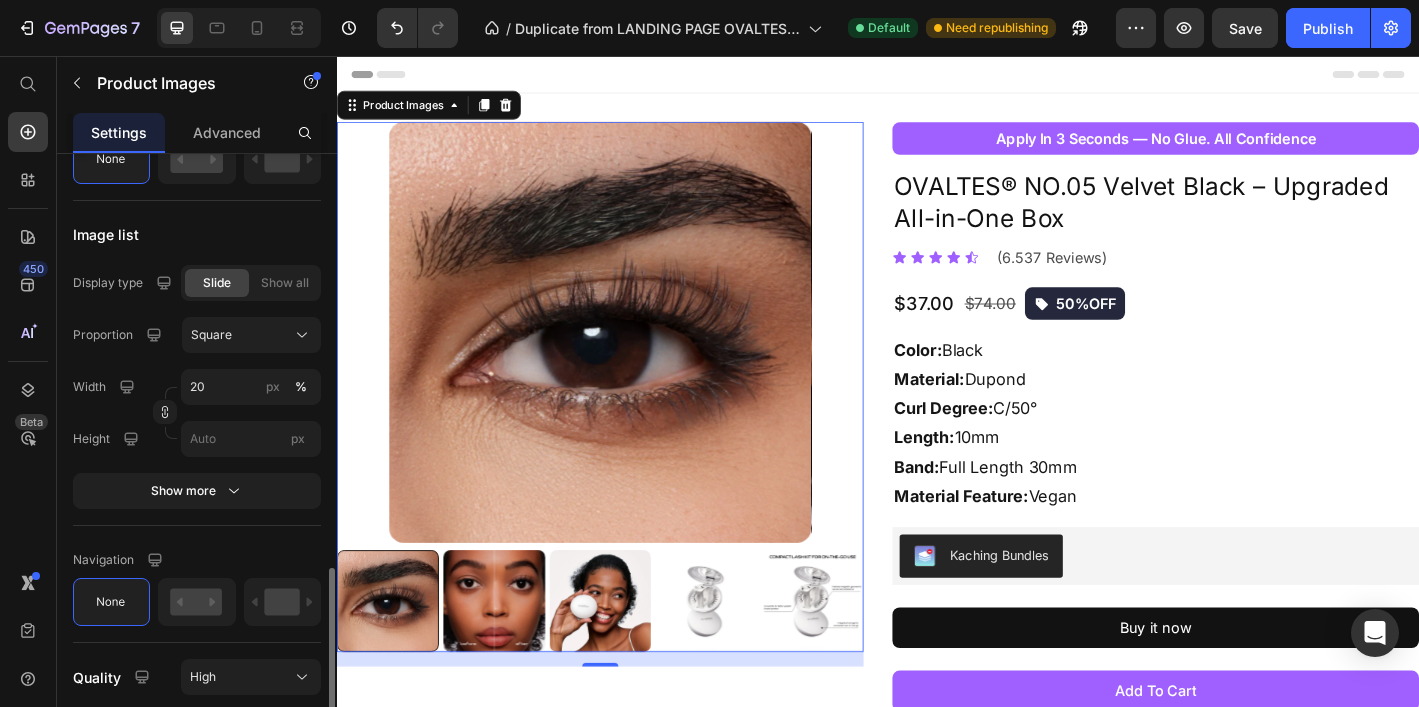click on "Image list Display type Slide Show all Proportion Square Width 20 px % Height px Show more" 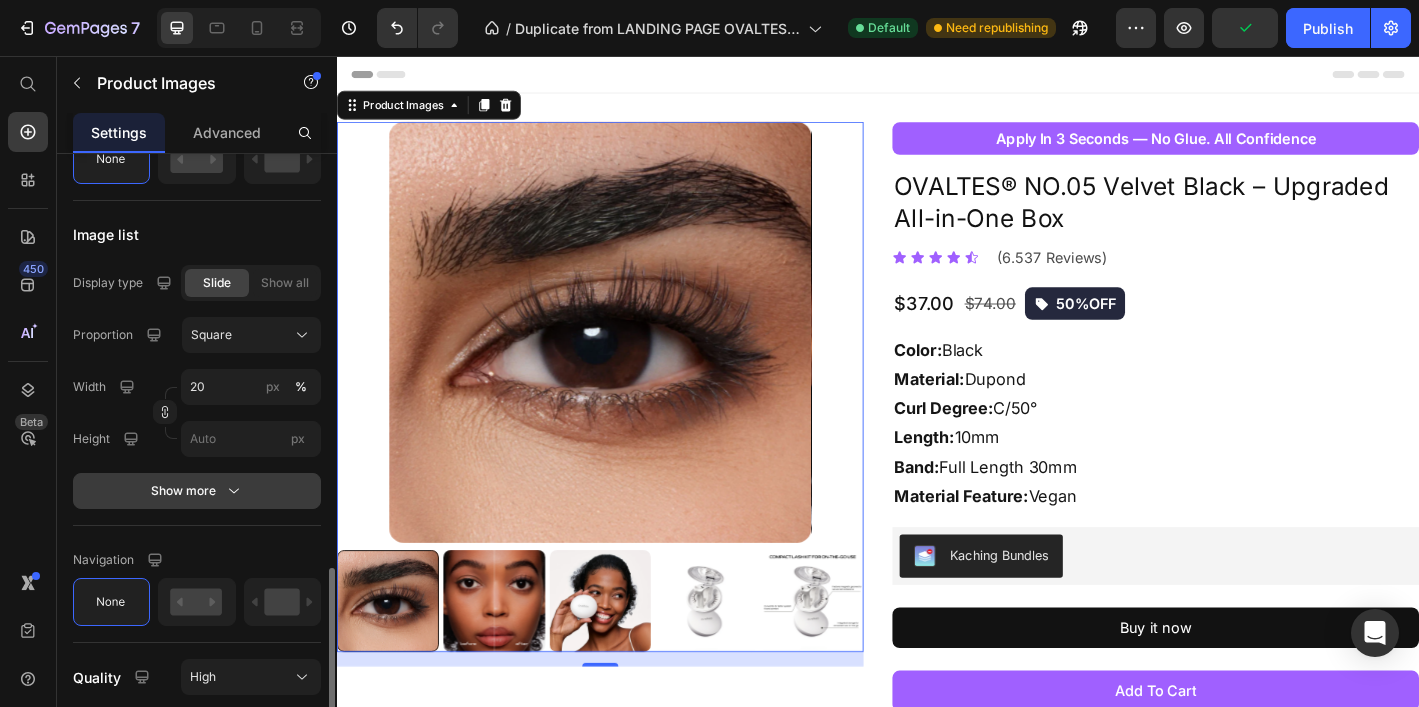 click 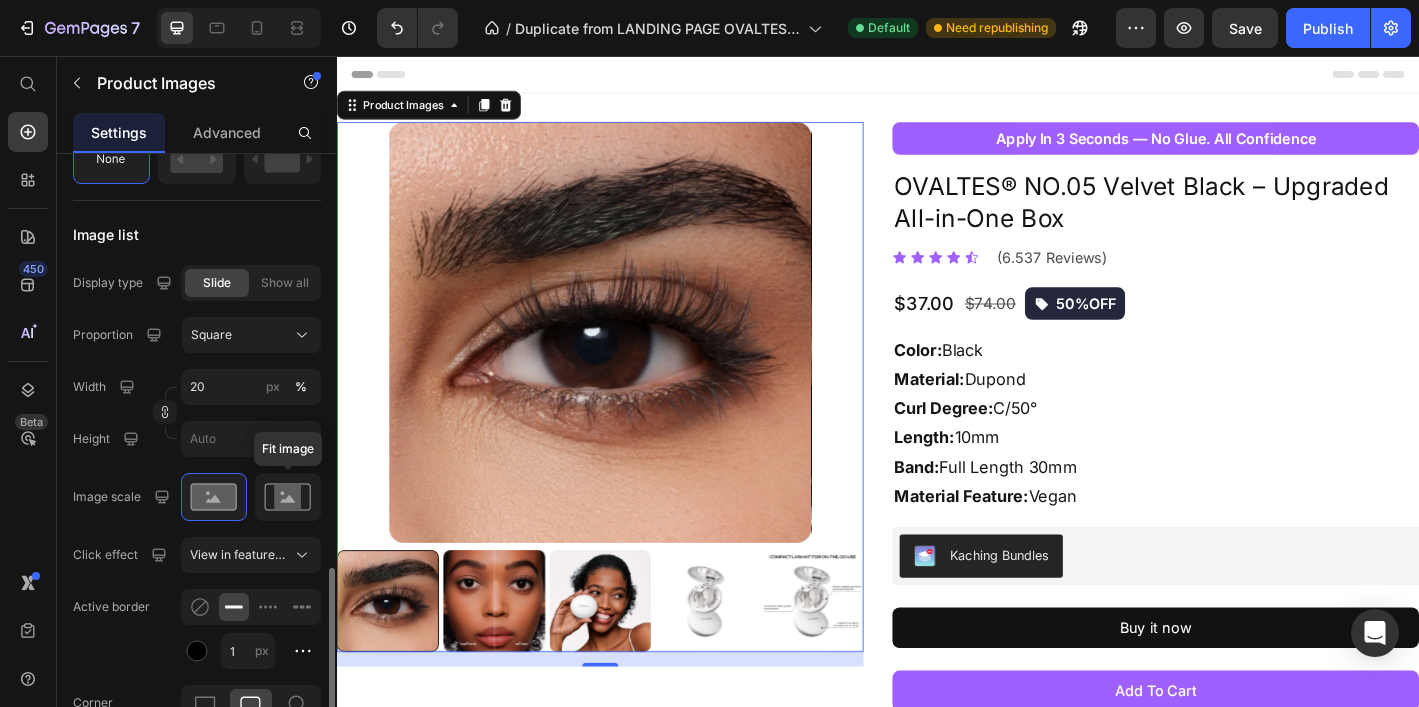 click 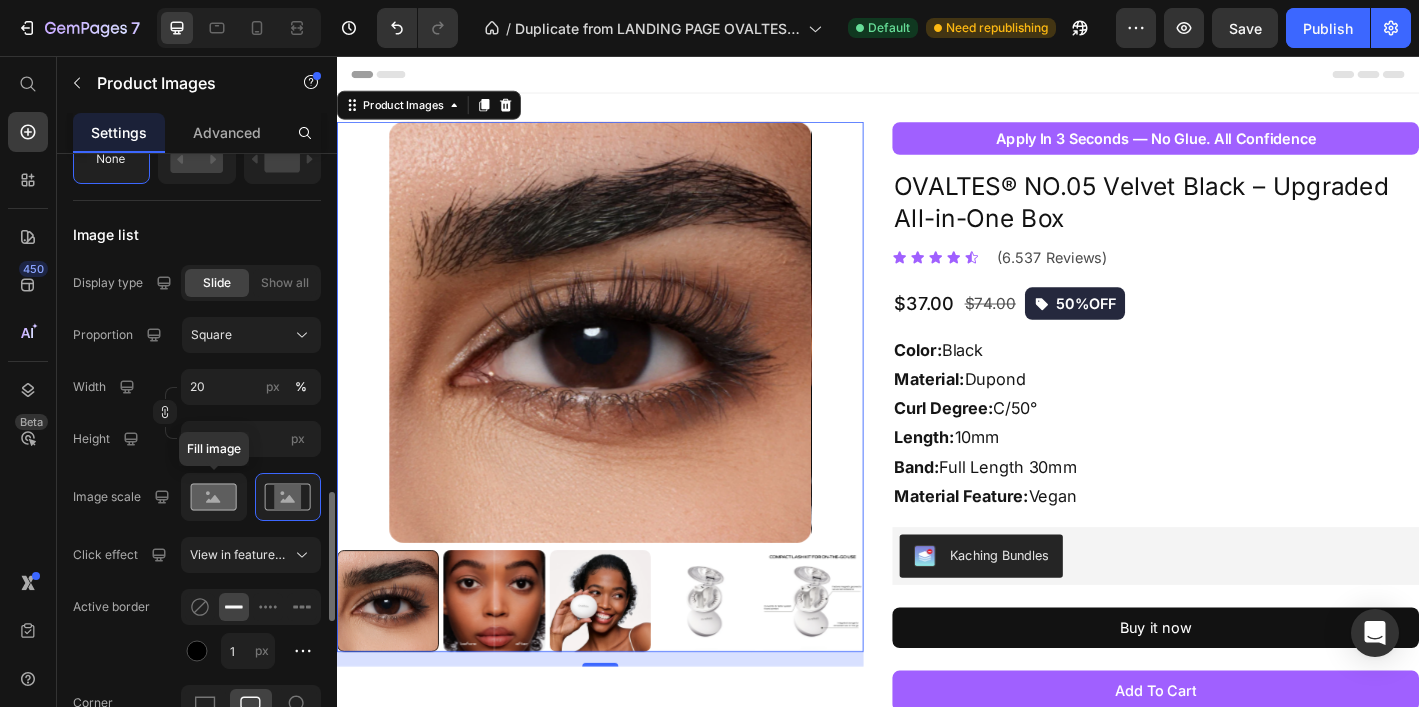 click 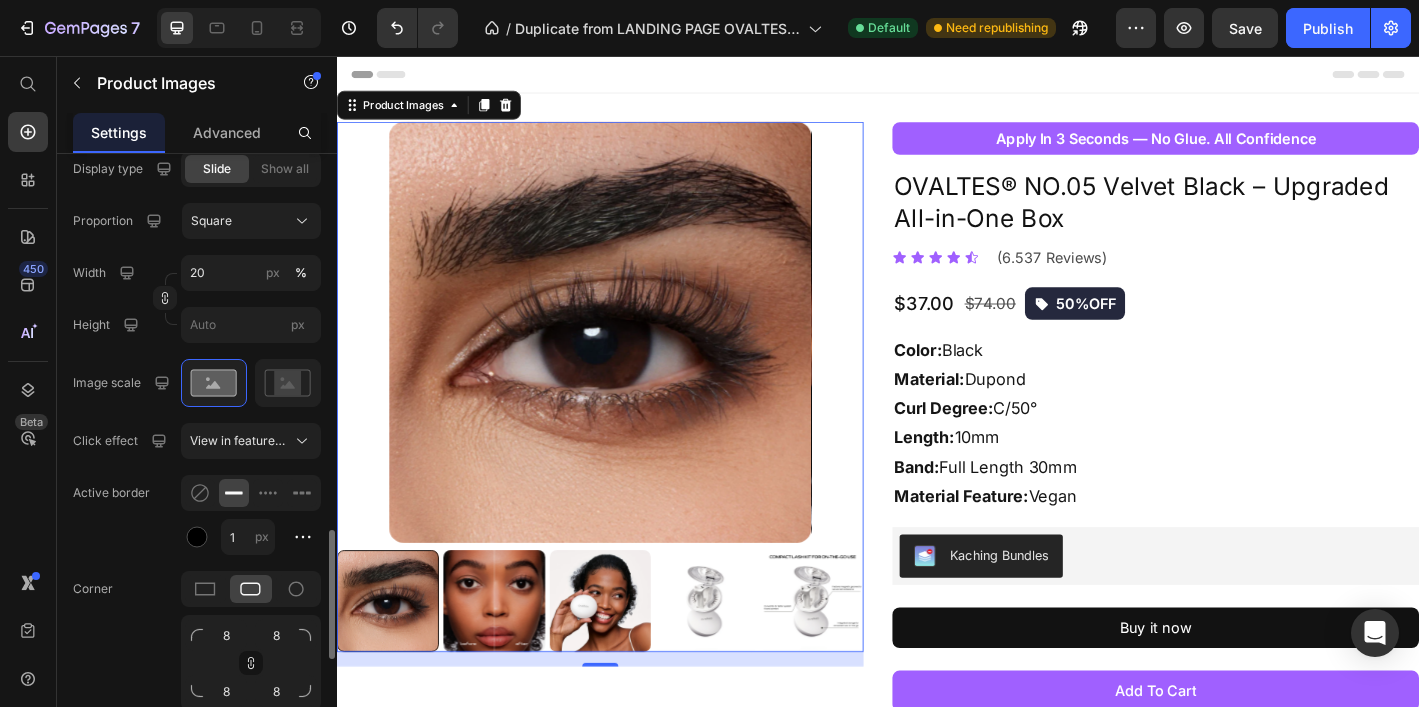 scroll, scrollTop: 1716, scrollLeft: 0, axis: vertical 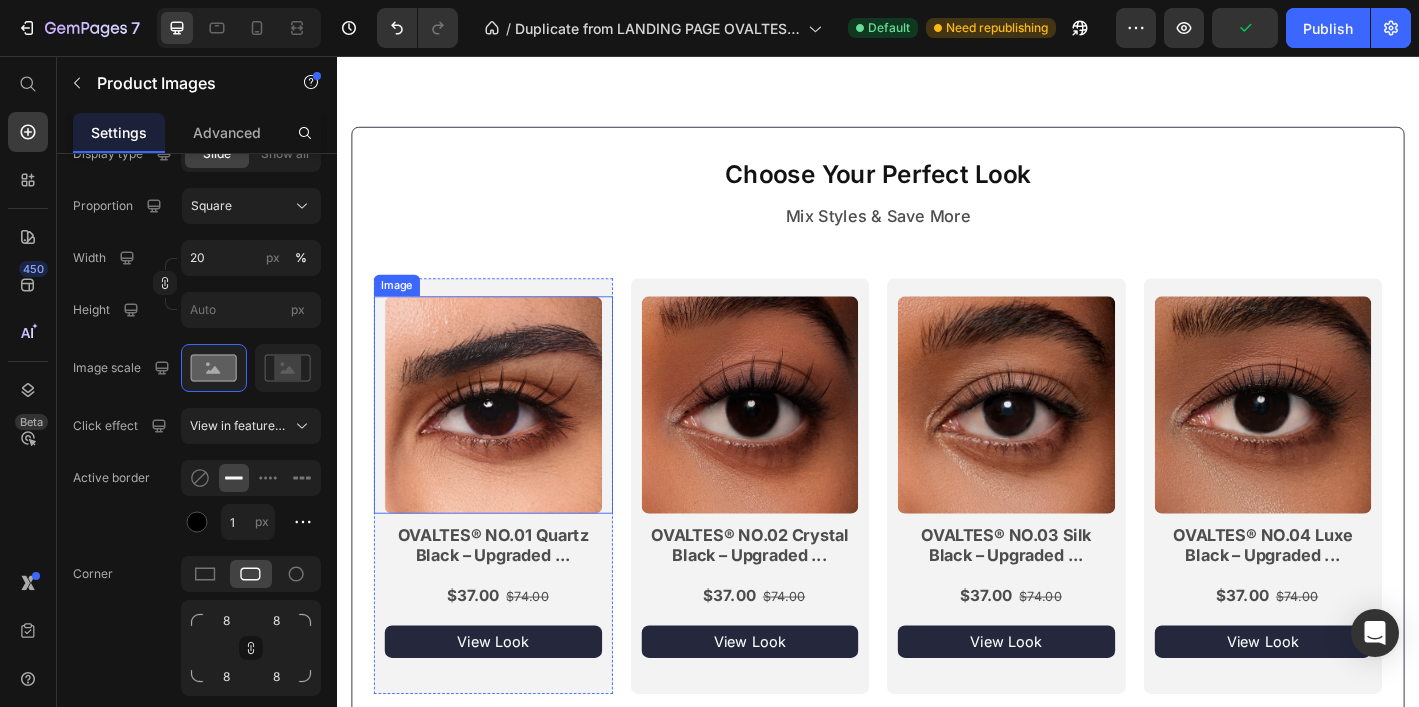 click at bounding box center (510, 442) 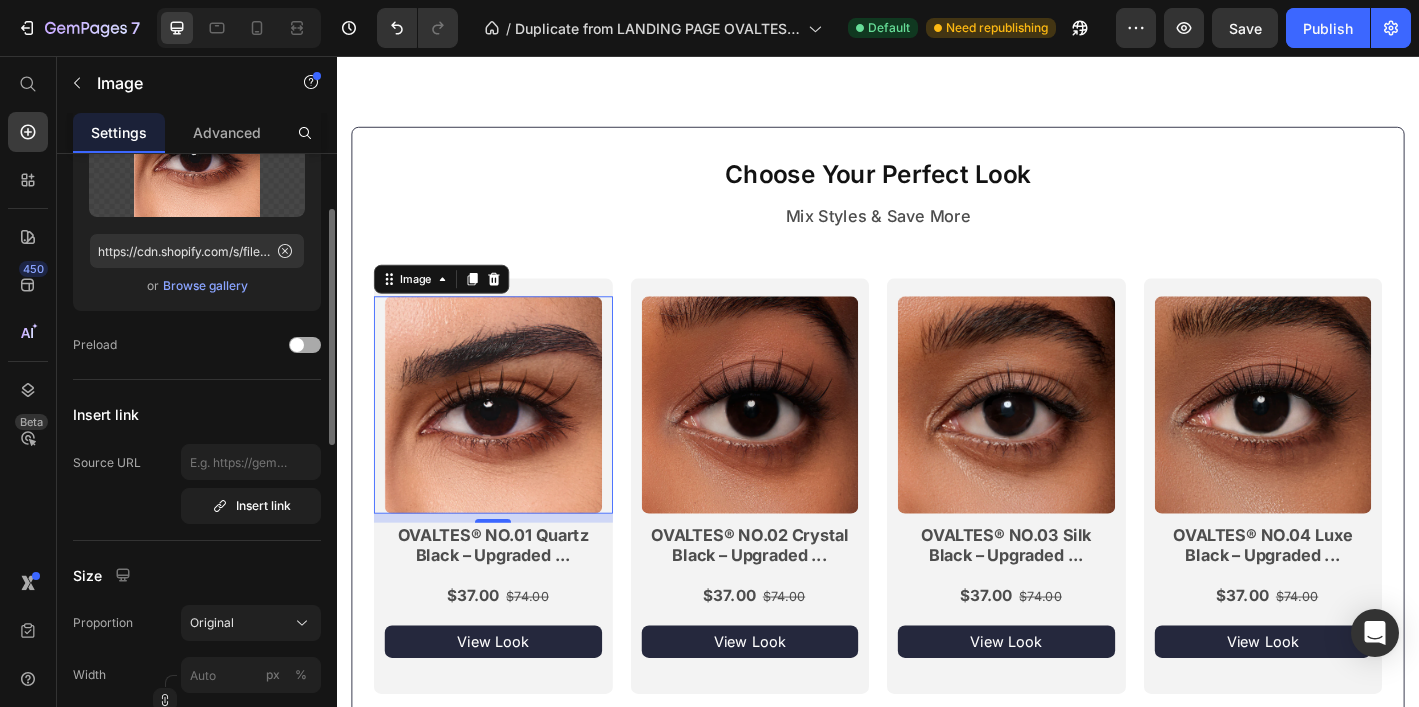 scroll, scrollTop: 163, scrollLeft: 0, axis: vertical 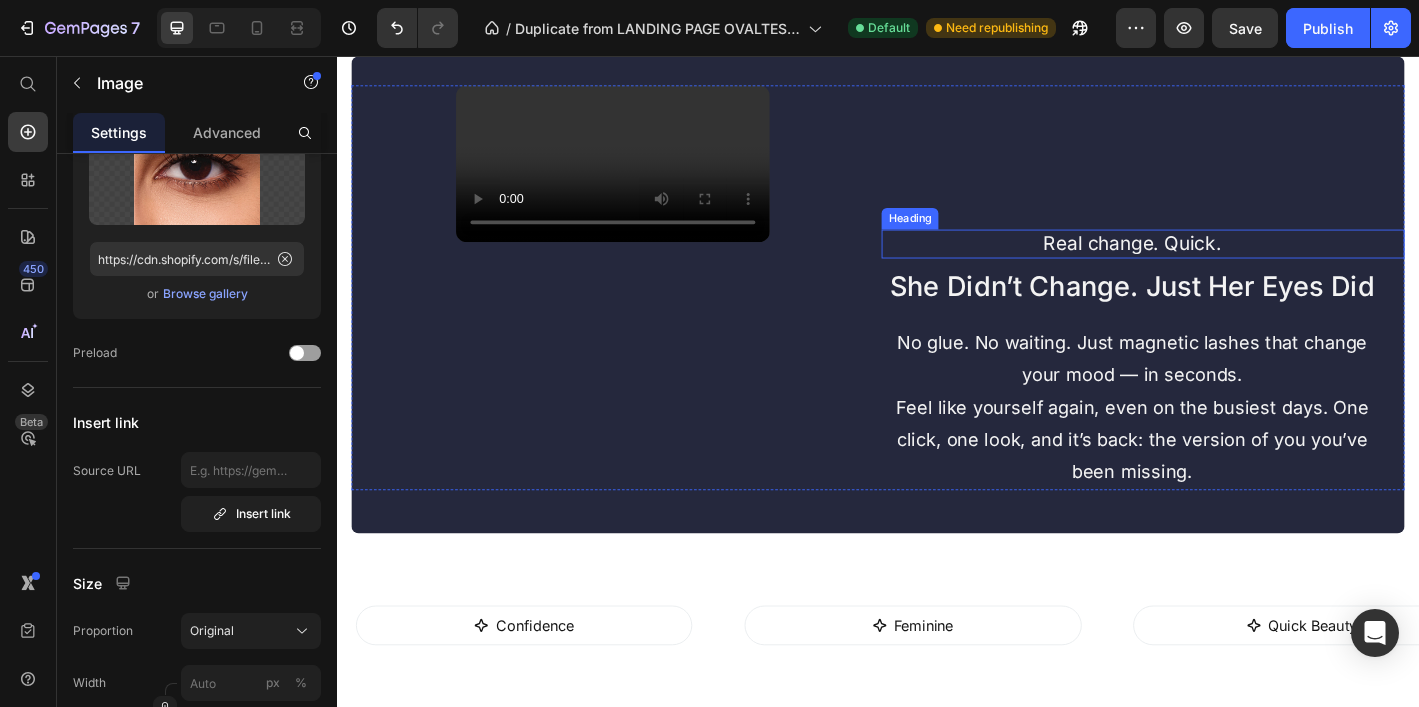 click on "Real change. Quick." at bounding box center [1219, 263] 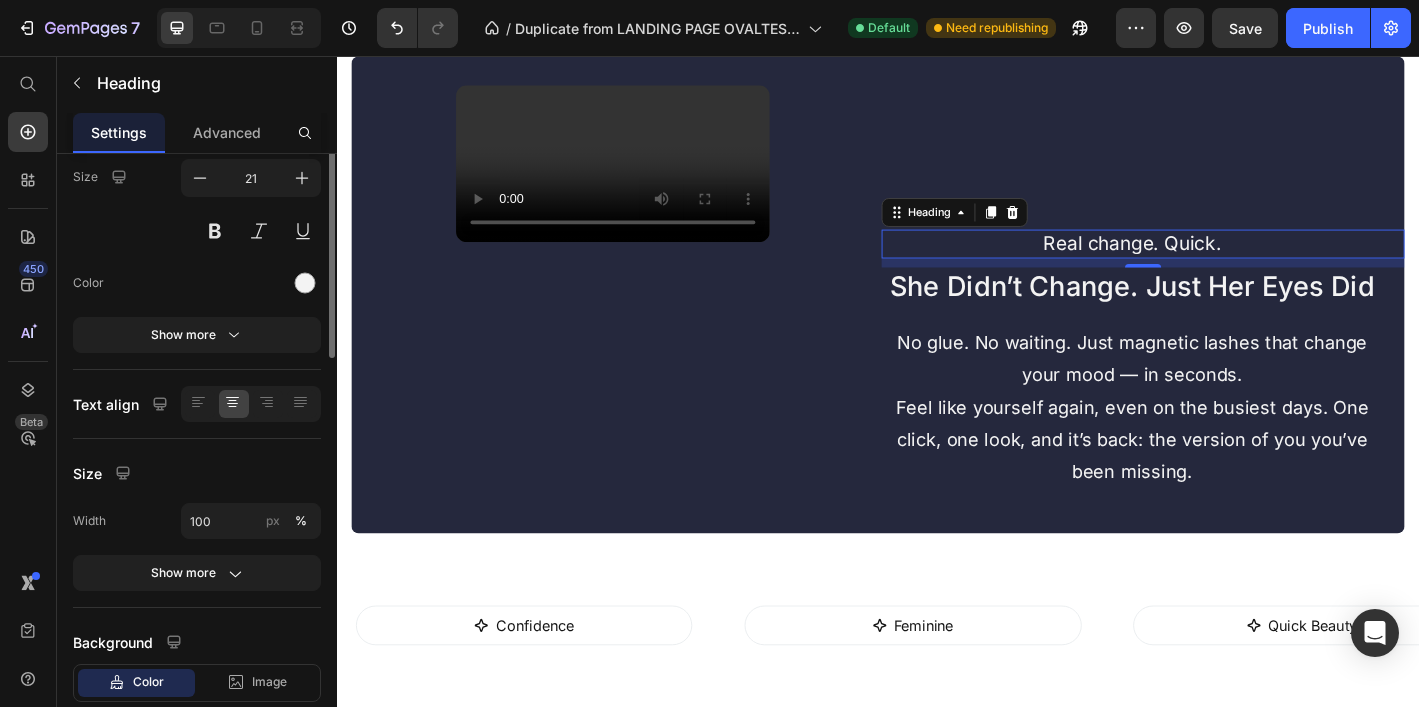 scroll, scrollTop: 0, scrollLeft: 0, axis: both 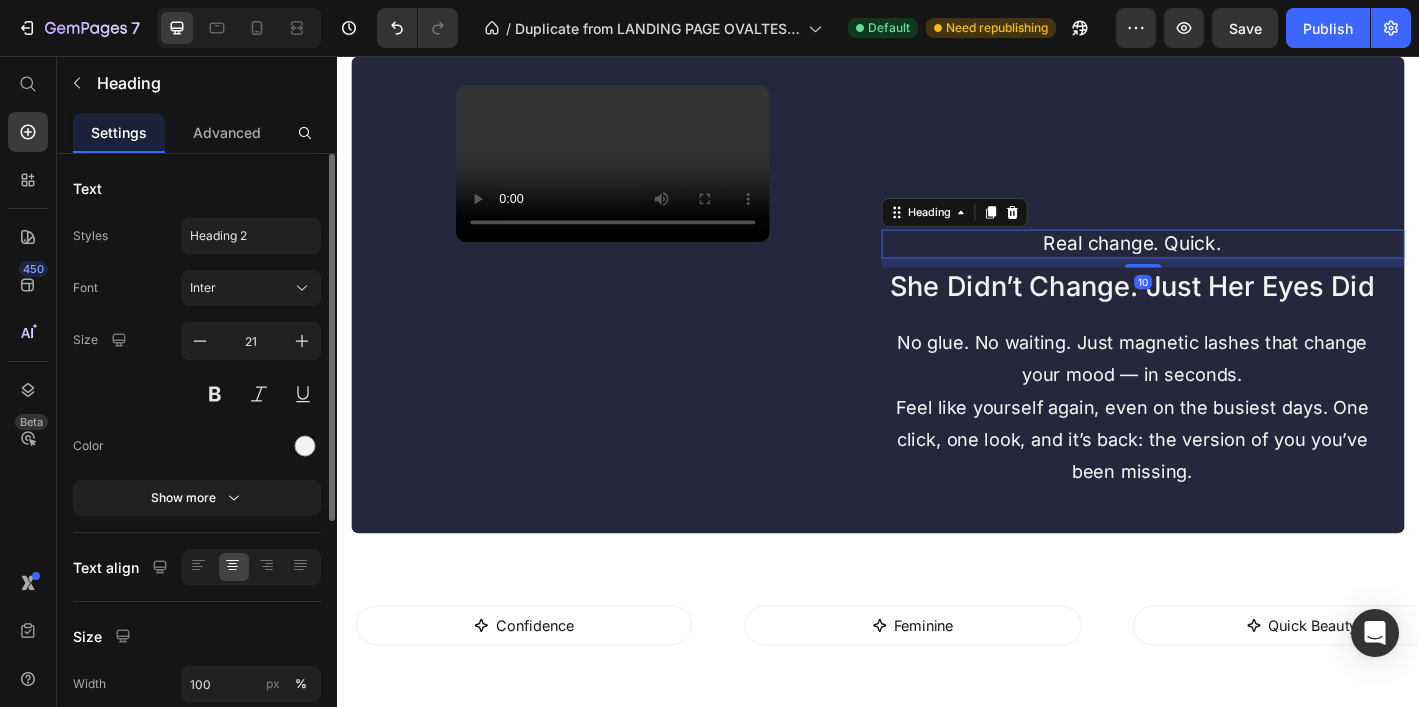 drag, startPoint x: 225, startPoint y: 141, endPoint x: 212, endPoint y: 154, distance: 18.384777 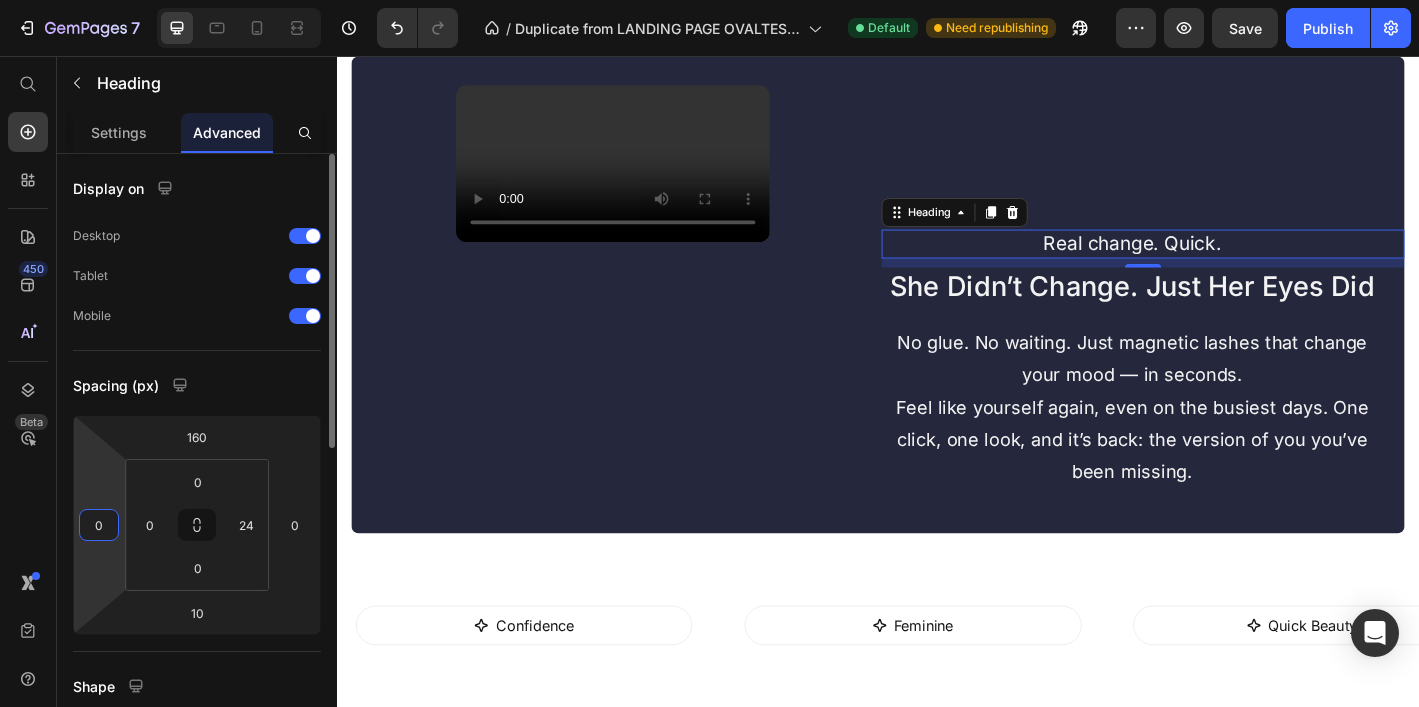 click on "0" at bounding box center [99, 525] 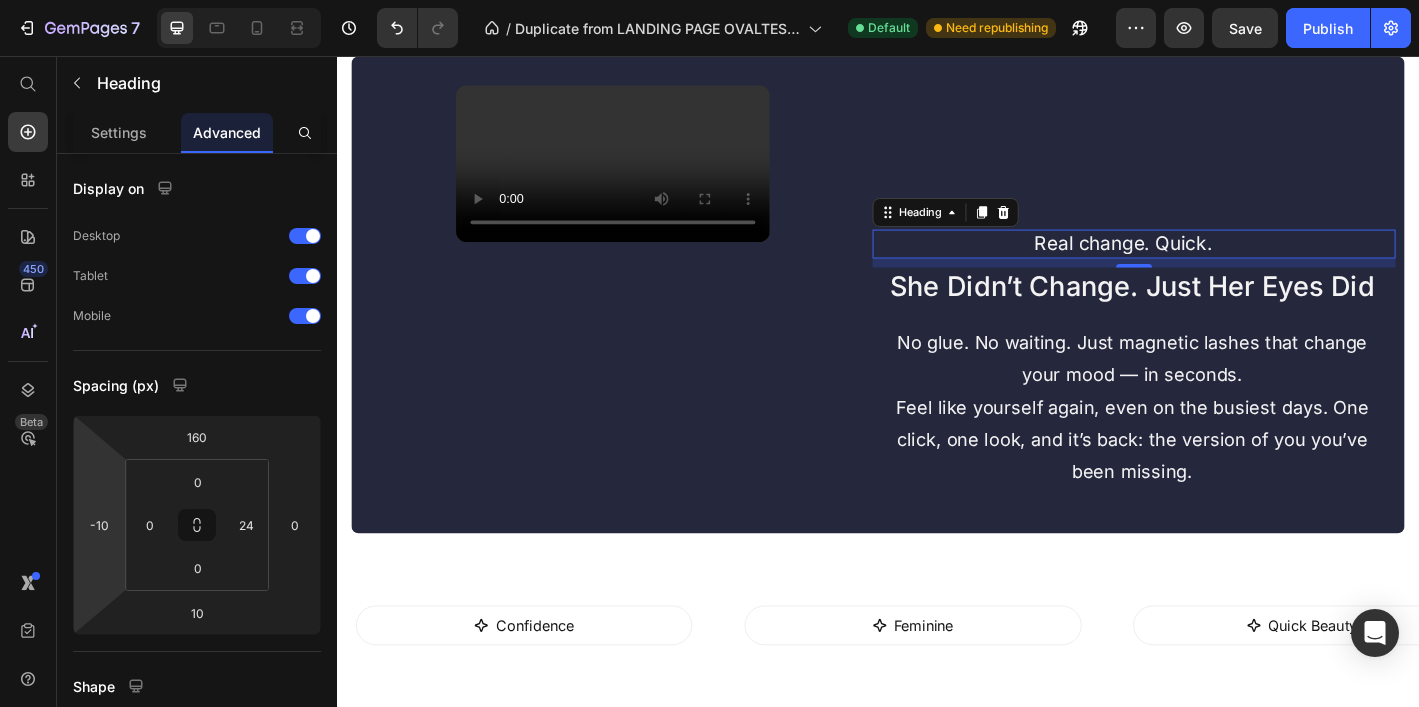 type on "-8" 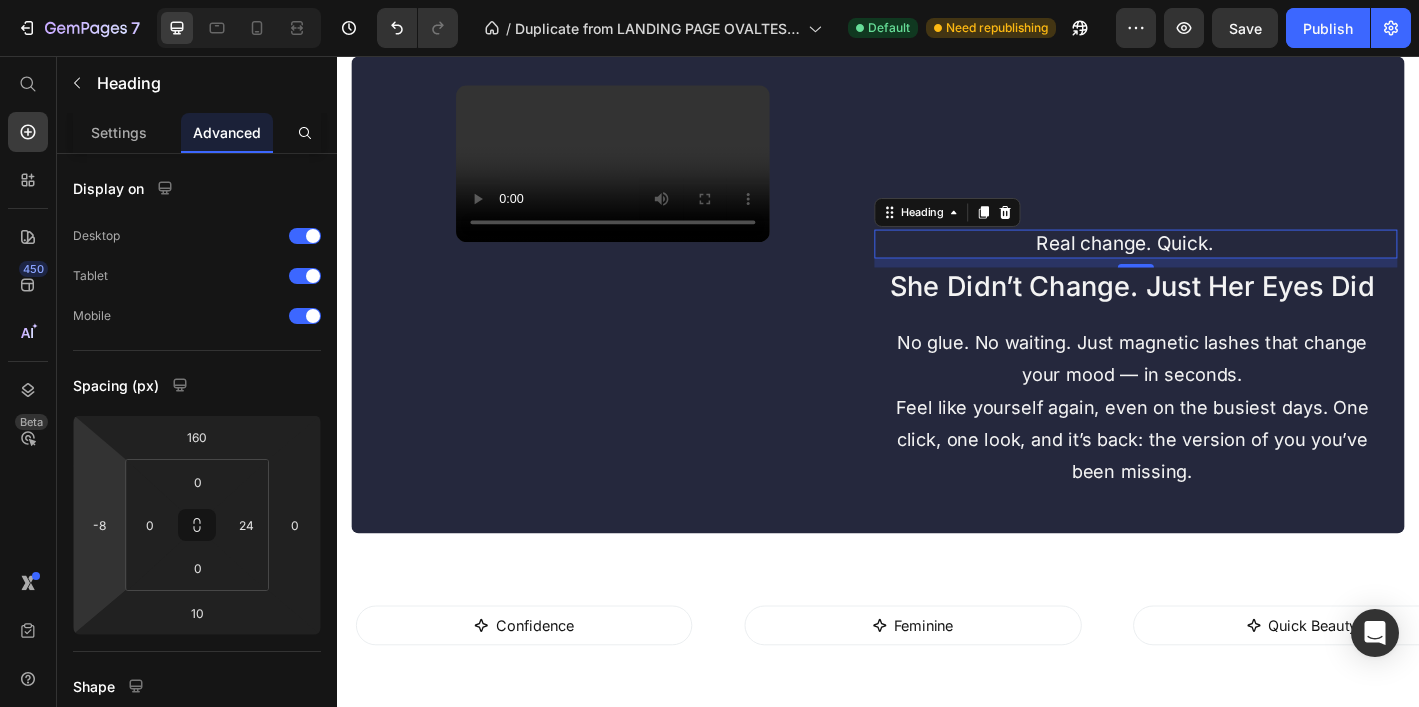 click on "7  Version history  /  Duplicate from LANDING PAGE OVALTES 2.0 Default Need republishing Preview  Save   Publish  450 Beta Start with Sections Elements Hero Section Product Detail Brands Trusted Badges Guarantee Product Breakdown How to use Testimonials Compare Bundle FAQs Social Proof Brand Story Product List Collection Blog List Contact Sticky Add to Cart Custom Footer Browse Library 450 Layout
Row
Row
Row
Row Text
Heading
Text Block Button
Button
Button
Sticky Back to top Media
Image" at bounding box center (709, 0) 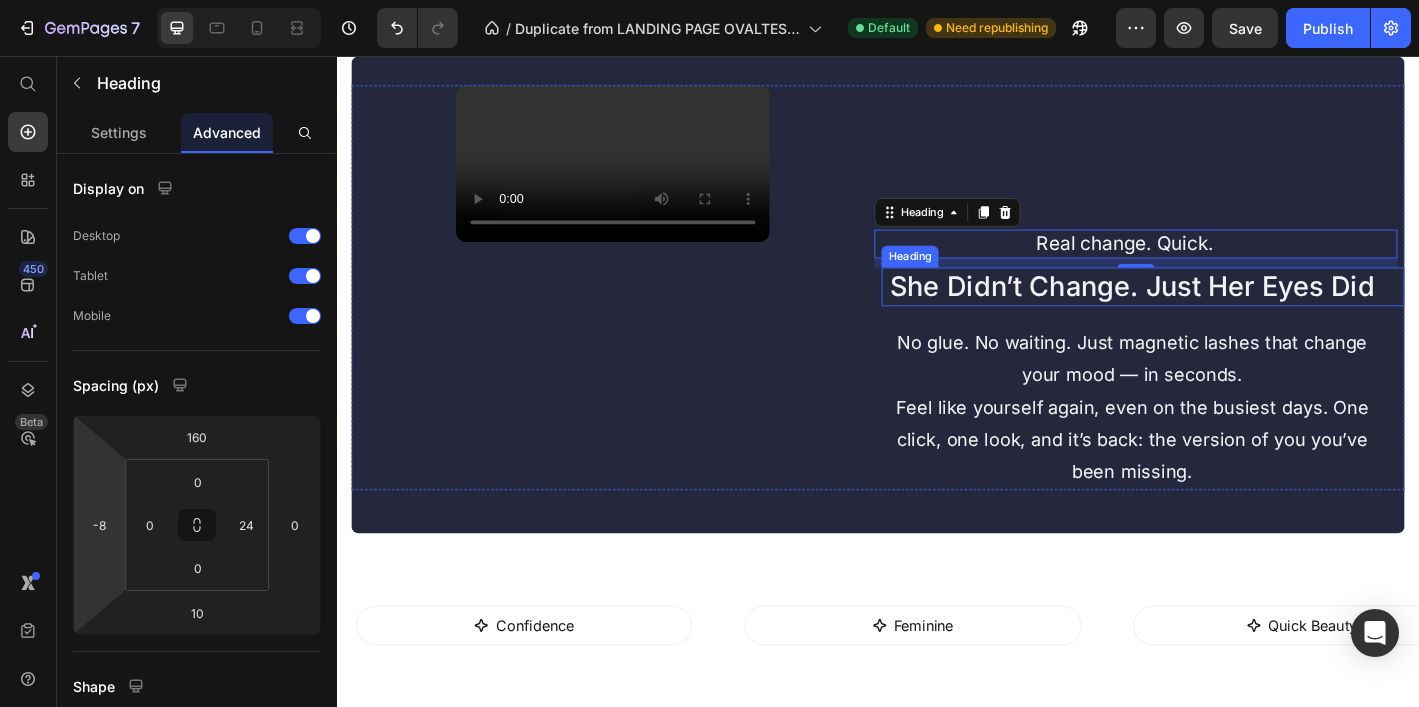 click on "She Didn’t Change. Just Her Eyes Did" at bounding box center [1219, 311] 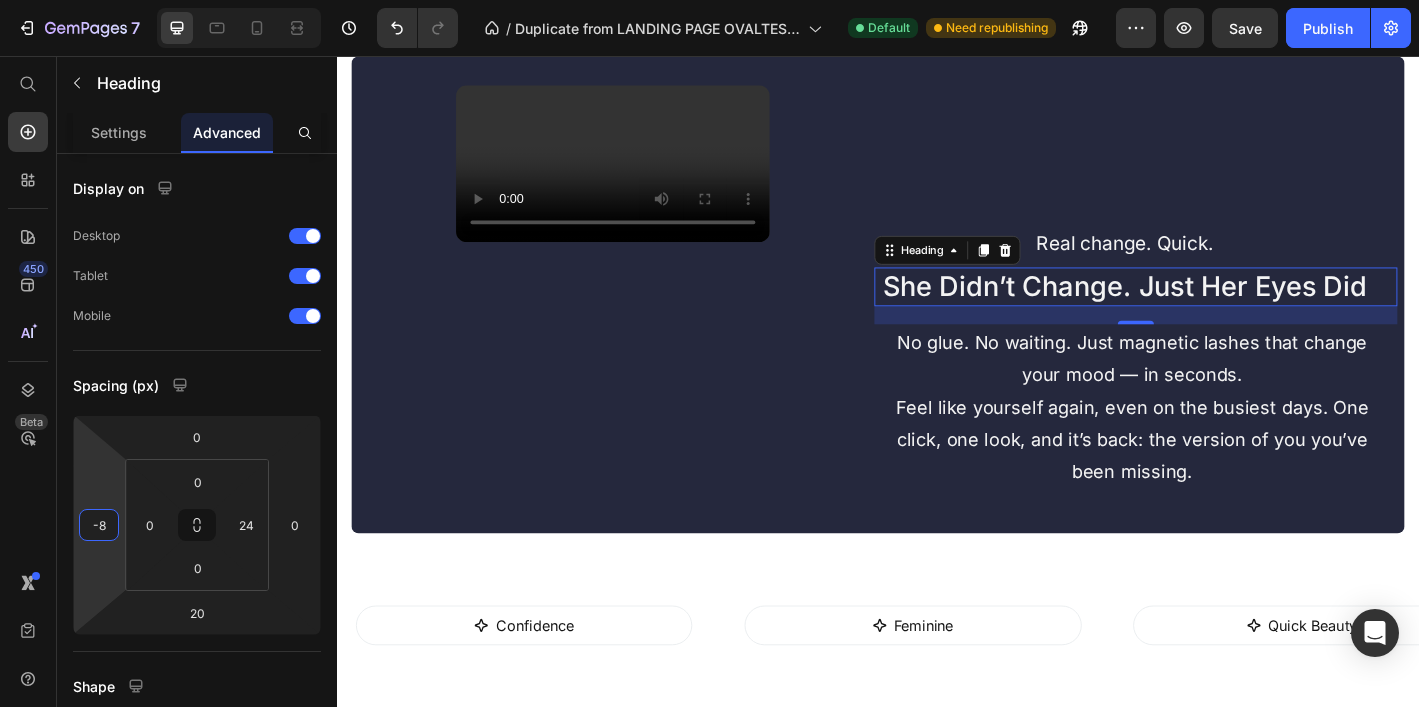 type on "-10" 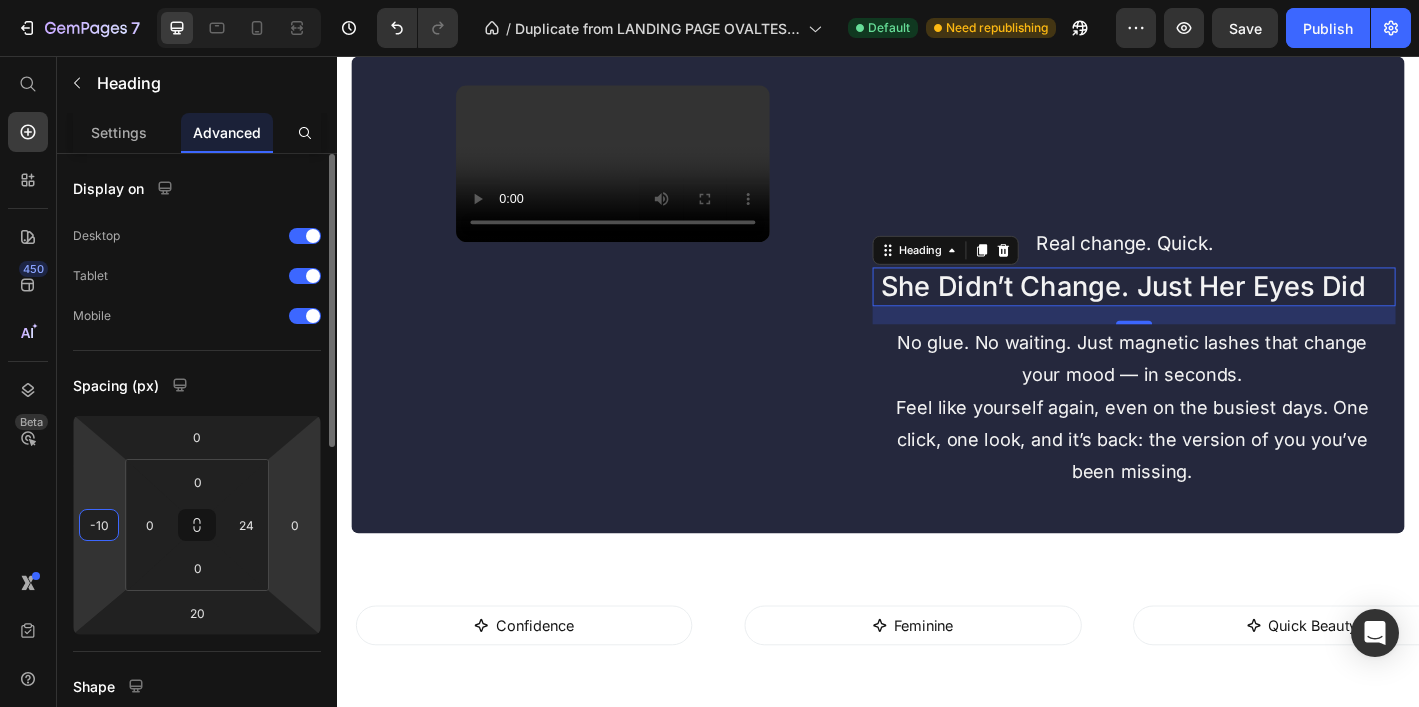 drag, startPoint x: 106, startPoint y: 491, endPoint x: 287, endPoint y: 460, distance: 183.63551 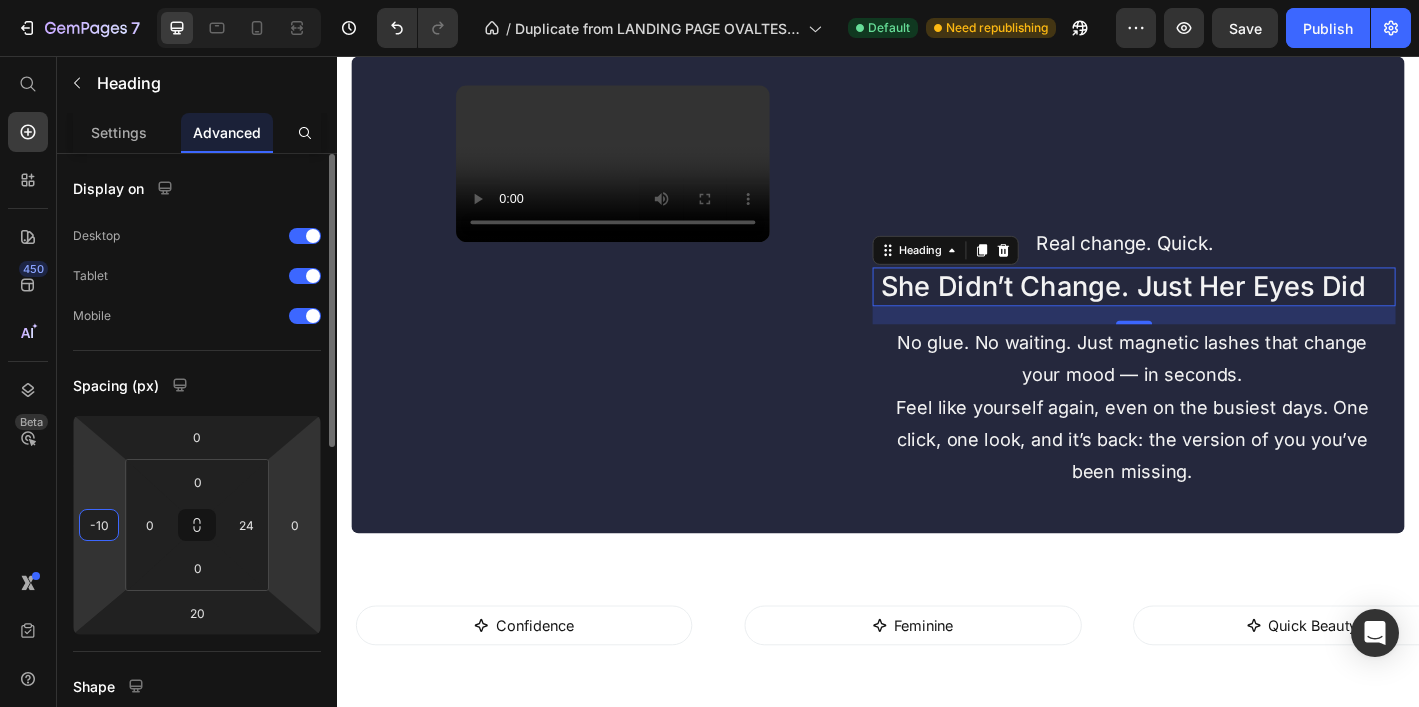 click on "7  Version history  /  Duplicate from LANDING PAGE OVALTES 2.0 Default Need republishing Preview  Save   Publish  450 Beta Start with Sections Elements Hero Section Product Detail Brands Trusted Badges Guarantee Product Breakdown How to use Testimonials Compare Bundle FAQs Social Proof Brand Story Product List Collection Blog List Contact Sticky Add to Cart Custom Footer Browse Library 450 Layout
Row
Row
Row
Row Text
Heading
Text Block Button
Button
Button
Sticky Back to top Media
Image" at bounding box center [709, 0] 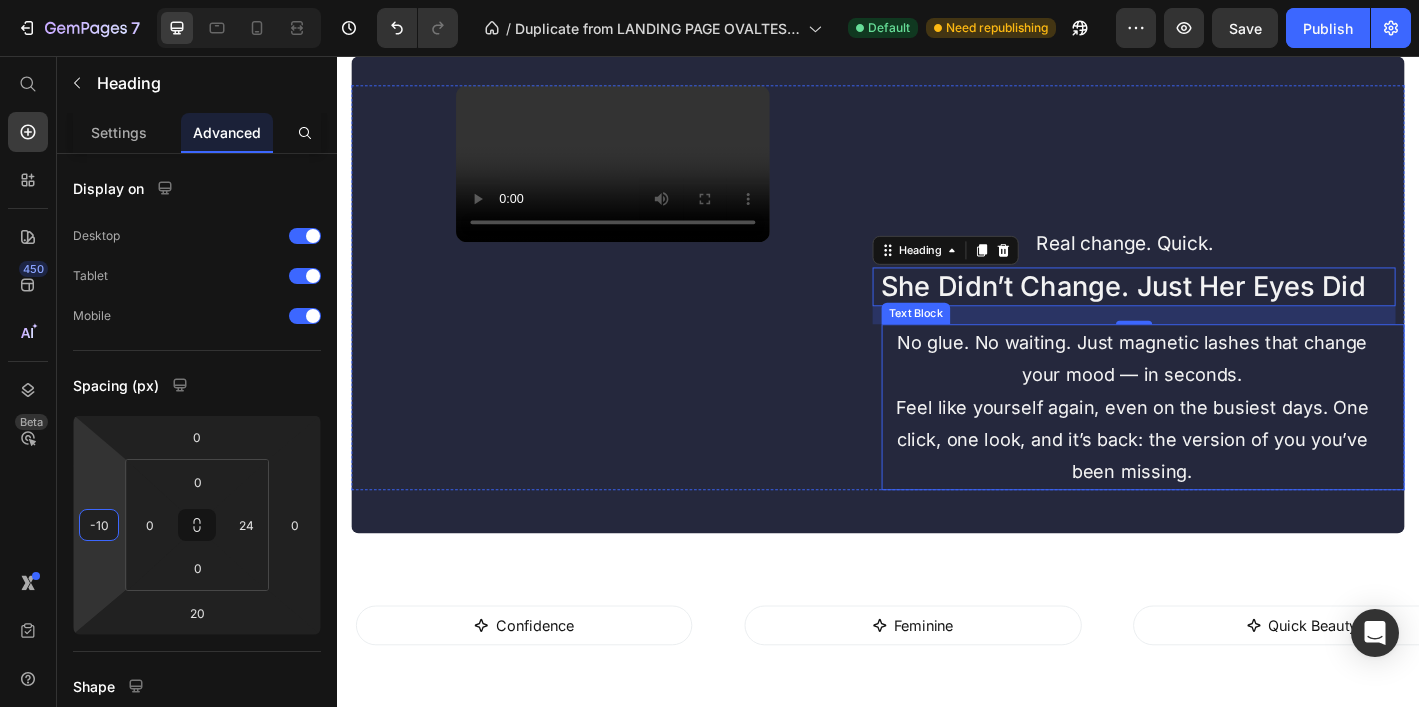 click on "No glue. No waiting. Just magnetic lashes that change your mood — in seconds. Feel like yourself again, even on the busiest days. One click, one look, and it’s back: the version of you you’ve been missing." at bounding box center (1219, 445) 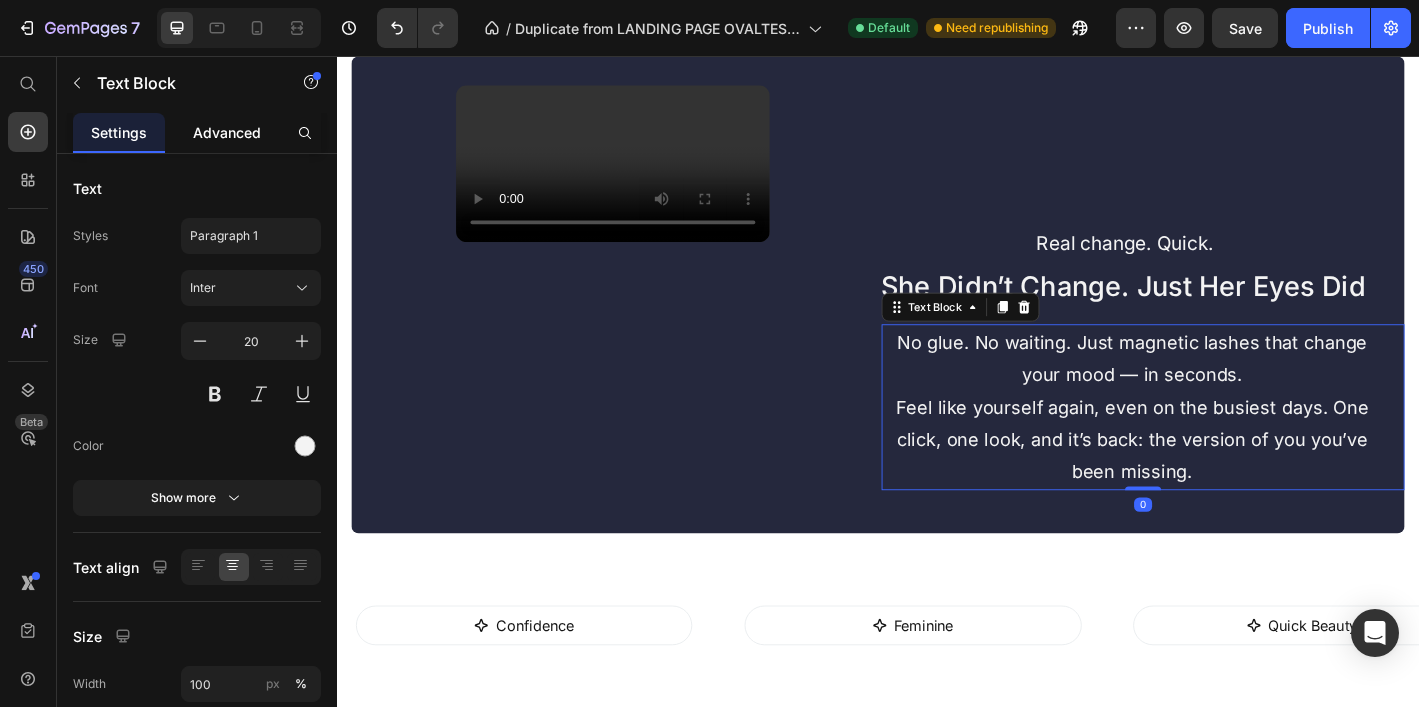 click on "Advanced" at bounding box center [227, 132] 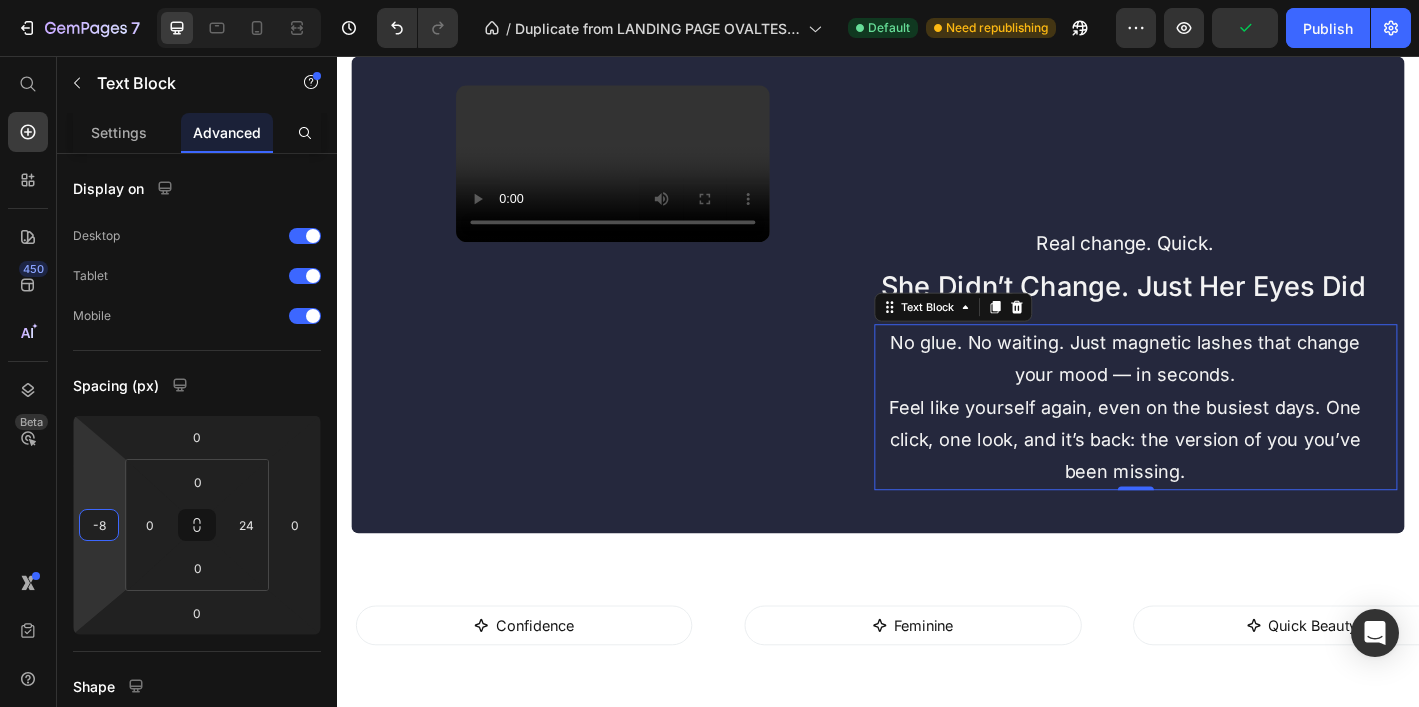 click on "7  Version history  /  Duplicate from LANDING PAGE OVALTES 2.0 Default Need republishing Preview  Publish  450 Beta Start with Sections Elements Hero Section Product Detail Brands Trusted Badges Guarantee Product Breakdown How to use Testimonials Compare Bundle FAQs Social Proof Brand Story Product List Collection Blog List Contact Sticky Add to Cart Custom Footer Browse Library 450 Layout
Row
Row
Row
Row Text
Heading
Text Block Button
Button
Button
Sticky Back to top Media" at bounding box center [709, 0] 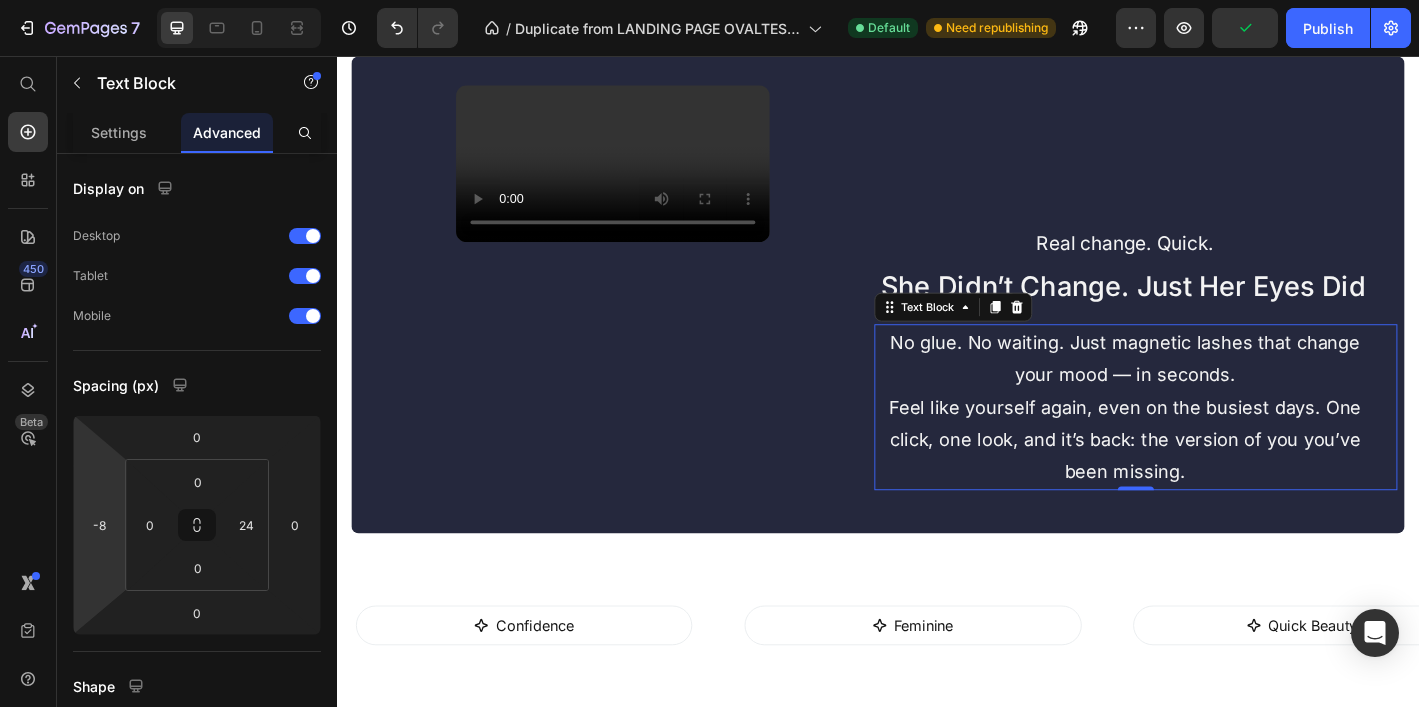 type on "-10" 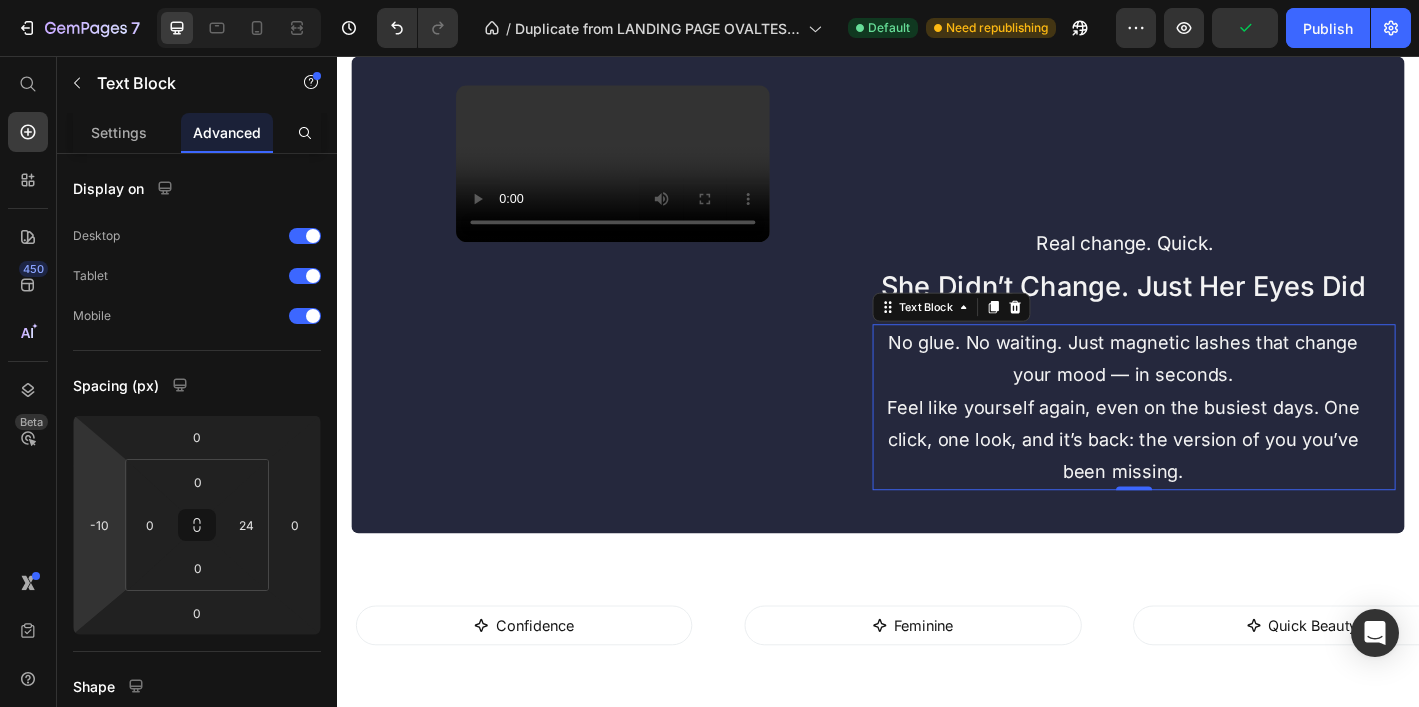click on "7  Version history  /  Duplicate from LANDING PAGE OVALTES 2.0 Default Need republishing Preview  Publish  450 Beta Start with Sections Elements Hero Section Product Detail Brands Trusted Badges Guarantee Product Breakdown How to use Testimonials Compare Bundle FAQs Social Proof Brand Story Product List Collection Blog List Contact Sticky Add to Cart Custom Footer Browse Library 450 Layout
Row
Row
Row
Row Text
Heading
Text Block Button
Button
Button
Sticky Back to top Media" at bounding box center (709, 0) 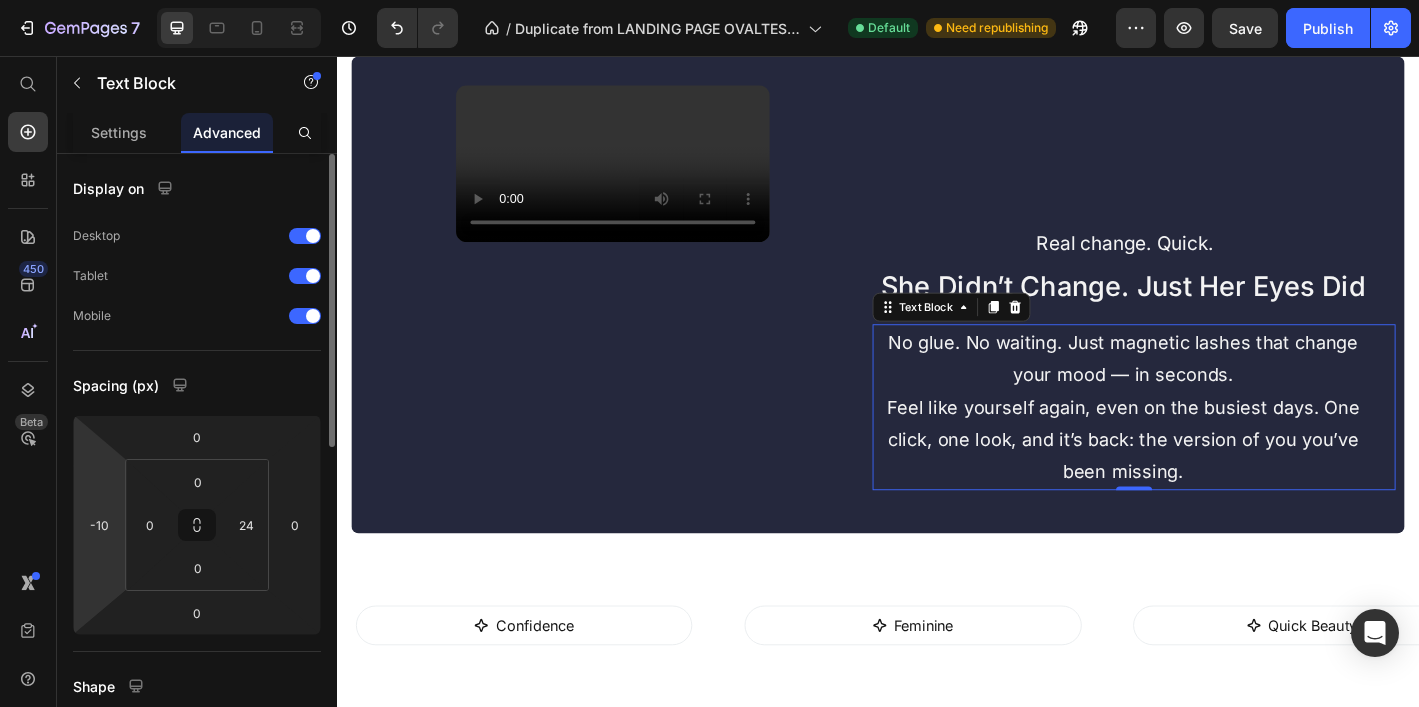 click on "Spacing (px)" at bounding box center [197, 385] 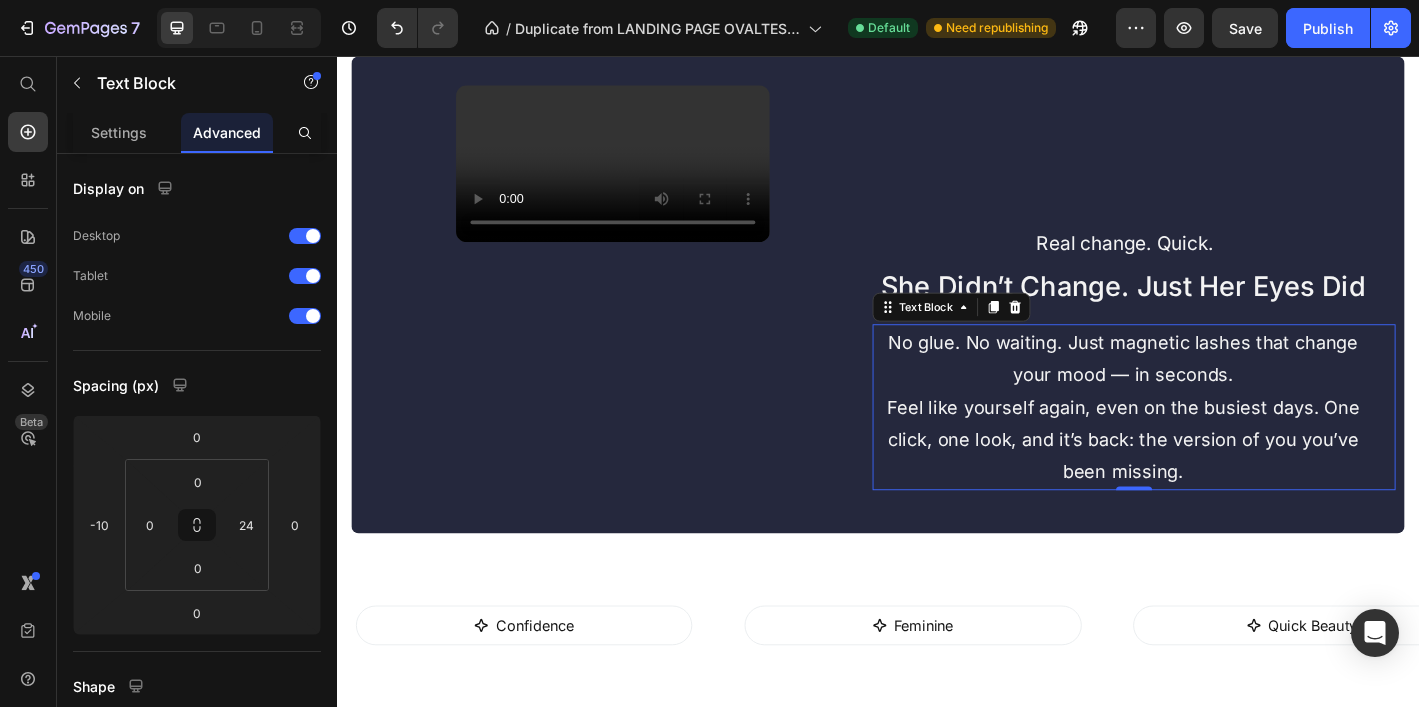 click on "Real change. Quick. Heading She Didn’t Change. Just Her Eyes Did Heading No glue. No waiting. Just magnetic lashes that change your mood — in seconds. Feel like yourself again, even on the busiest days. One click, one look, and it’s back: the version of you you’ve been missing. Text Block   0" at bounding box center (1231, 312) 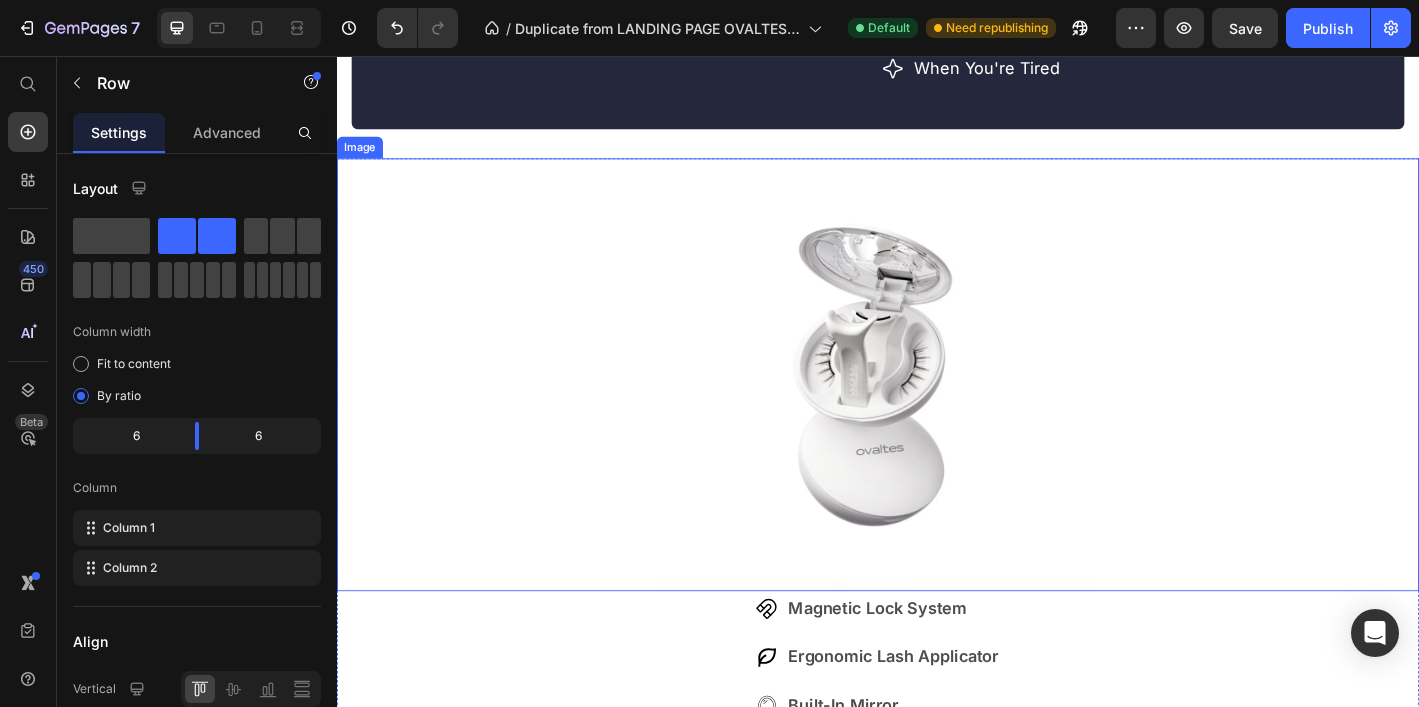 scroll, scrollTop: 3112, scrollLeft: 0, axis: vertical 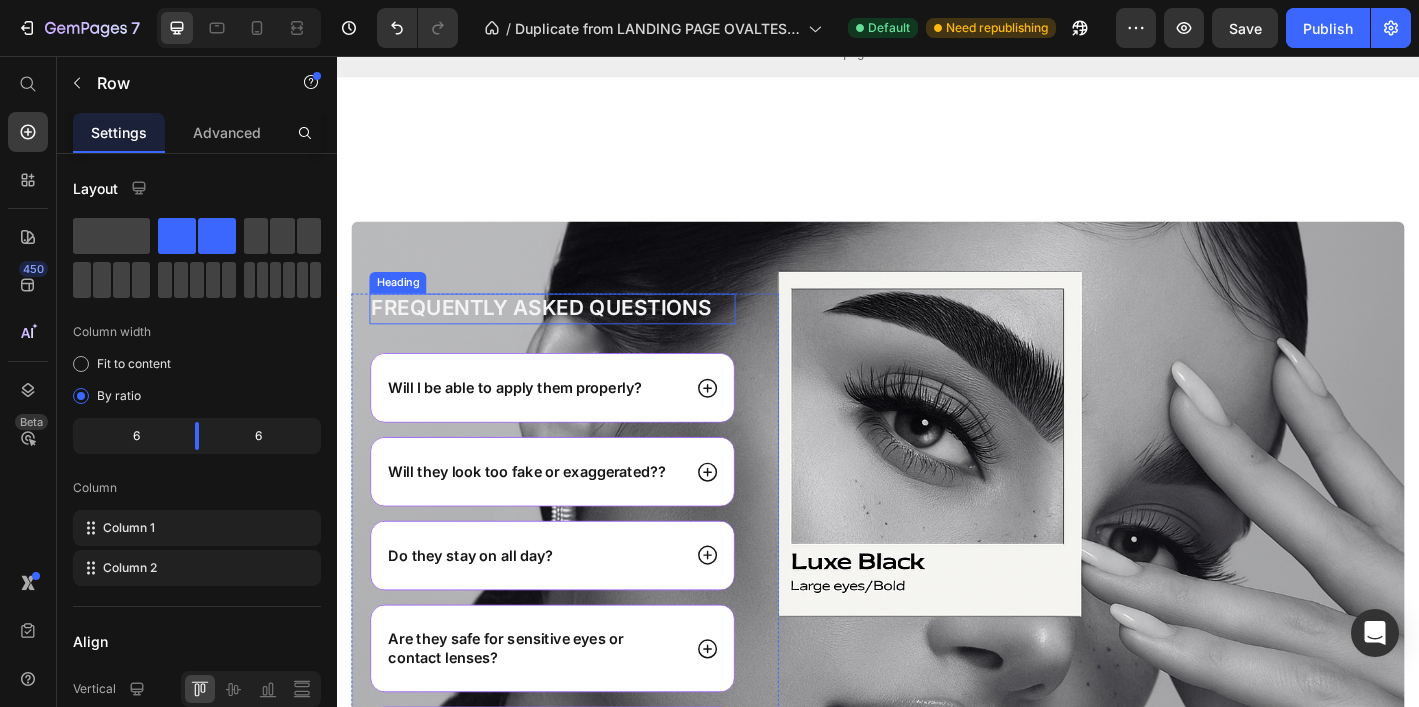 click on "Frequently asked questions" at bounding box center [576, 336] 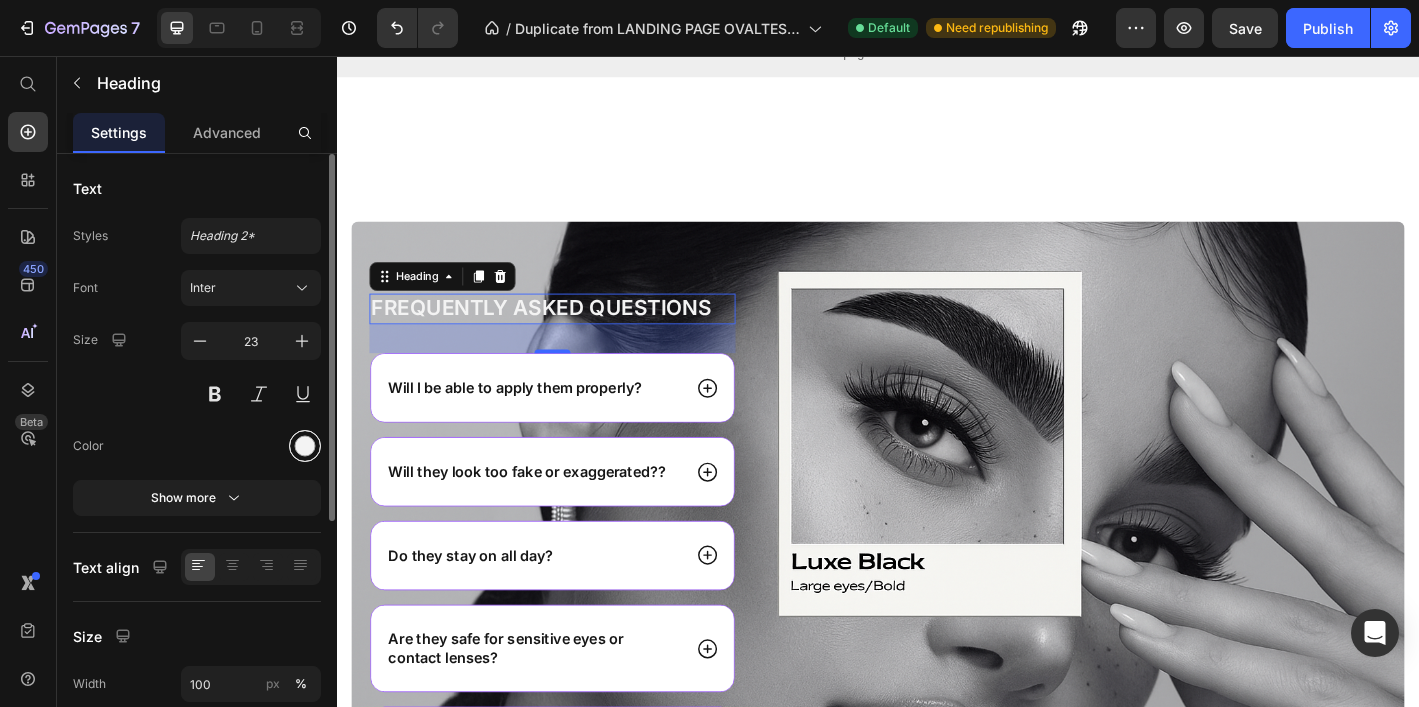 click at bounding box center [305, 446] 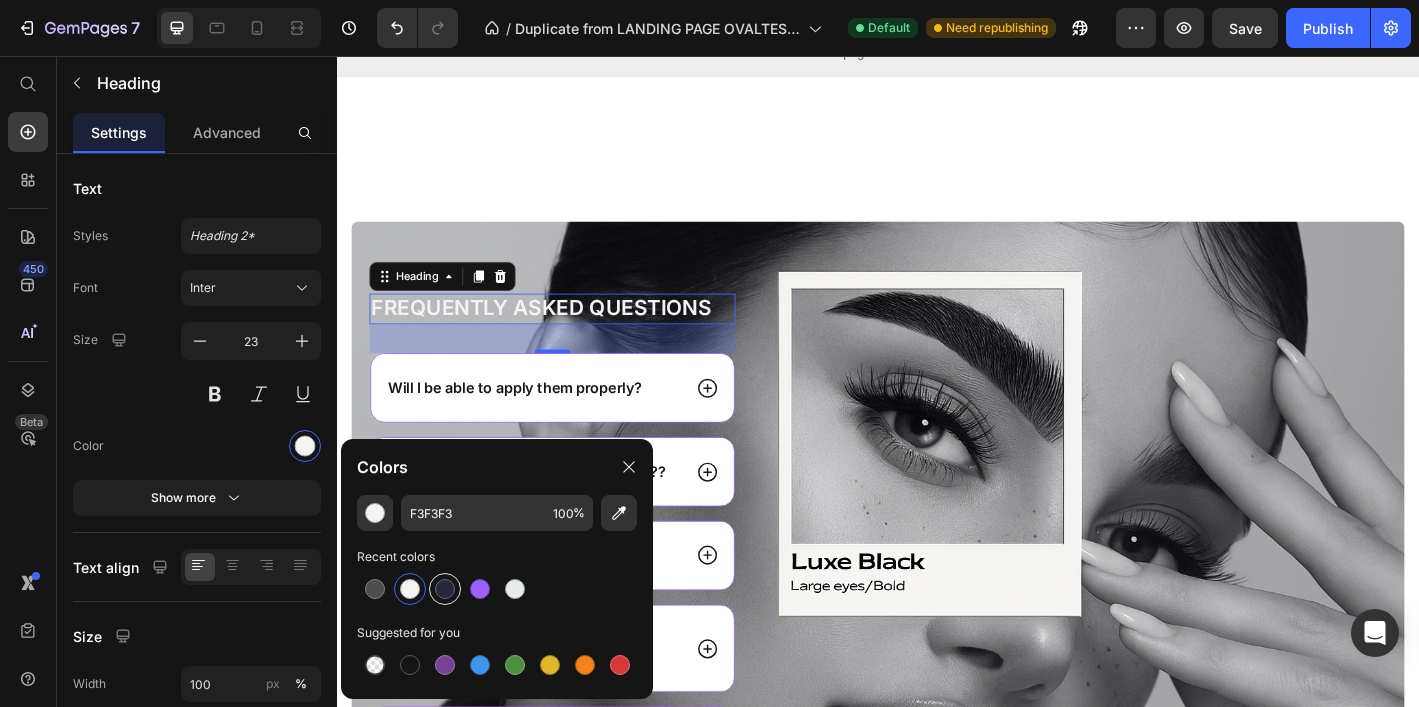 click at bounding box center (445, 589) 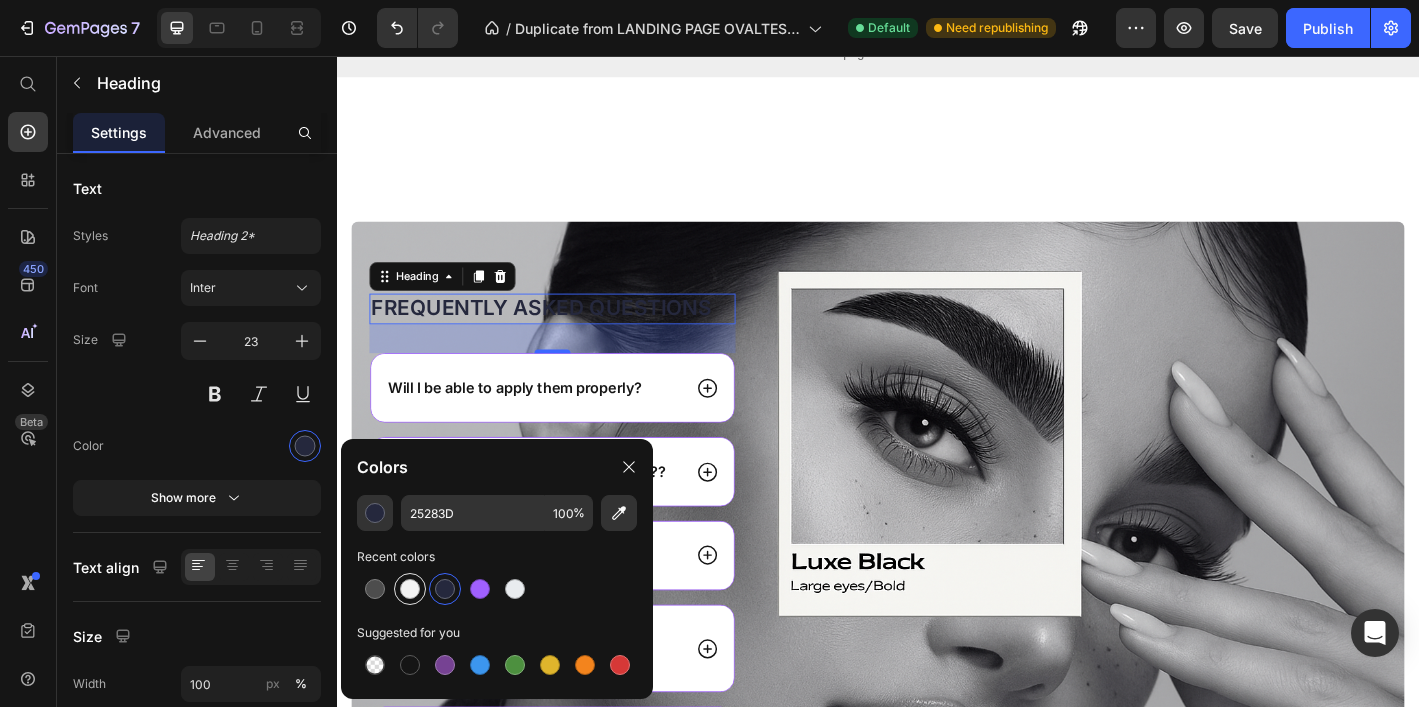 click at bounding box center (410, 589) 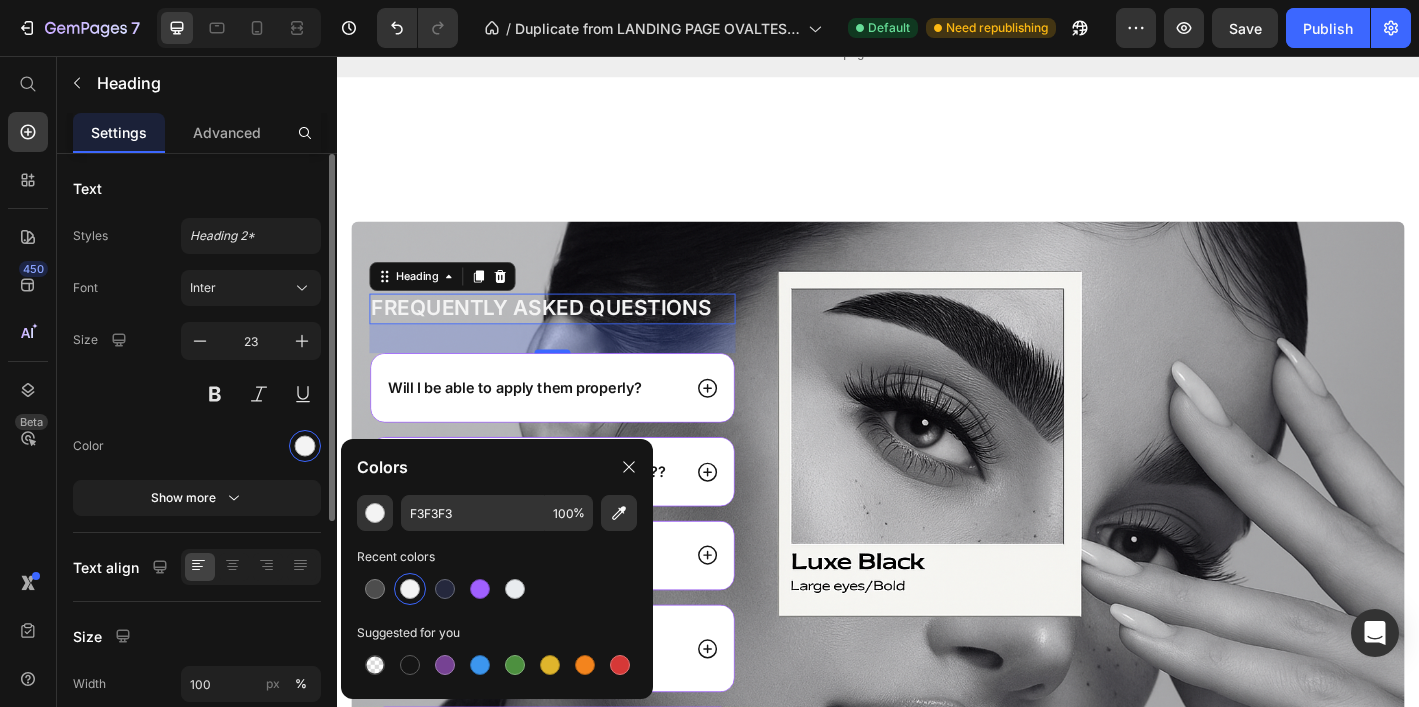 click on "Color" at bounding box center [197, 446] 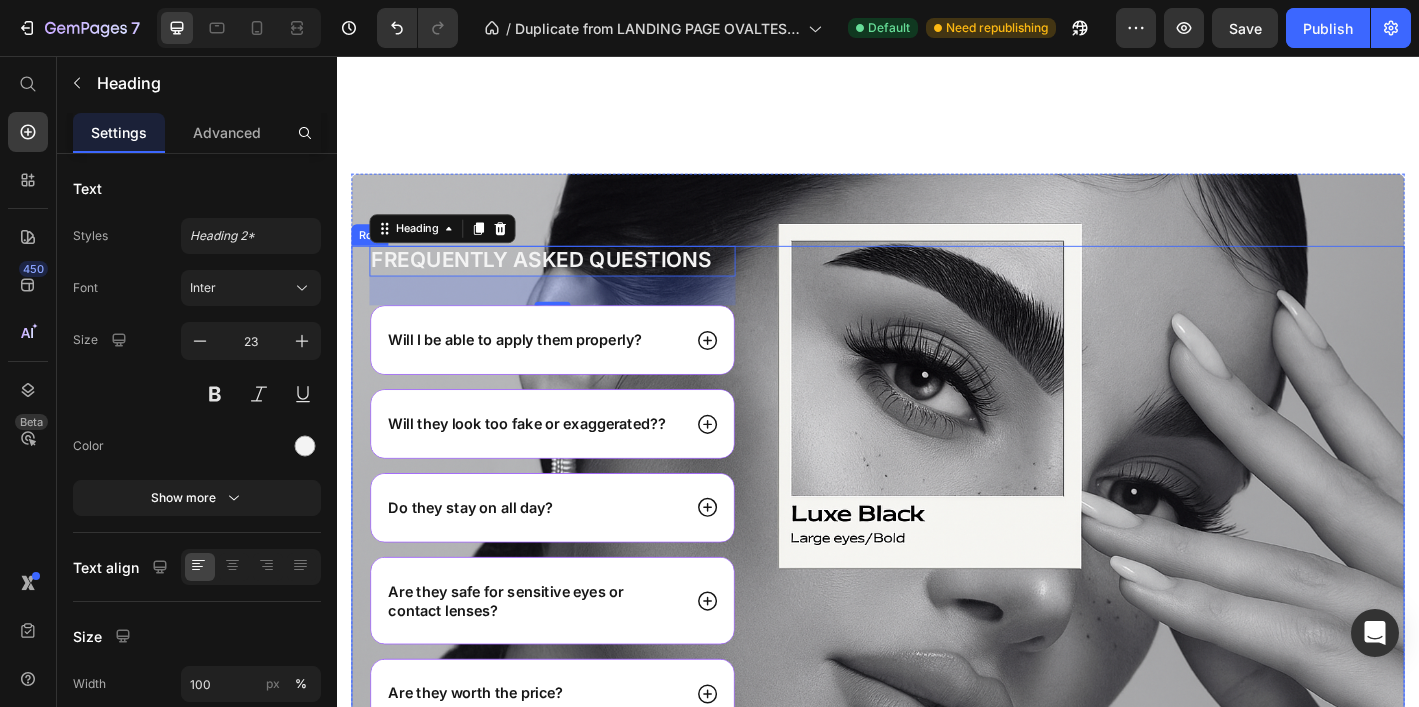 scroll, scrollTop: 4721, scrollLeft: 0, axis: vertical 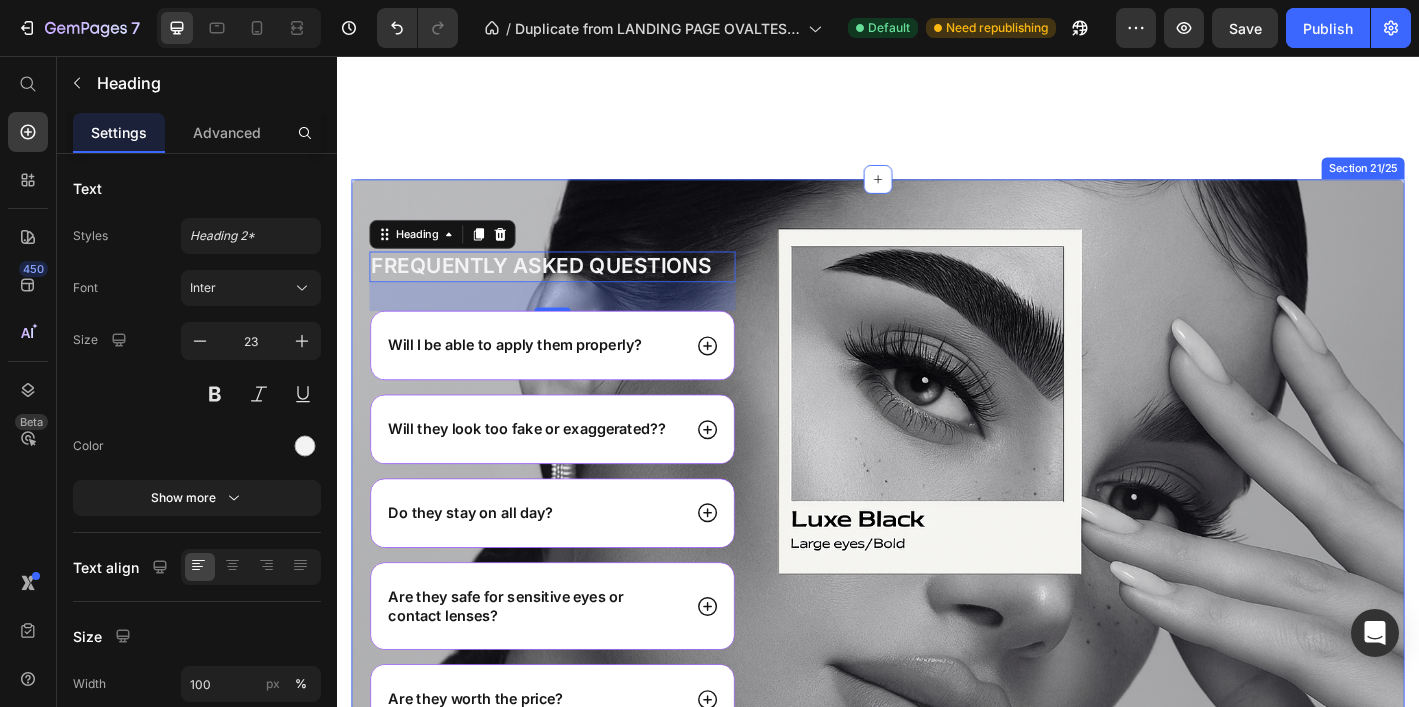 click on "Frequently asked questions Heading   32
Will I be able to apply them properly?
Will they look too fake or exaggerated??
Do they stay on all day?
Are they safe for sensitive eyes or contact lenses?
Are they worth the price? Accordion Row Image Row Section 21/25" at bounding box center (937, 534) 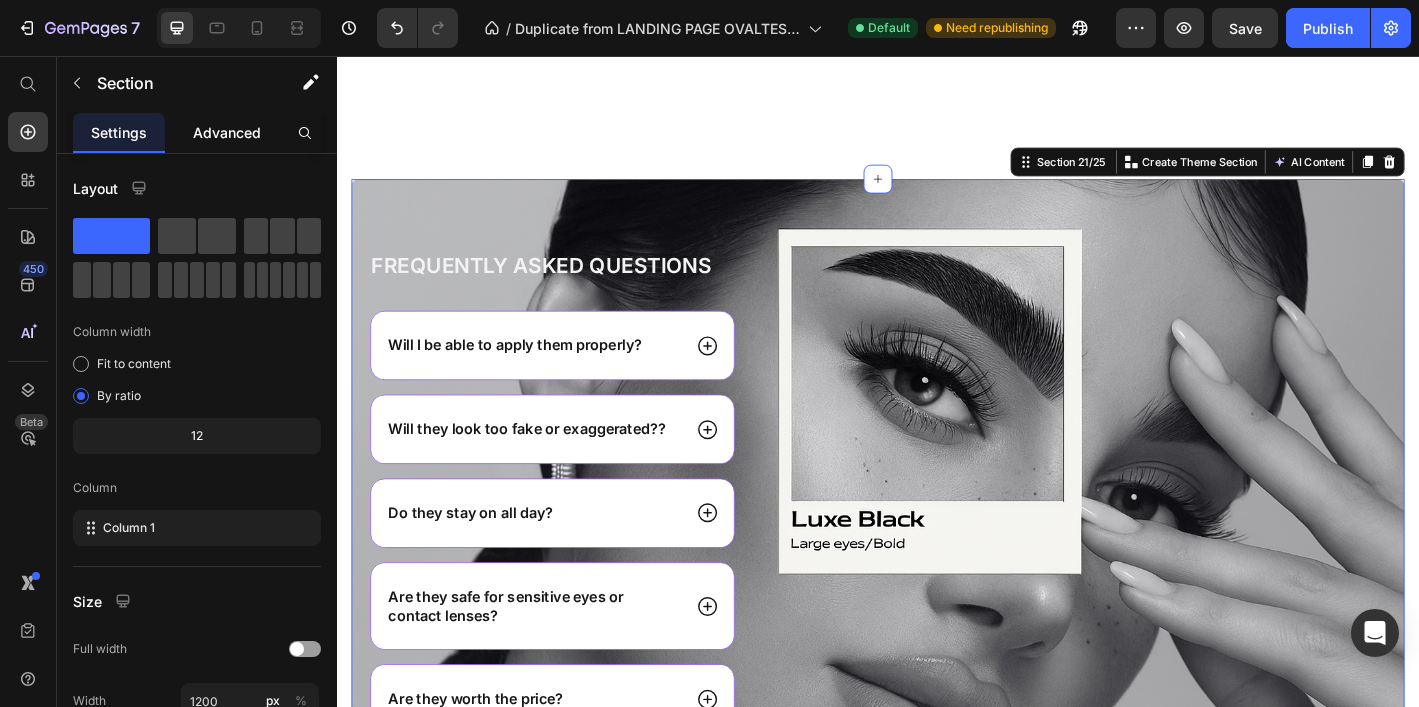 click on "Advanced" at bounding box center (227, 132) 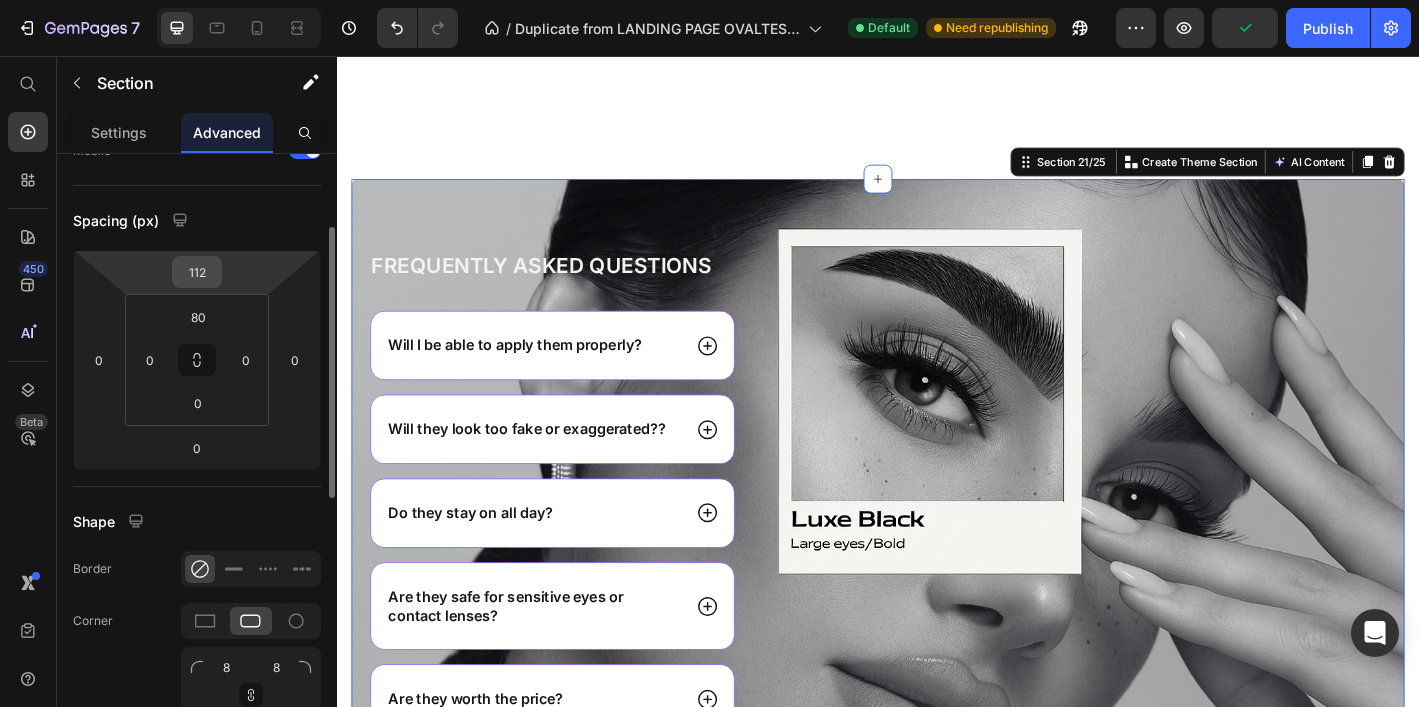 scroll, scrollTop: 167, scrollLeft: 0, axis: vertical 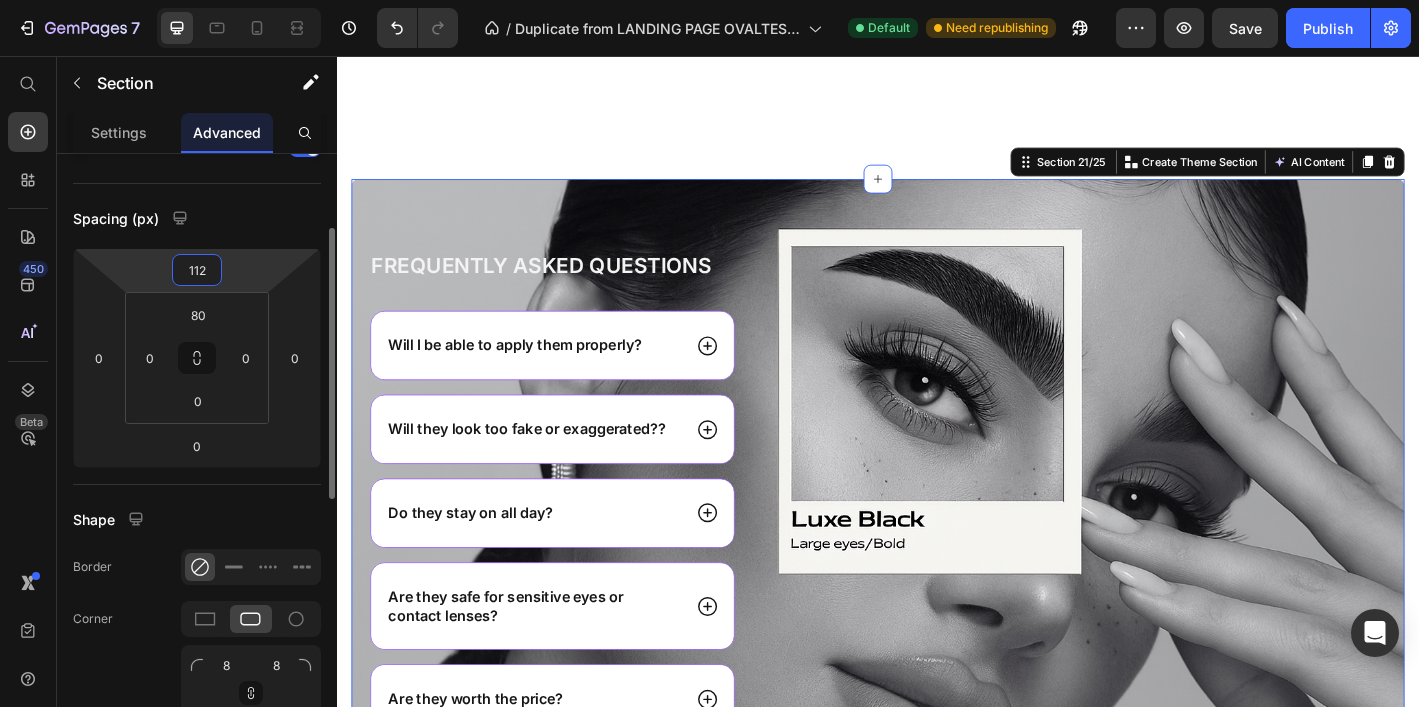 click on "112" at bounding box center (197, 270) 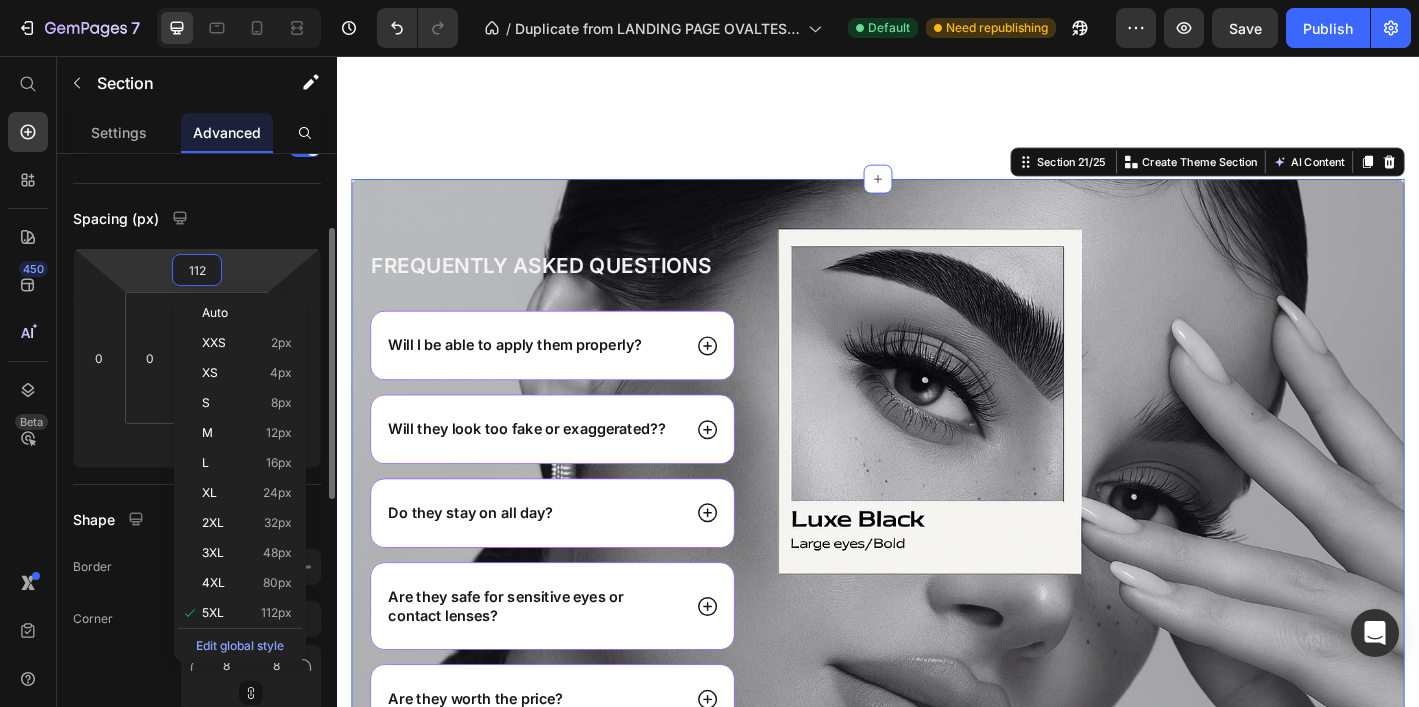 click on "Spacing (px)" at bounding box center (197, 218) 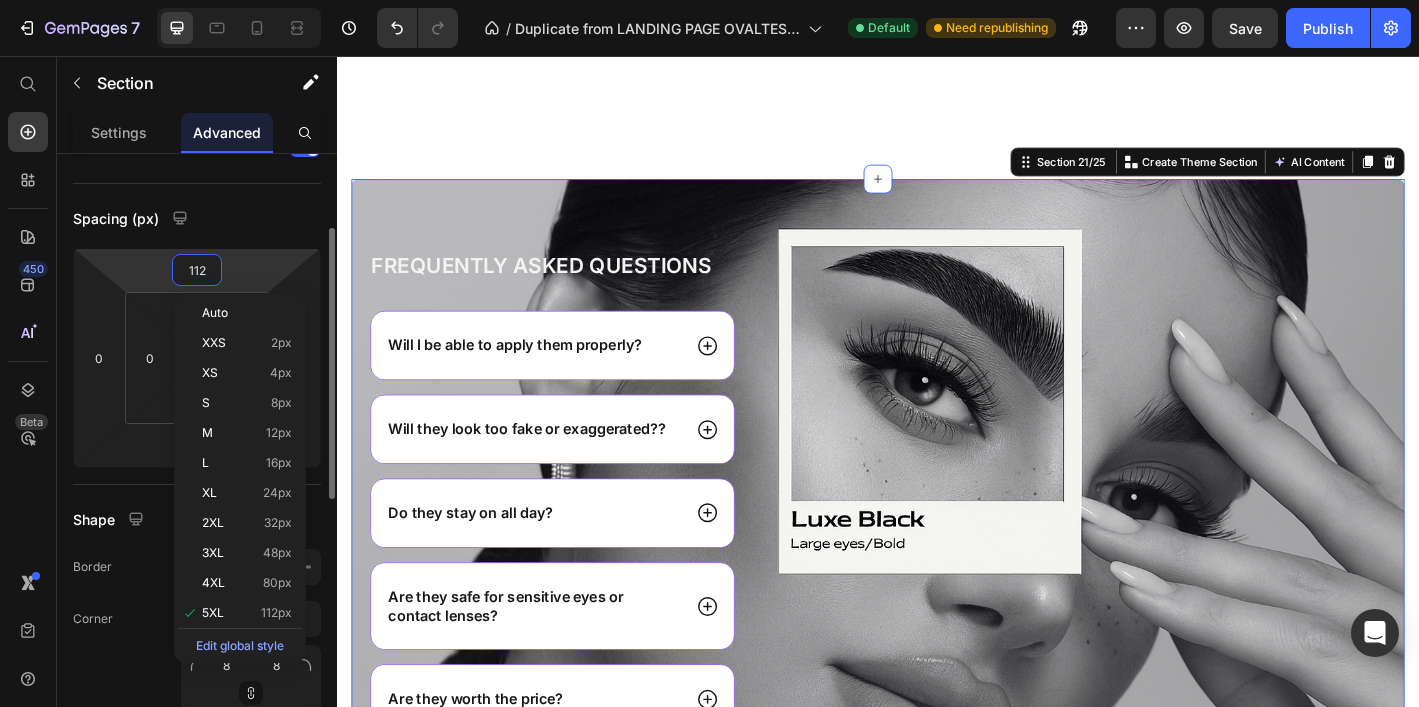 type on "5" 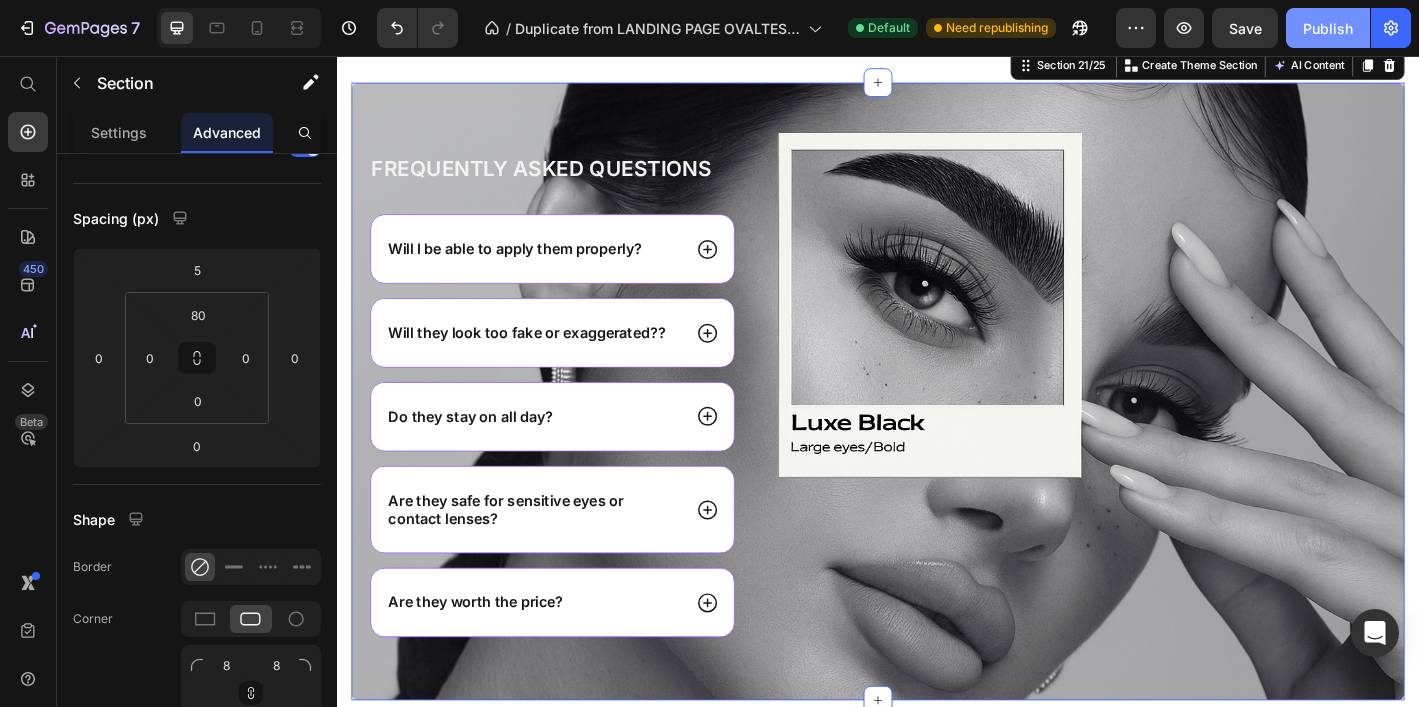 click on "Publish" at bounding box center (1328, 28) 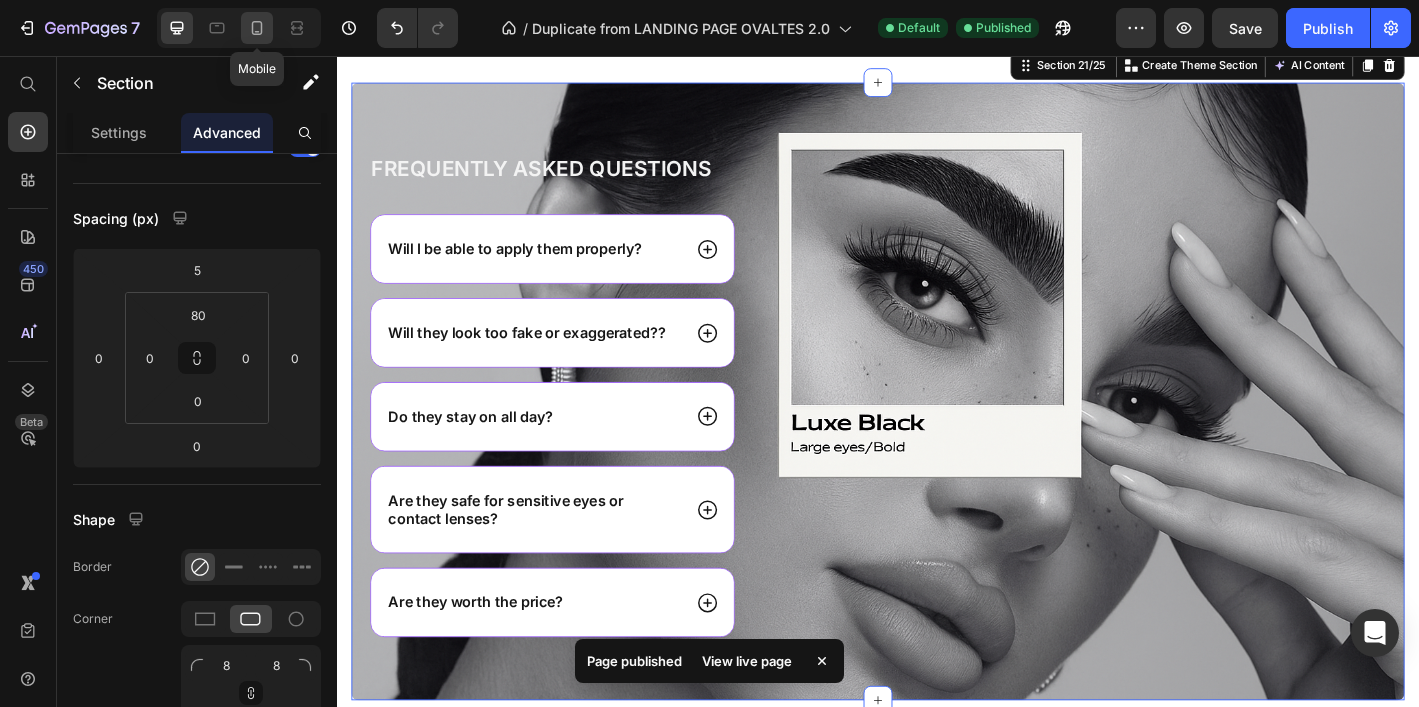 click 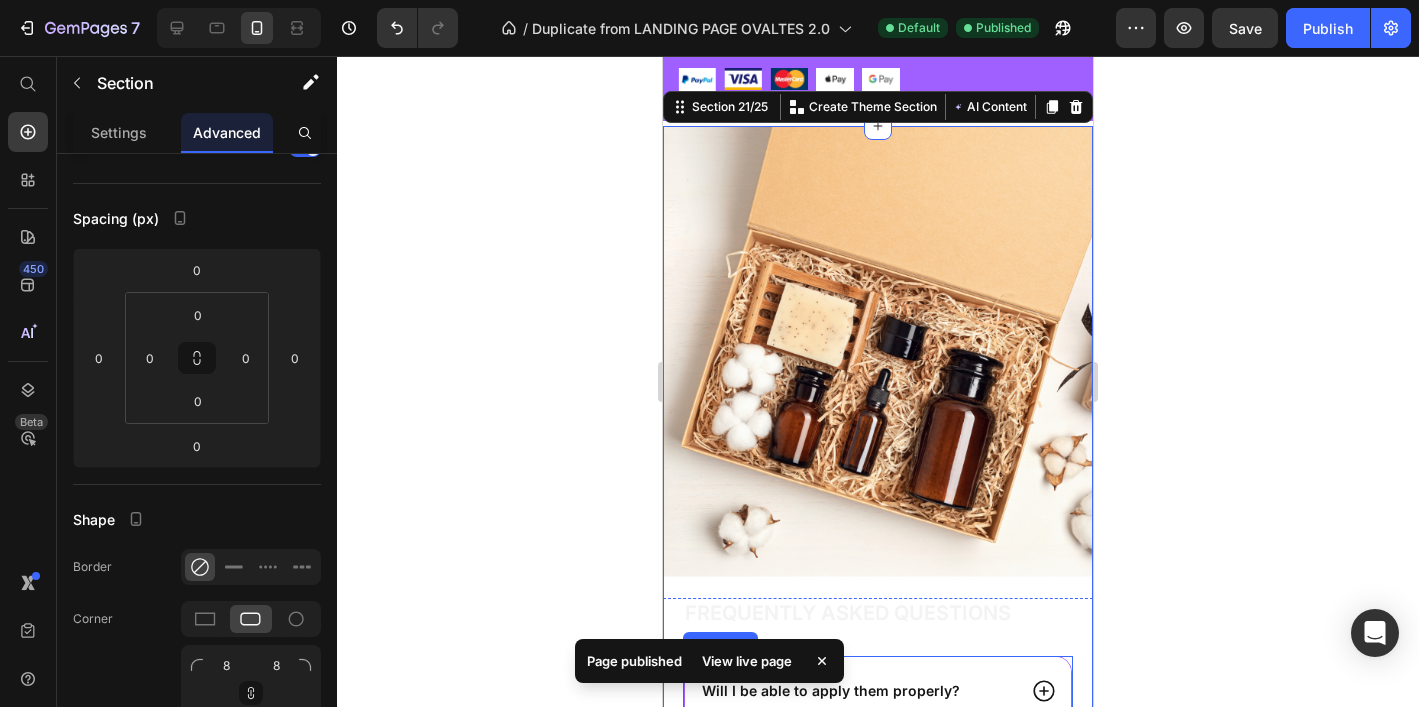 scroll, scrollTop: 8705, scrollLeft: 0, axis: vertical 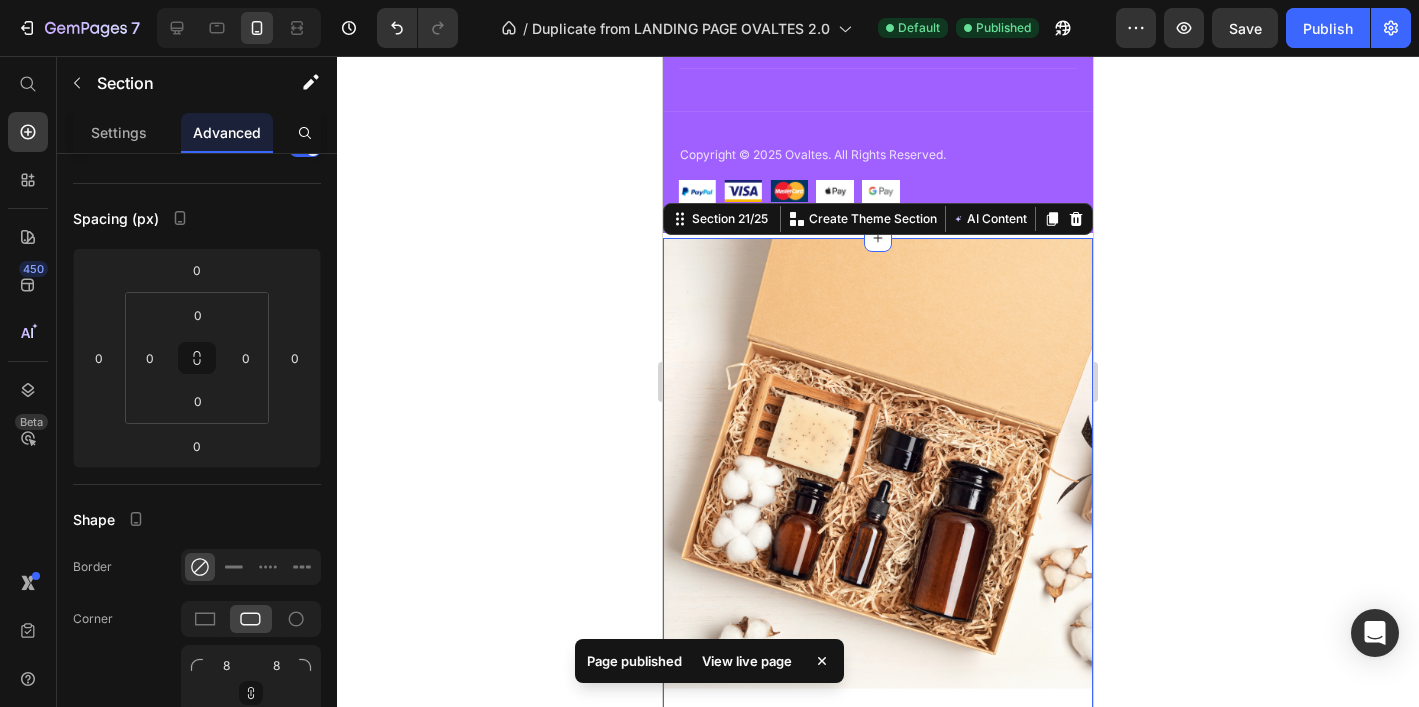 click 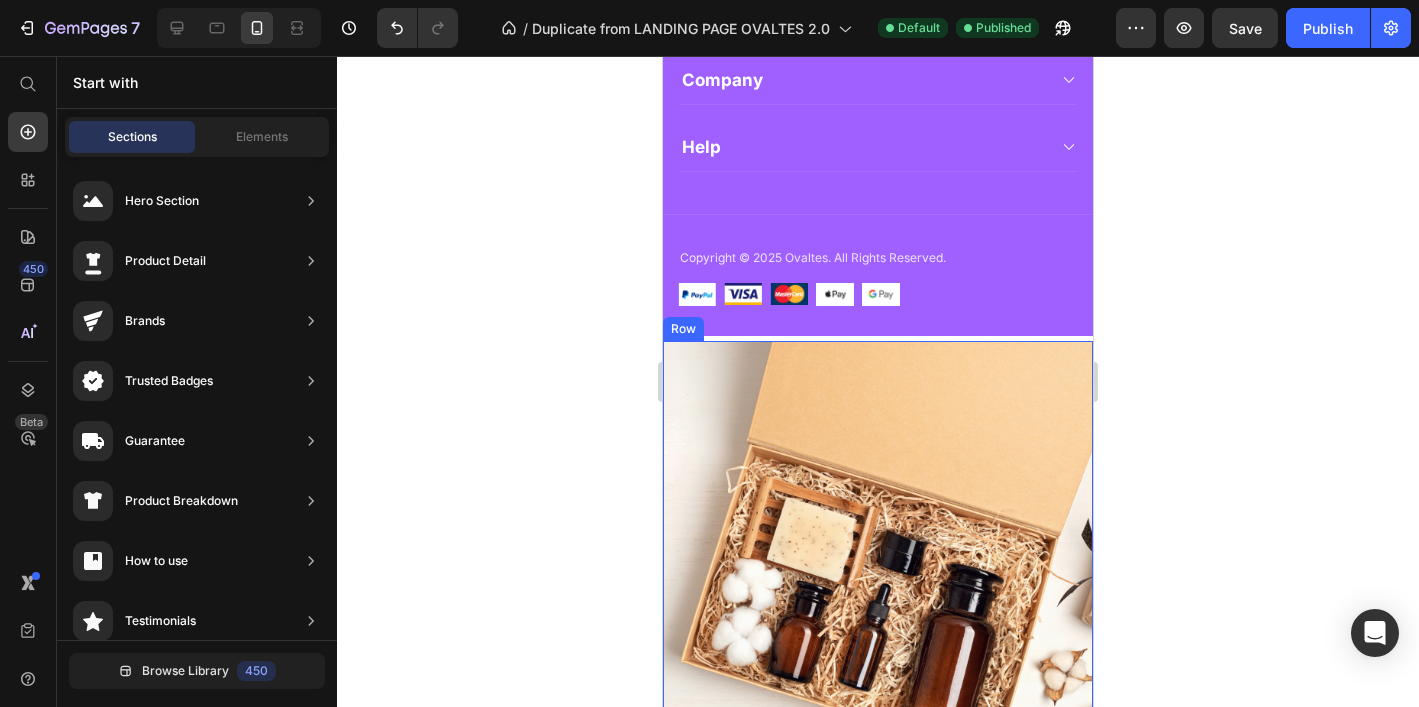 scroll, scrollTop: 9269, scrollLeft: 0, axis: vertical 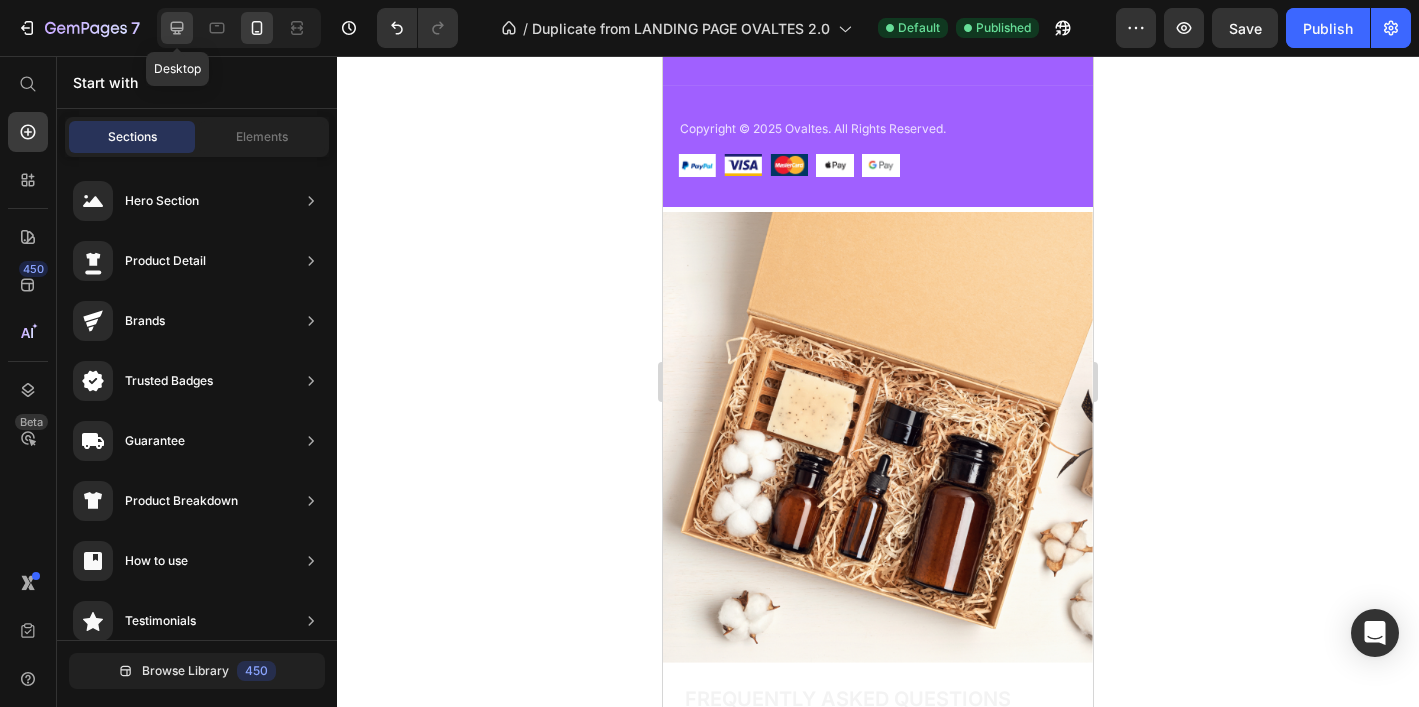 click 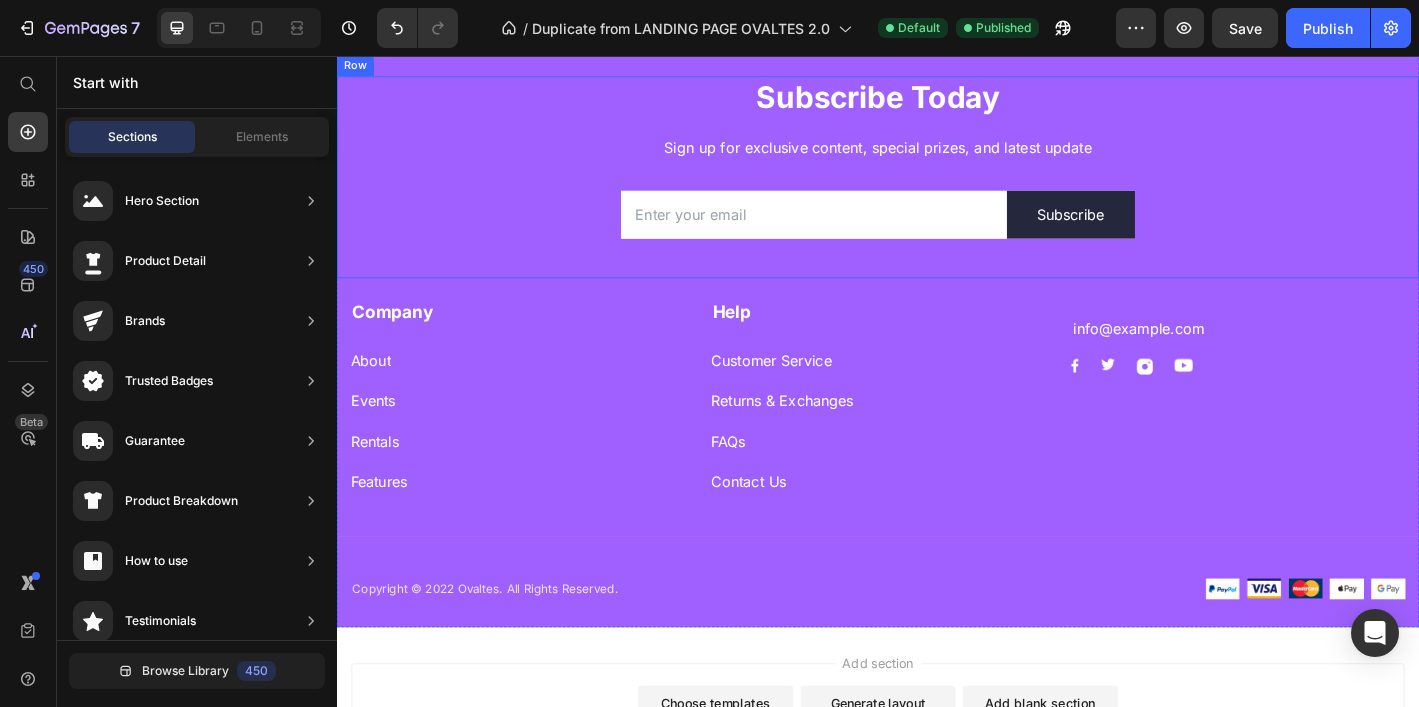 scroll, scrollTop: 5446, scrollLeft: 0, axis: vertical 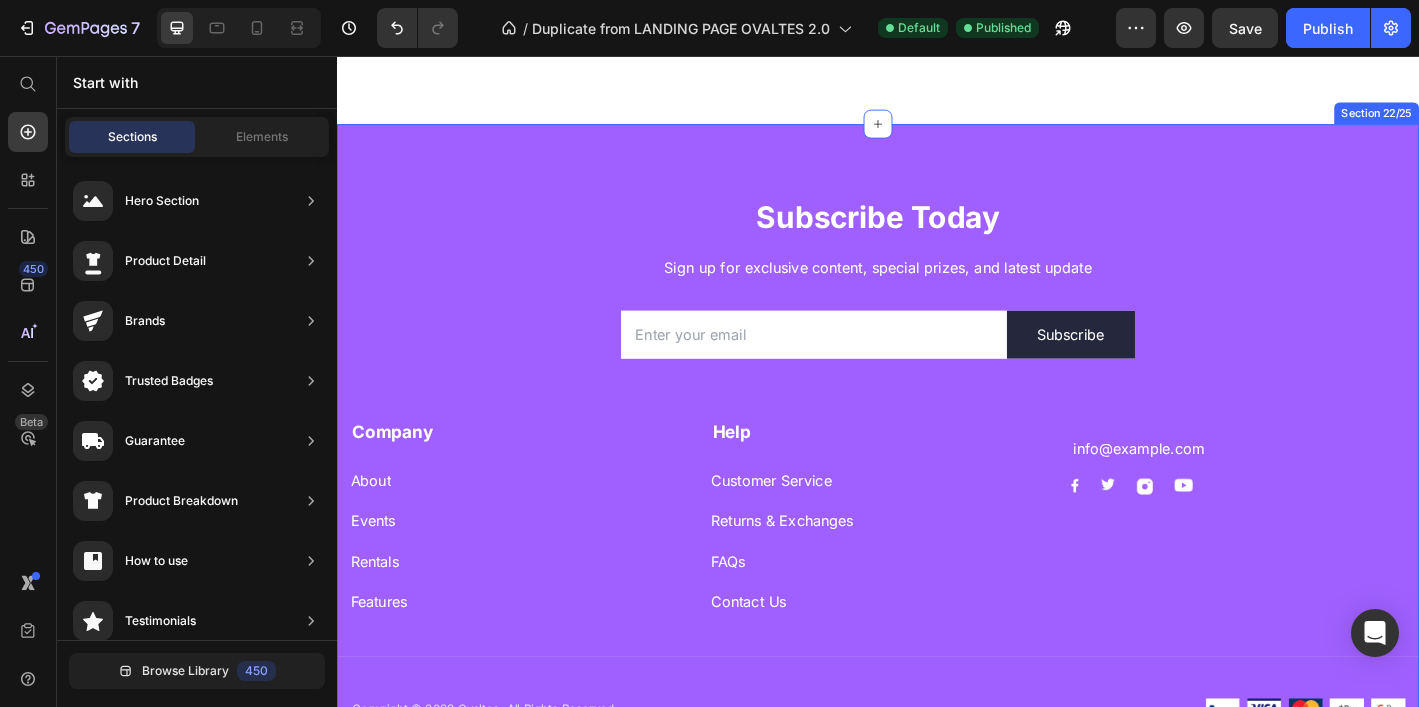 click on "Subscribe Today Heading Sign up for exclusive content, special prizes, and latest update Text block Email Field Subscribe Submit Button Row Newsletter Row Company Text block About Button Events Button Rentals Button Features Button Help Text block Customer Service Button Returns & Exchanges Button FAQs Button Contact Us Button infovaltes@gmail.com Text block Image Image Image Image Row Row
Company
Shop
Help
Visit Accordion Row                Title Line Copyright © 2022 Ovaltes. All Rights Reserved. Text block Image Image Image Image Image Row Row Section 22/25" at bounding box center [937, 476] 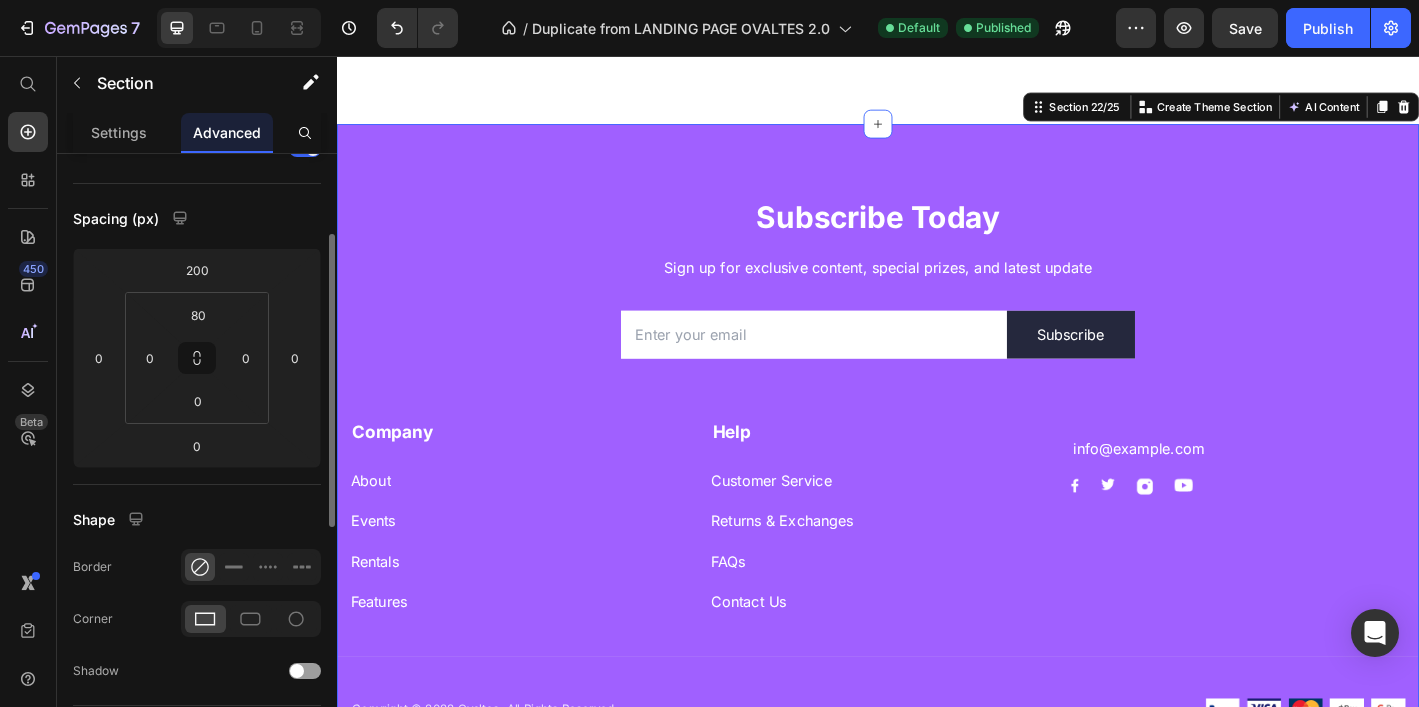 scroll, scrollTop: 0, scrollLeft: 0, axis: both 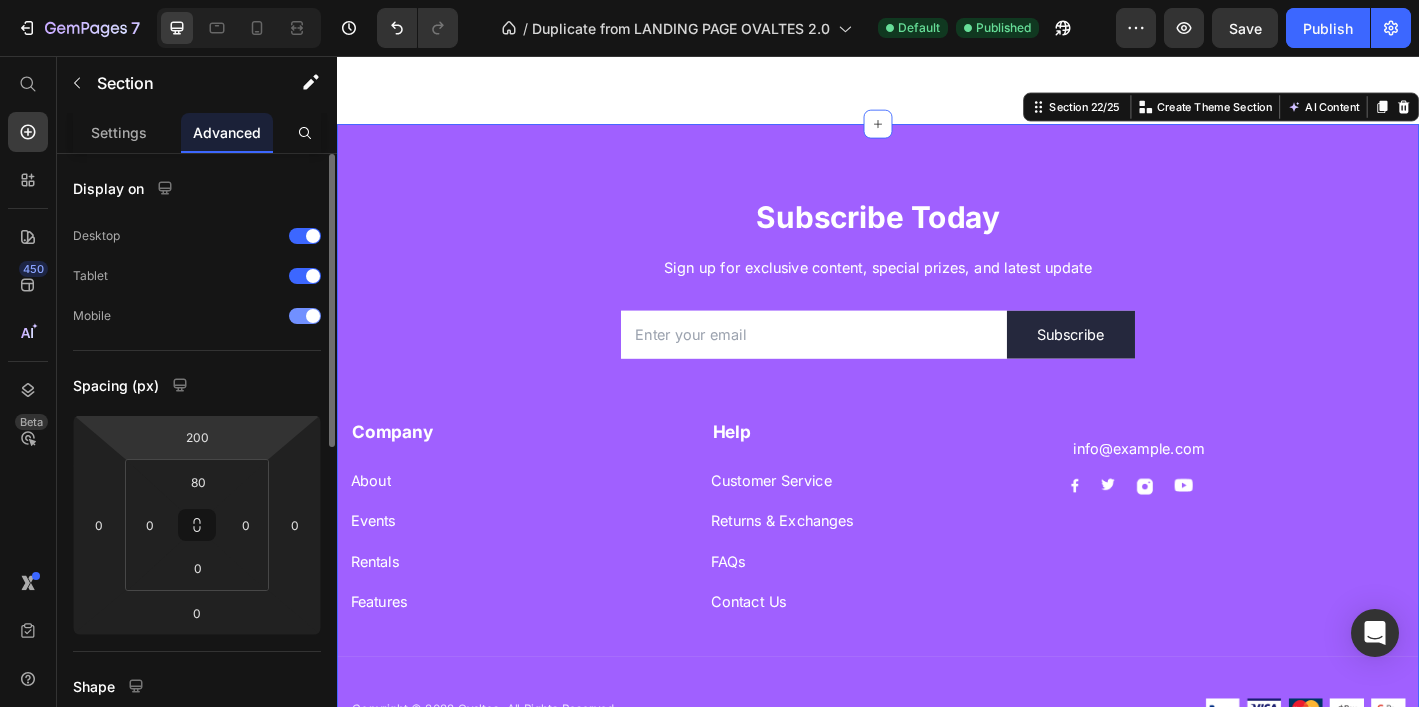 click at bounding box center (305, 316) 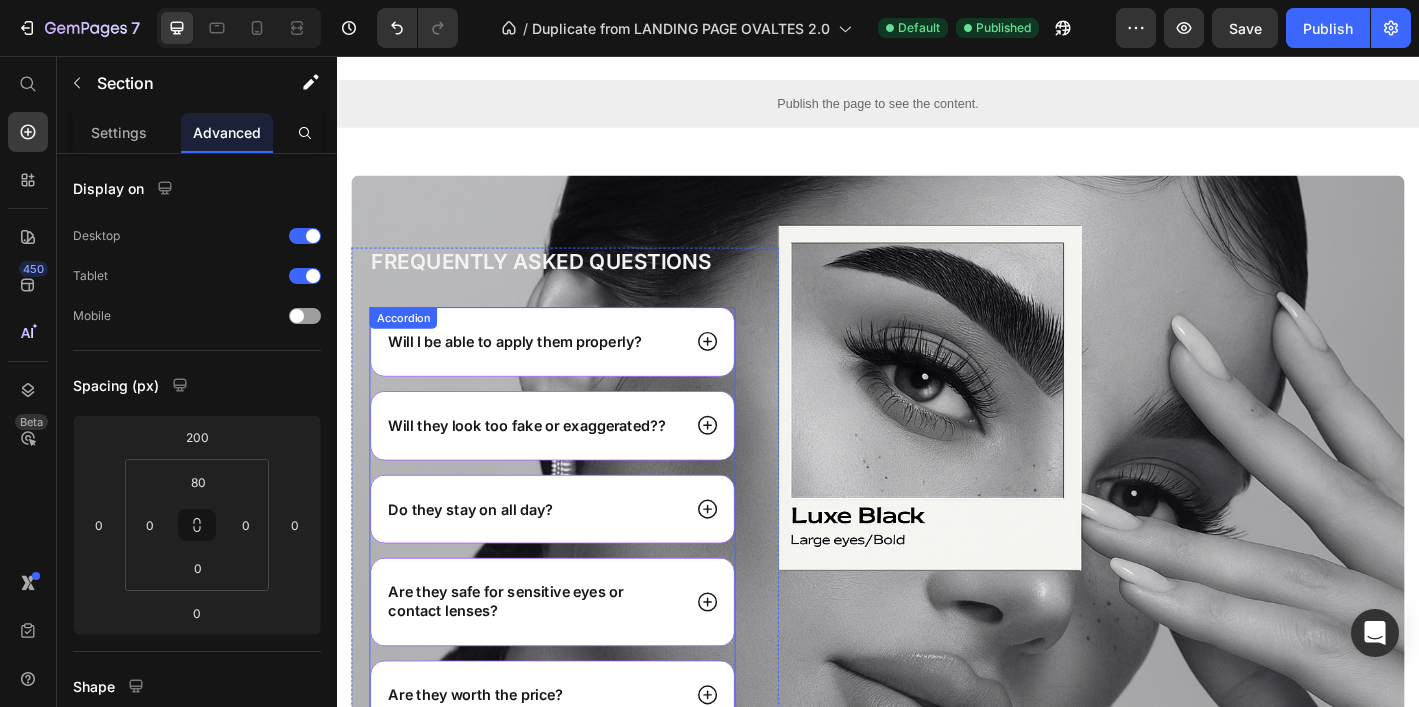 scroll, scrollTop: 4513, scrollLeft: 0, axis: vertical 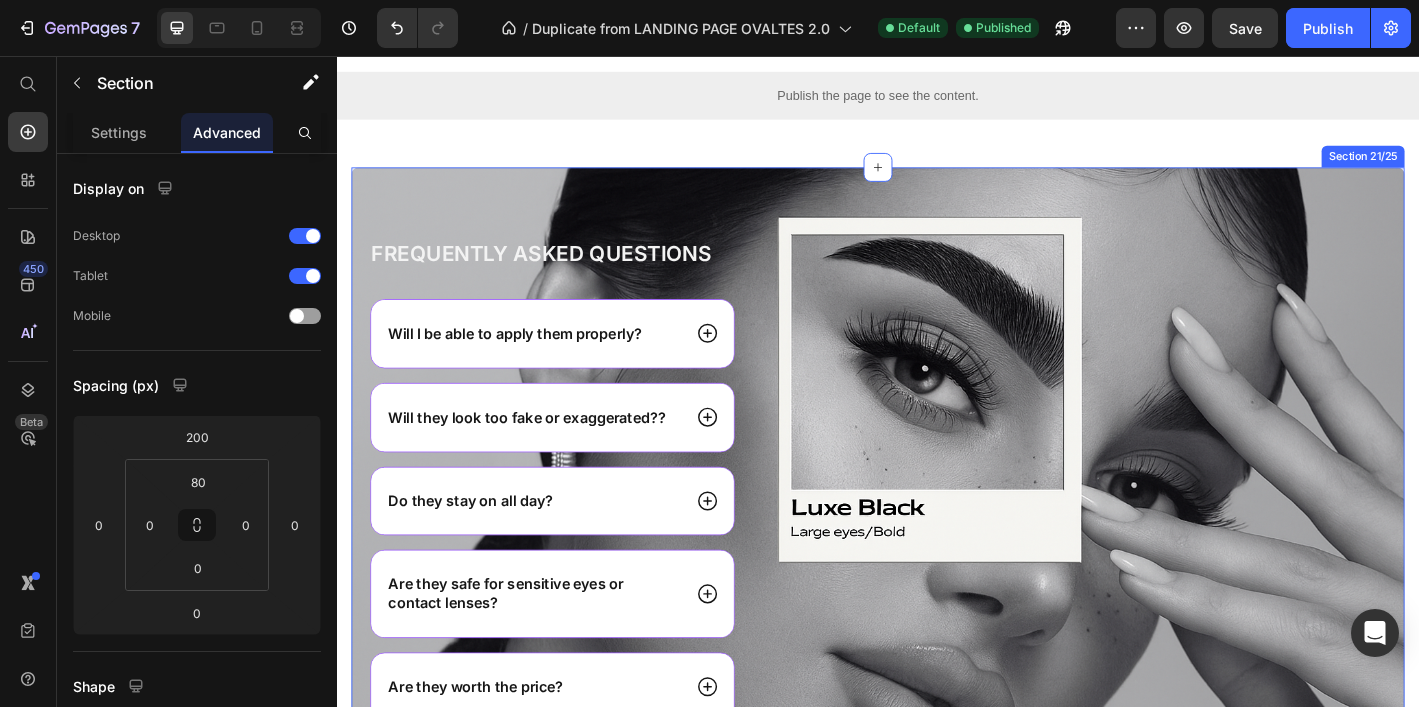click on "Frequently asked questions Heading
Will I be able to apply them properly?
Will they look too fake or exaggerated??
Do they stay on all day?
Are they safe for sensitive eyes or contact lenses?
Are they worth the price? Accordion Row Image Row Section 21/25" at bounding box center (937, 521) 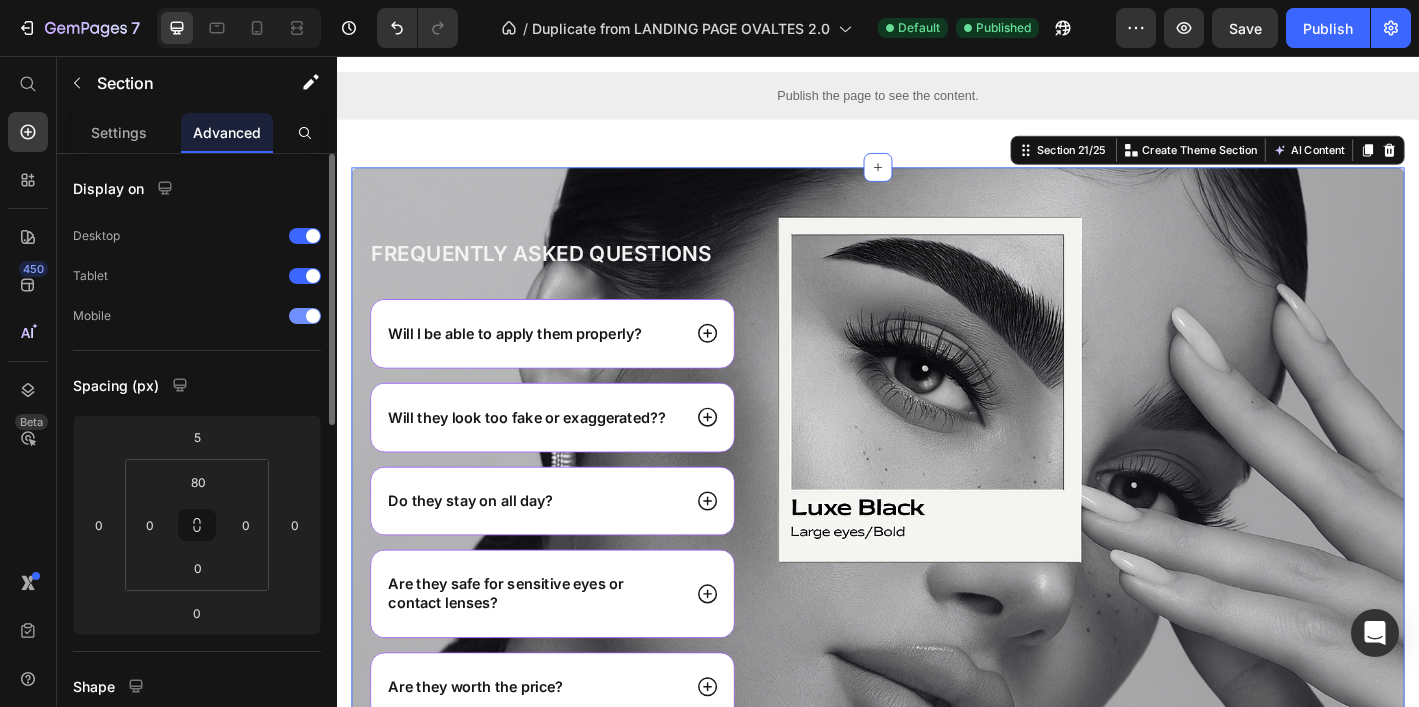 click at bounding box center (305, 316) 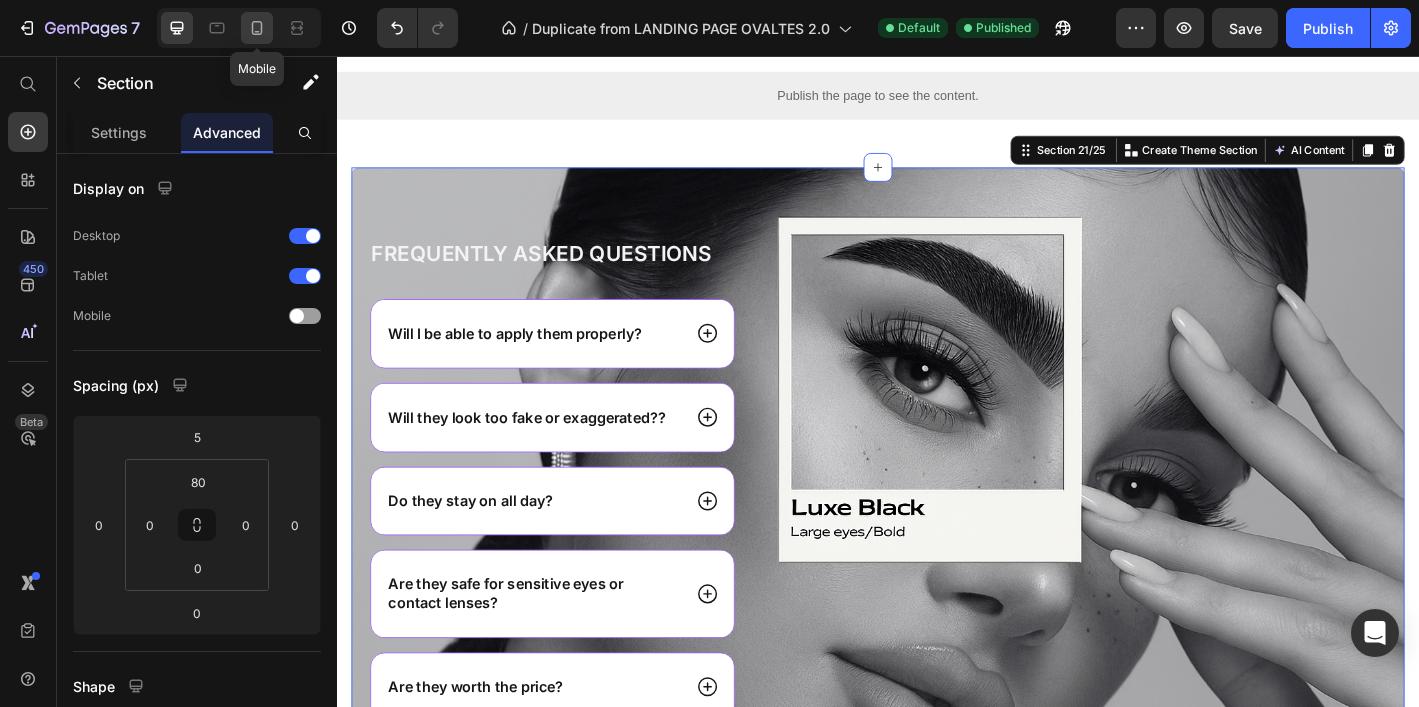 click 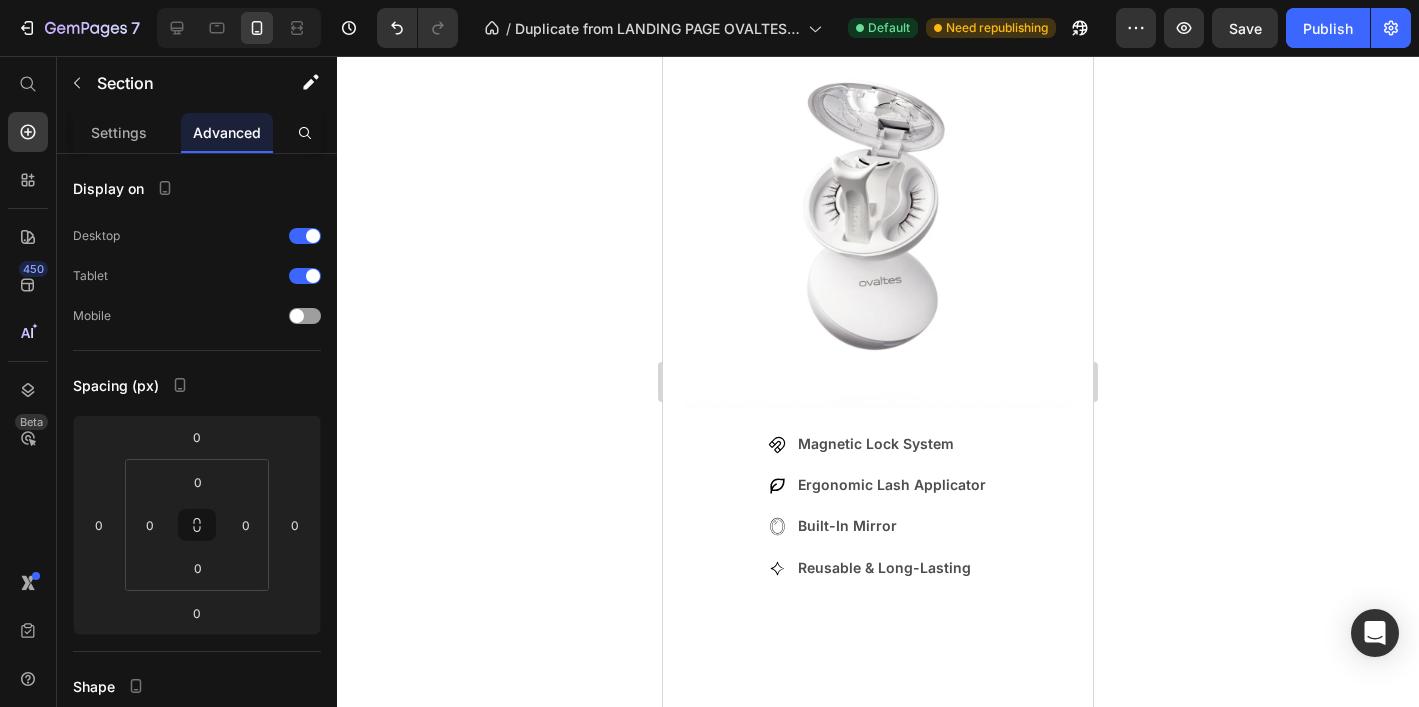 scroll, scrollTop: 3323, scrollLeft: 0, axis: vertical 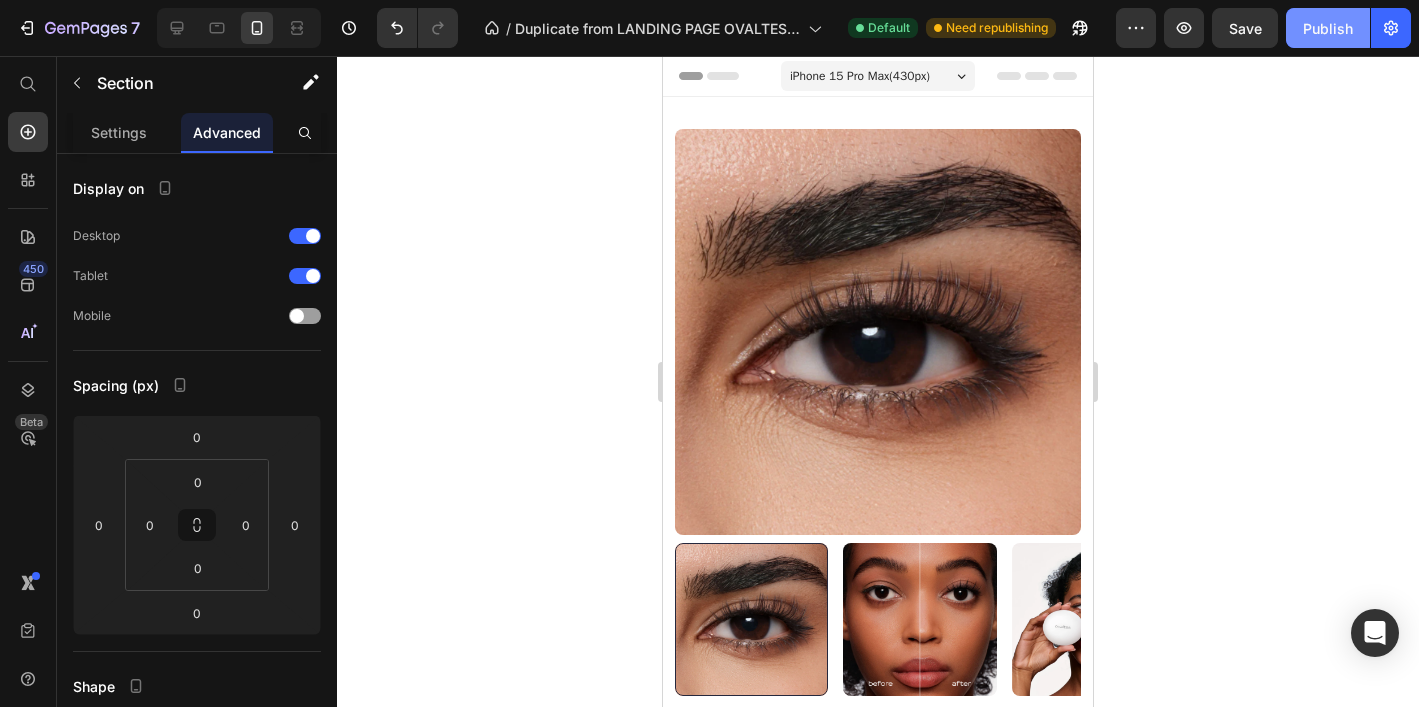 click on "Publish" 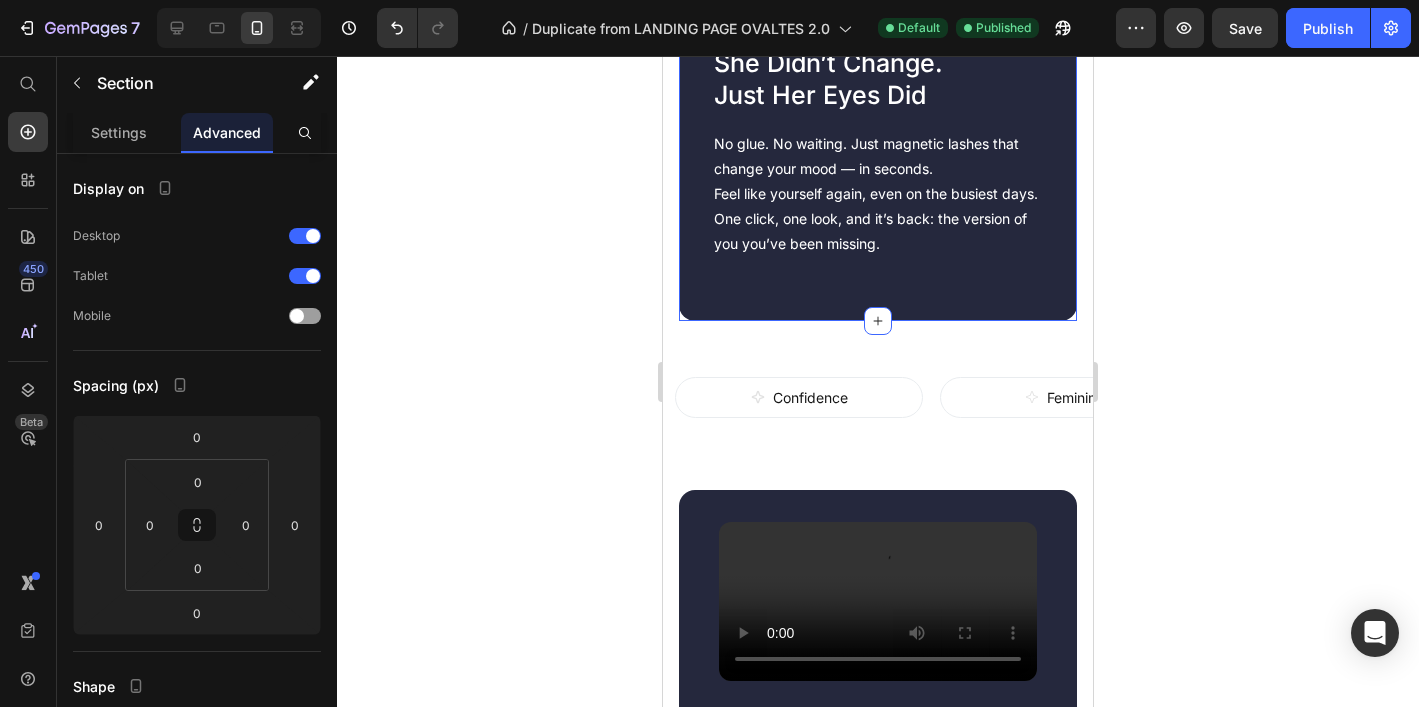 scroll, scrollTop: 2629, scrollLeft: 0, axis: vertical 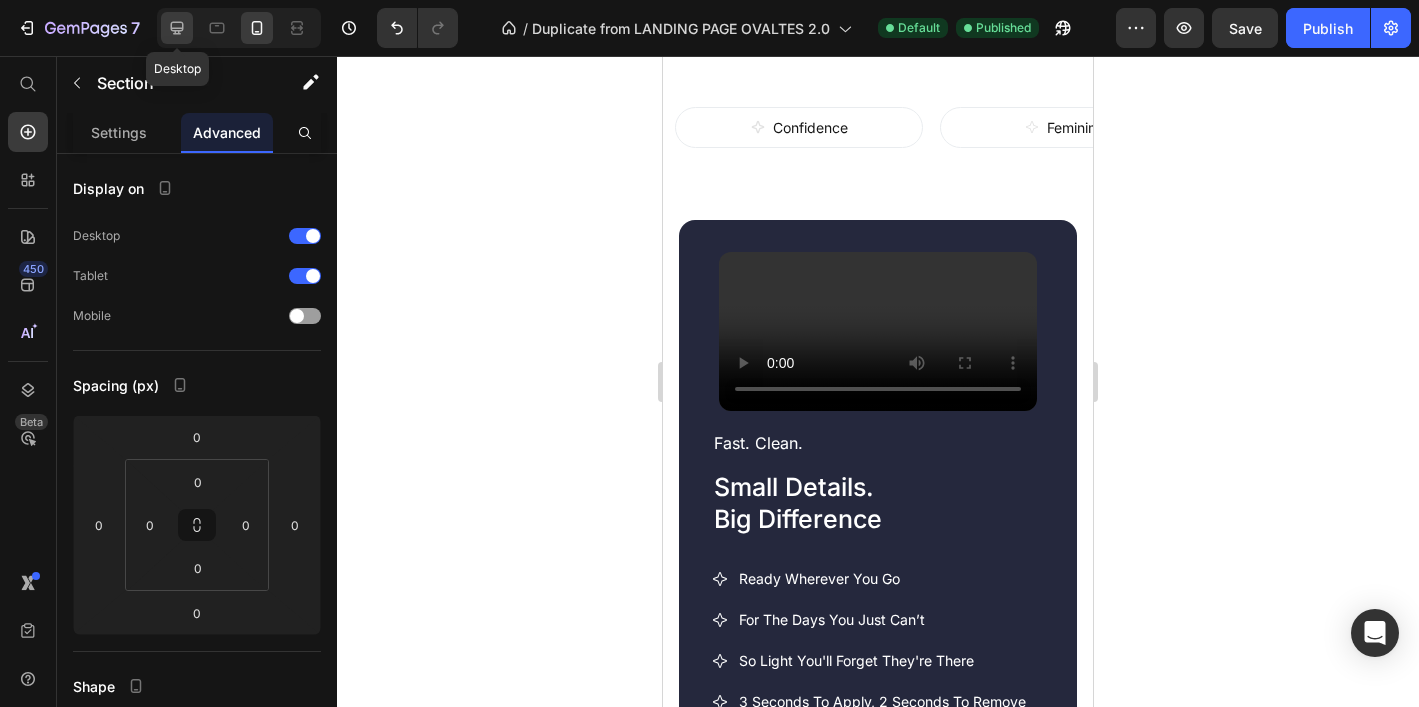 click 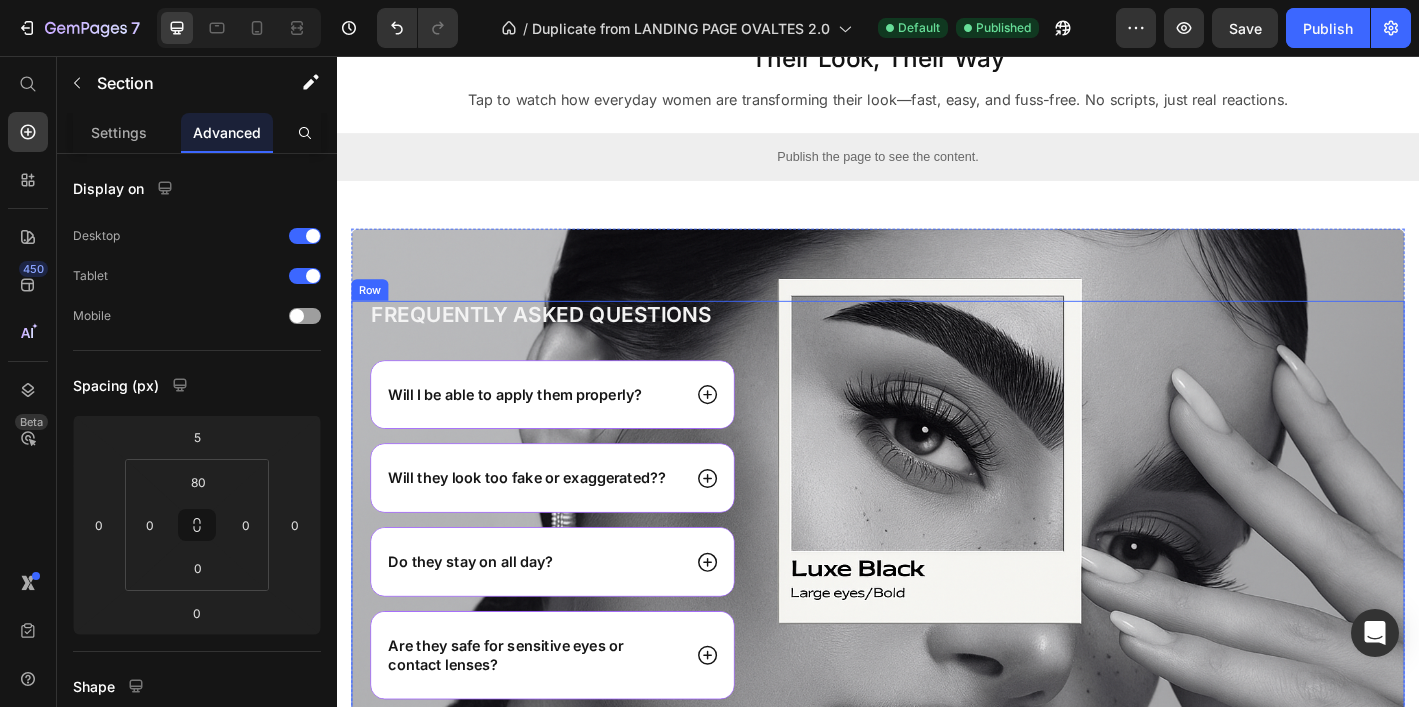 scroll, scrollTop: 4440, scrollLeft: 0, axis: vertical 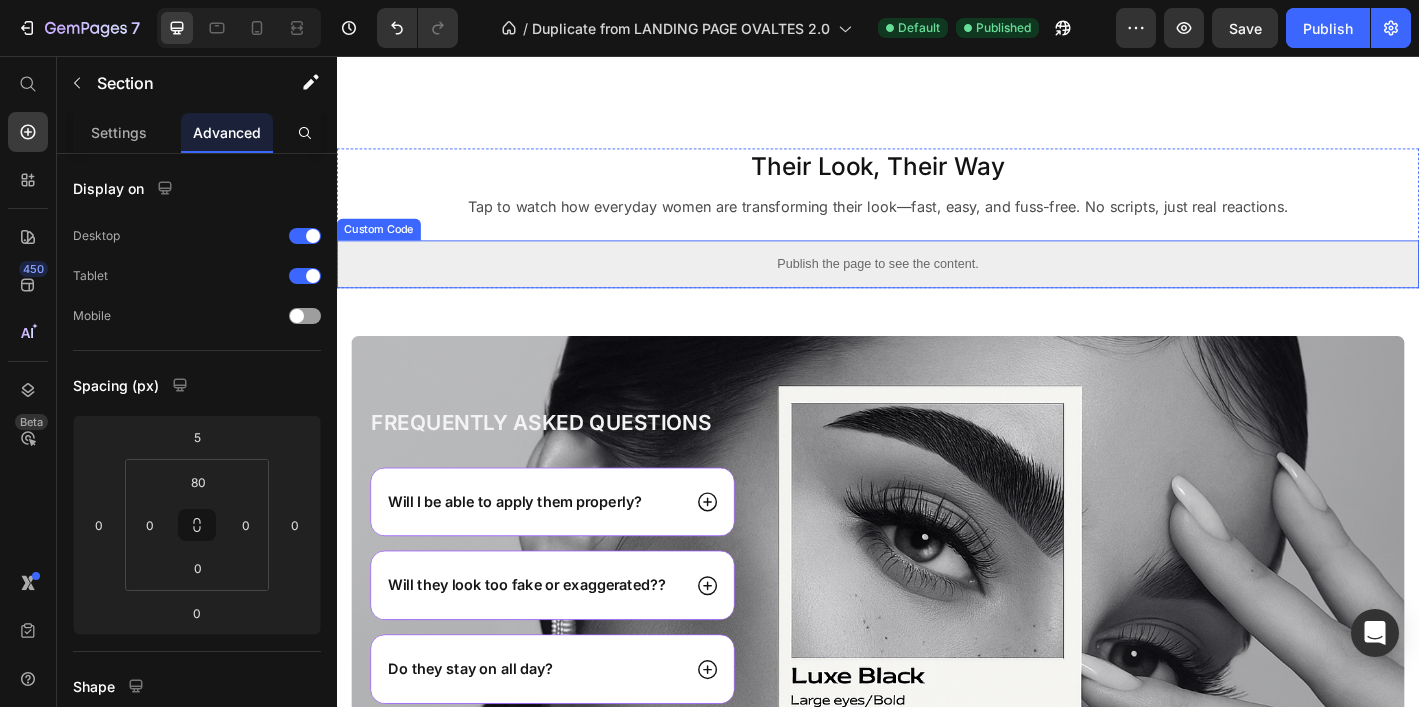 click on "Publish the page to see the content." at bounding box center (937, 286) 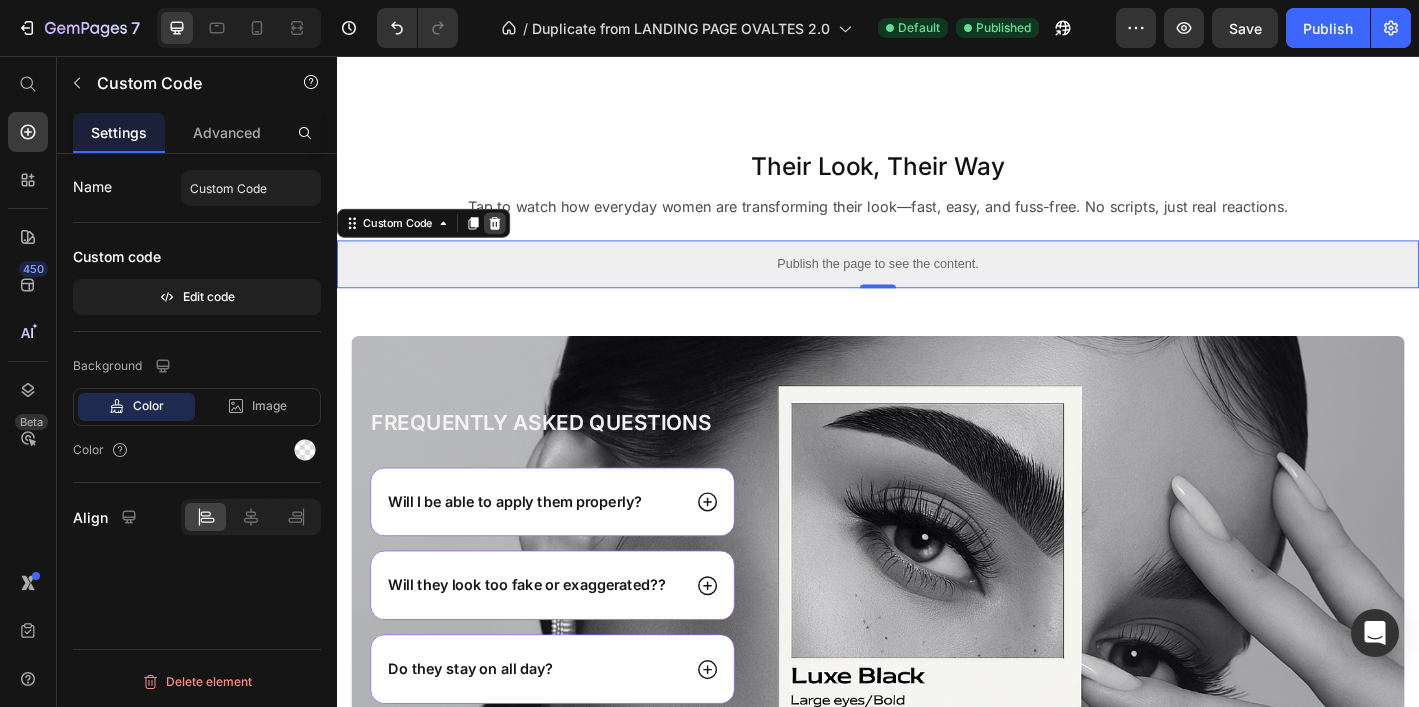 click 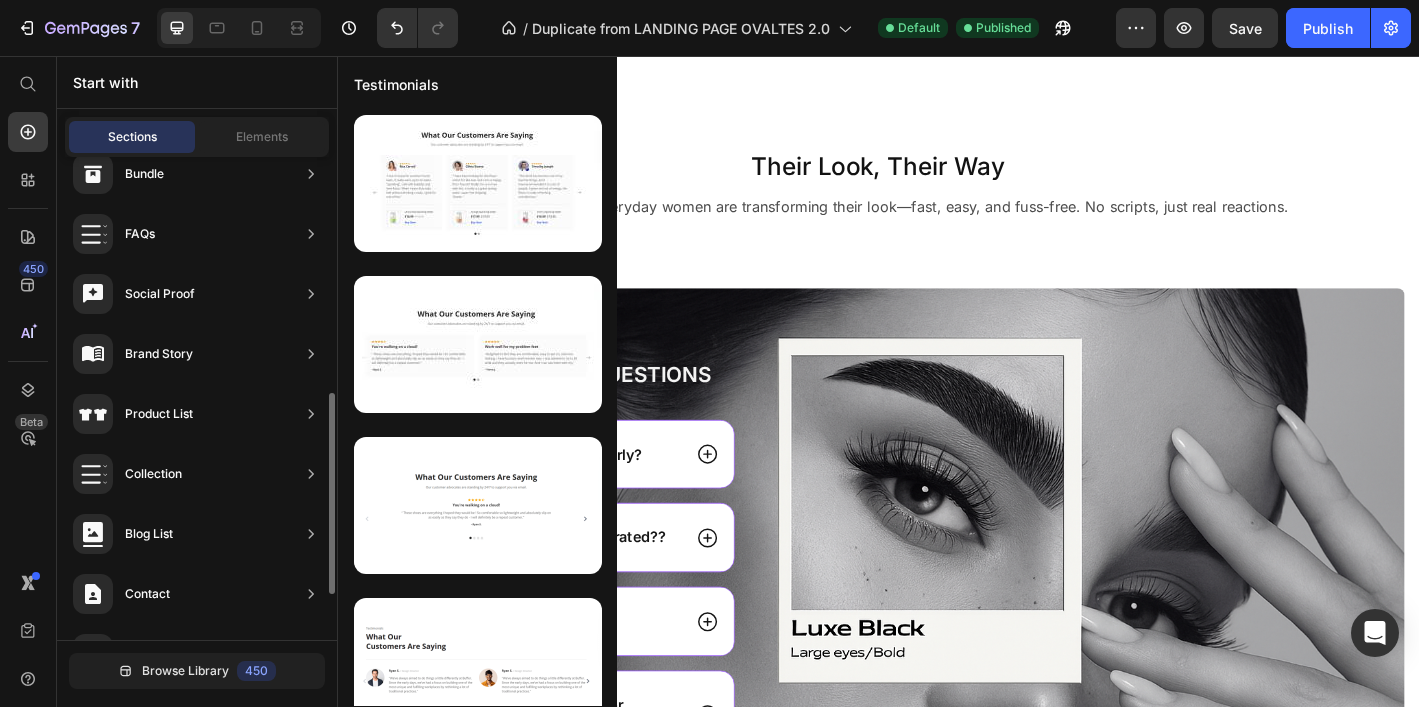 scroll, scrollTop: 677, scrollLeft: 0, axis: vertical 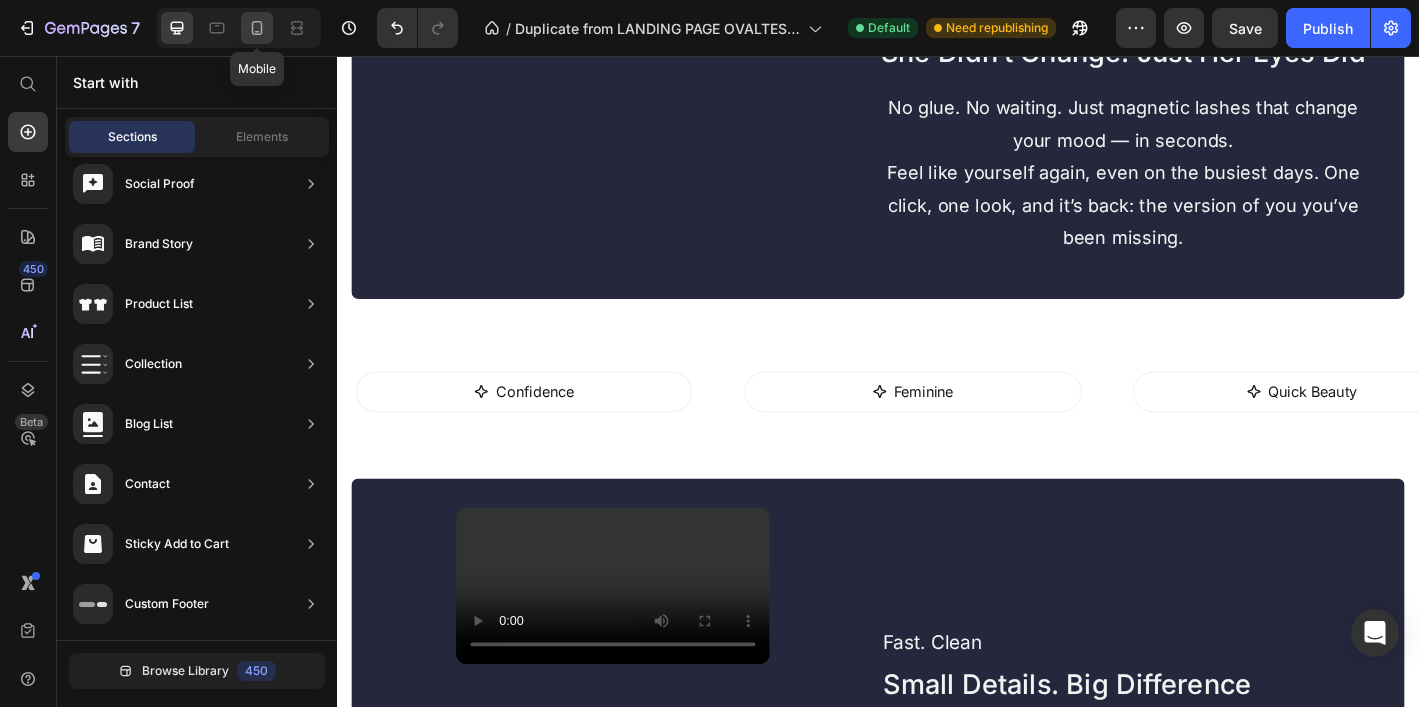 click 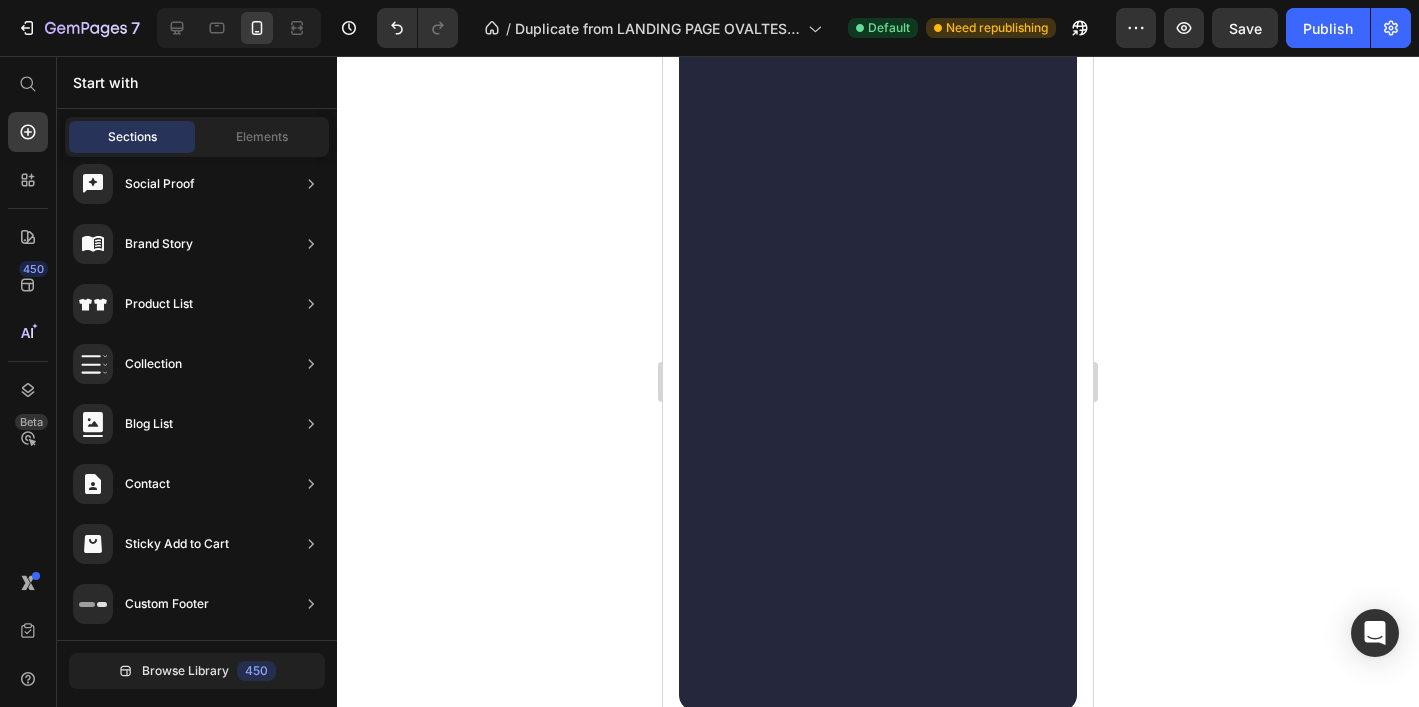 scroll, scrollTop: 4999, scrollLeft: 0, axis: vertical 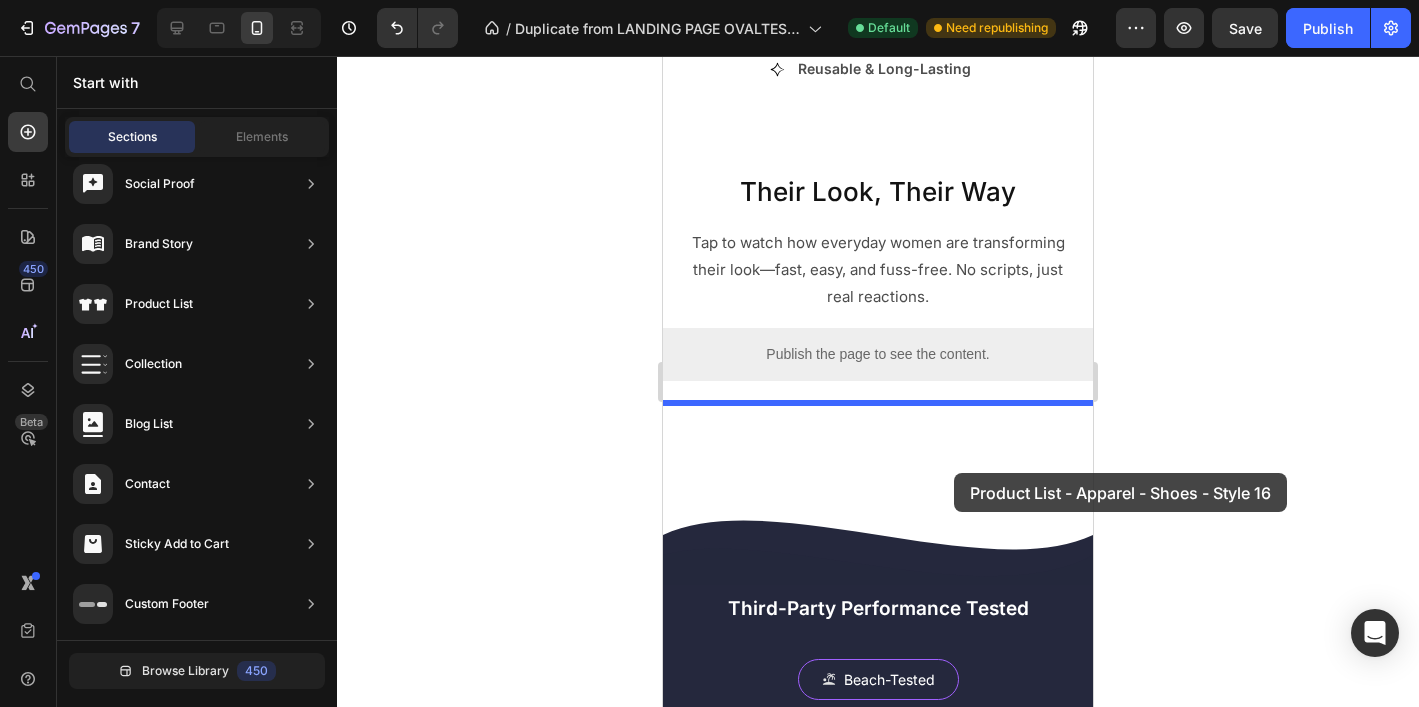 drag, startPoint x: 1140, startPoint y: 408, endPoint x: 954, endPoint y: 473, distance: 197.03046 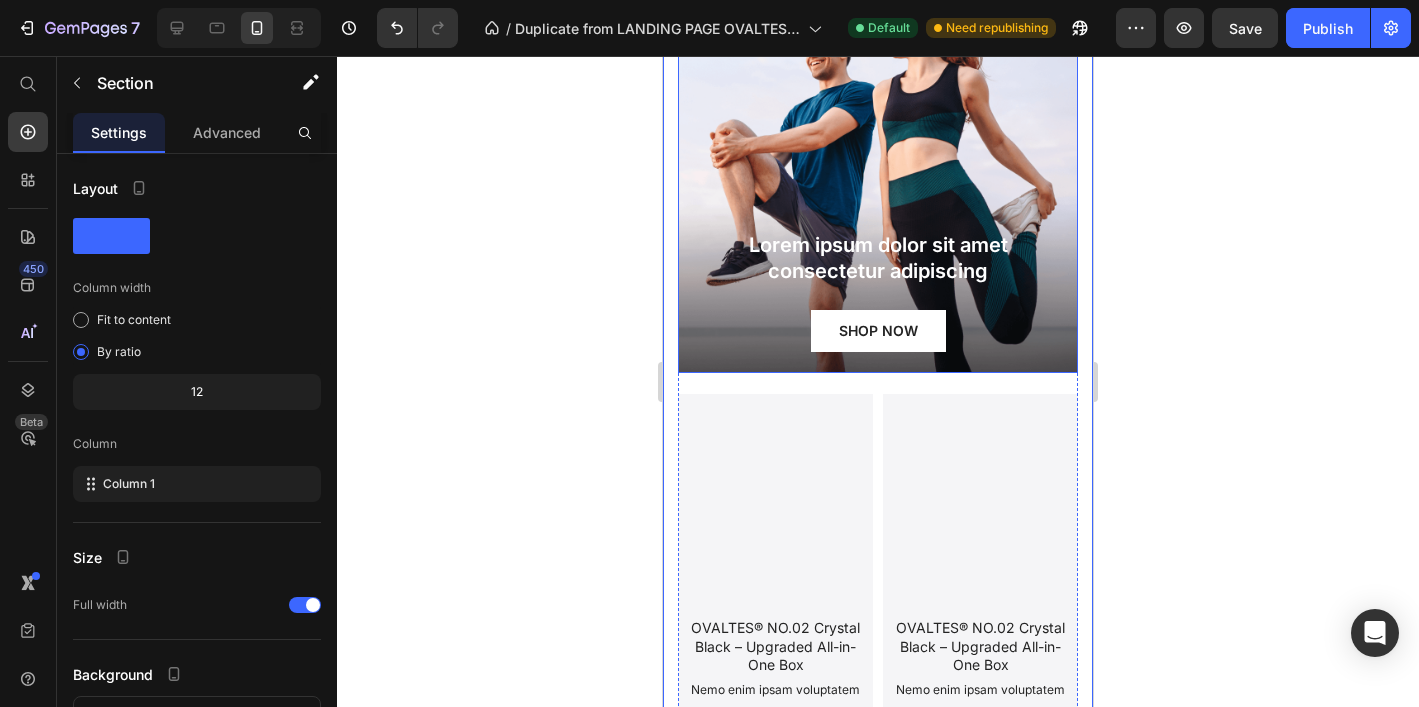 scroll, scrollTop: 5495, scrollLeft: 0, axis: vertical 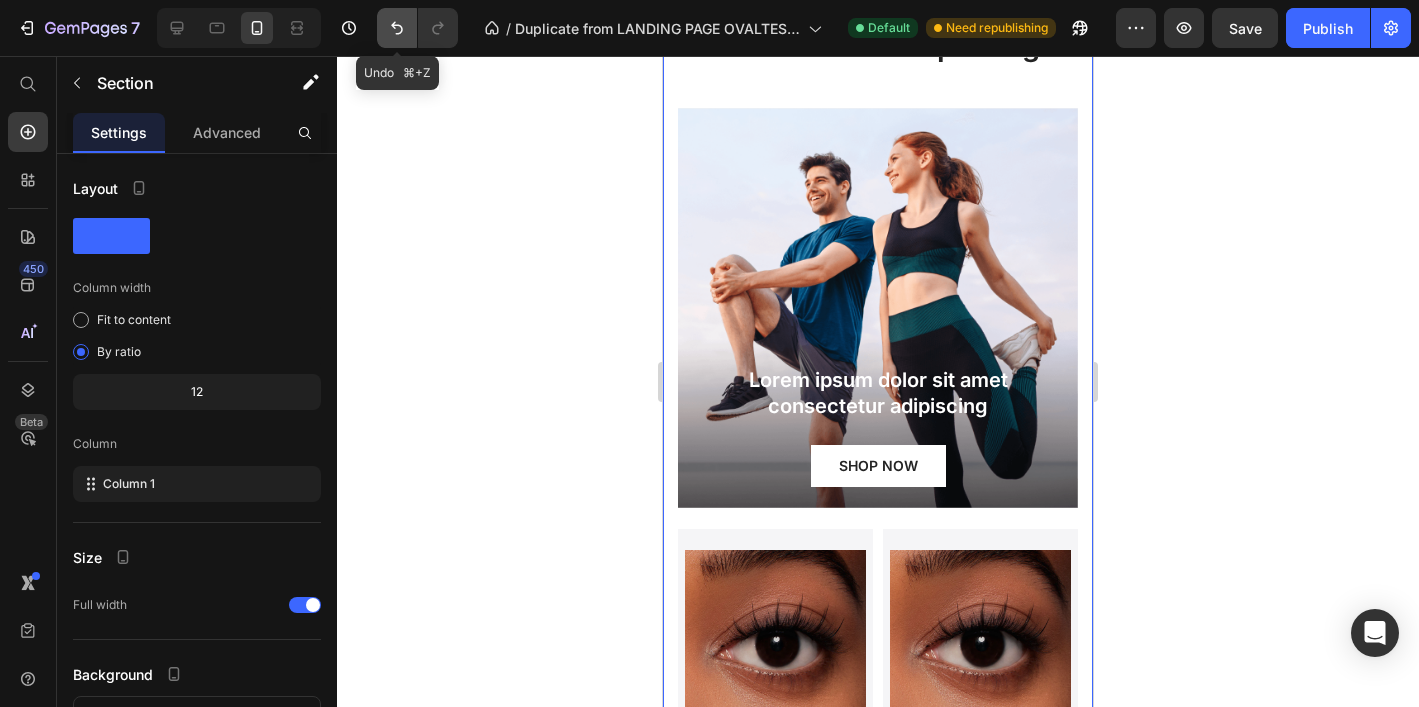 click 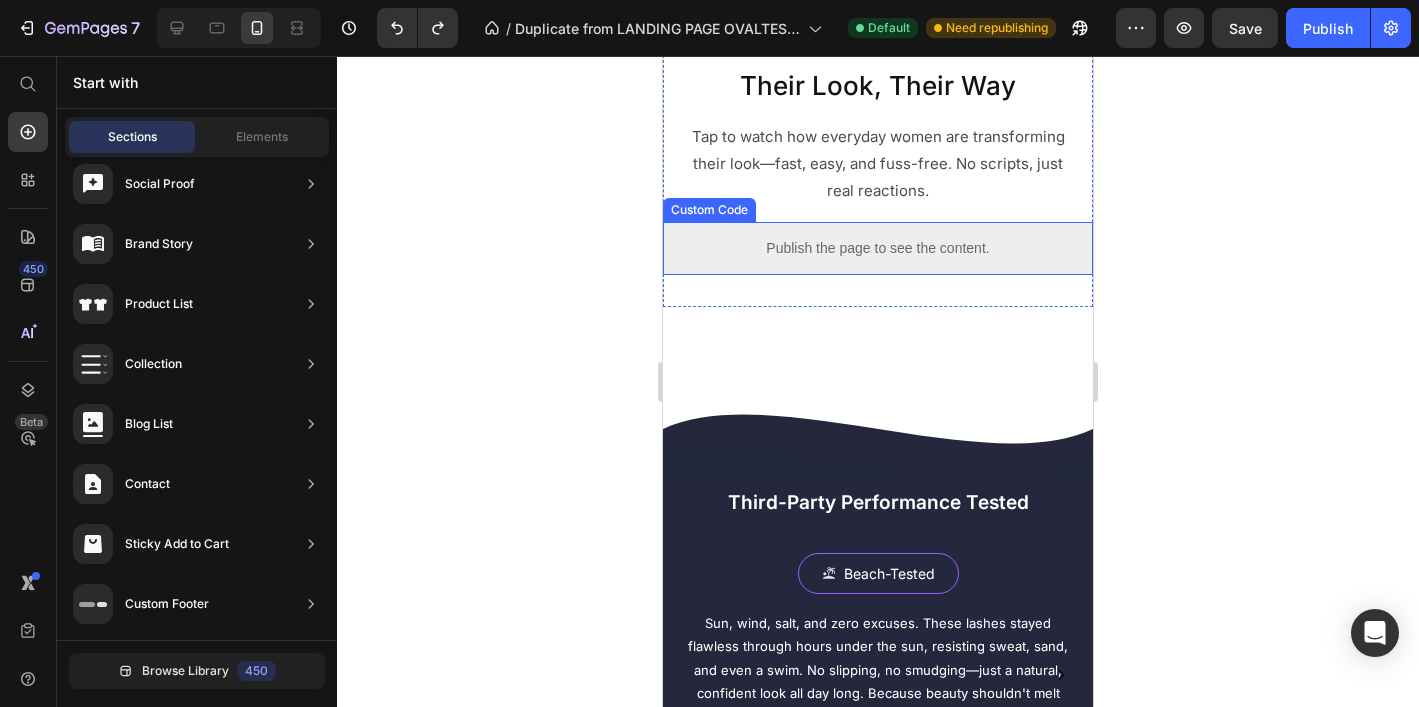 scroll, scrollTop: 5062, scrollLeft: 0, axis: vertical 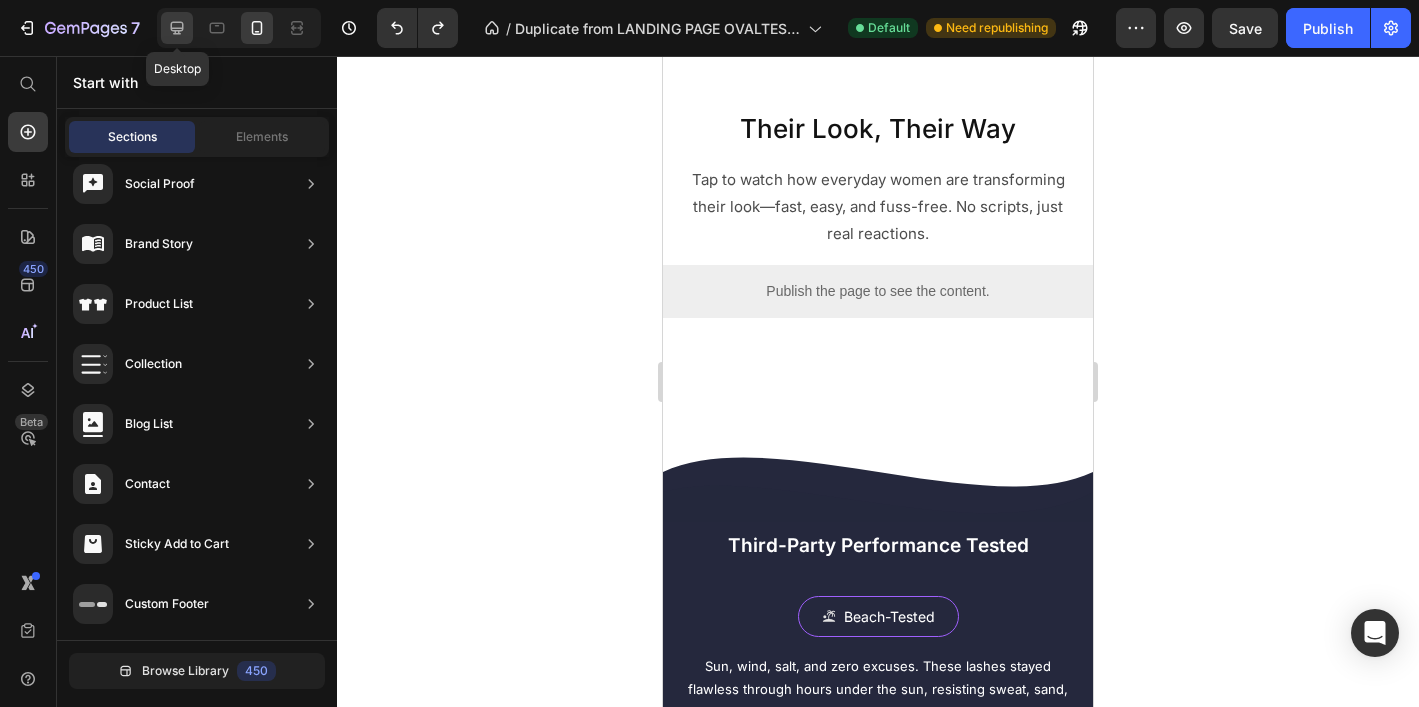 click 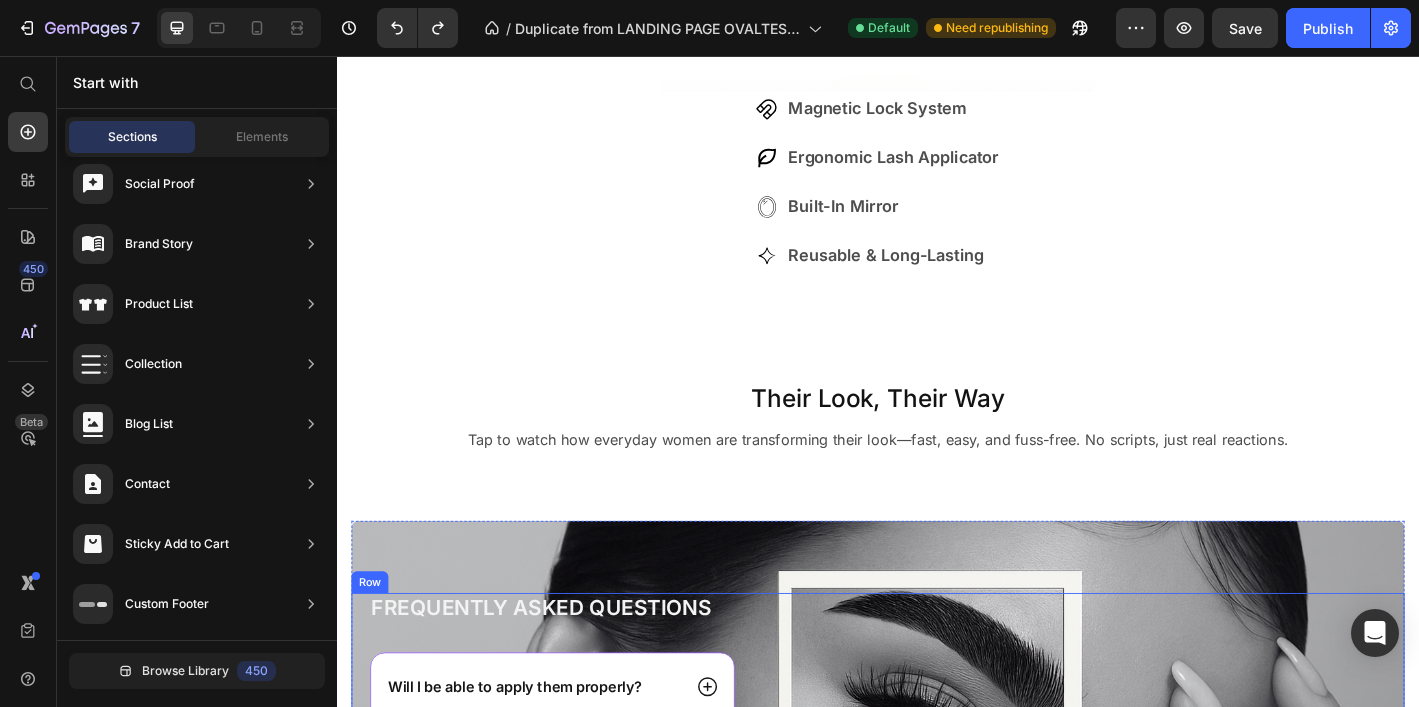 scroll, scrollTop: 4182, scrollLeft: 0, axis: vertical 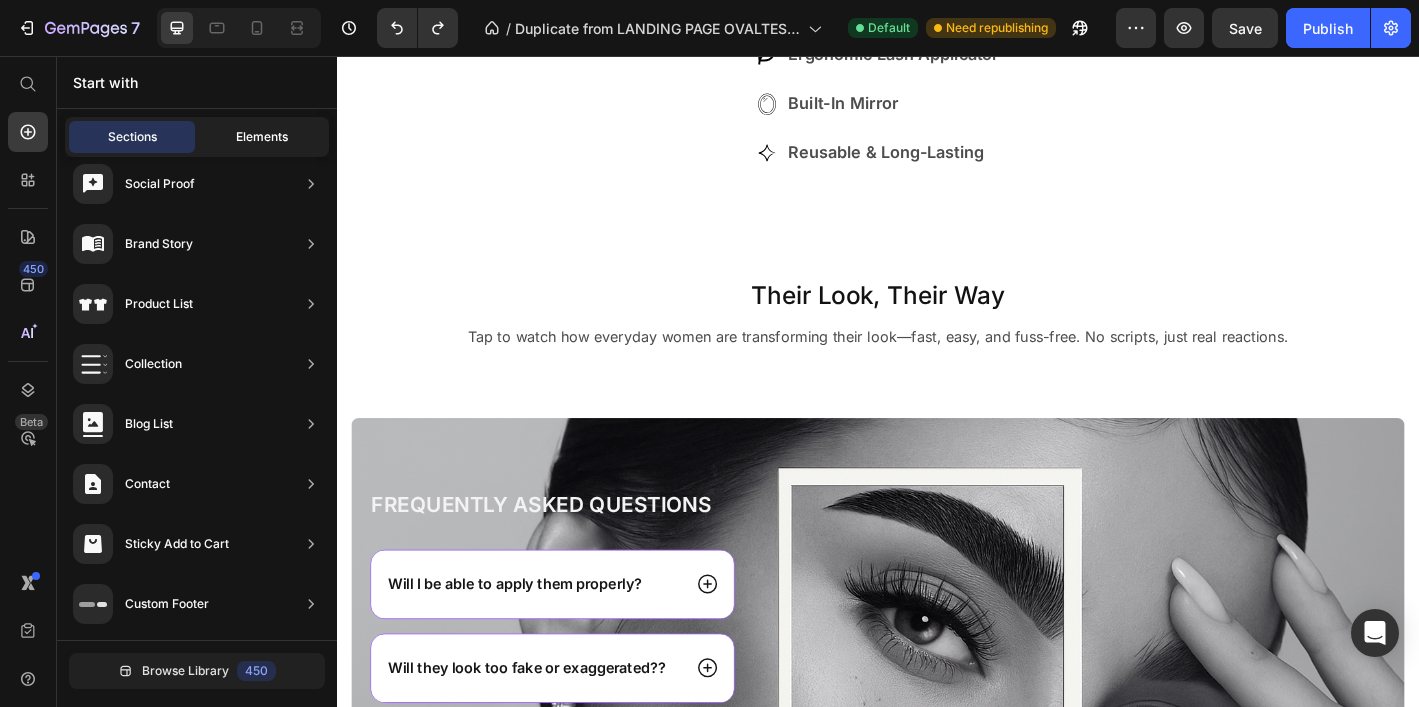 click on "Elements" 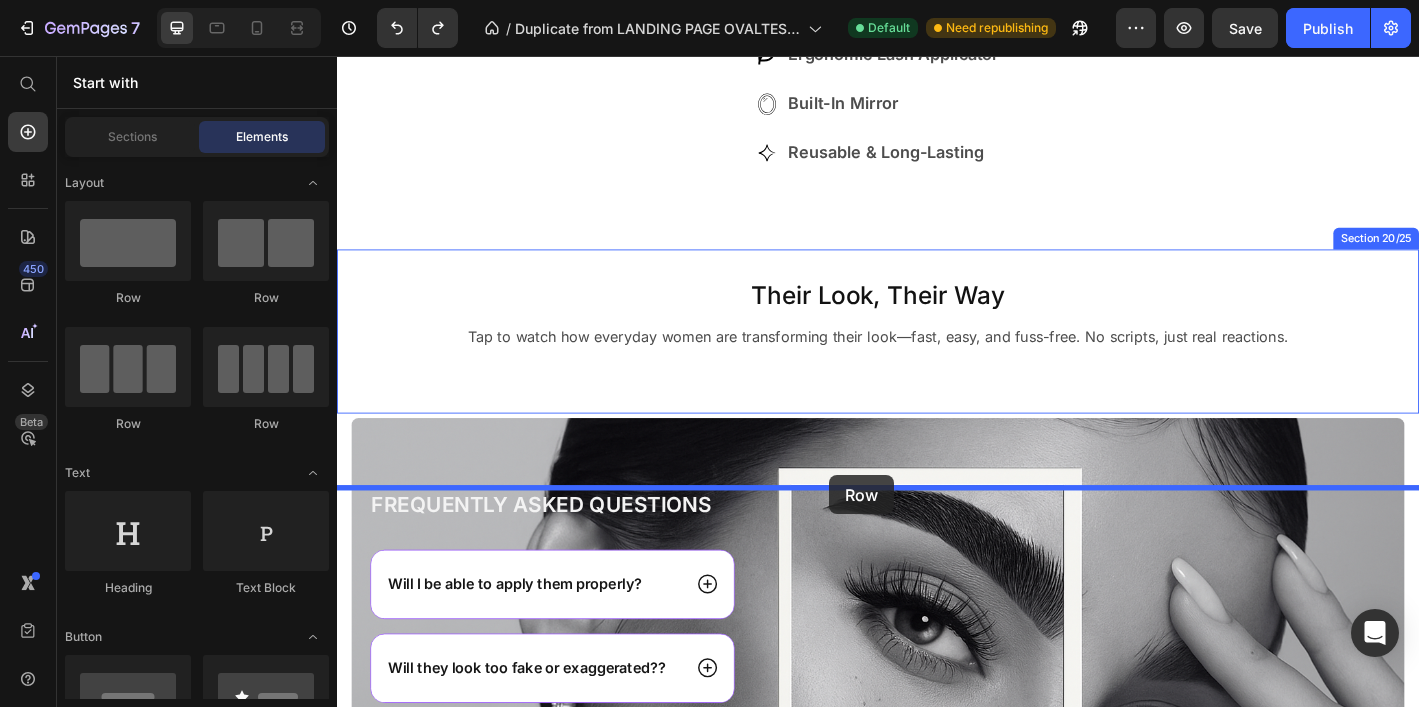 drag, startPoint x: 470, startPoint y: 454, endPoint x: 883, endPoint y: 521, distance: 418.39932 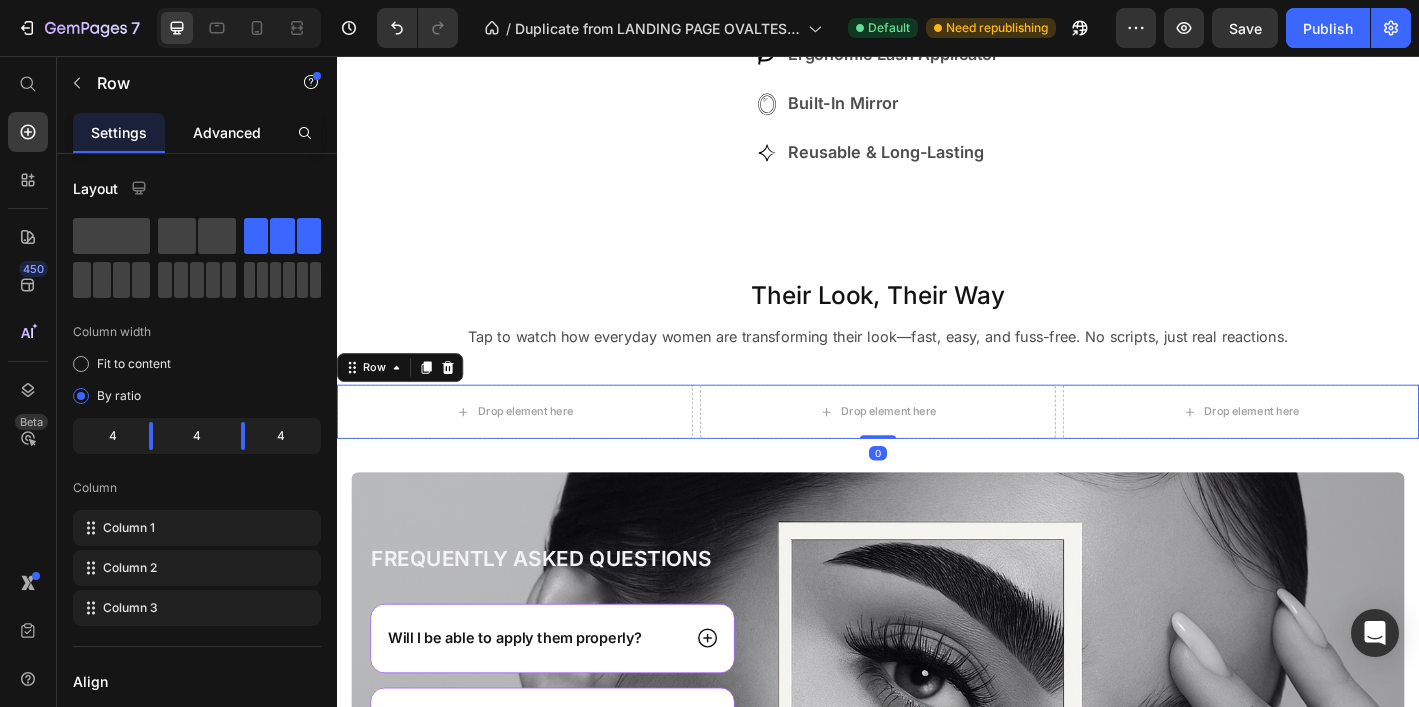 click on "Advanced" at bounding box center [227, 132] 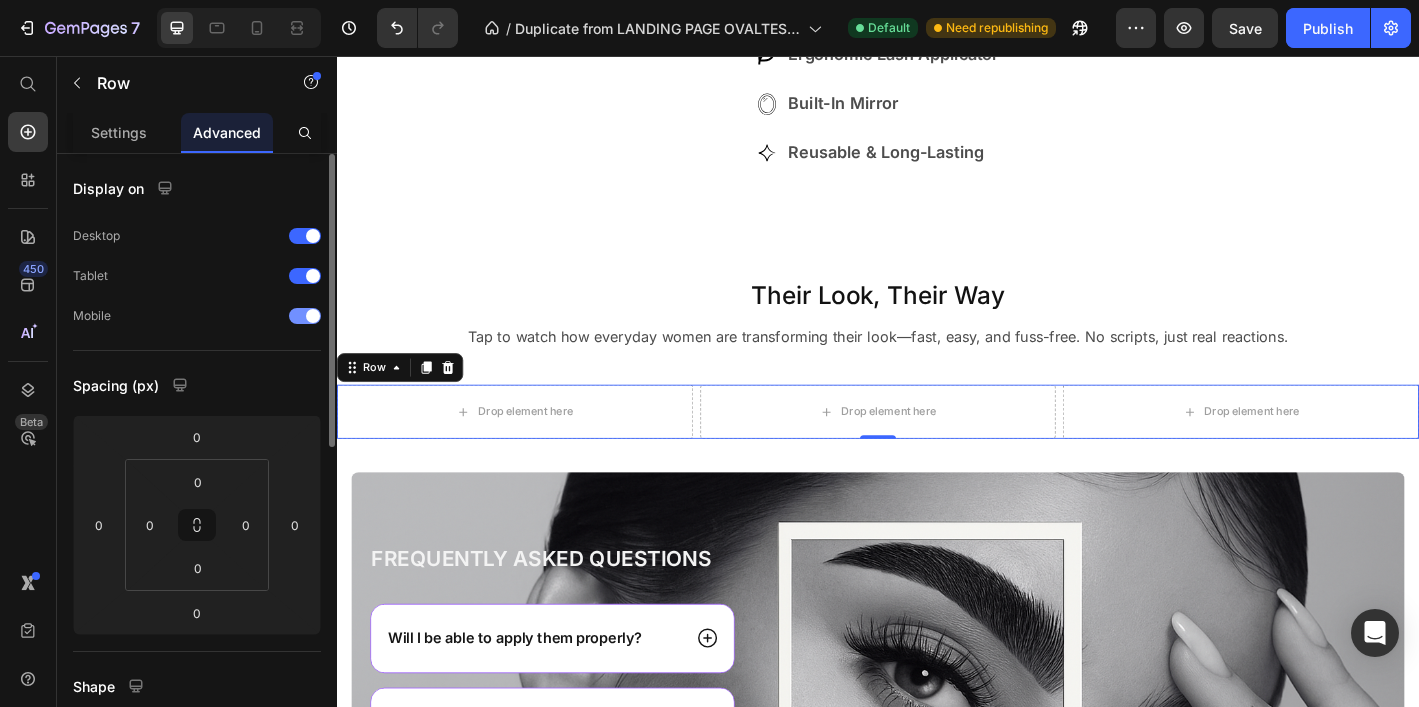 click at bounding box center [305, 316] 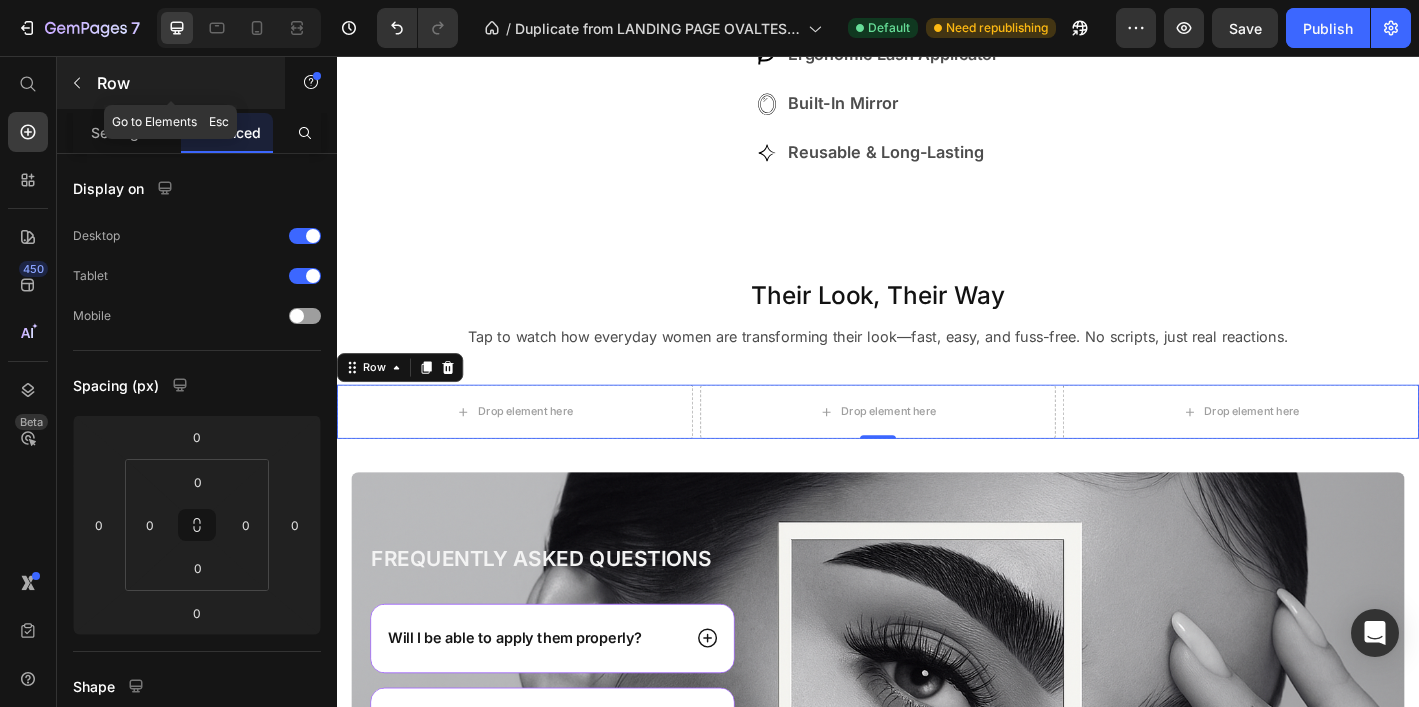 click at bounding box center [77, 83] 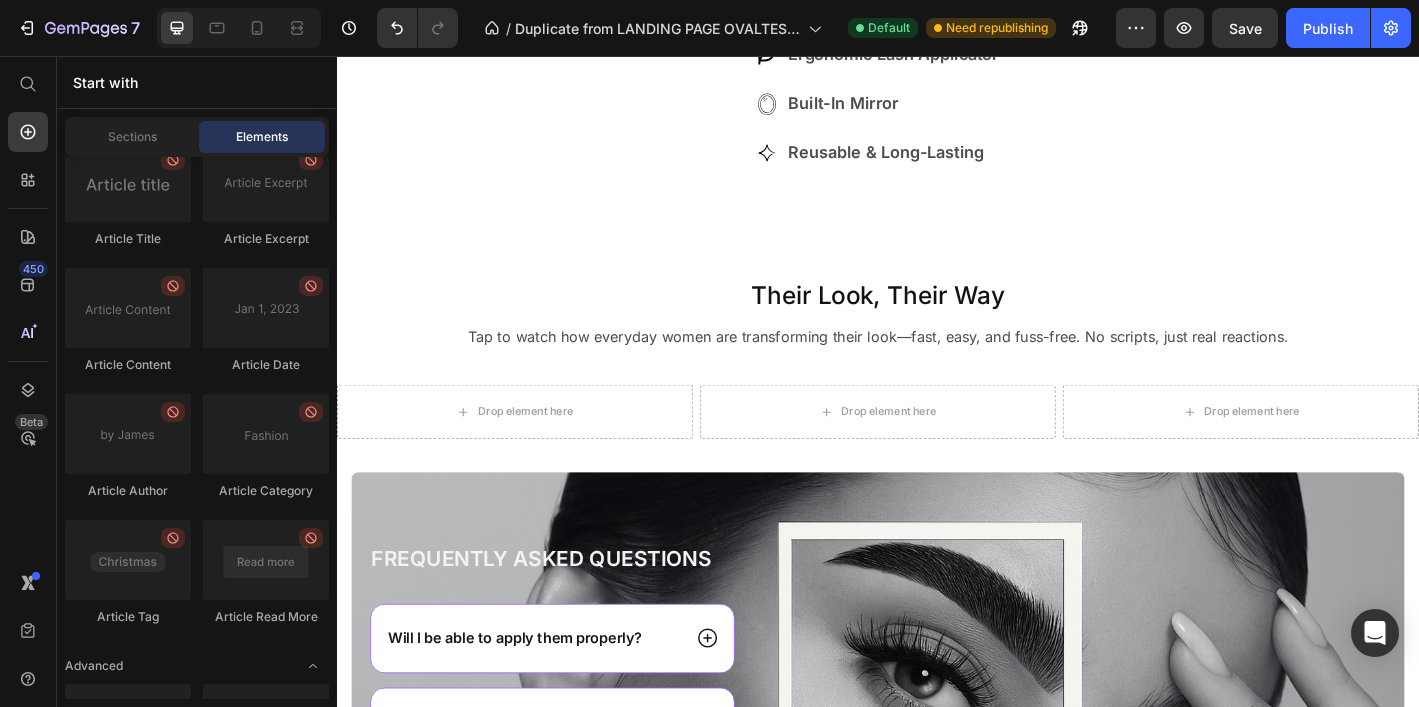 scroll, scrollTop: 5637, scrollLeft: 0, axis: vertical 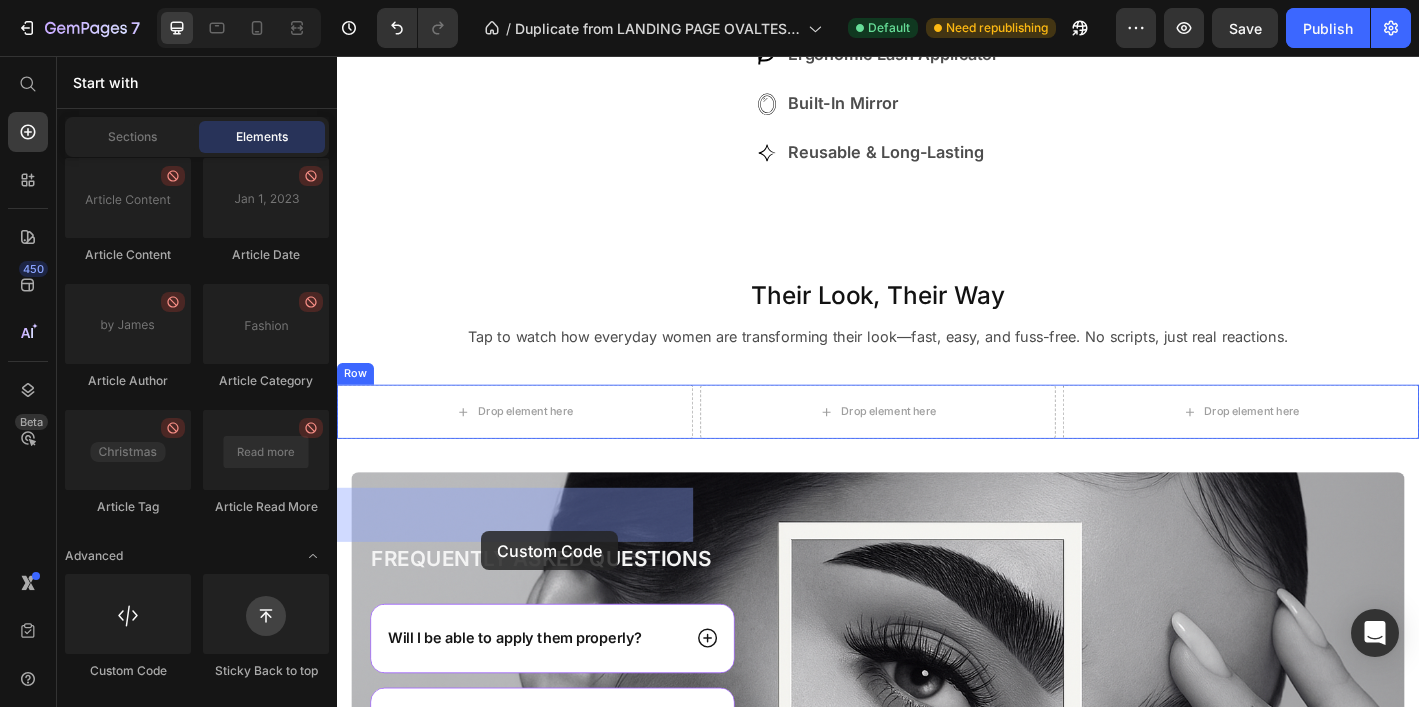 drag, startPoint x: 455, startPoint y: 681, endPoint x: 496, endPoint y: 583, distance: 106.23088 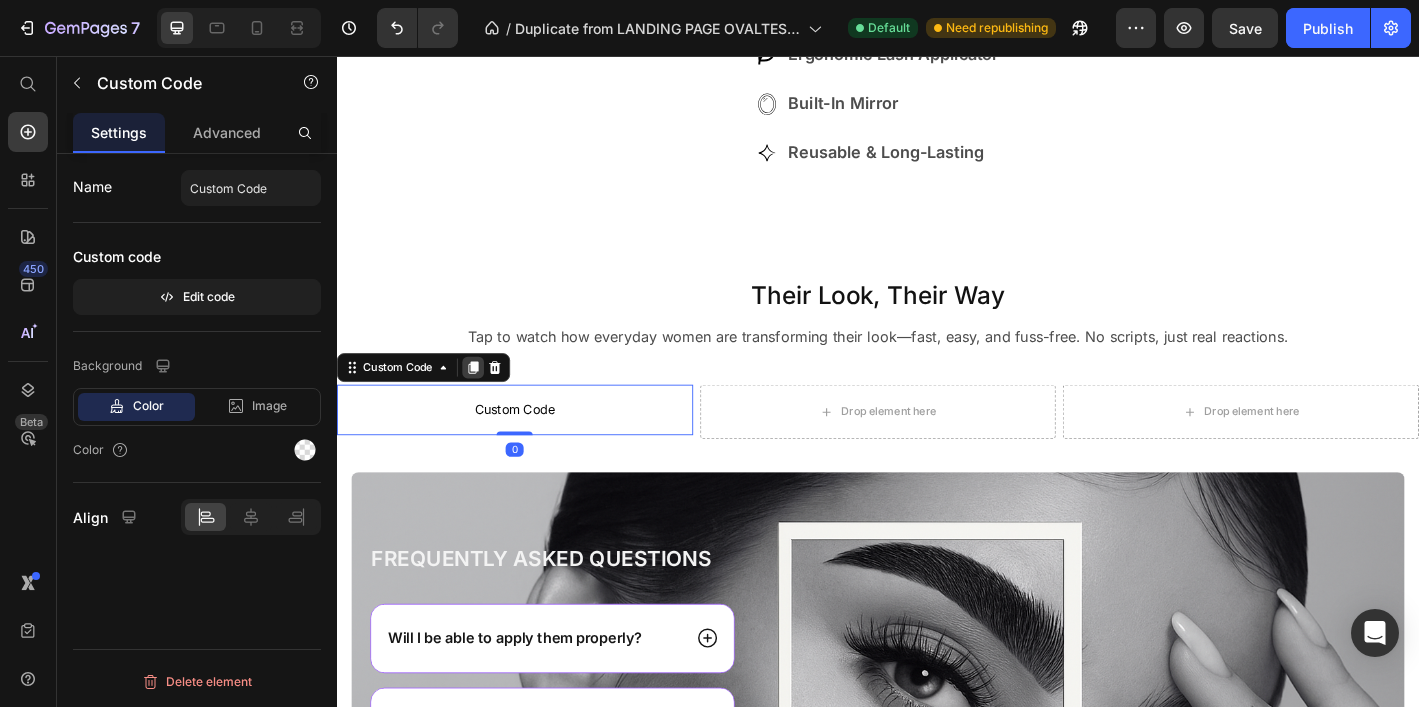 click 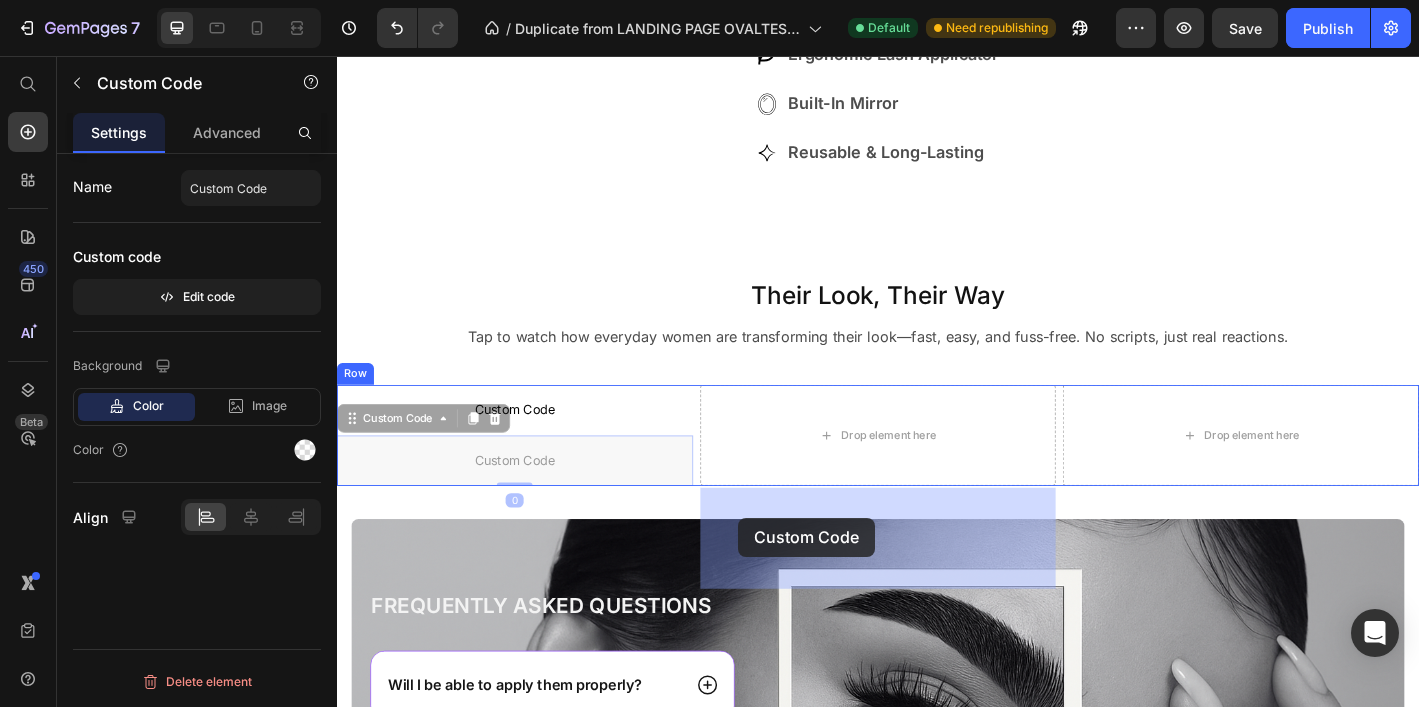 drag, startPoint x: 443, startPoint y: 573, endPoint x: 778, endPoint y: 568, distance: 335.03732 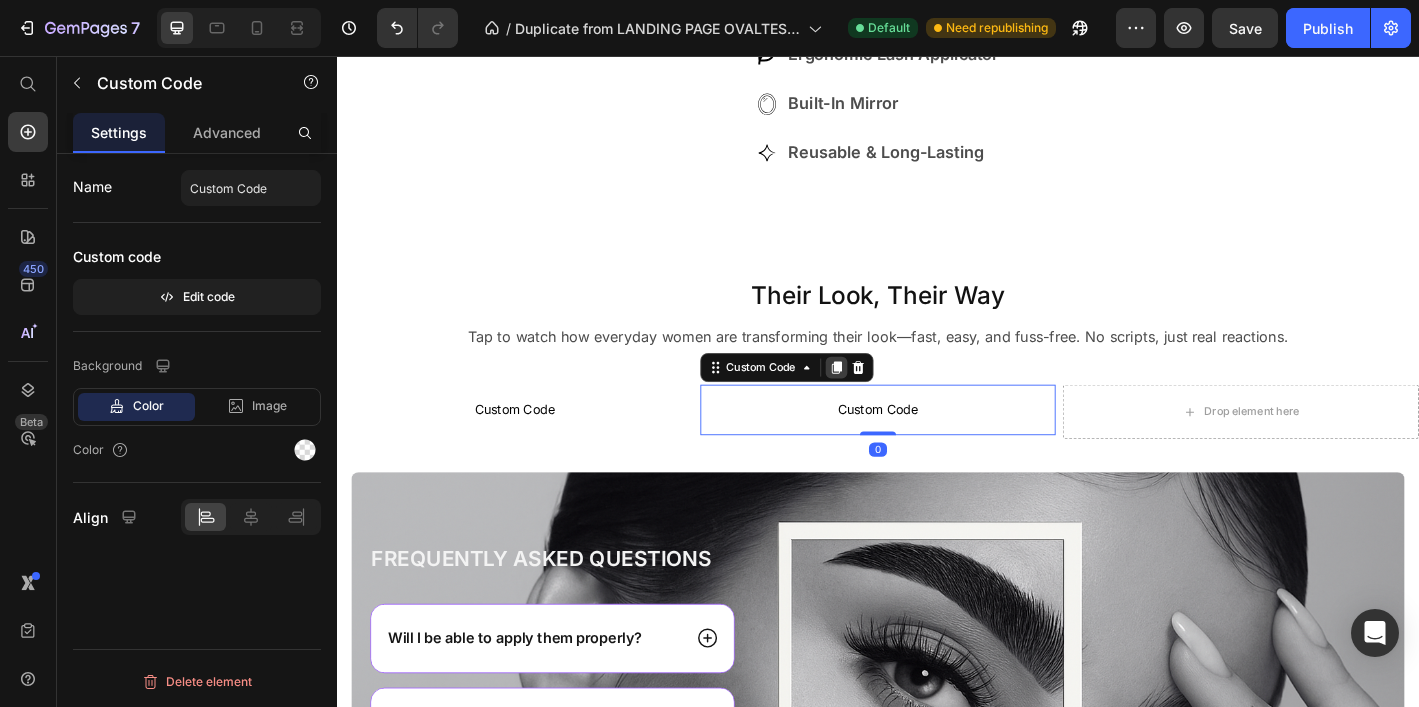 click 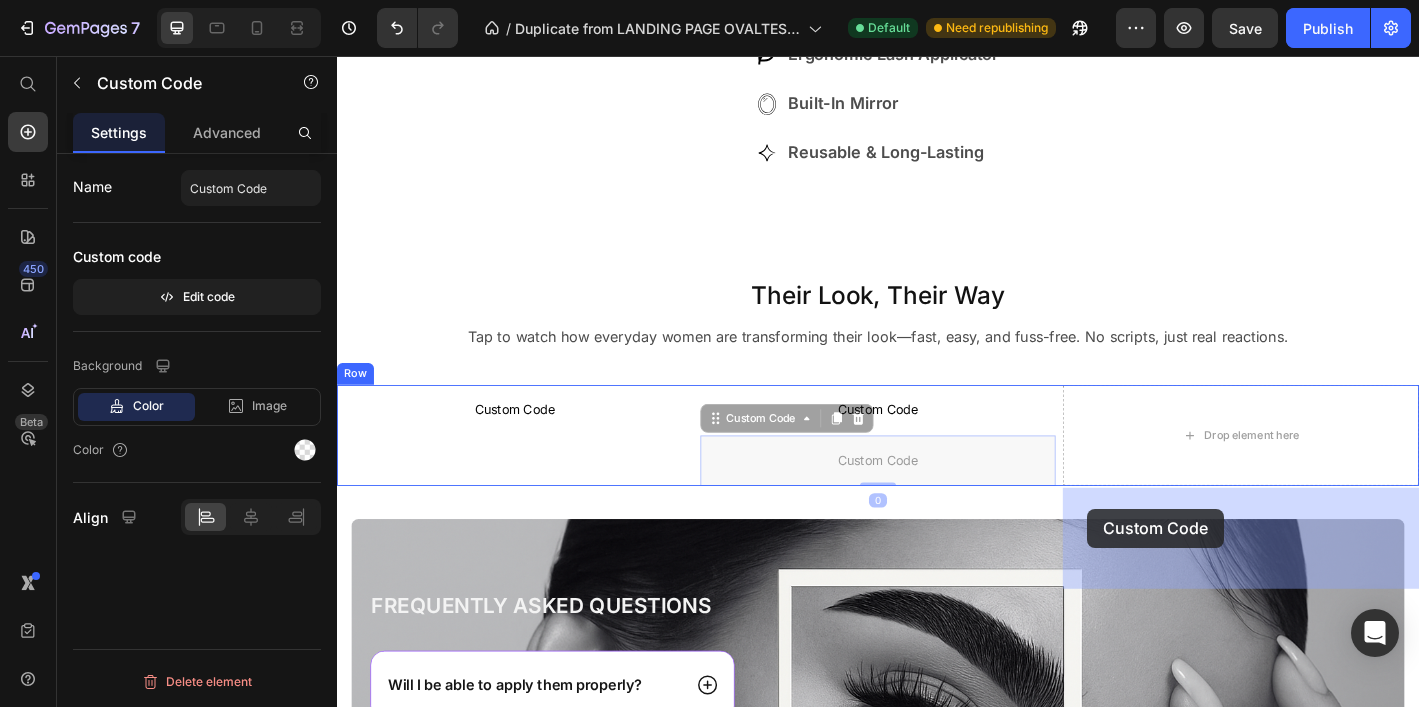 drag, startPoint x: 860, startPoint y: 568, endPoint x: 1171, endPoint y: 558, distance: 311.16074 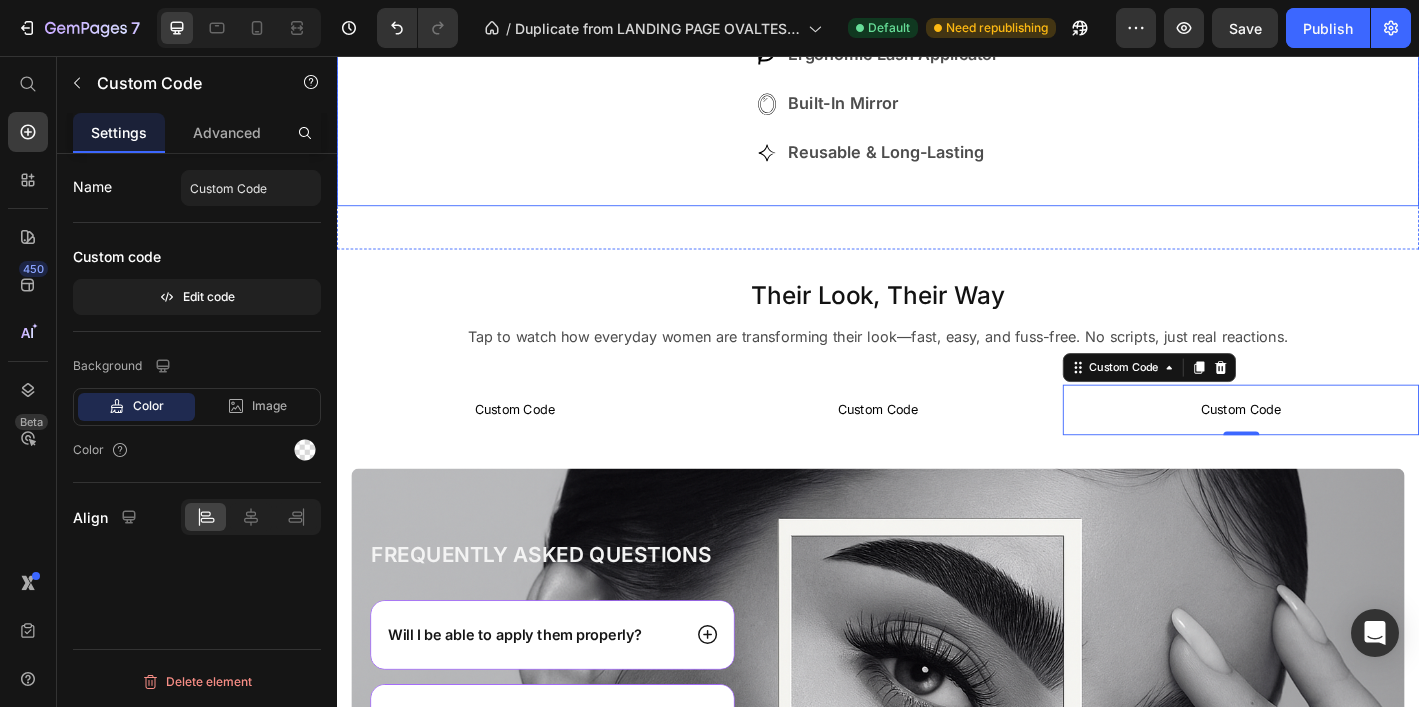 scroll, scrollTop: 4106, scrollLeft: 0, axis: vertical 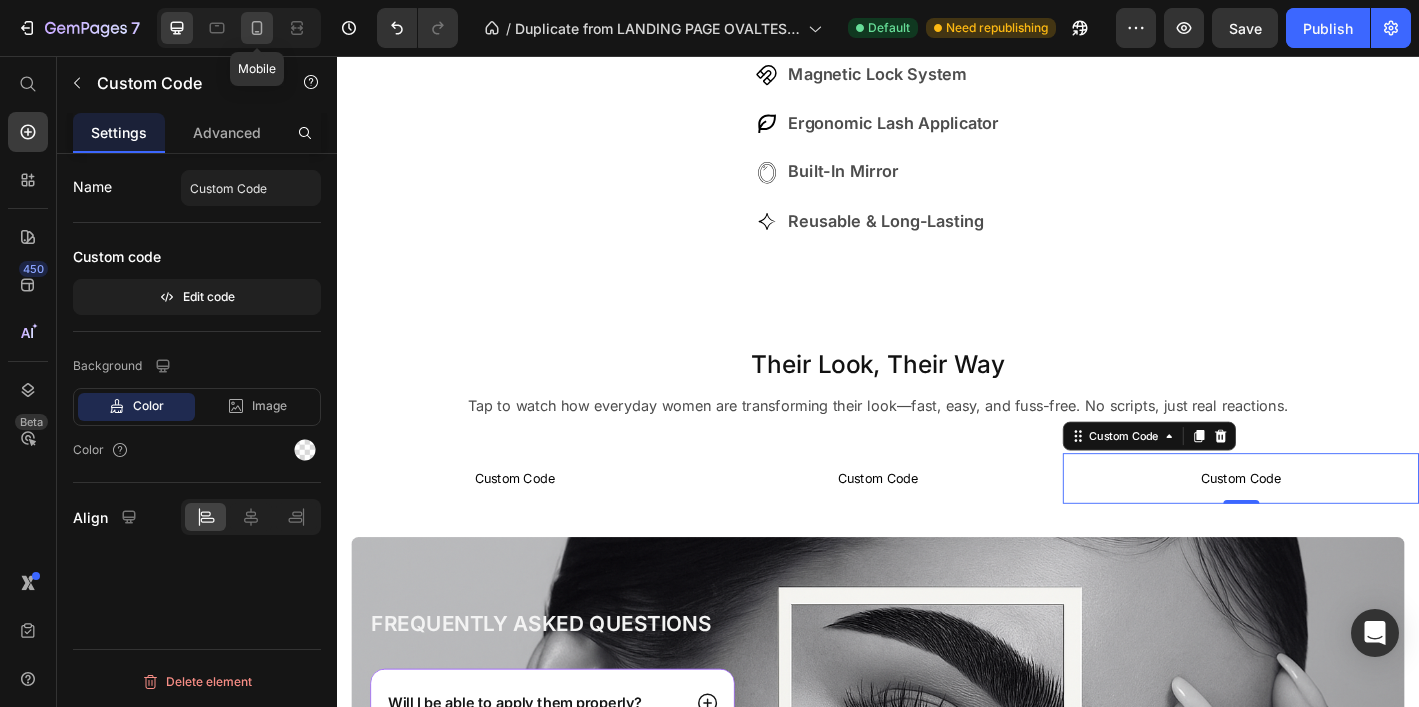 click 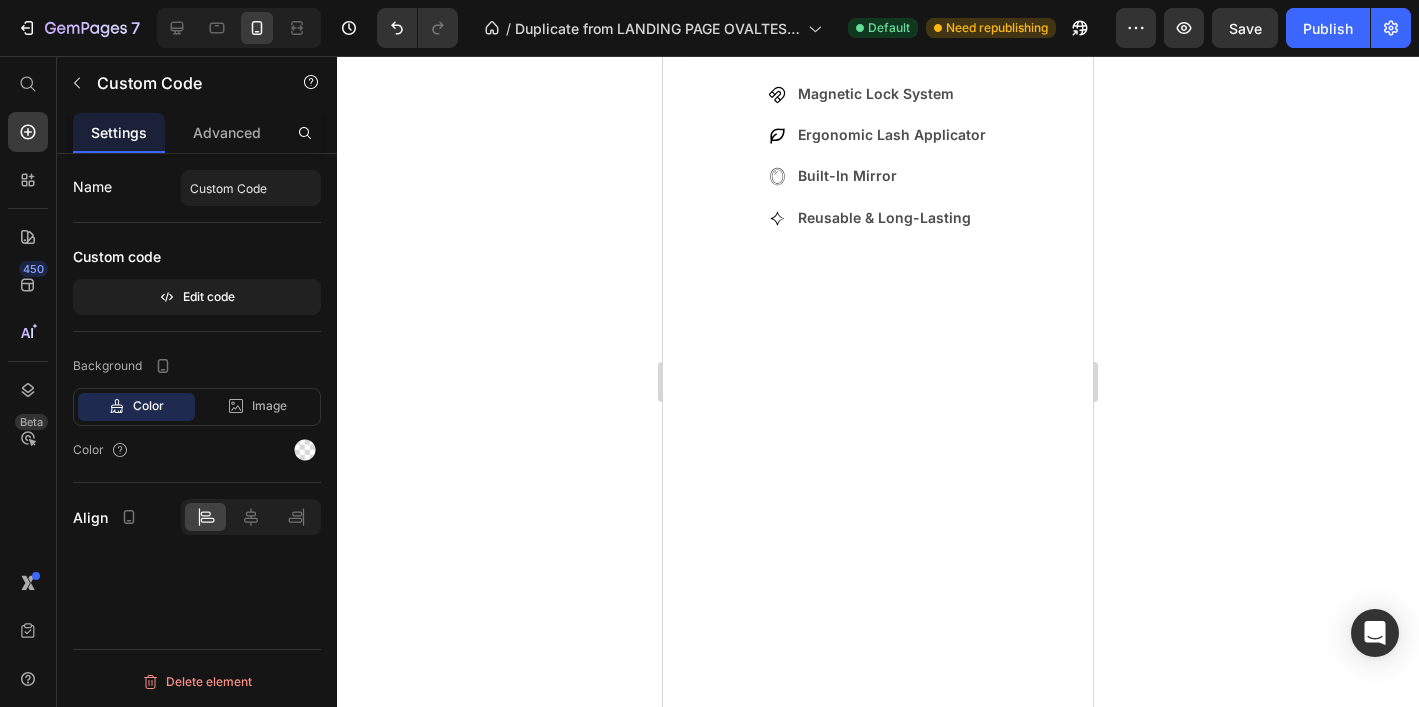 scroll, scrollTop: 4144, scrollLeft: 0, axis: vertical 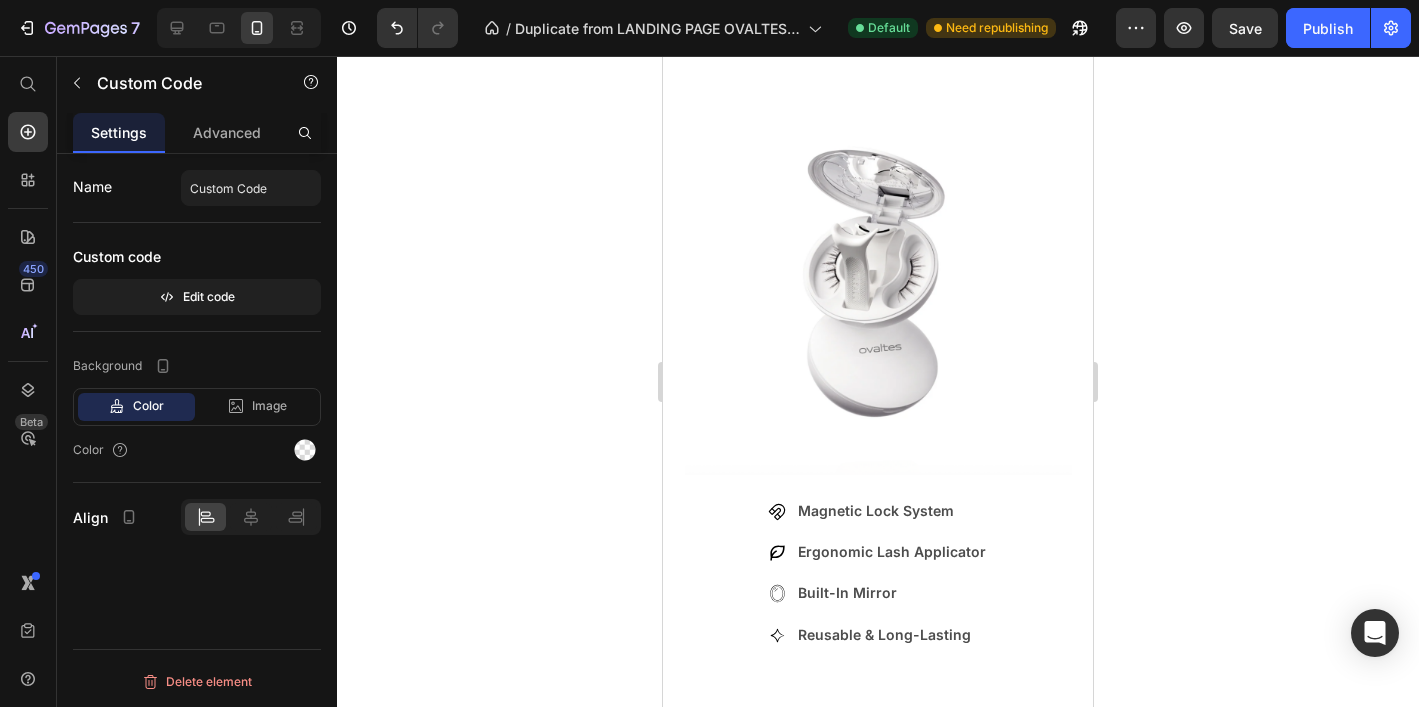 click at bounding box center (878, -471) 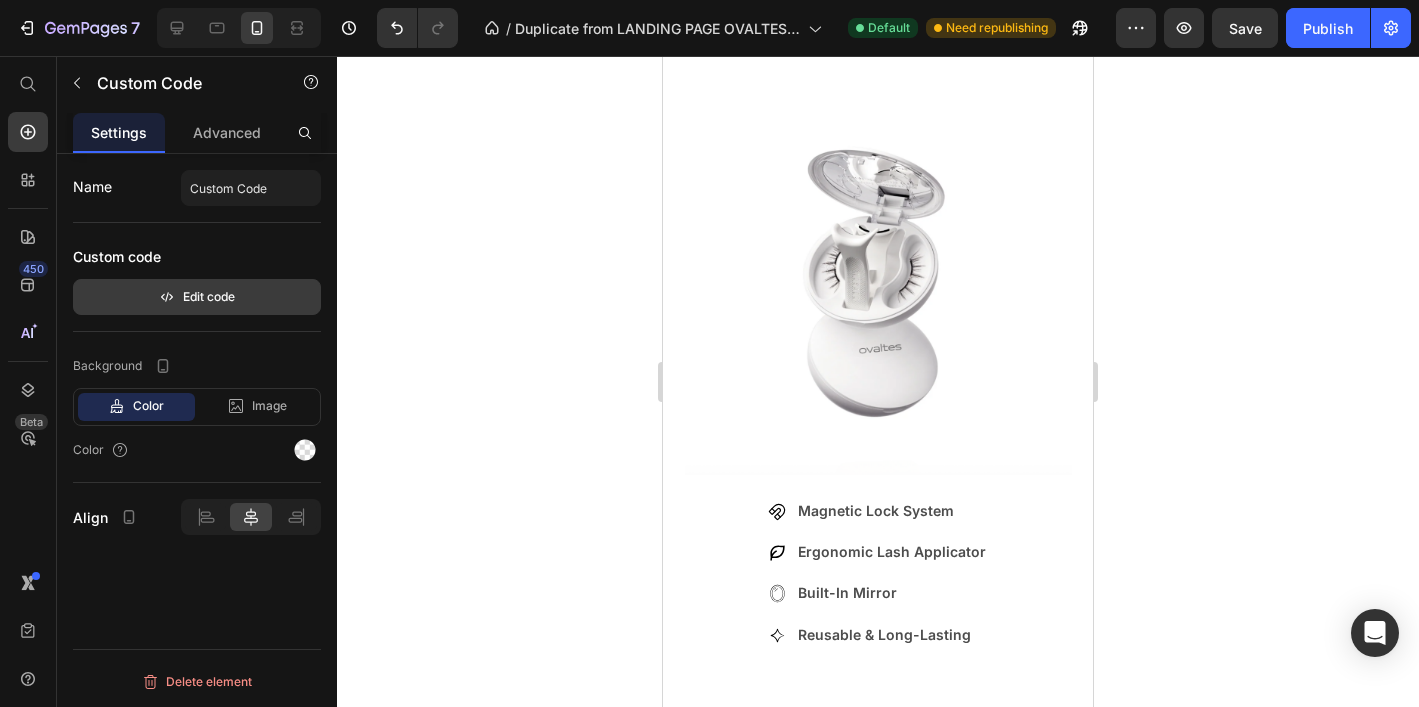 click on "Edit code" at bounding box center [197, 297] 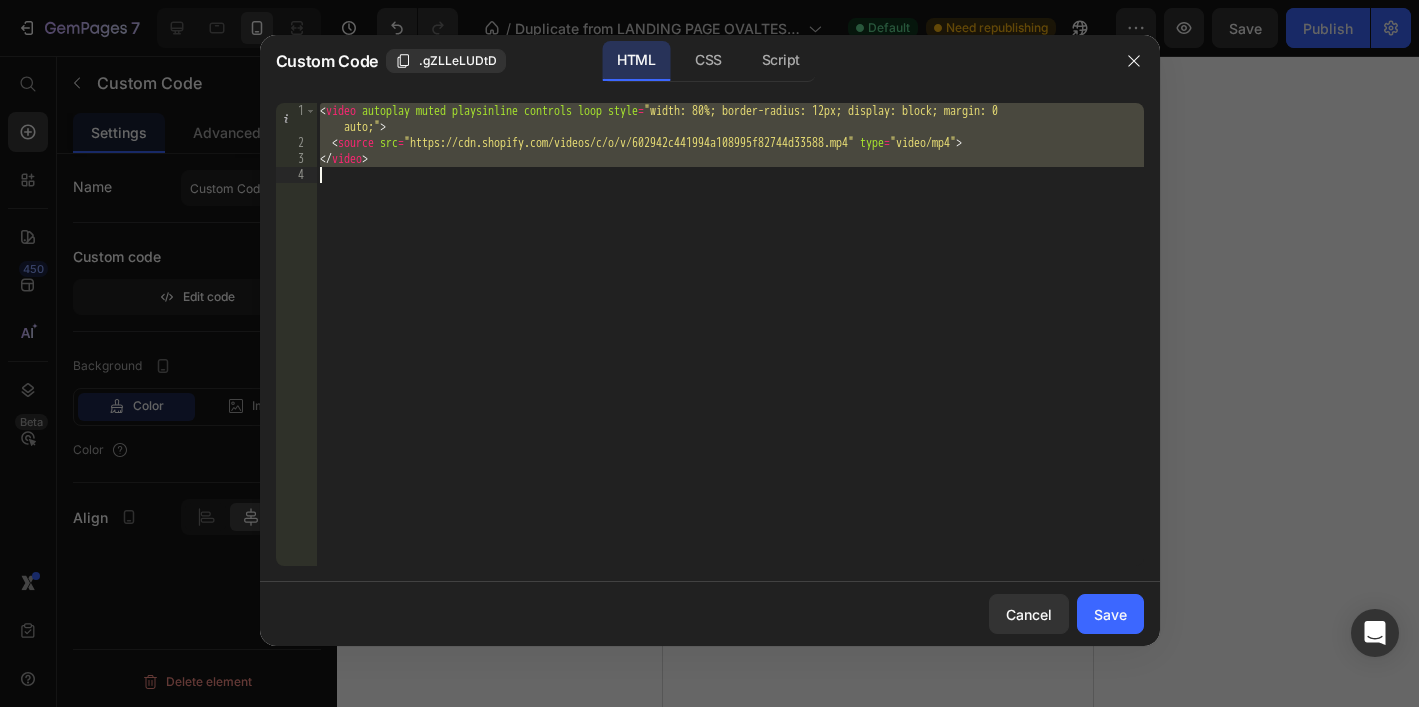 drag, startPoint x: 319, startPoint y: 111, endPoint x: 476, endPoint y: 174, distance: 169.16855 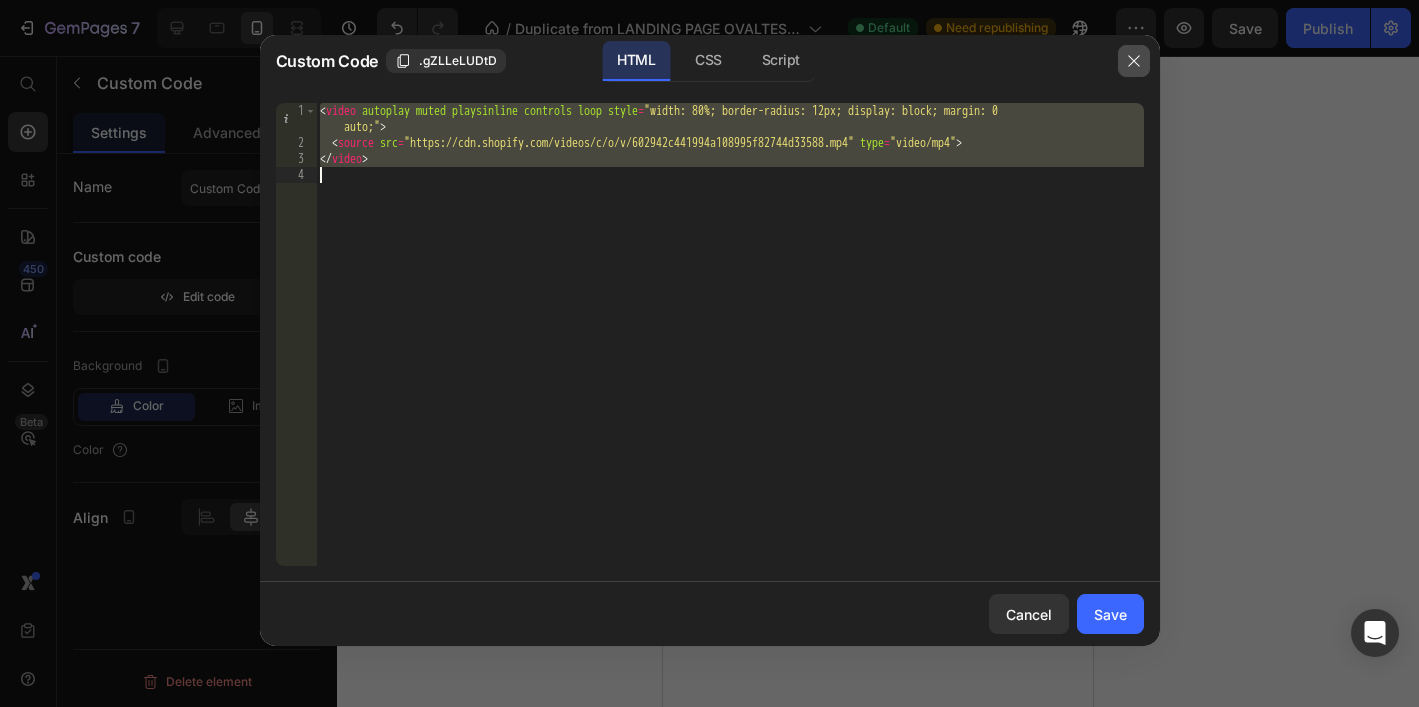 click at bounding box center [1134, 61] 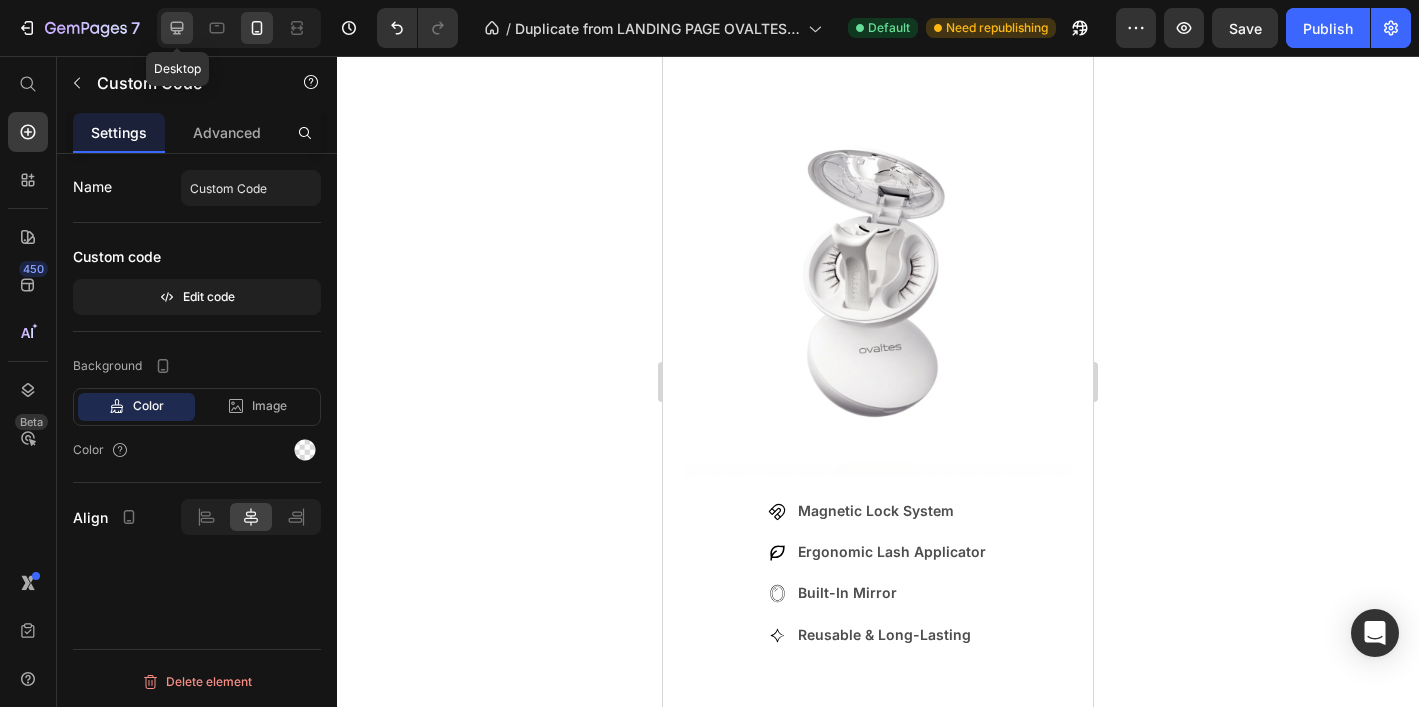click 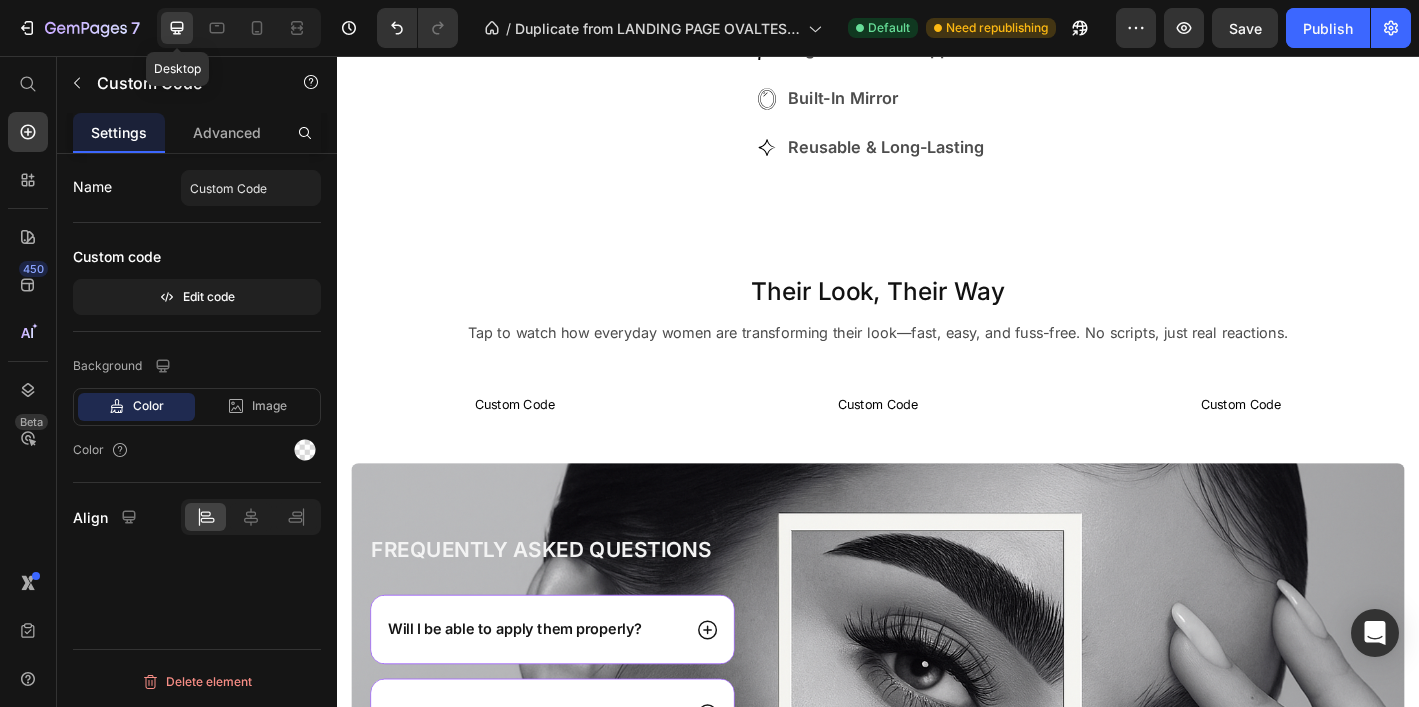 scroll, scrollTop: 4150, scrollLeft: 0, axis: vertical 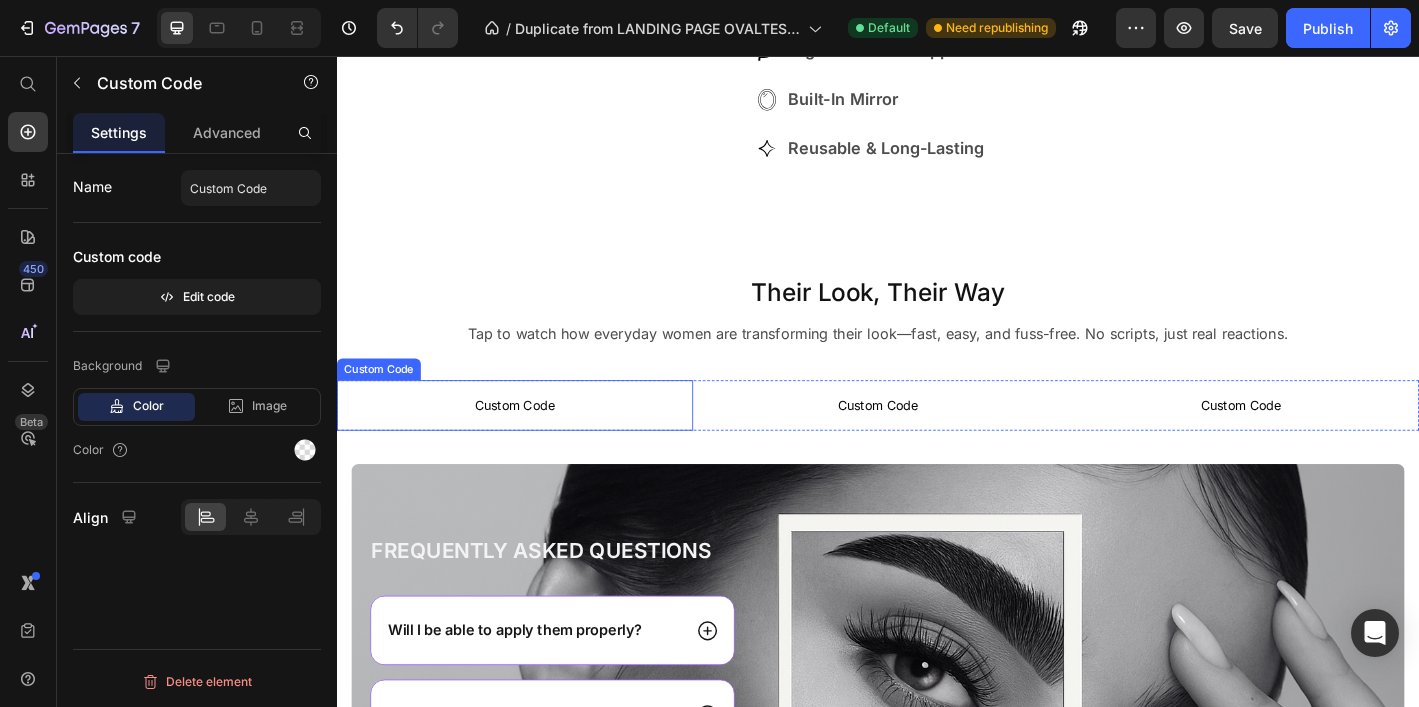 click on "Custom Code" at bounding box center (534, 443) 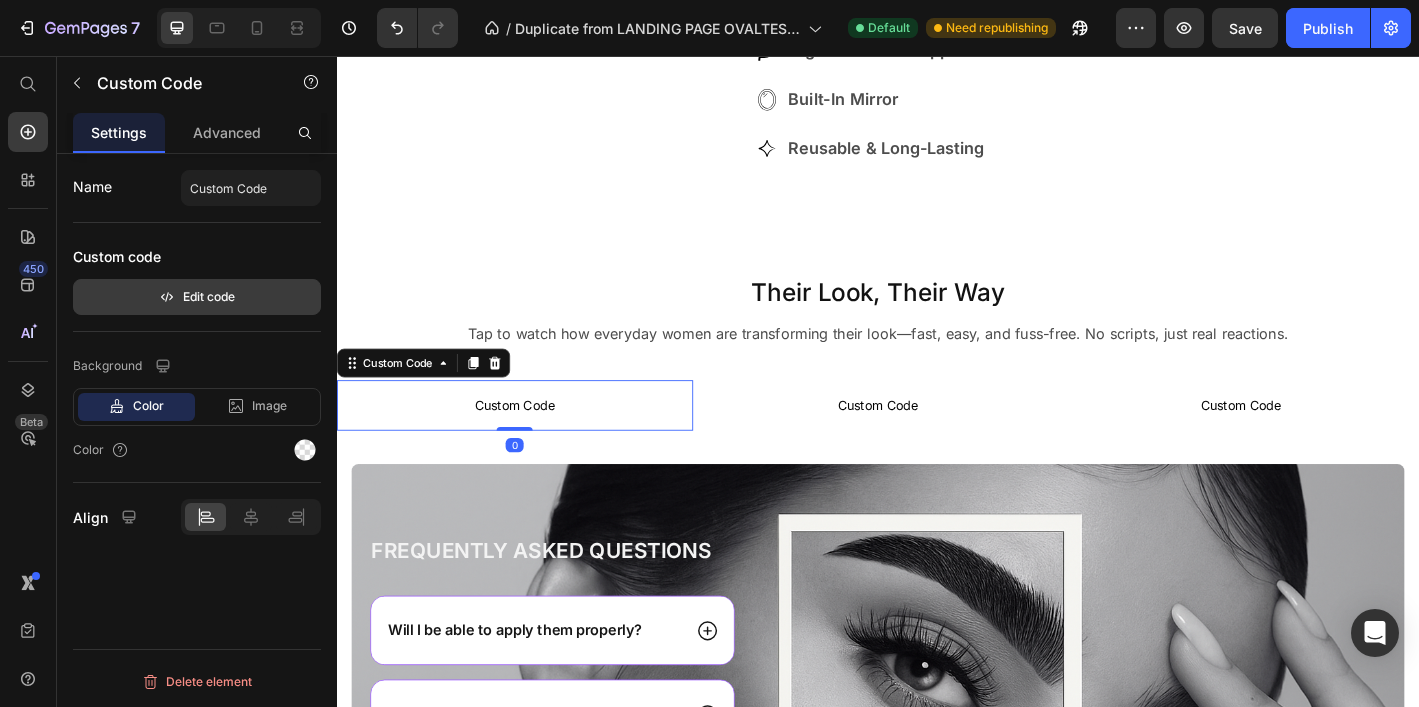 click on "Edit code" at bounding box center (197, 297) 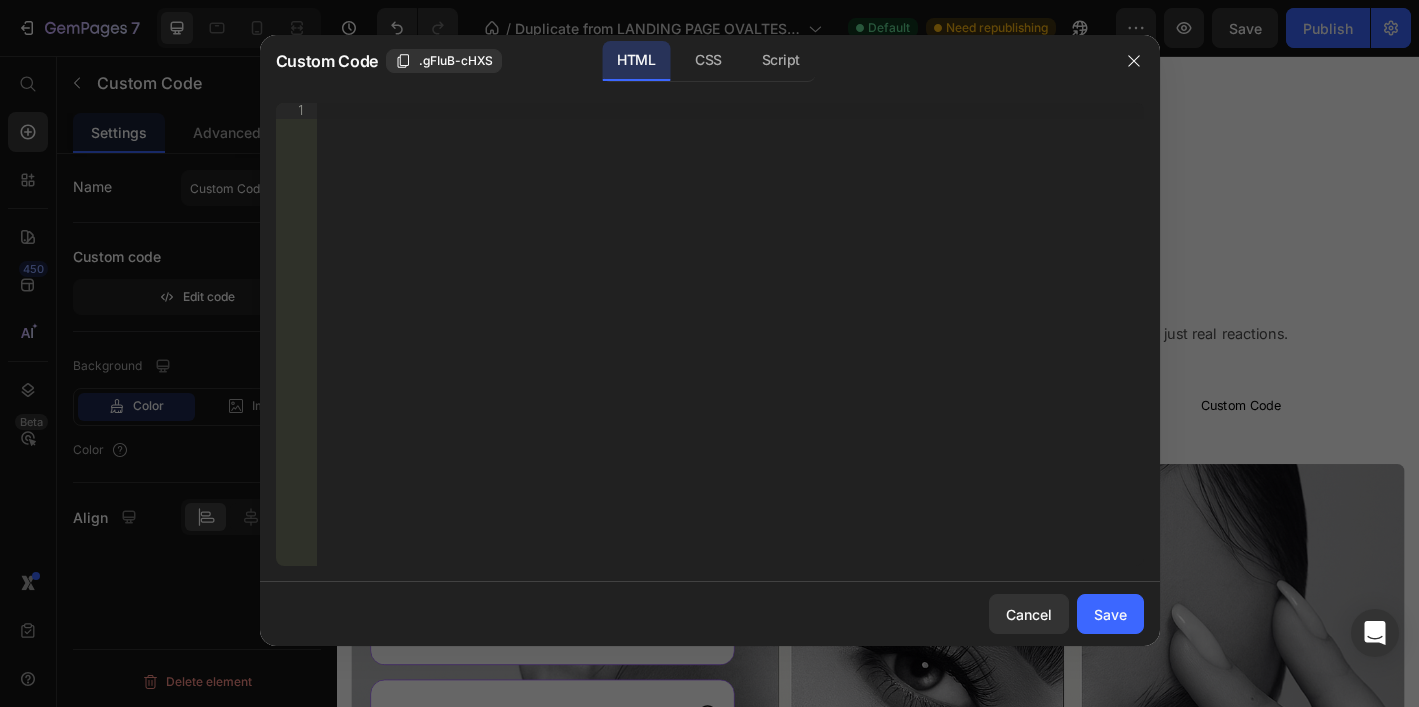 click on "Insert the 3rd-party installation code, HTML code, or Liquid code to display custom content." at bounding box center (689, 111) 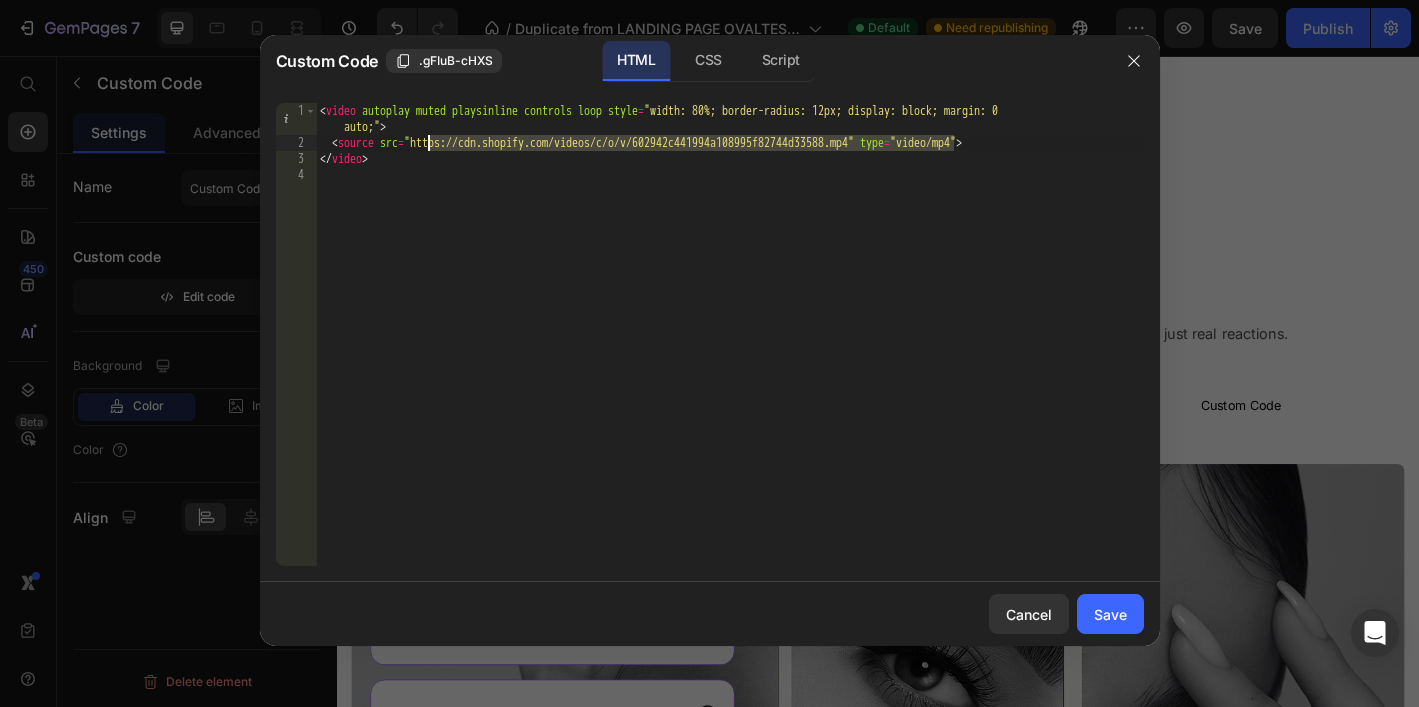 drag, startPoint x: 952, startPoint y: 145, endPoint x: 430, endPoint y: 138, distance: 522.04694 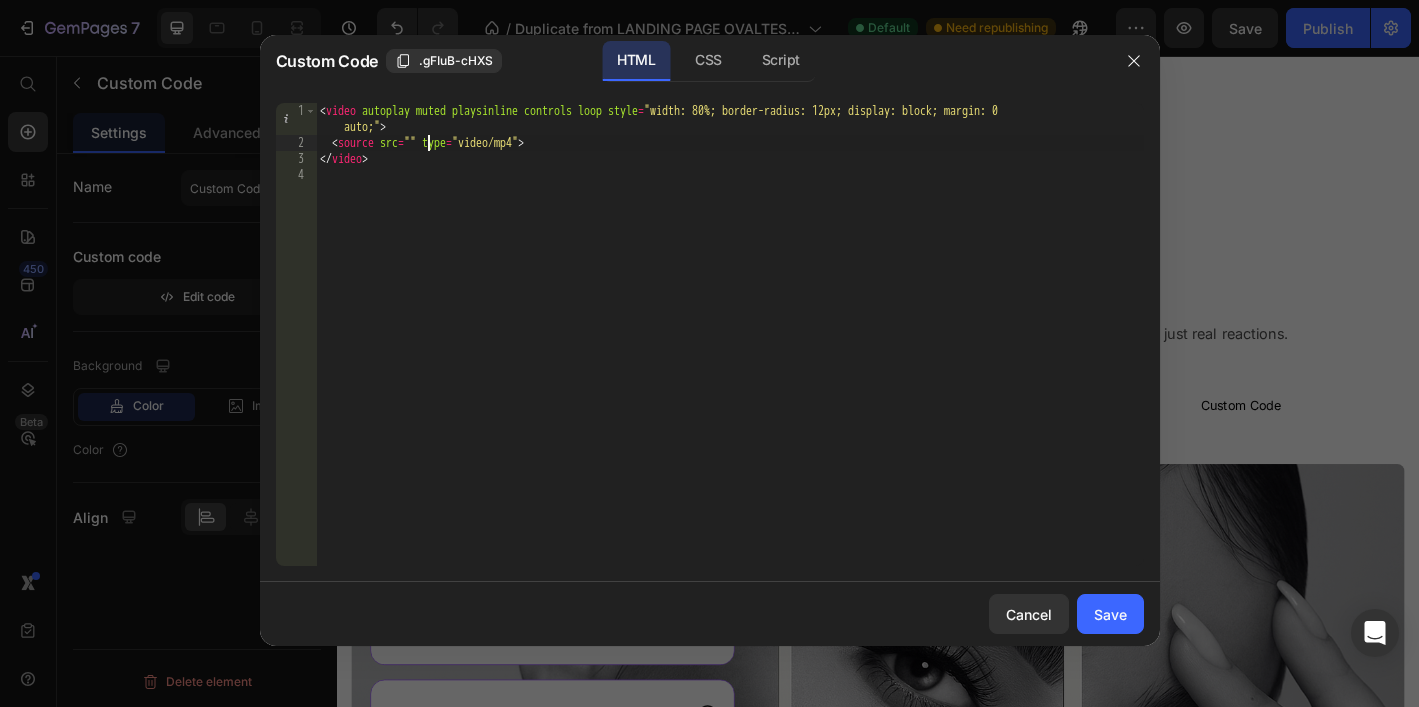 paste on "https://cdn.shopify.com/videos/c/o/v/59b1bdebd8ed41ca8887400f1696ef3e.mp4" 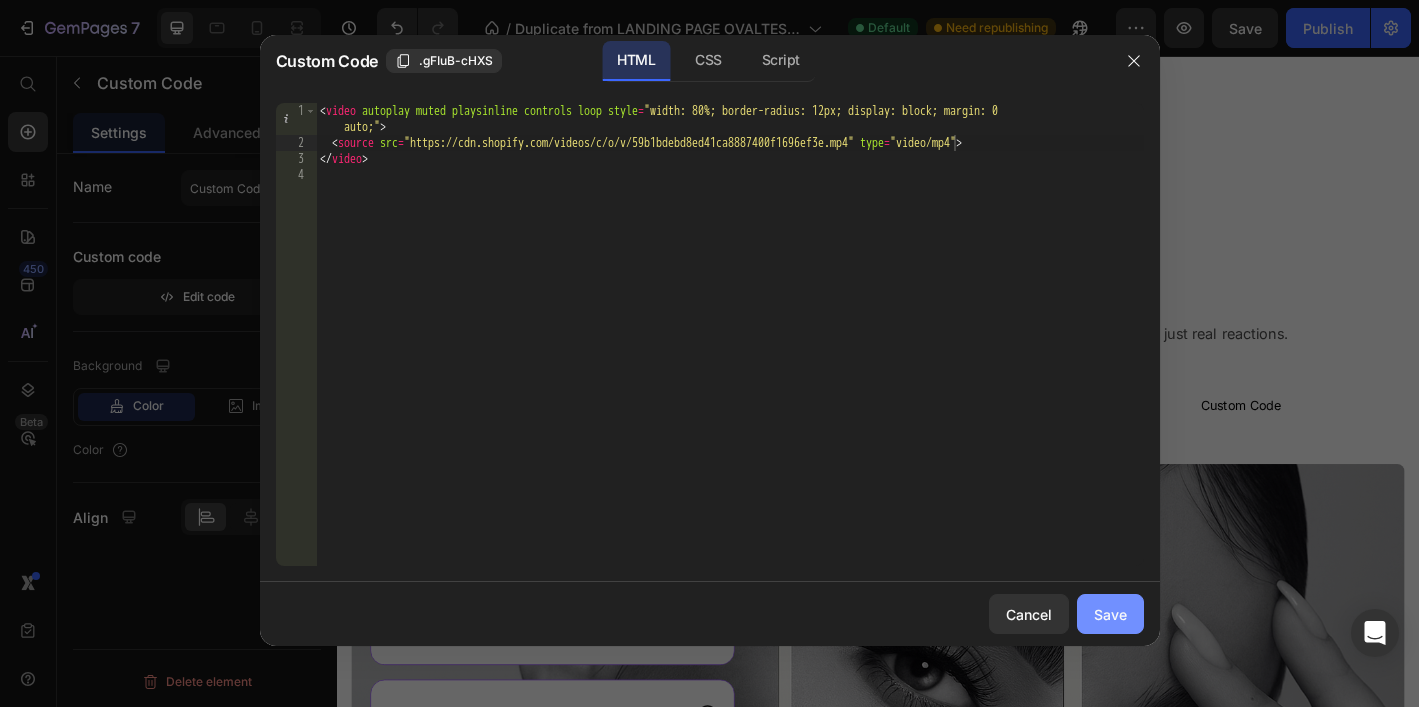 click on "Save" at bounding box center [1110, 614] 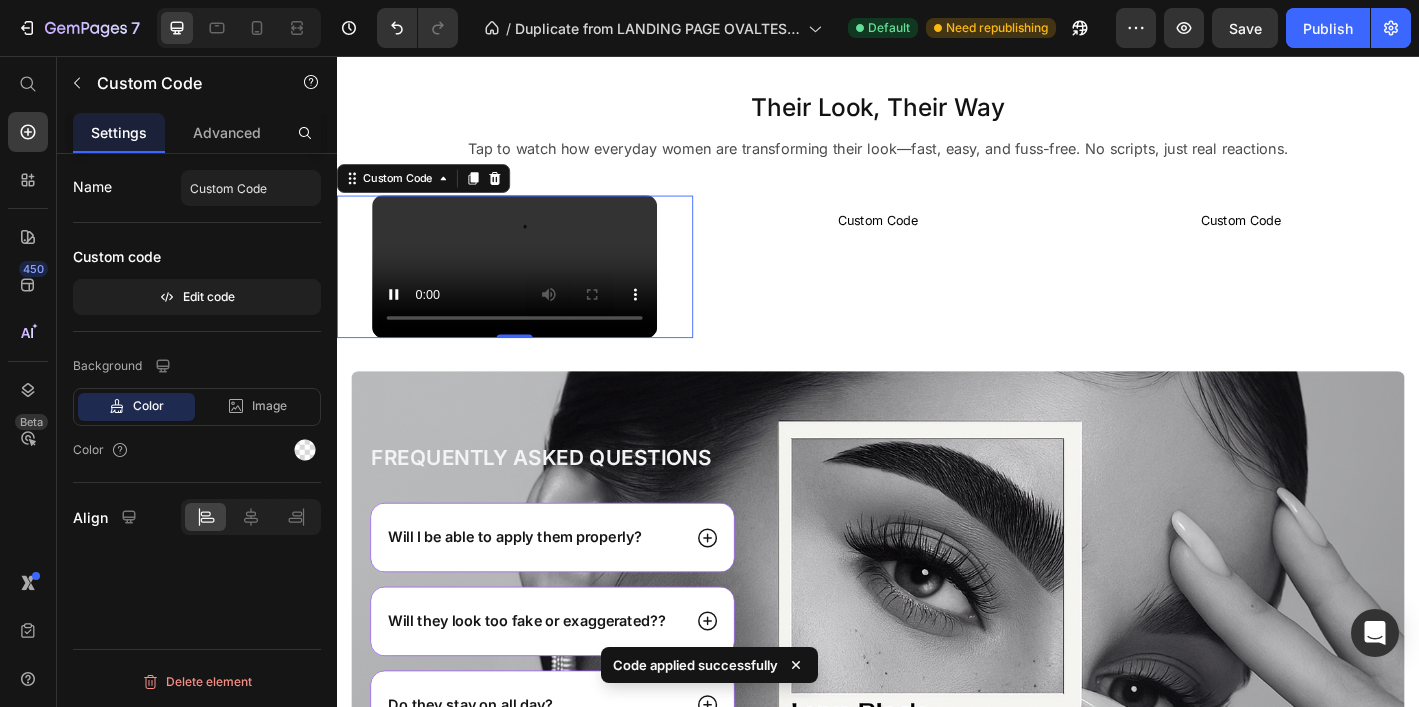 scroll, scrollTop: 4405, scrollLeft: 0, axis: vertical 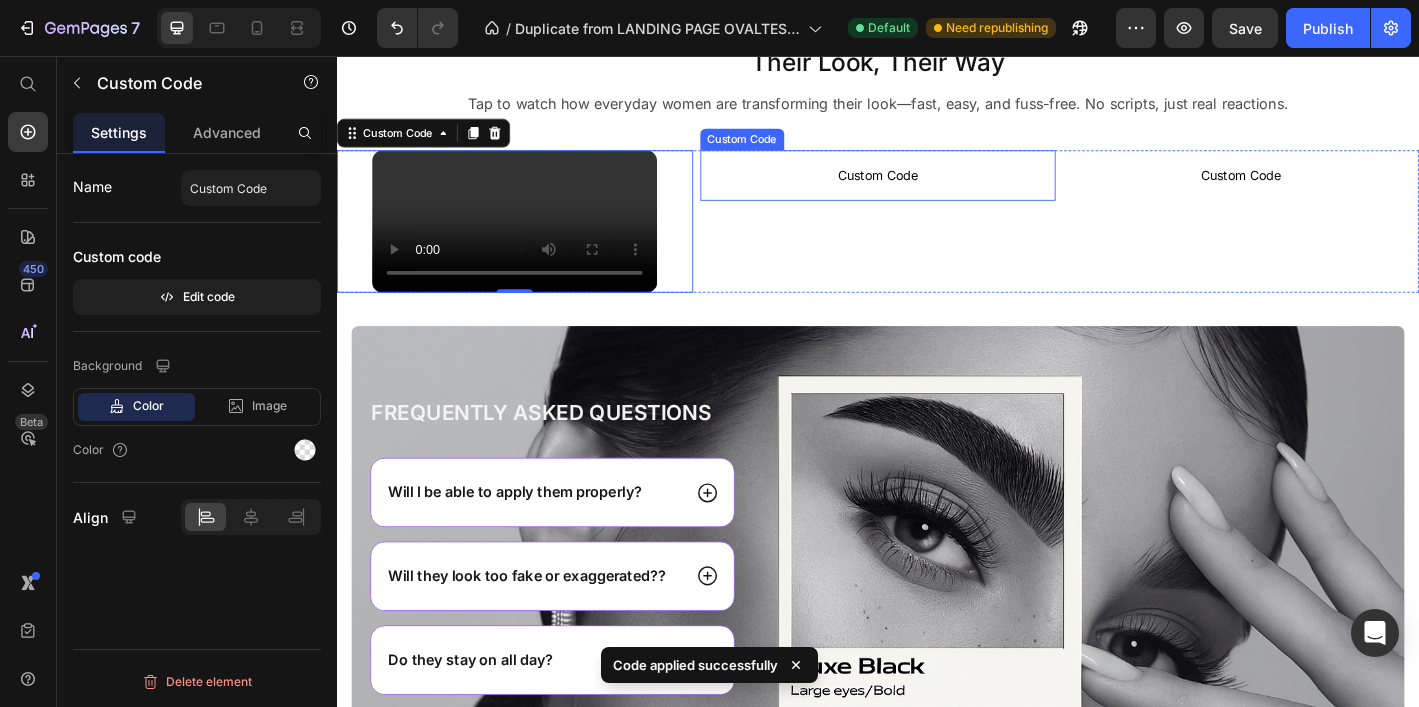click on "Custom Code" at bounding box center (937, 188) 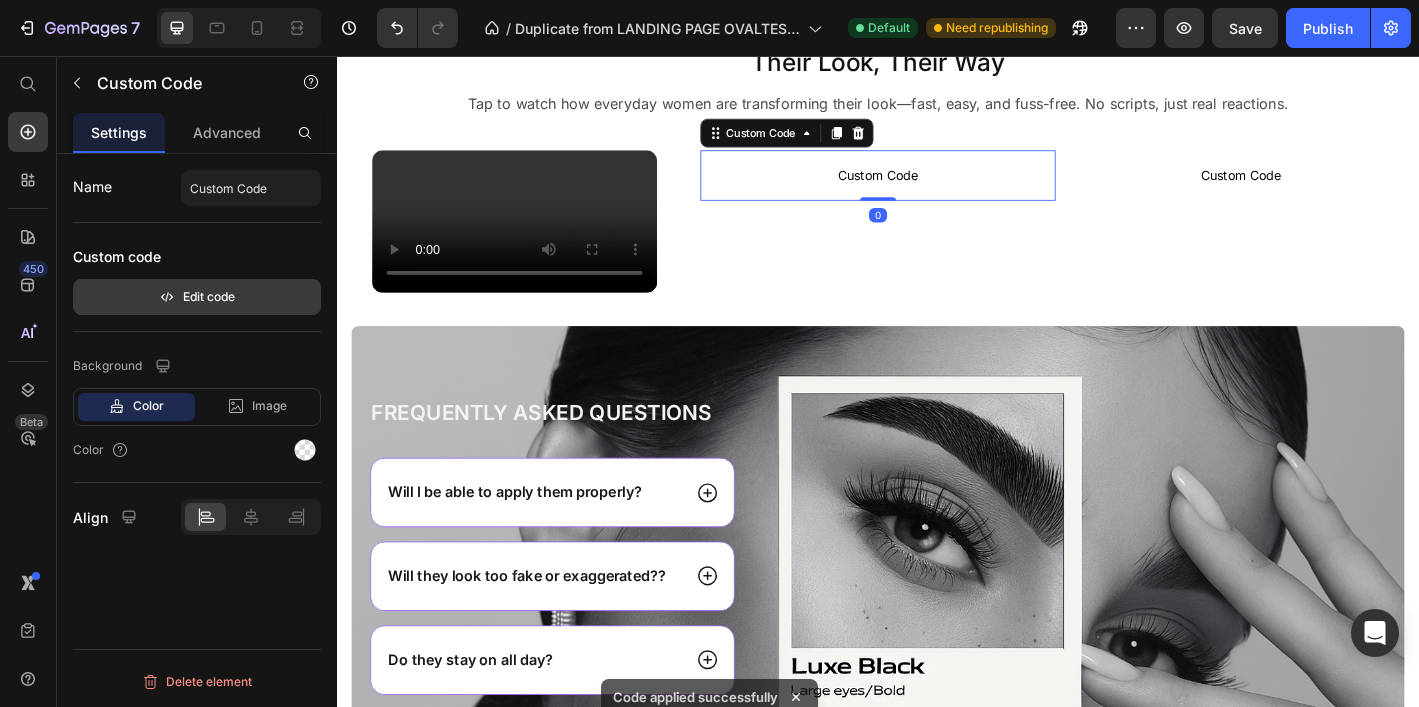 click on "Edit code" at bounding box center (197, 297) 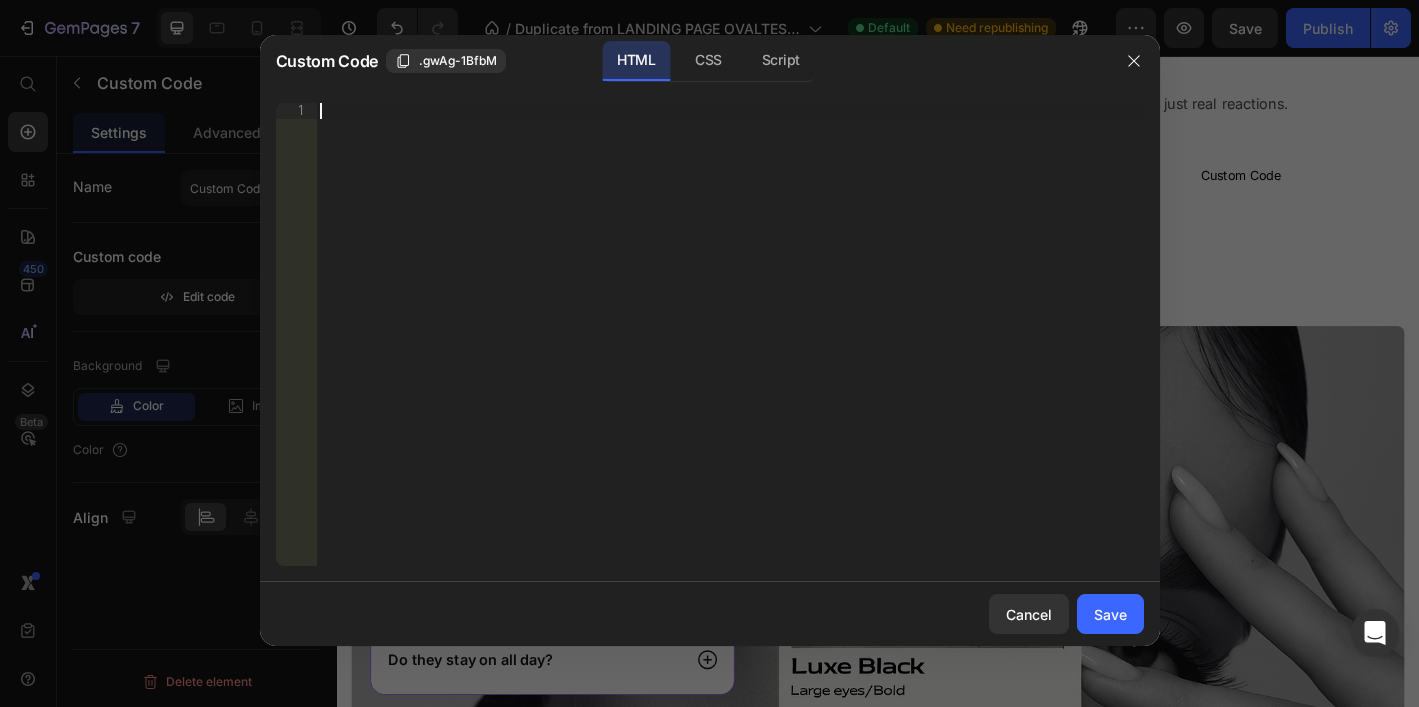 click on "Insert the 3rd-party installation code, HTML code, or Liquid code to display custom content." at bounding box center (730, 350) 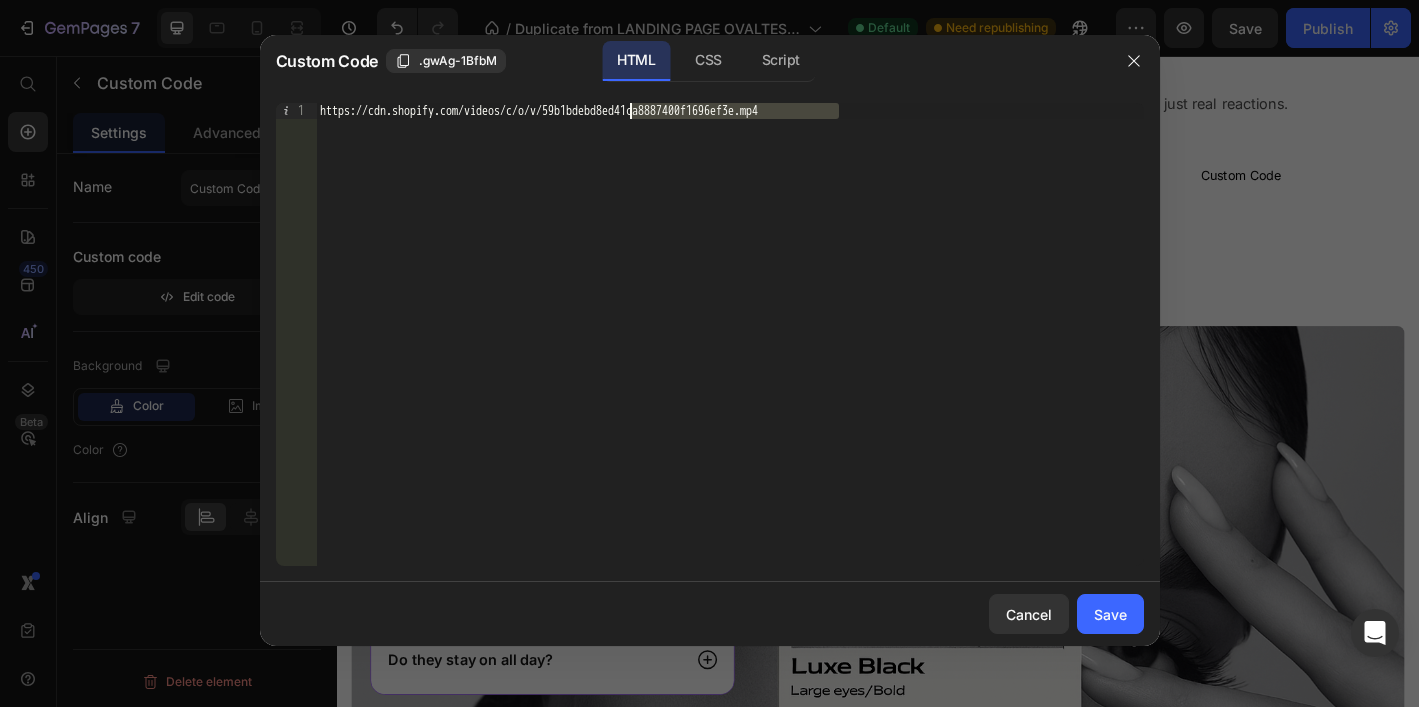 drag, startPoint x: 835, startPoint y: 105, endPoint x: 232, endPoint y: 110, distance: 603.02075 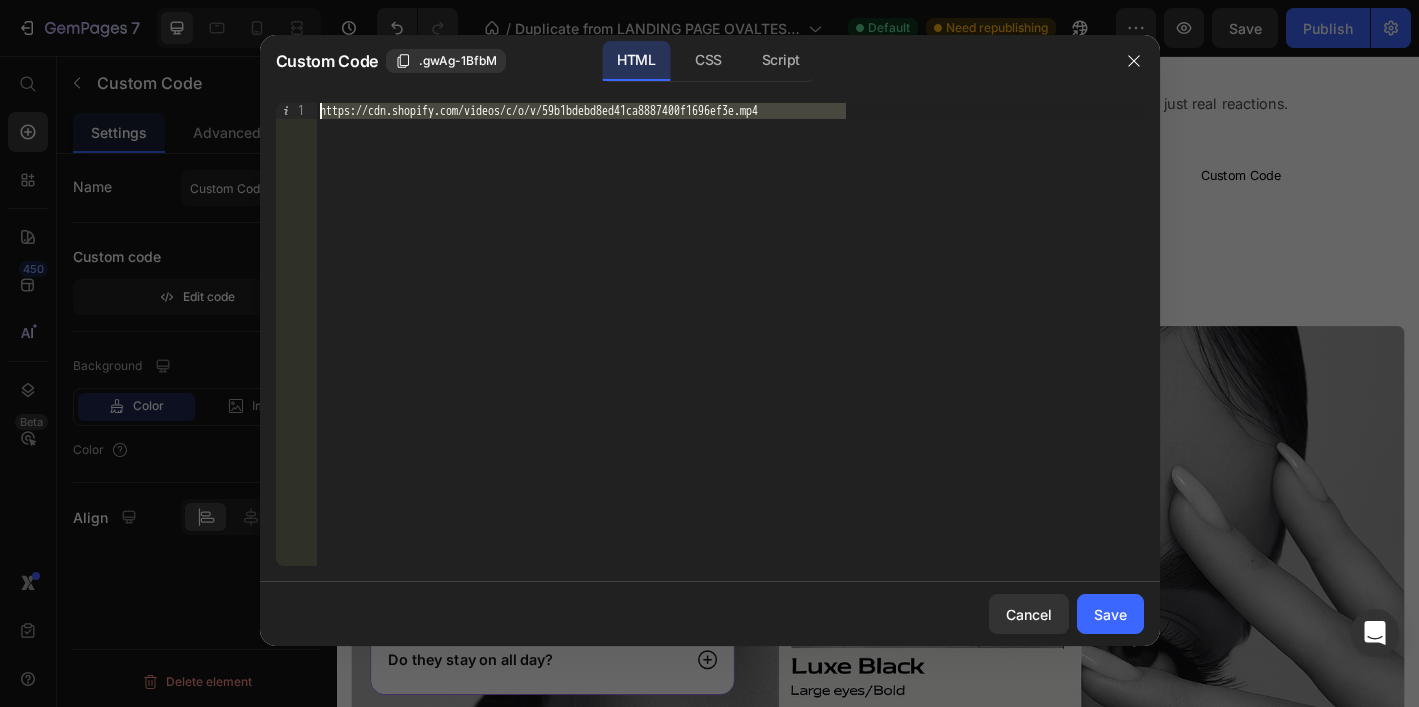 drag, startPoint x: 845, startPoint y: 111, endPoint x: 317, endPoint y: 109, distance: 528.0038 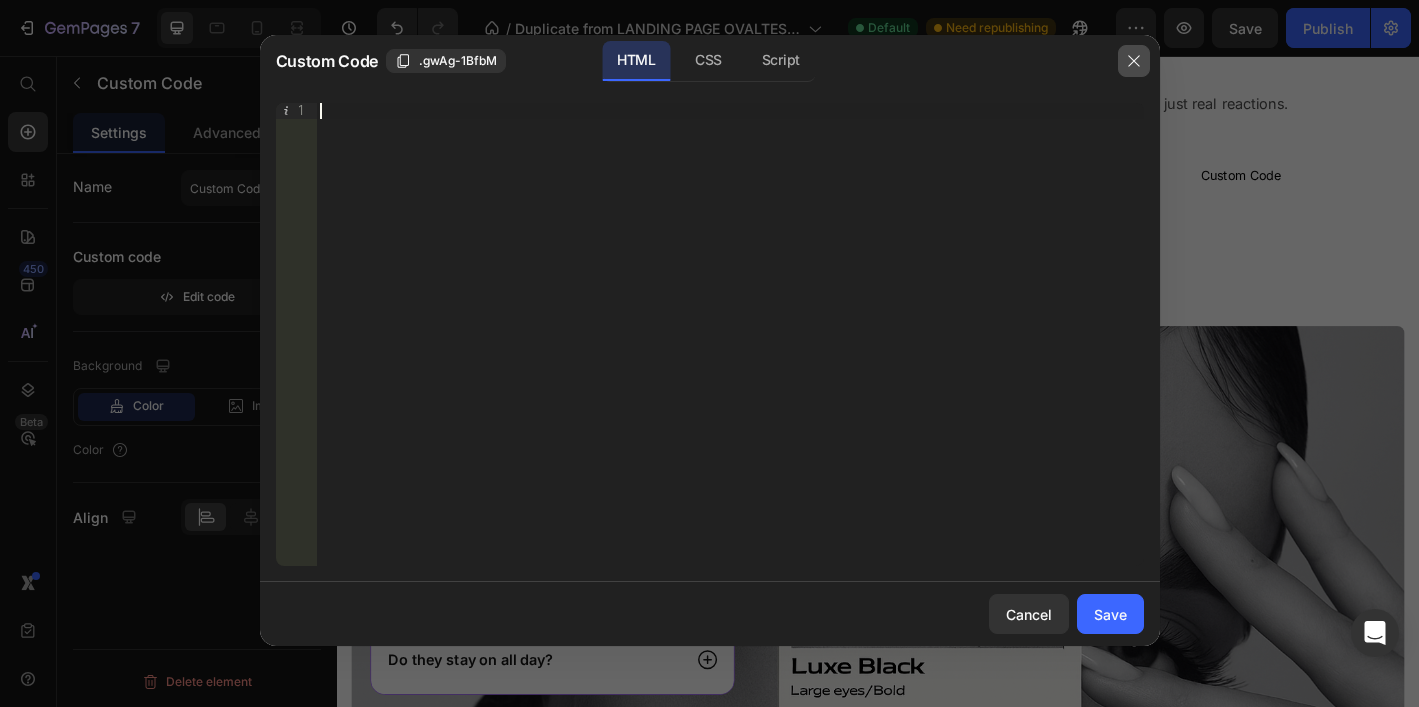click at bounding box center [1134, 61] 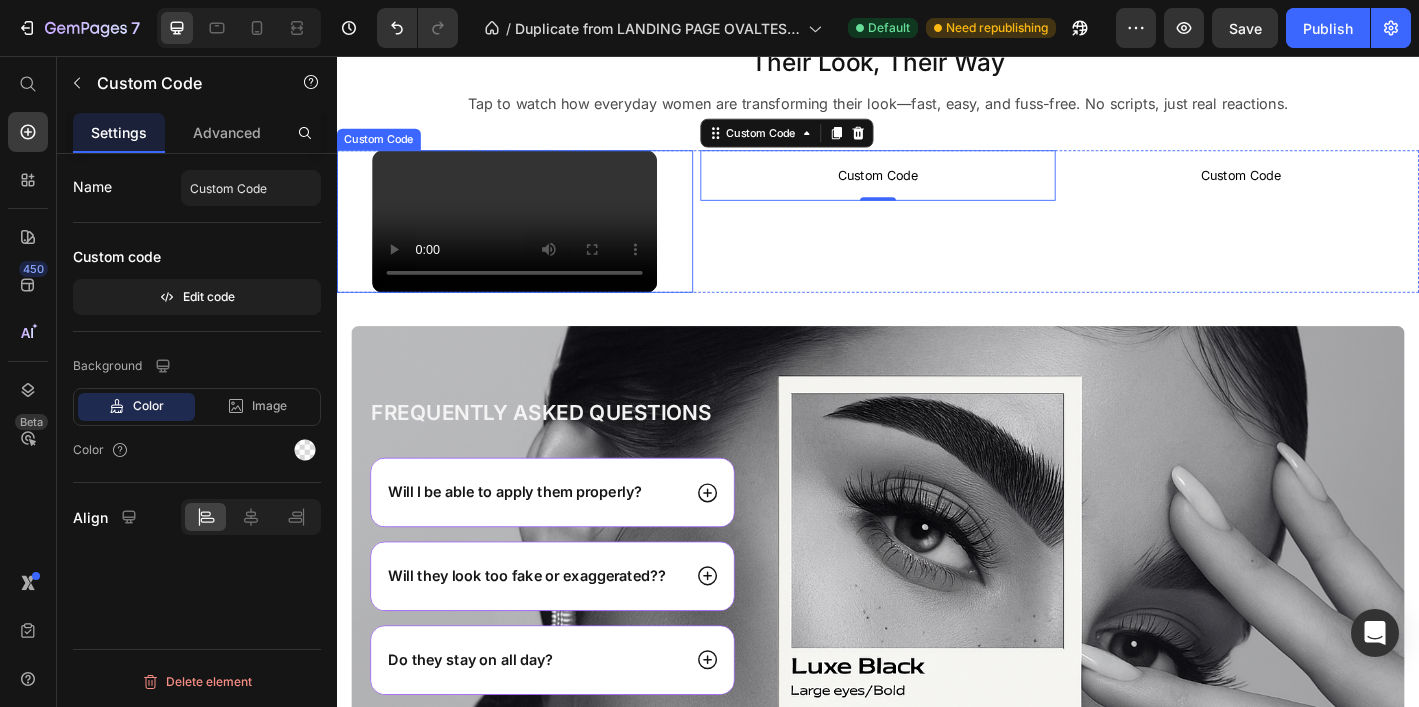 click at bounding box center [534, 239] 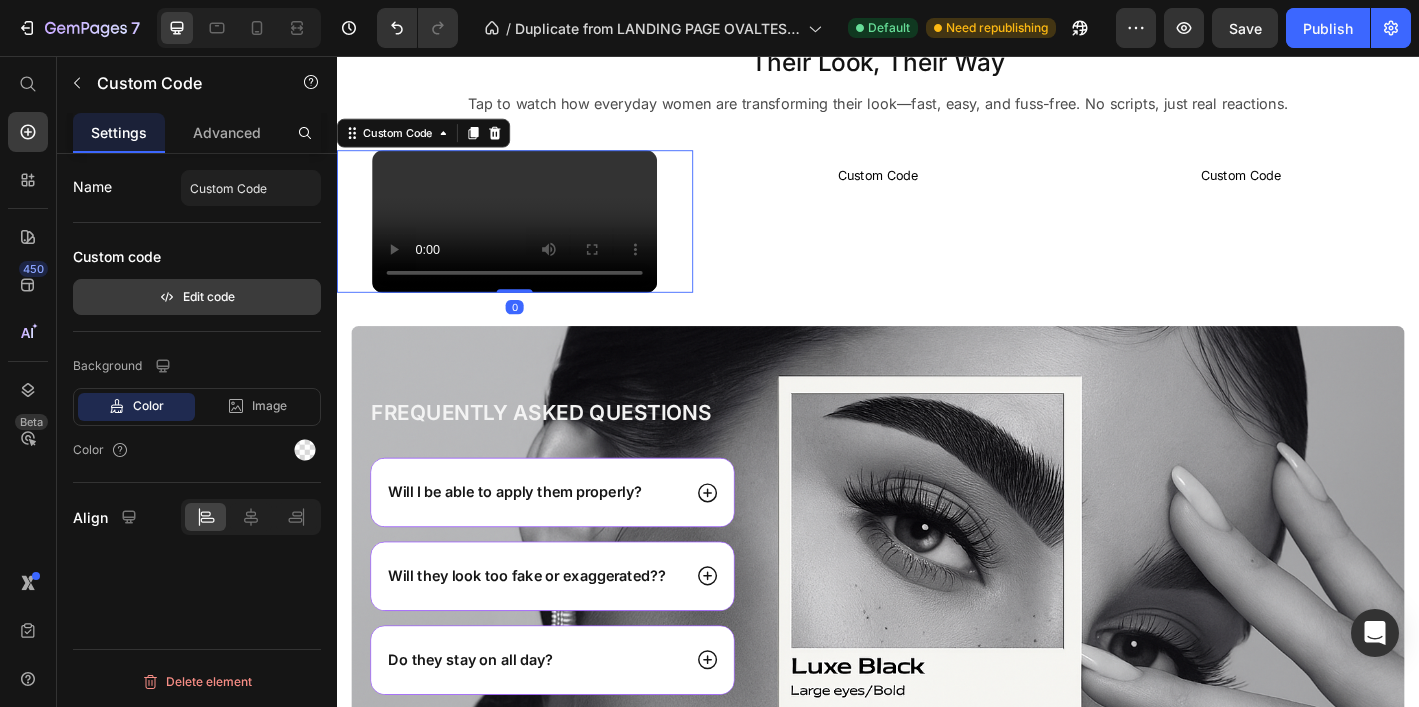 click on "Edit code" at bounding box center (197, 297) 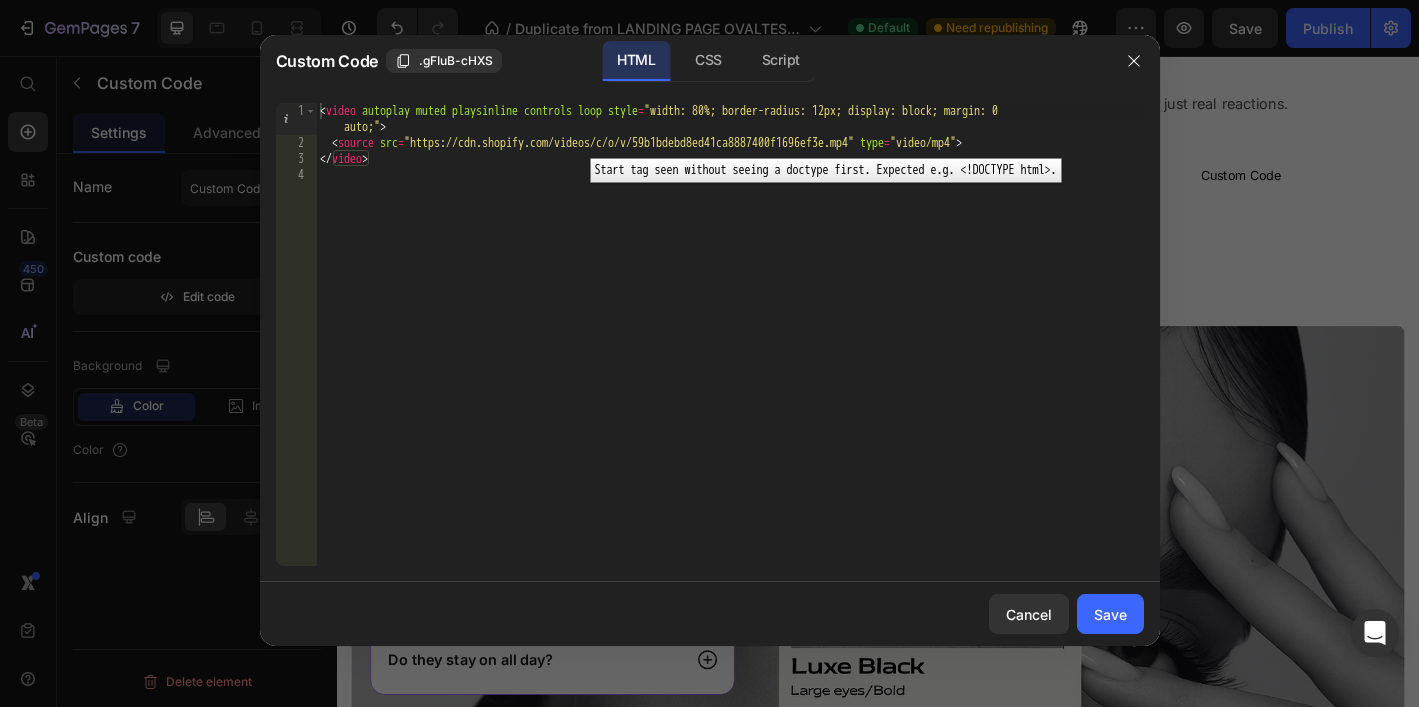 type on "<video autoplay muted playsinline controls loop style="width: 80%; border-radius: 12px; display: block; margin: 0 auto;">" 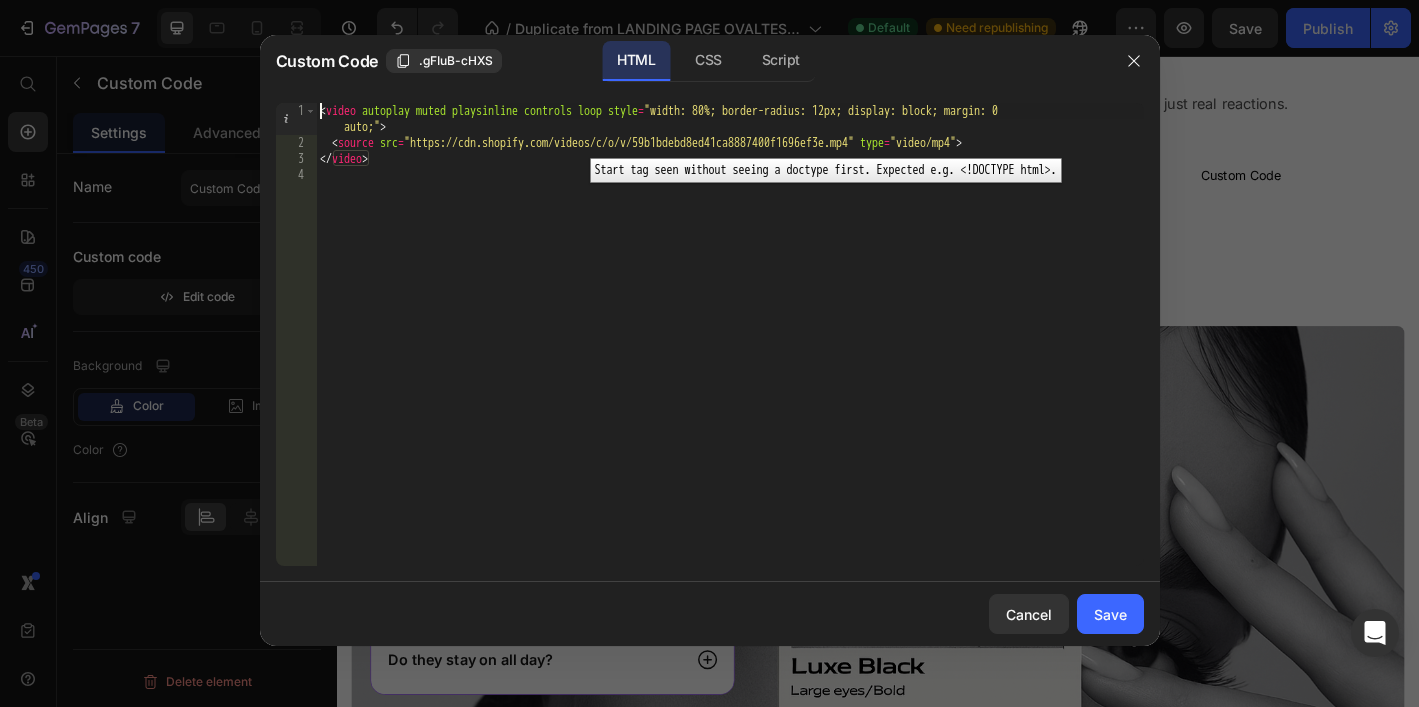 click on "1" at bounding box center (296, 119) 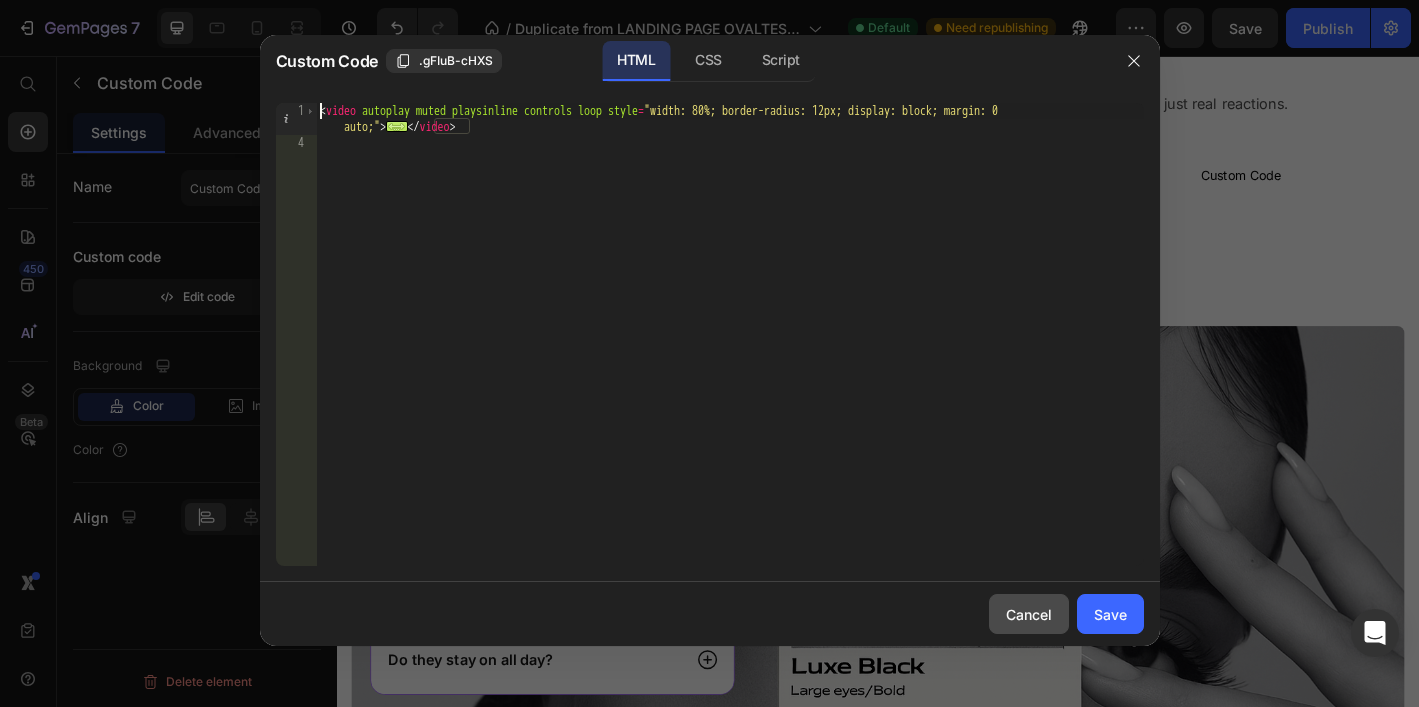 click on "Cancel" 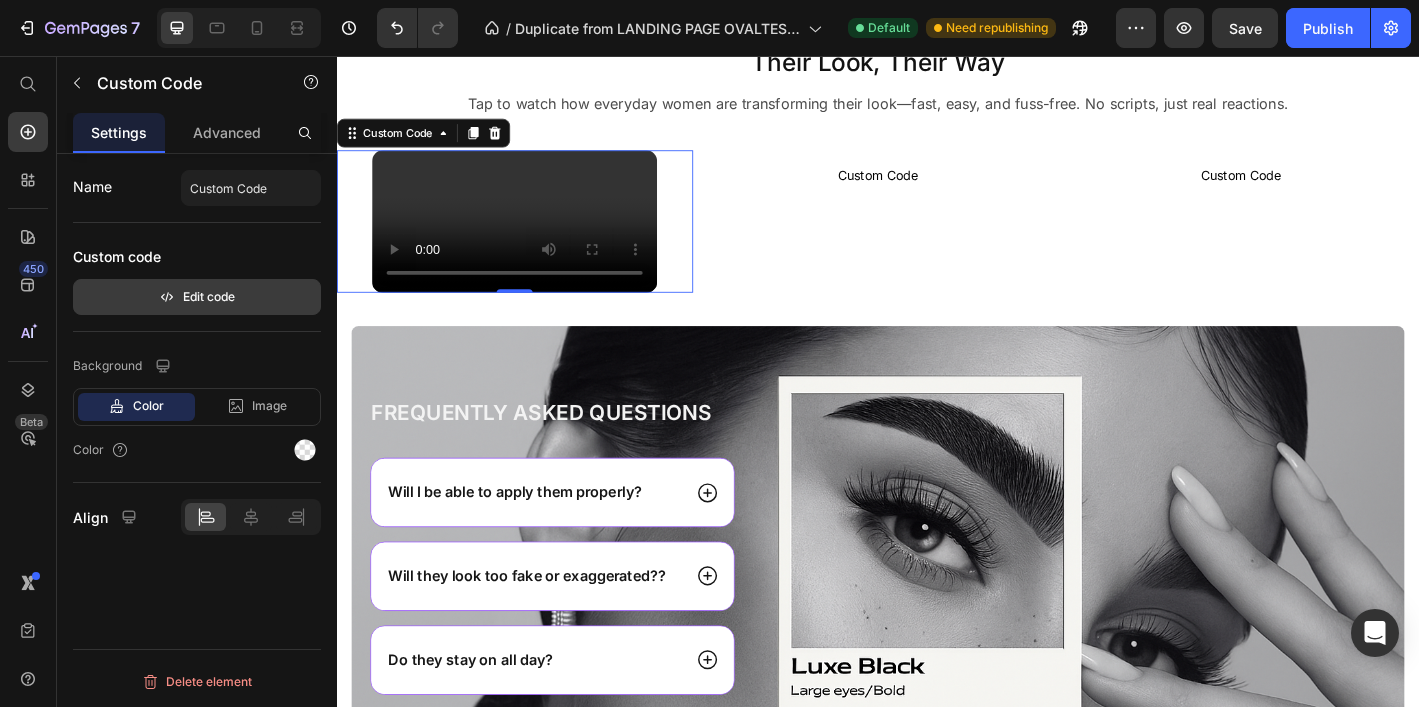 click on "Edit code" at bounding box center [197, 297] 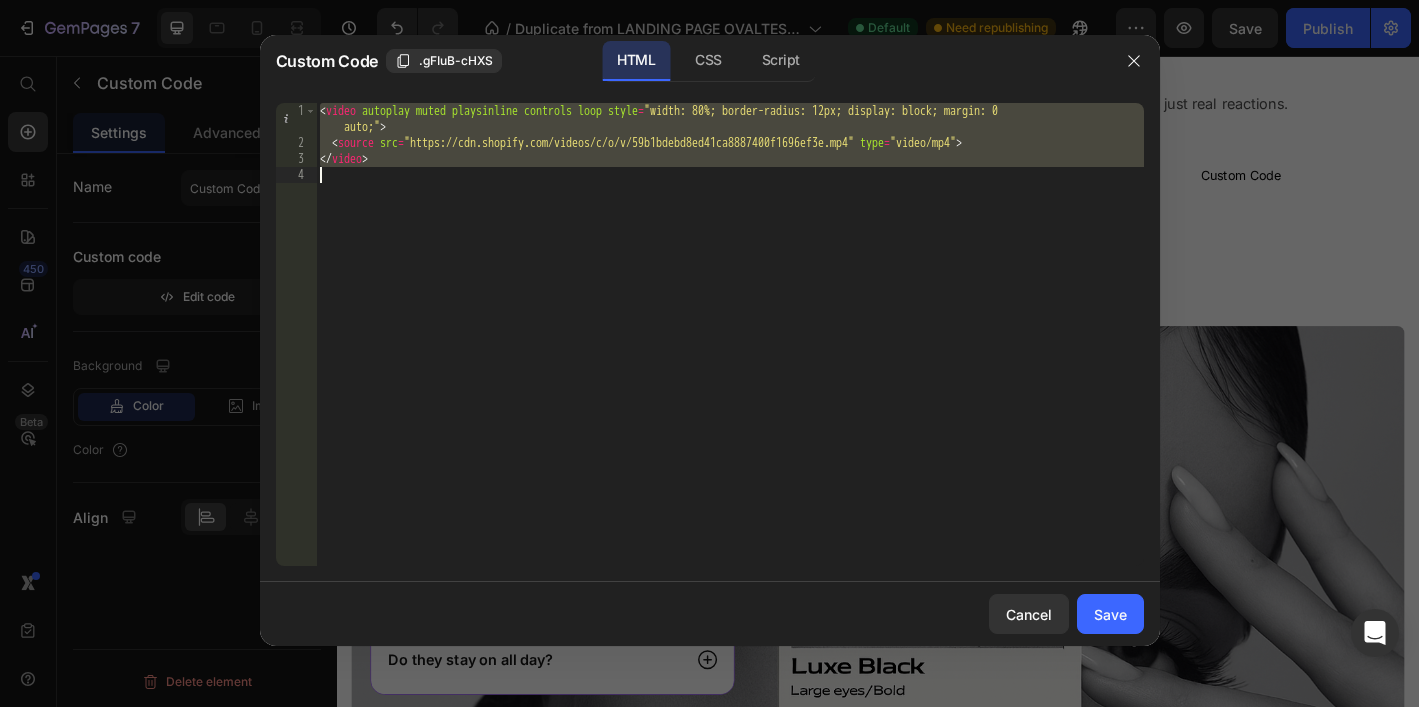 drag, startPoint x: 320, startPoint y: 112, endPoint x: 435, endPoint y: 179, distance: 133.09395 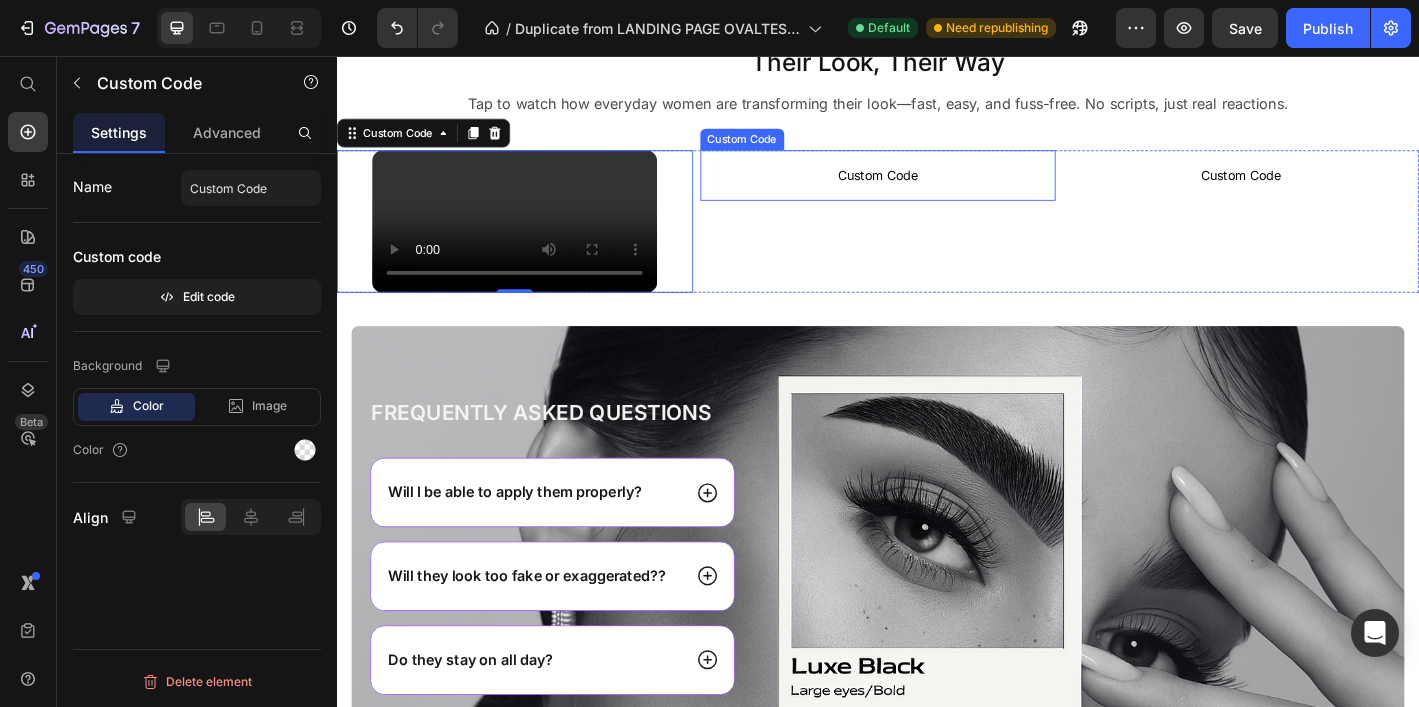 click on "Custom Code" at bounding box center (937, 188) 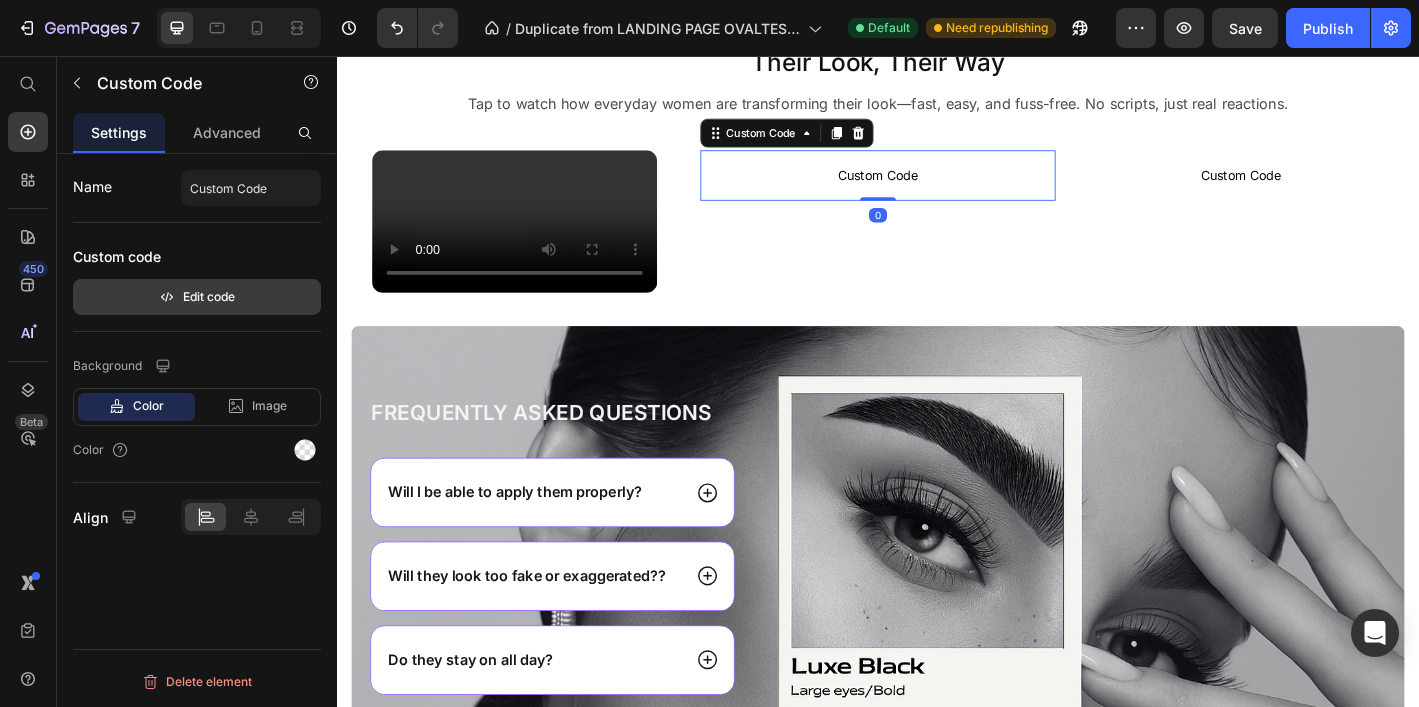 click on "Edit code" at bounding box center [197, 297] 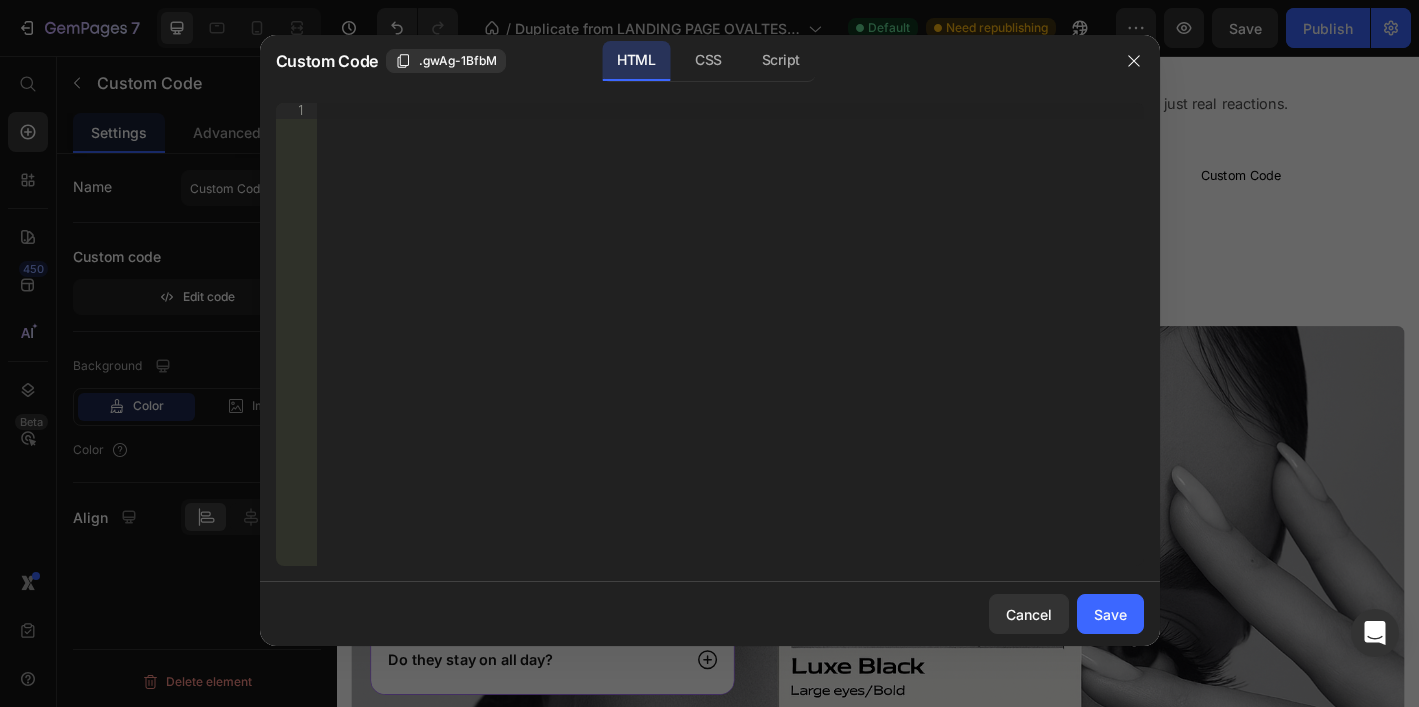 click on "Insert the 3rd-party installation code, HTML code, or Liquid code to display custom content." at bounding box center (730, 350) 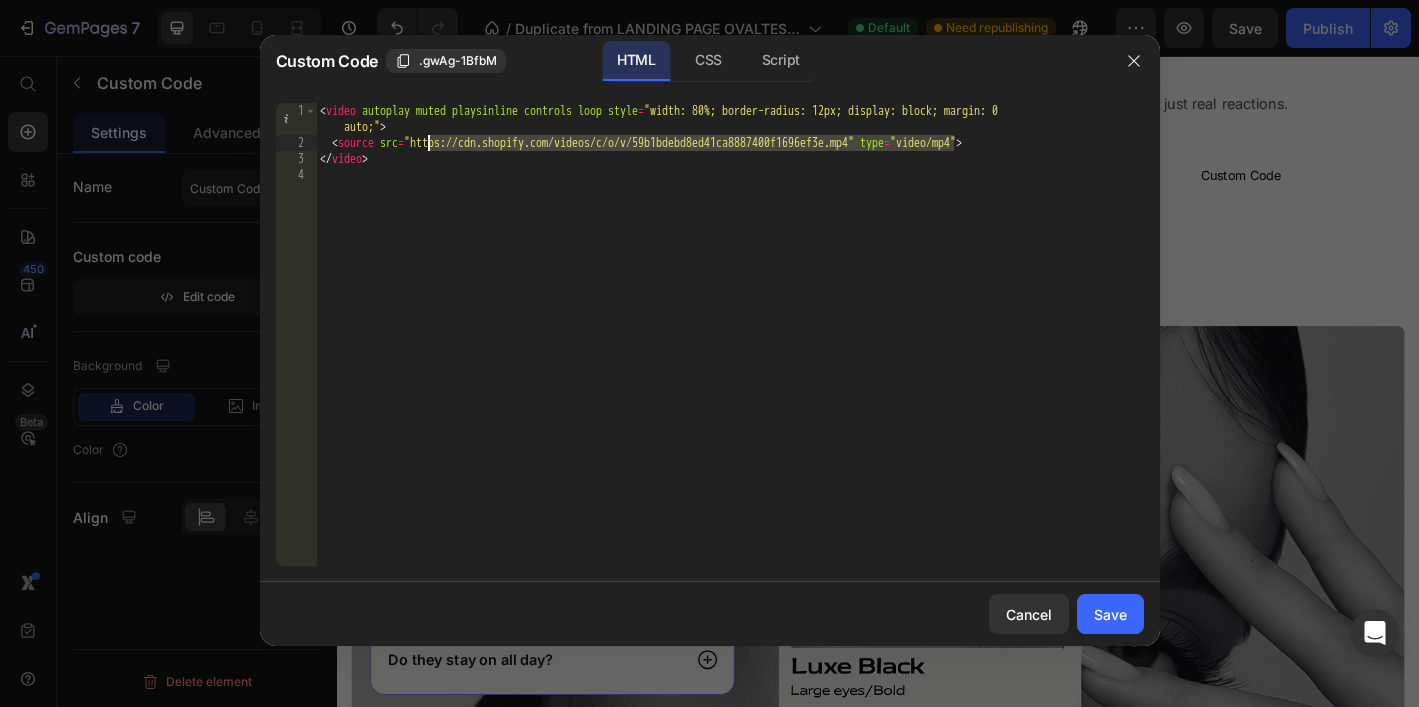 drag, startPoint x: 938, startPoint y: 145, endPoint x: 428, endPoint y: 143, distance: 510.00394 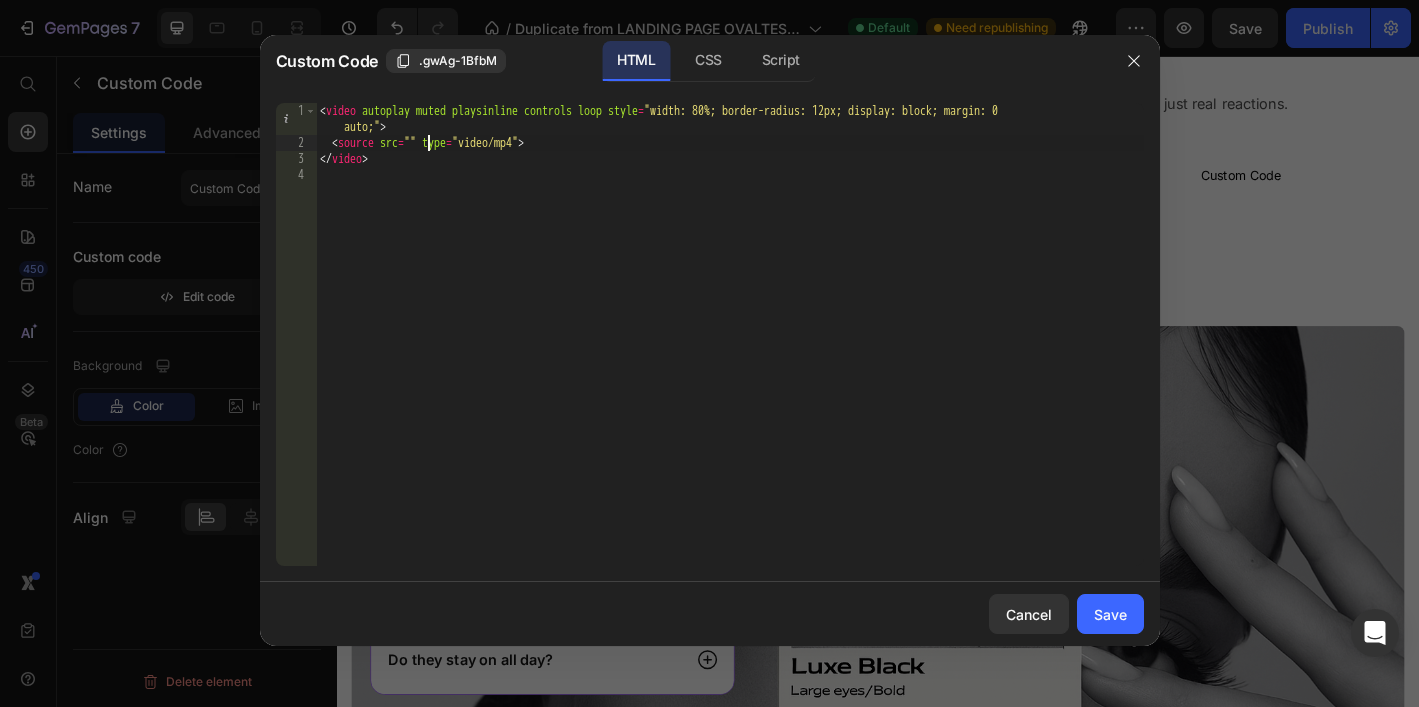 paste on "https://cdn.shopify.com/videos/c/o/v/e16296860d5340bfa135f0097e84047f.mov" 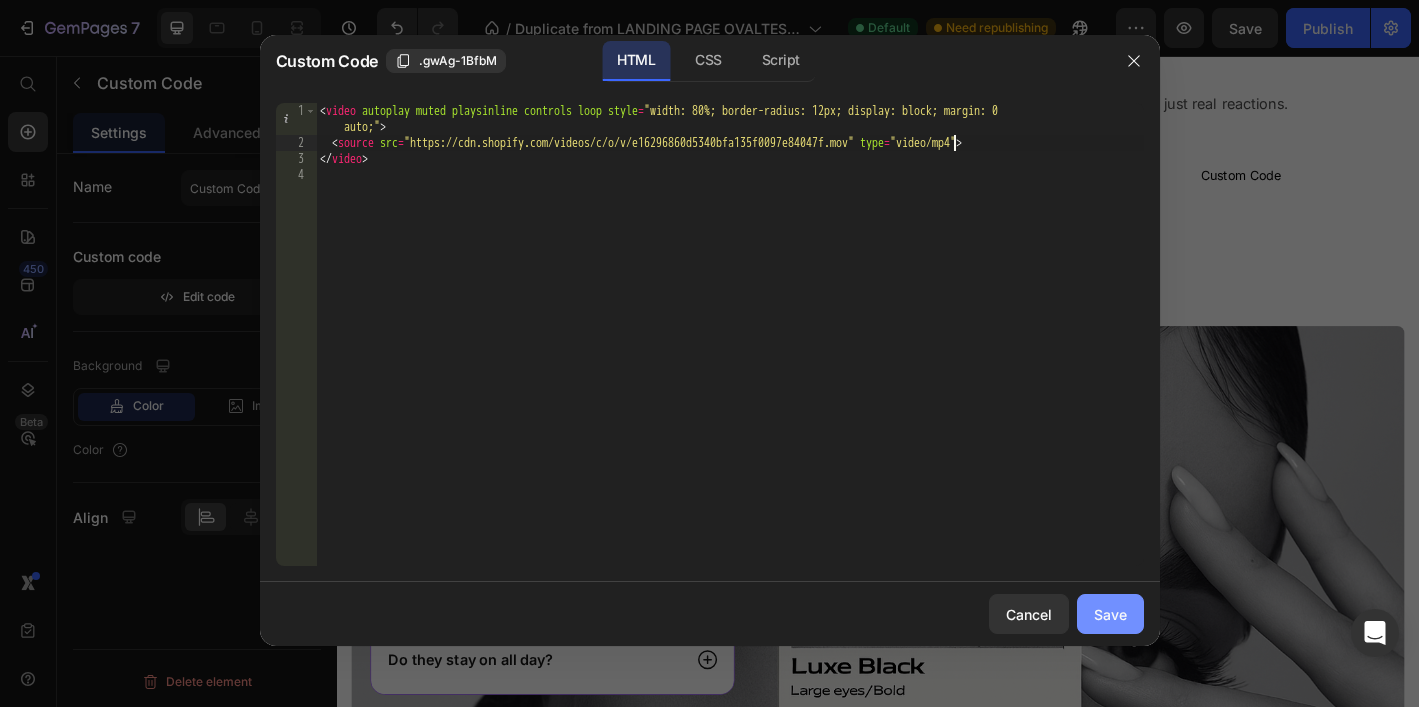click on "Save" at bounding box center [1110, 614] 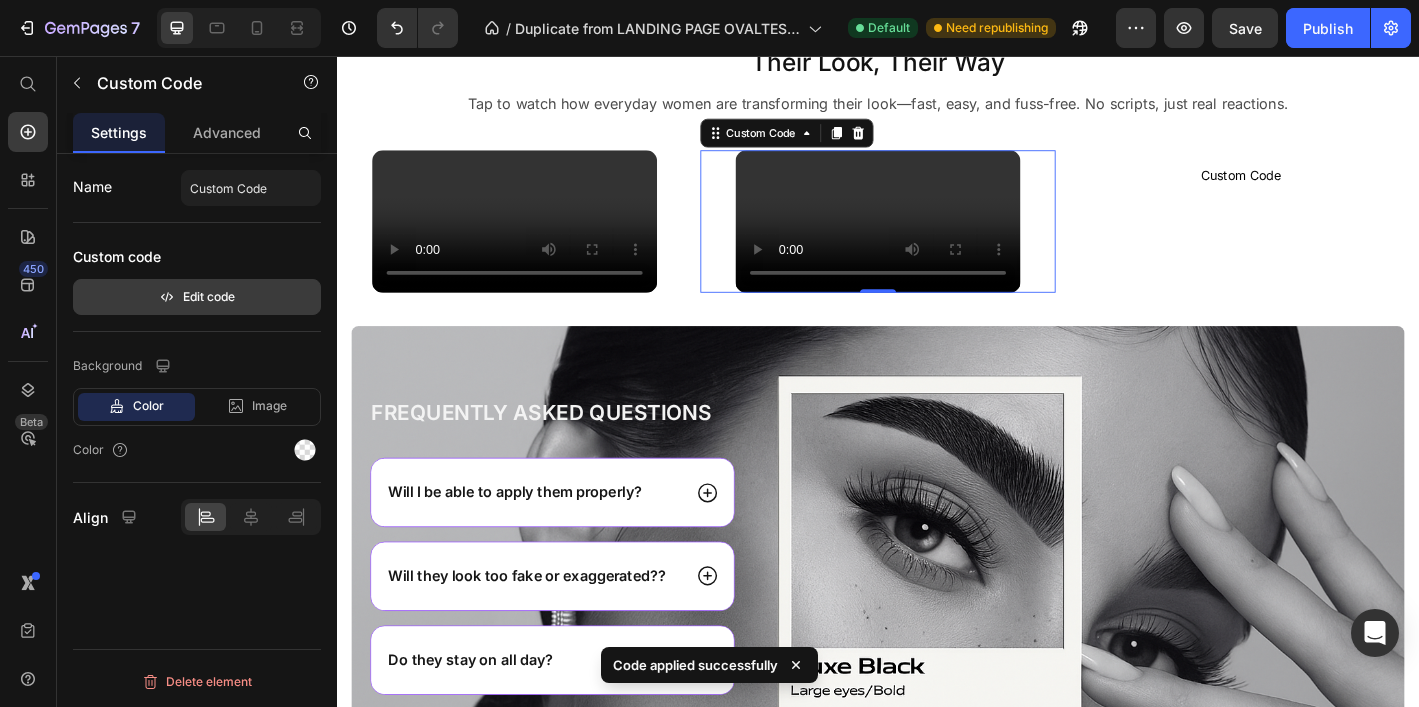 click on "Edit code" at bounding box center [197, 297] 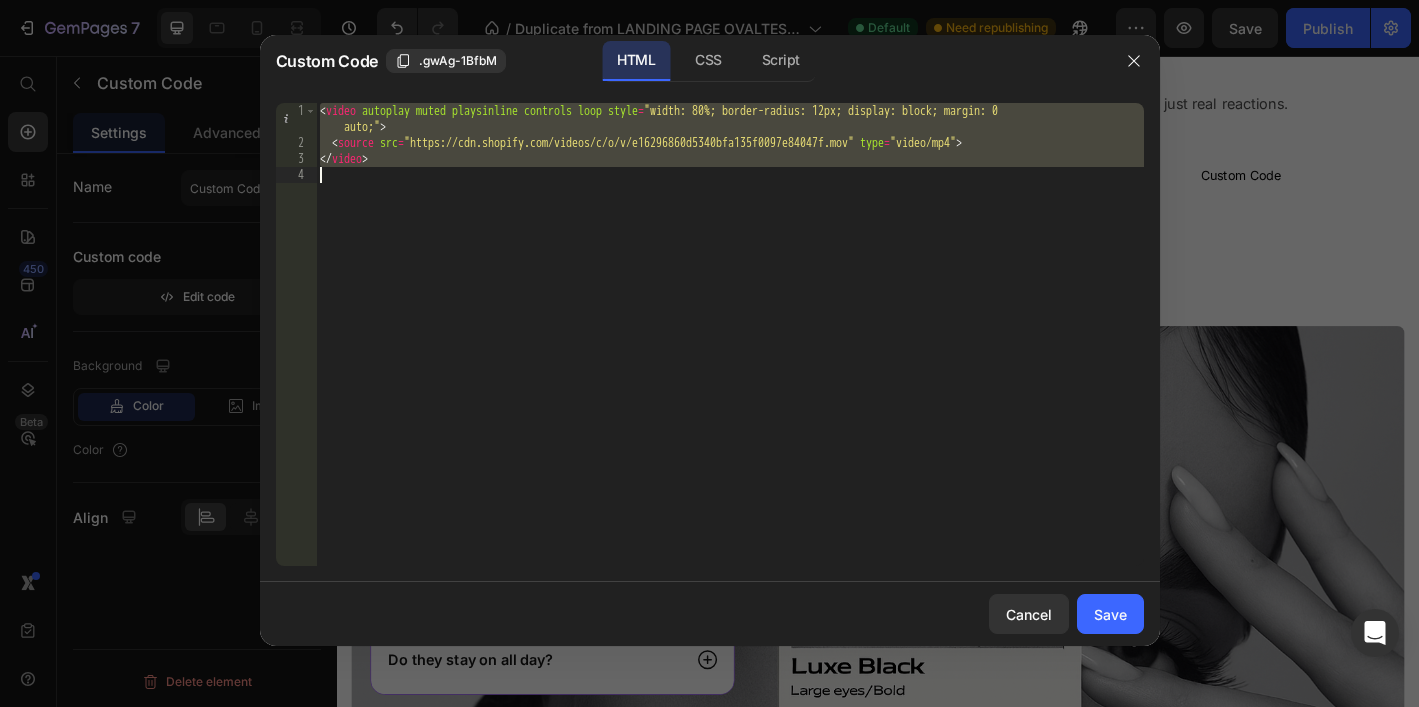 drag, startPoint x: 319, startPoint y: 110, endPoint x: 452, endPoint y: 178, distance: 149.37537 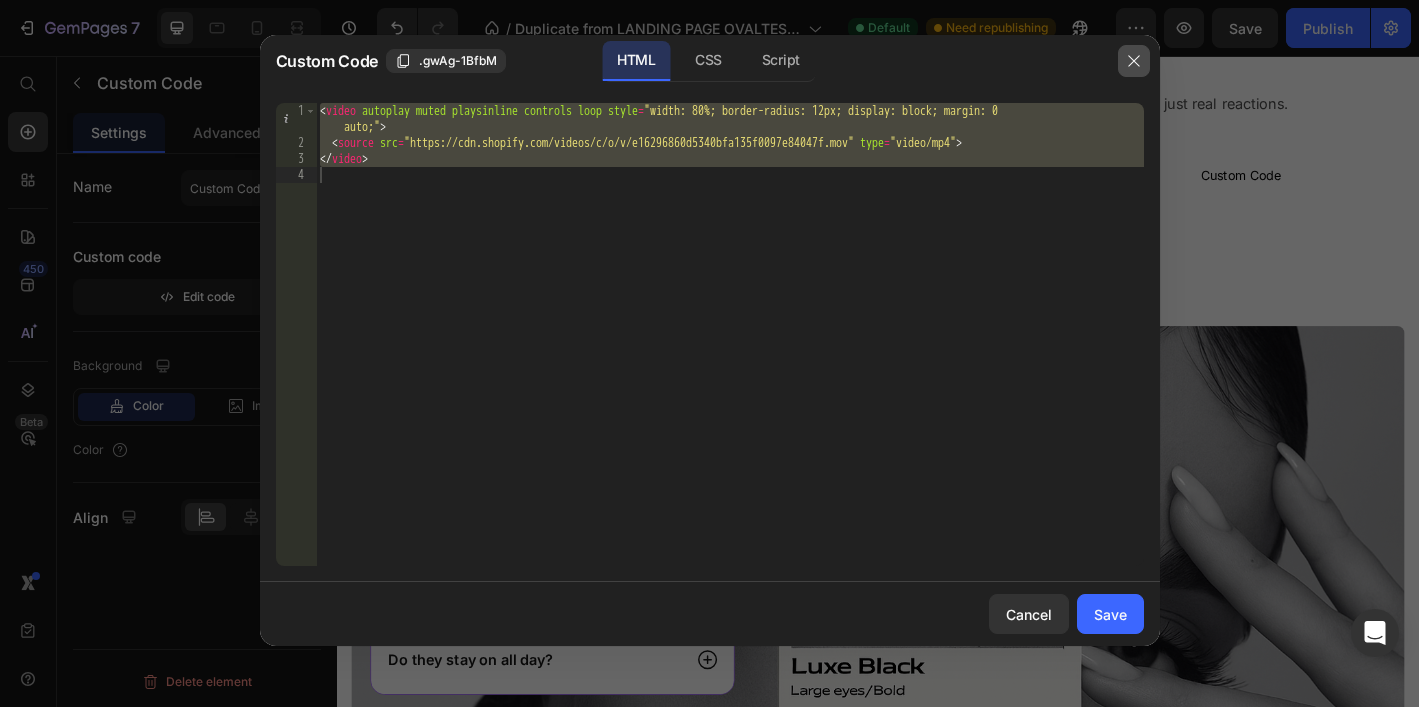 click 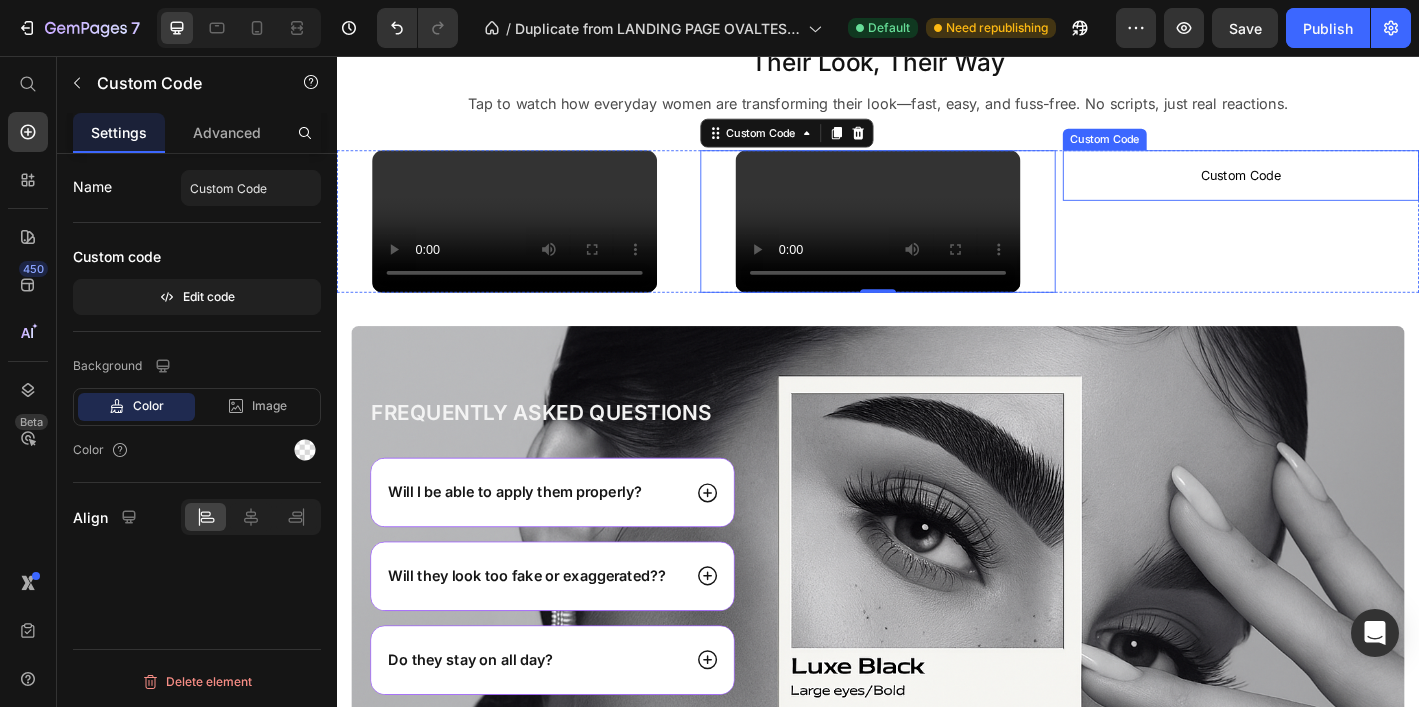 click on "Custom Code" at bounding box center [1339, 188] 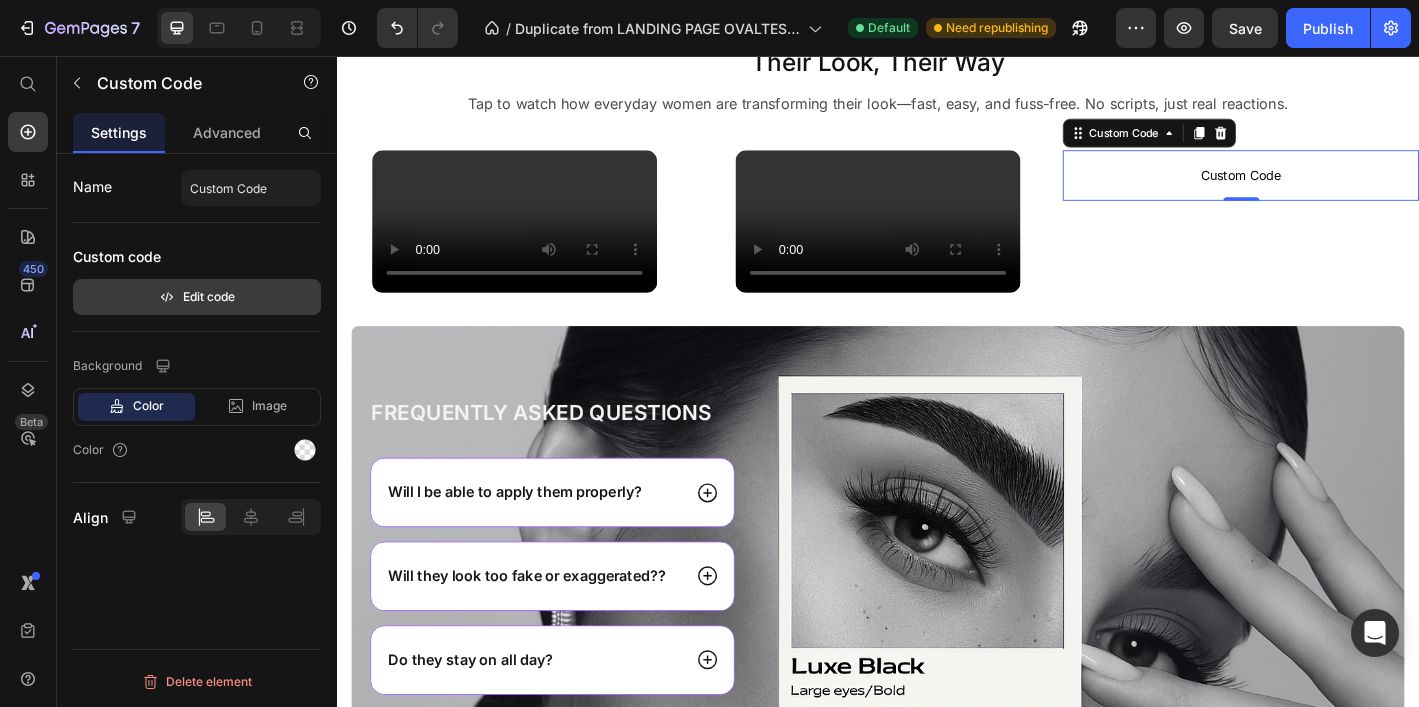 click on "Edit code" at bounding box center [197, 297] 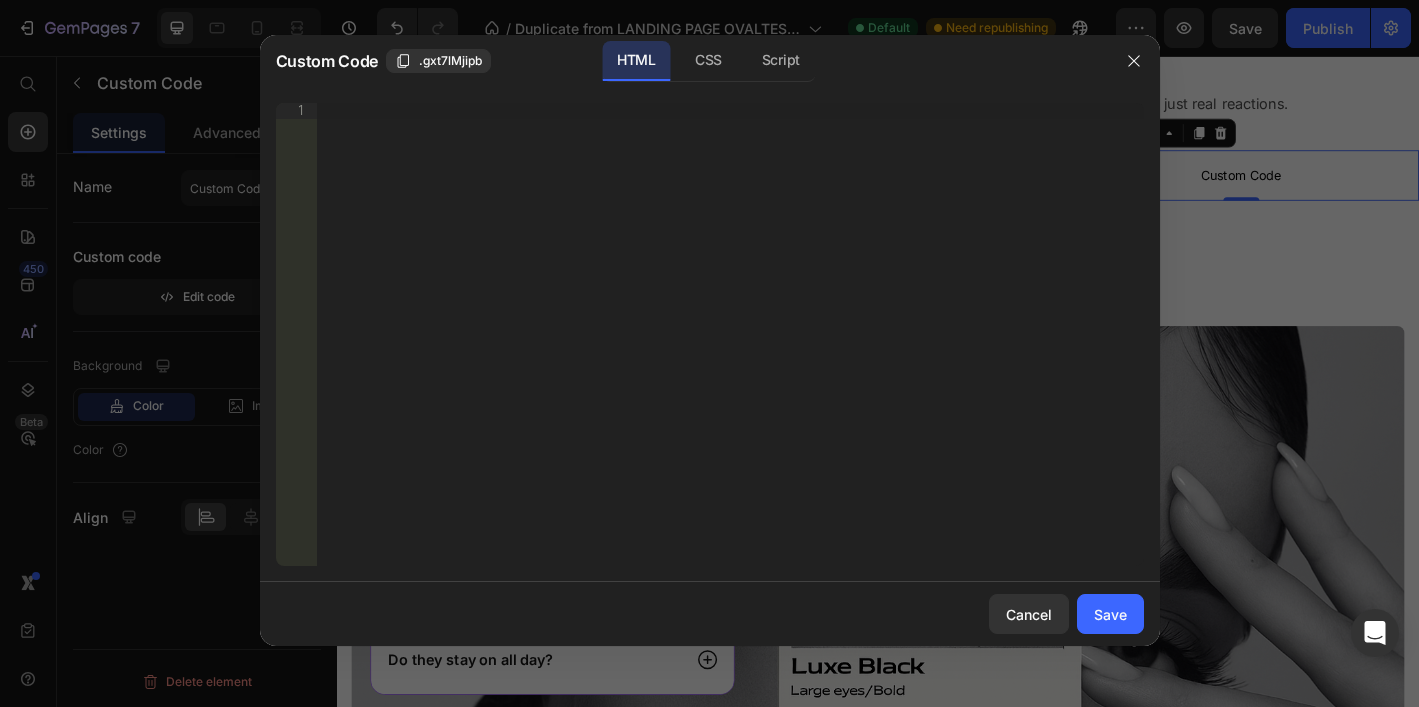 type 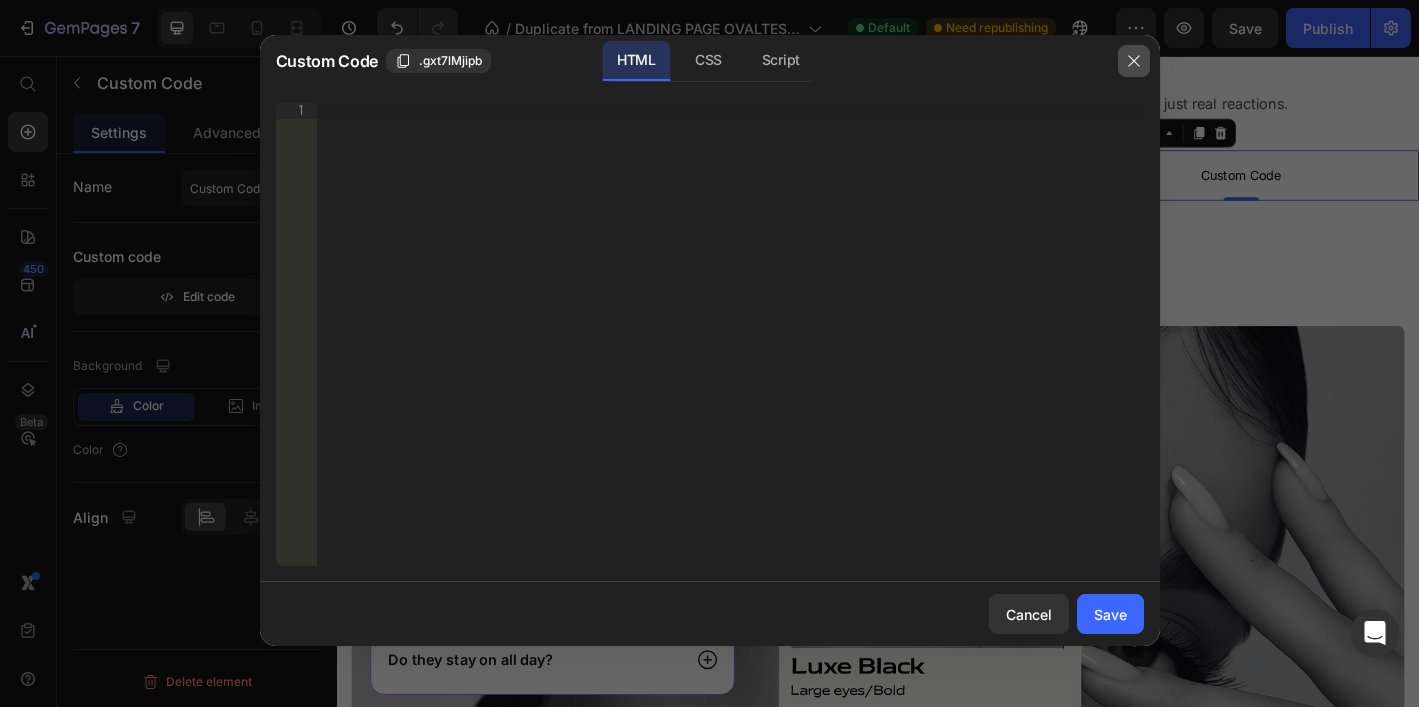 drag, startPoint x: 1145, startPoint y: 57, endPoint x: 896, endPoint y: 2, distance: 255.00197 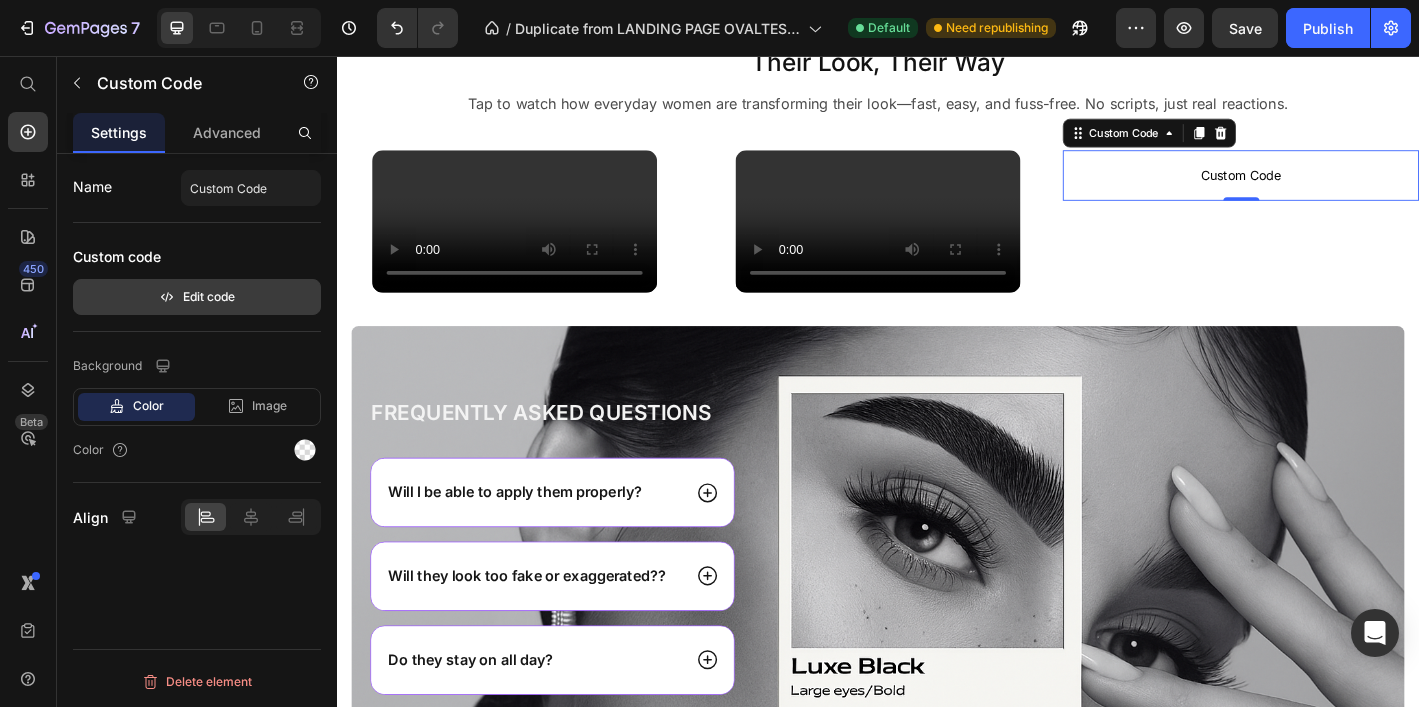 click on "Edit code" at bounding box center (197, 297) 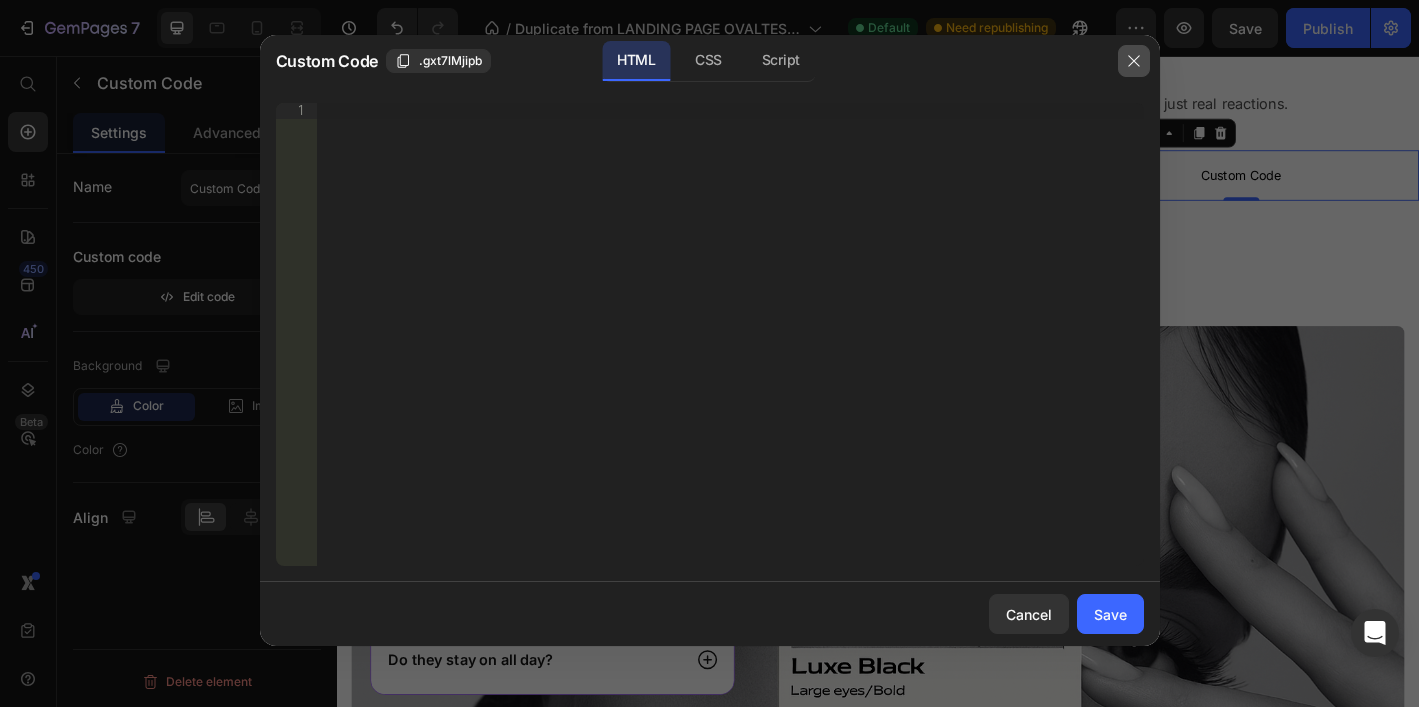 drag, startPoint x: 1146, startPoint y: 60, endPoint x: 790, endPoint y: 89, distance: 357.17923 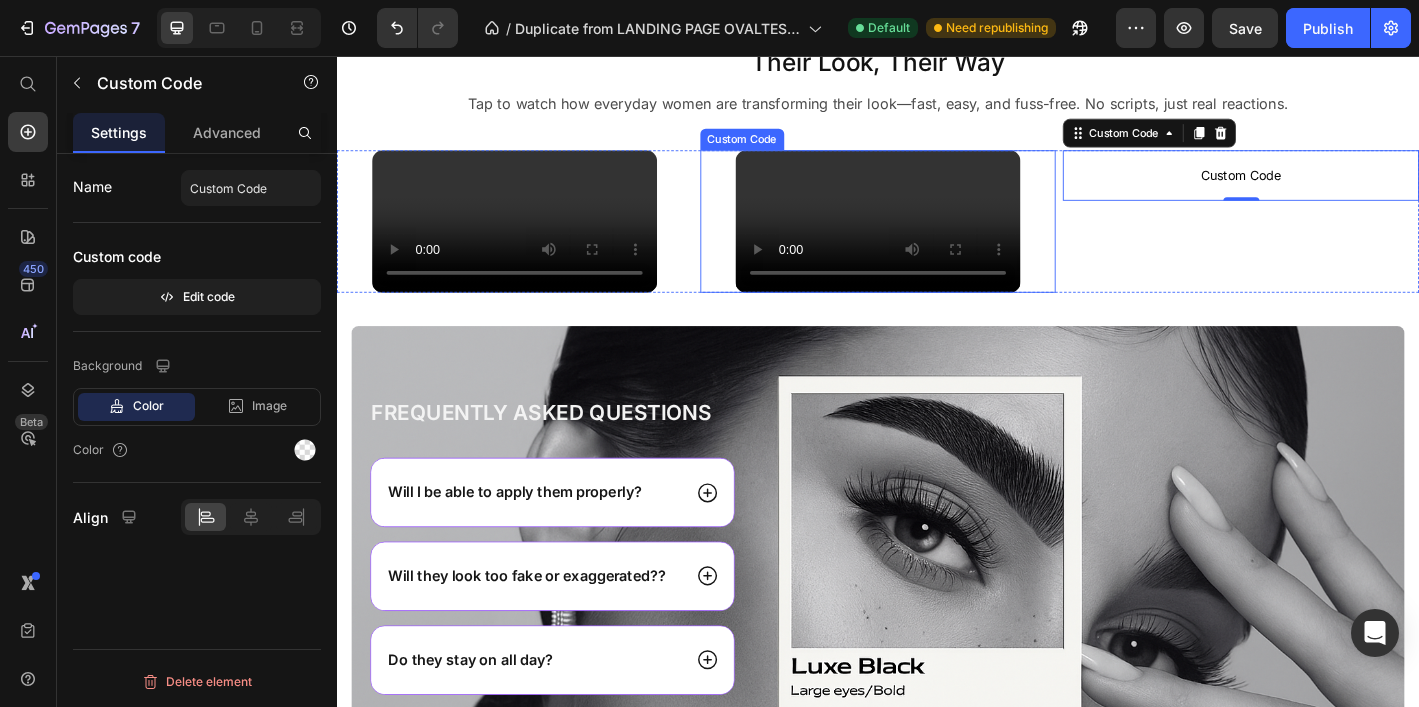 click at bounding box center [937, 239] 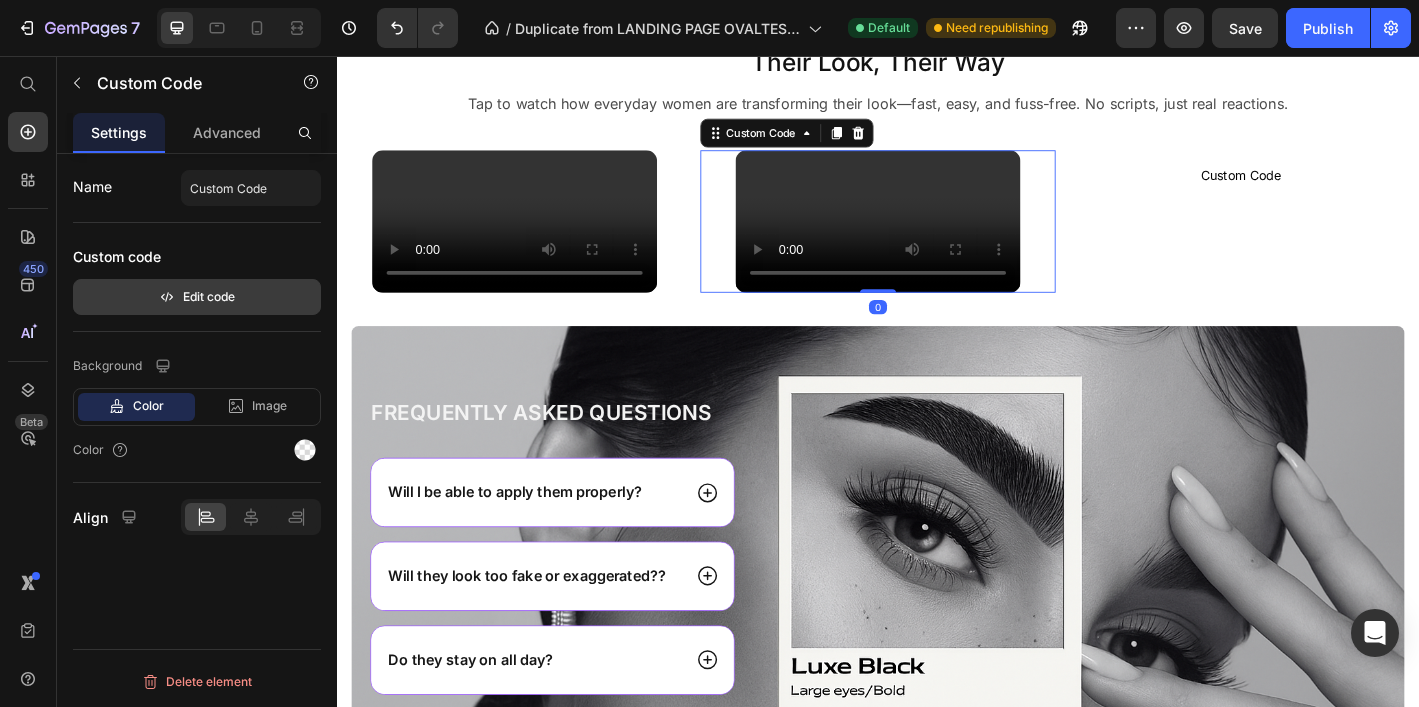 click on "Edit code" at bounding box center [197, 297] 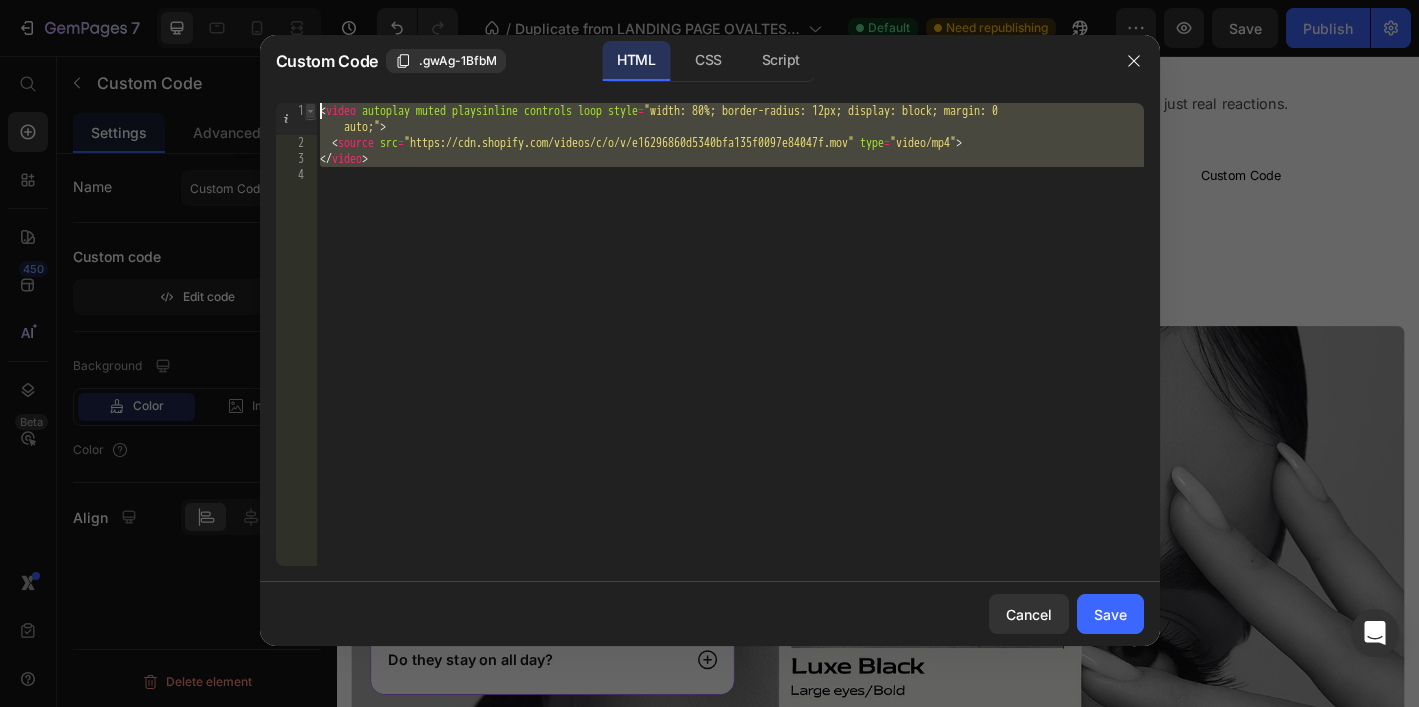 drag, startPoint x: 390, startPoint y: 172, endPoint x: 313, endPoint y: 114, distance: 96.40021 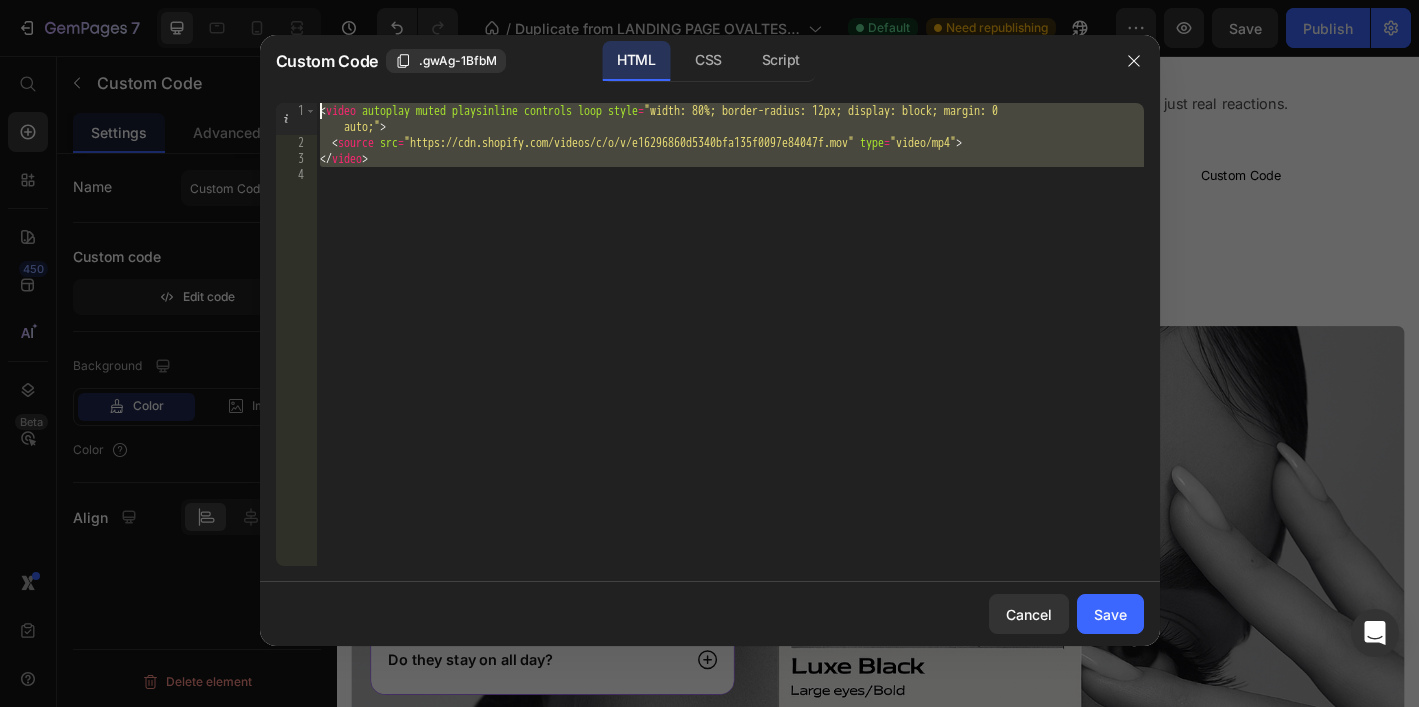 click at bounding box center (709, 353) 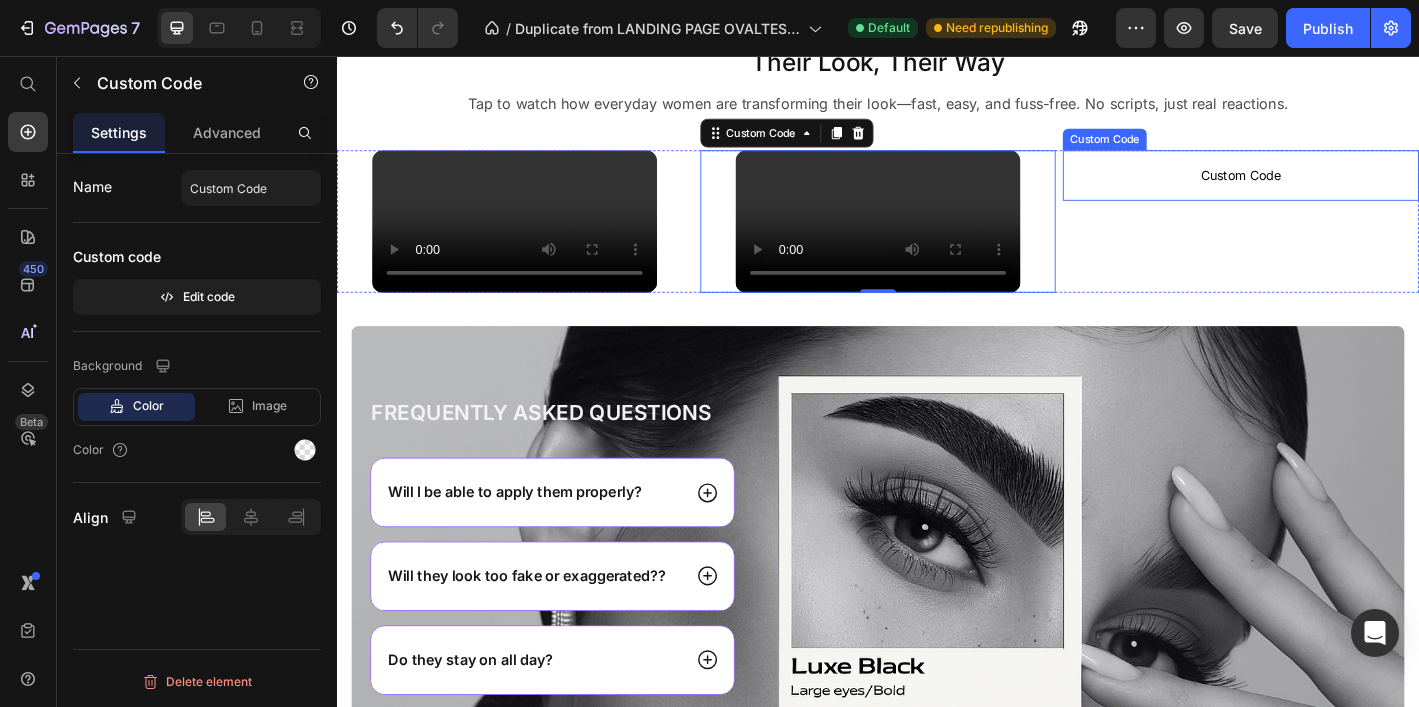 click on "Custom Code" at bounding box center (1339, 188) 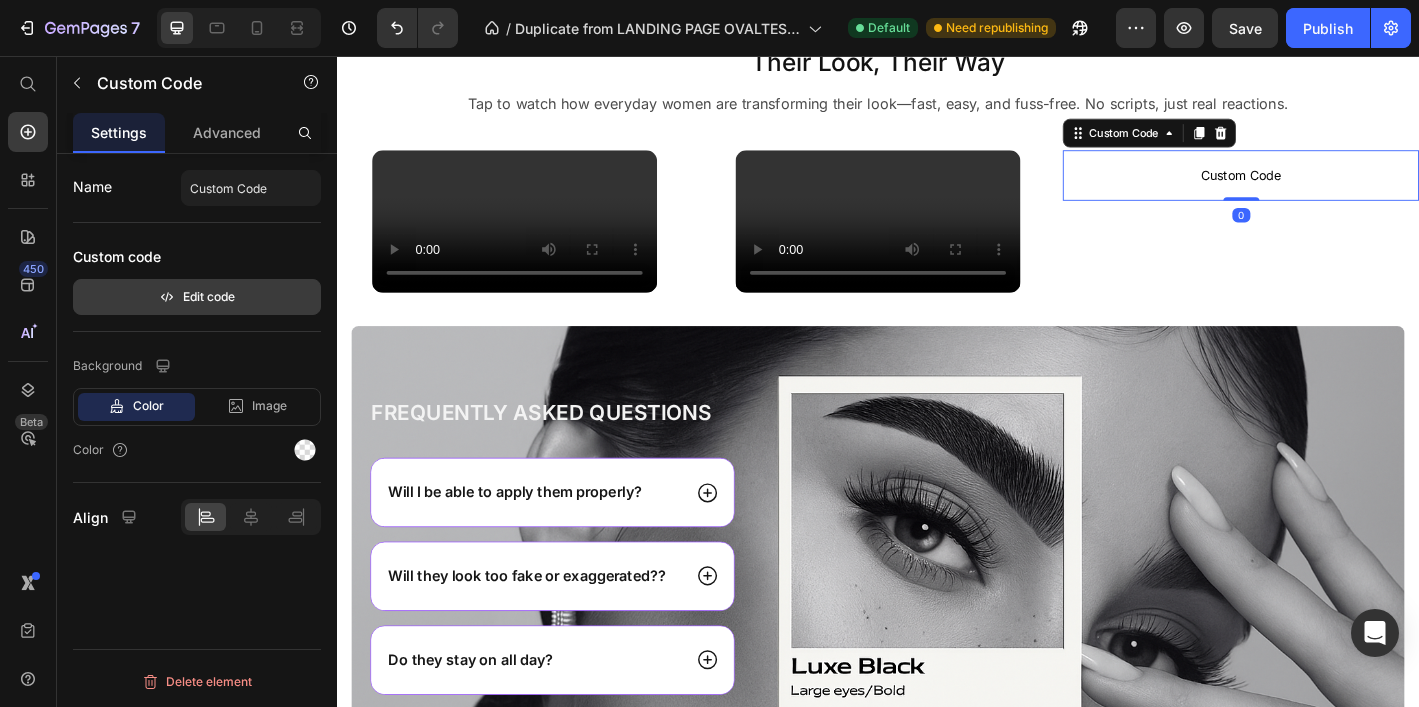 click on "Edit code" at bounding box center [197, 297] 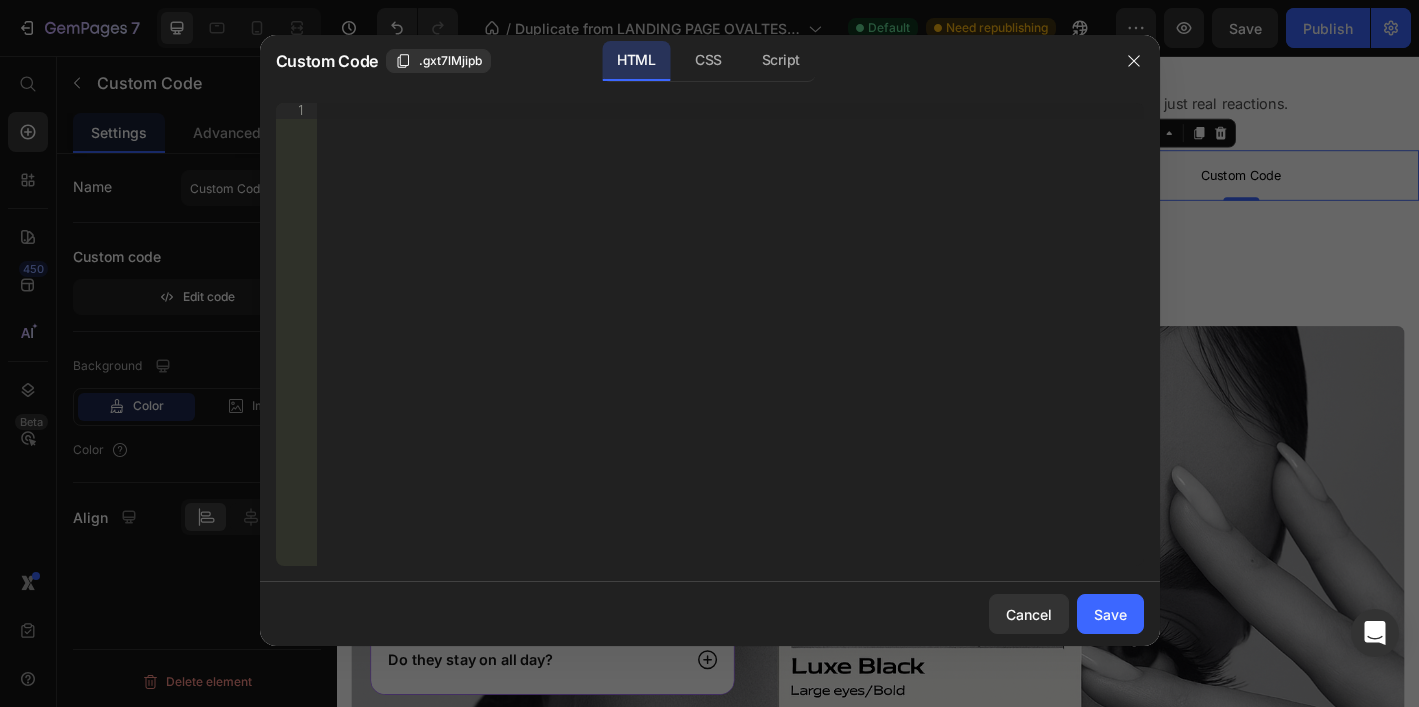 click on "Insert the 3rd-party installation code, HTML code, or Liquid code to display custom content." at bounding box center [730, 350] 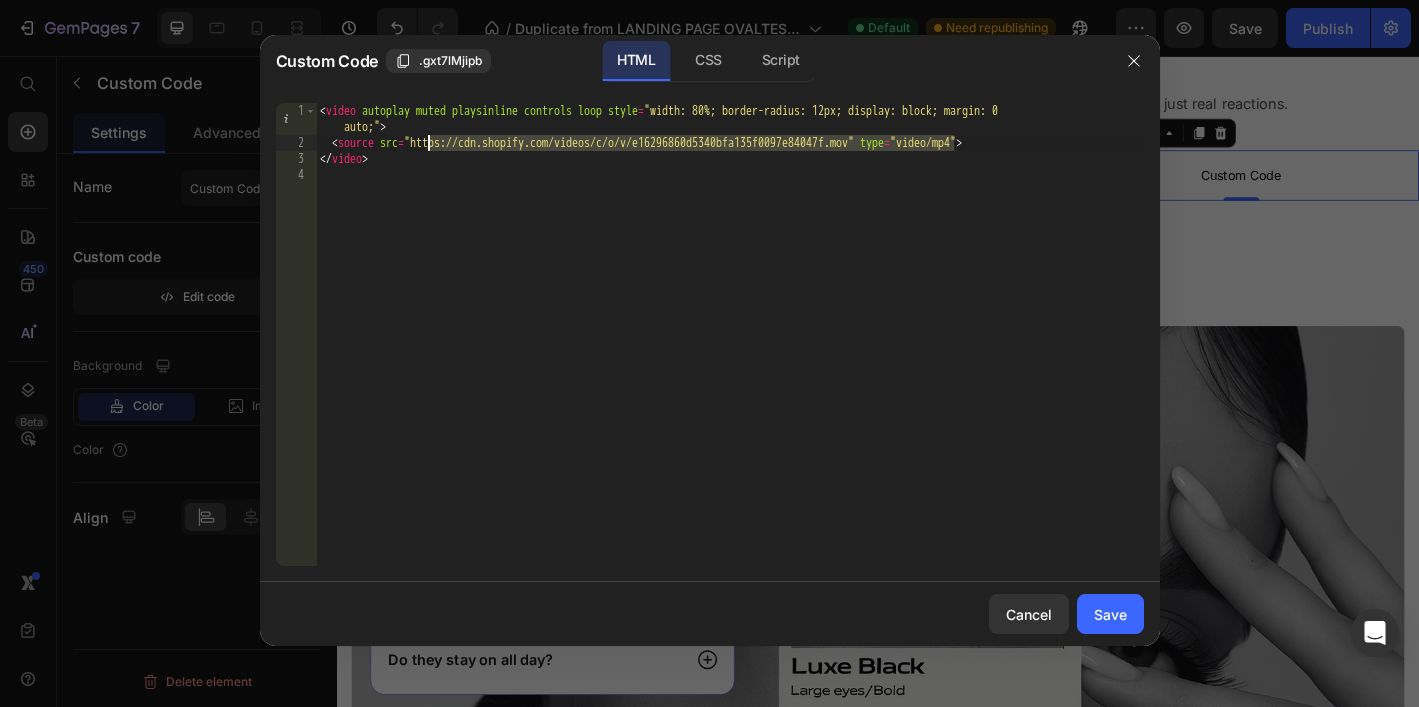 drag, startPoint x: 952, startPoint y: 139, endPoint x: 428, endPoint y: 147, distance: 524.06104 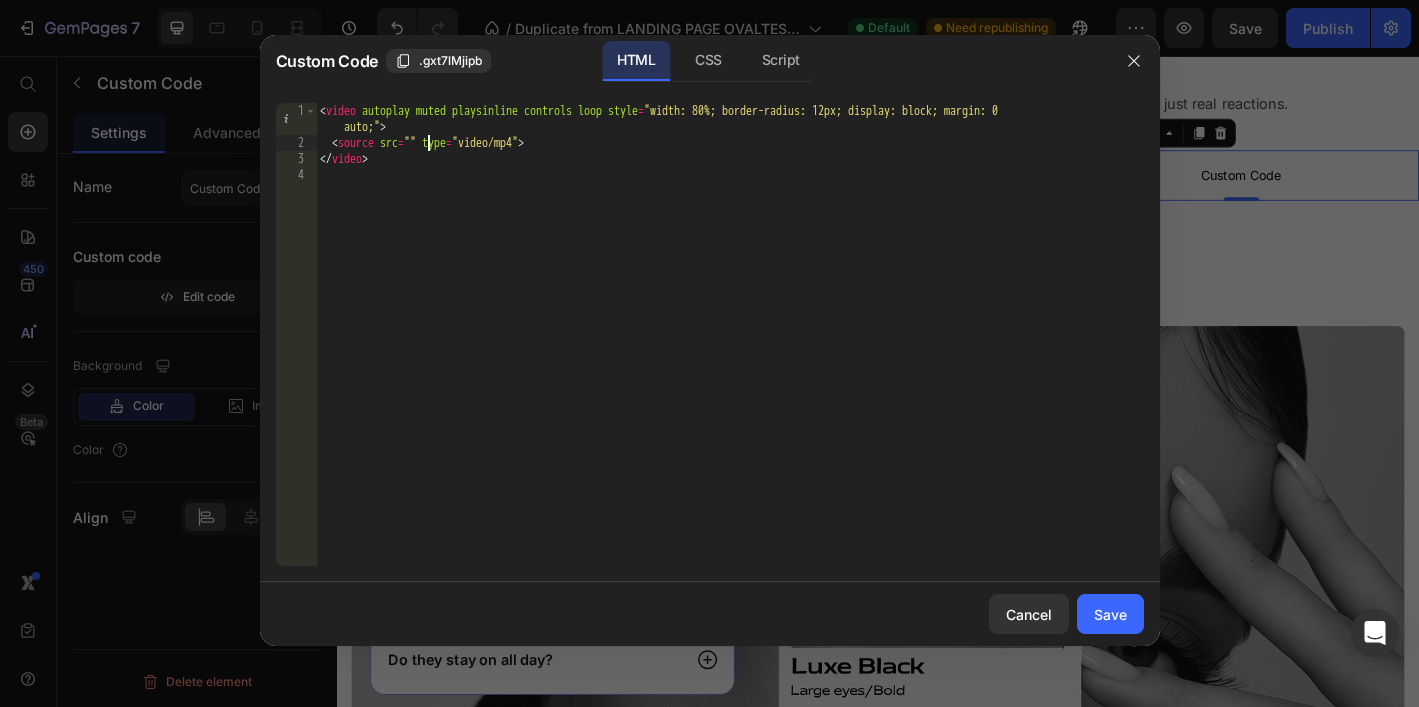 paste on "https://cdn.shopify.com/videos/c/o/v/8ce0049275ff400396198173f7b49dca.mp4" 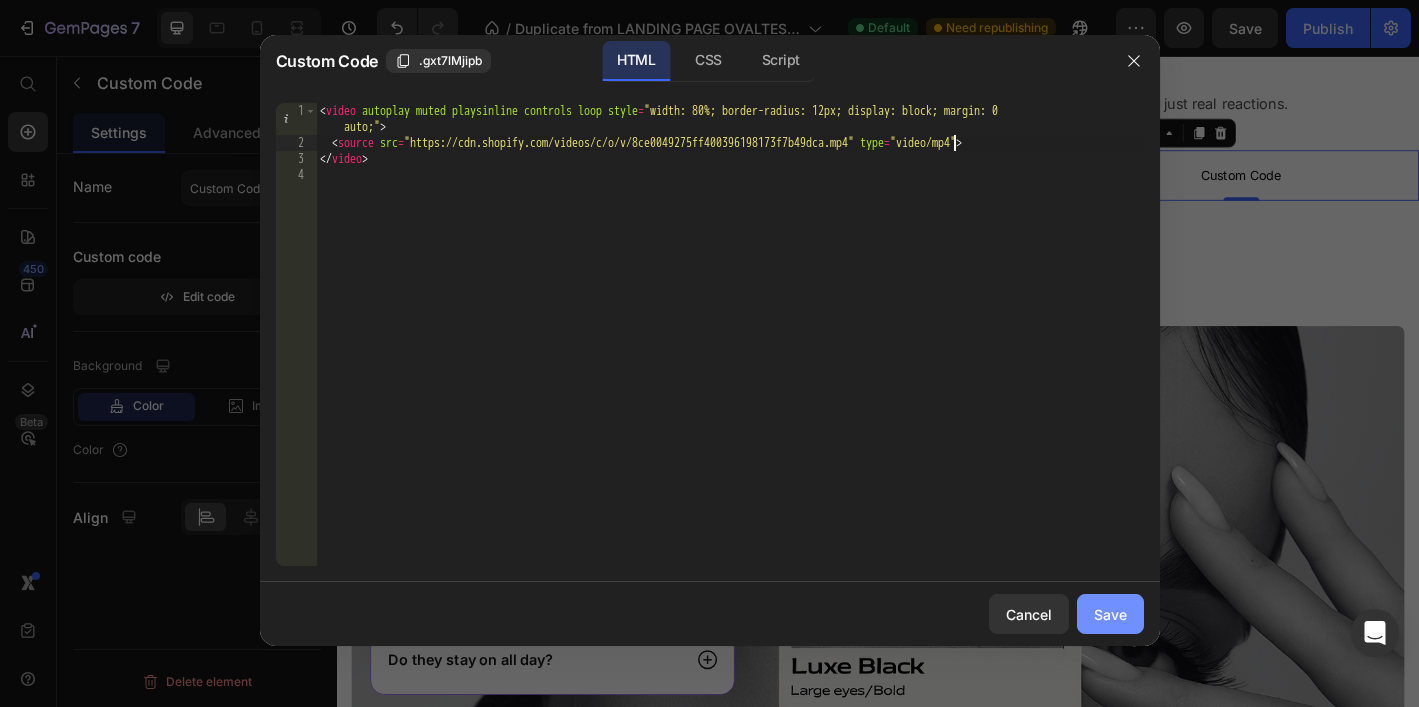 click on "Save" 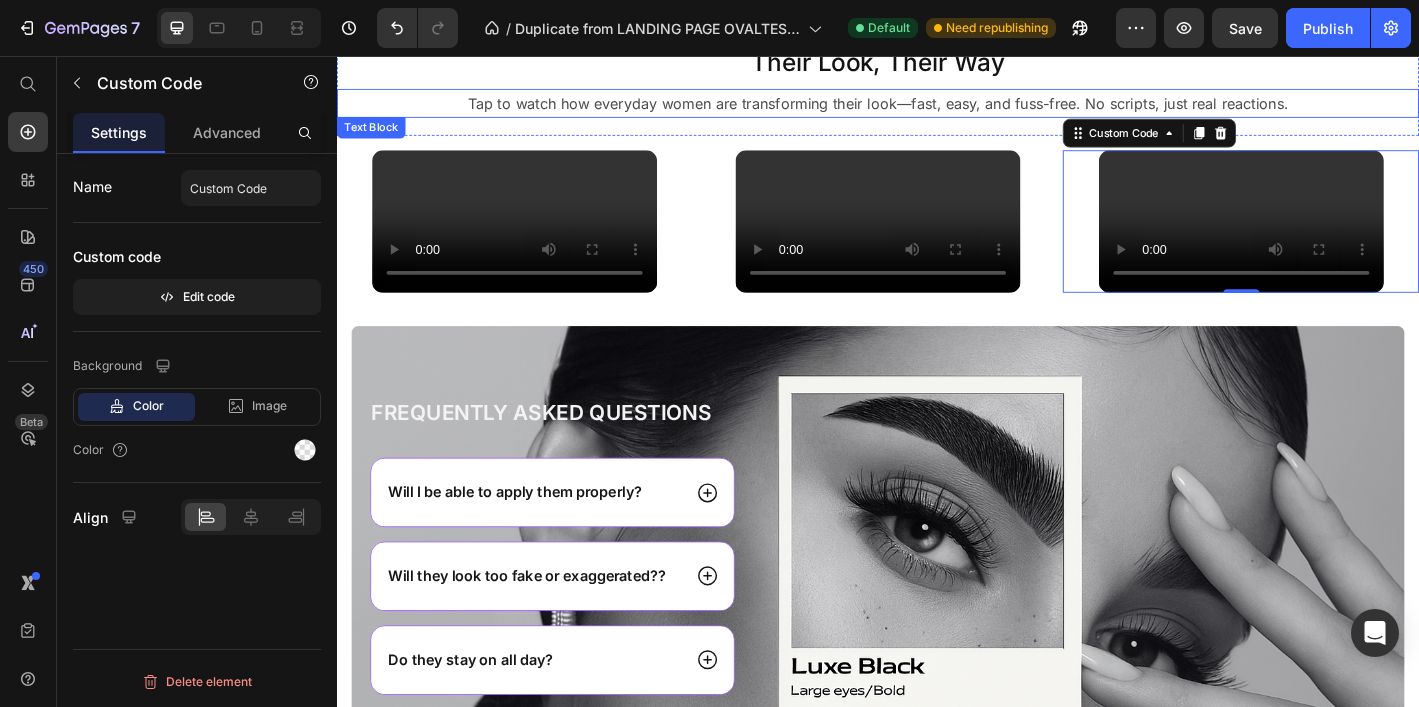 click on "Tap to watch how everyday women are transforming their look—fast, easy, and fuss-free. No scripts, just real reactions." at bounding box center (937, 108) 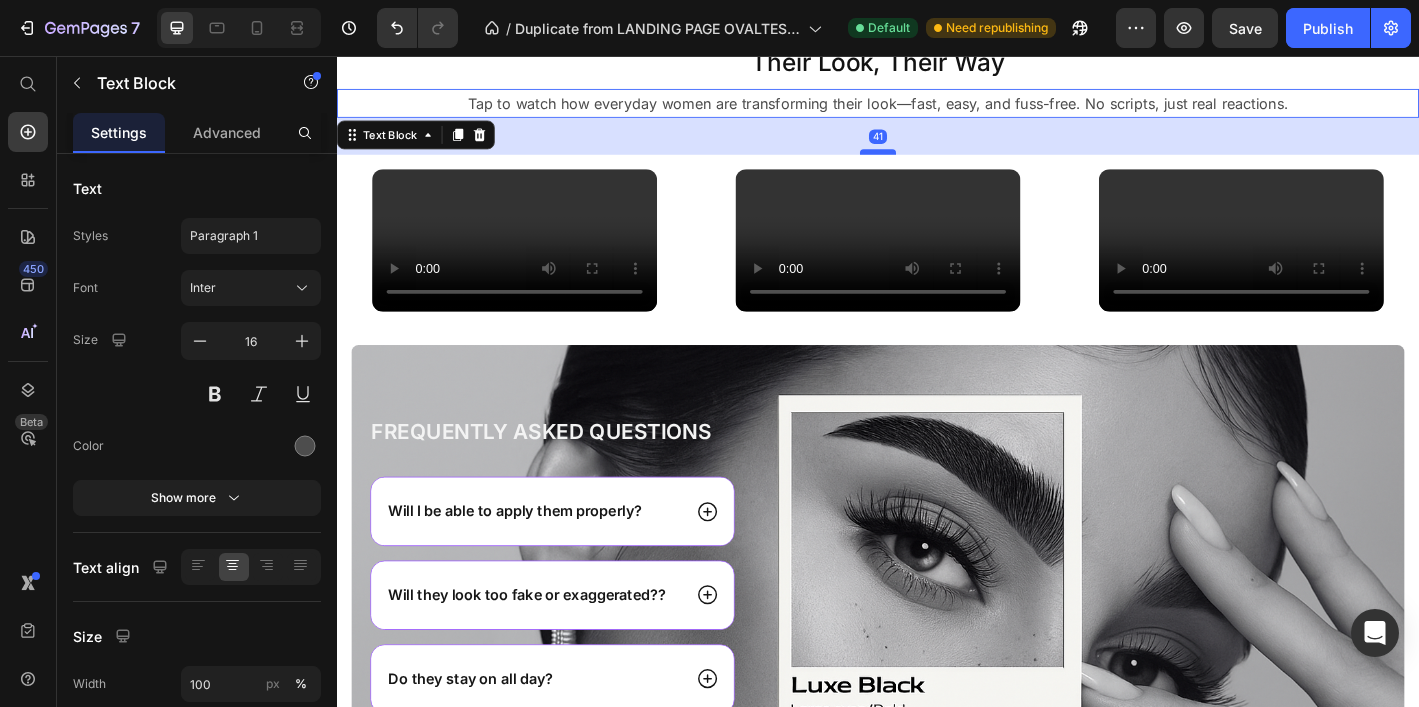 drag, startPoint x: 944, startPoint y: 141, endPoint x: 947, endPoint y: 162, distance: 21.213203 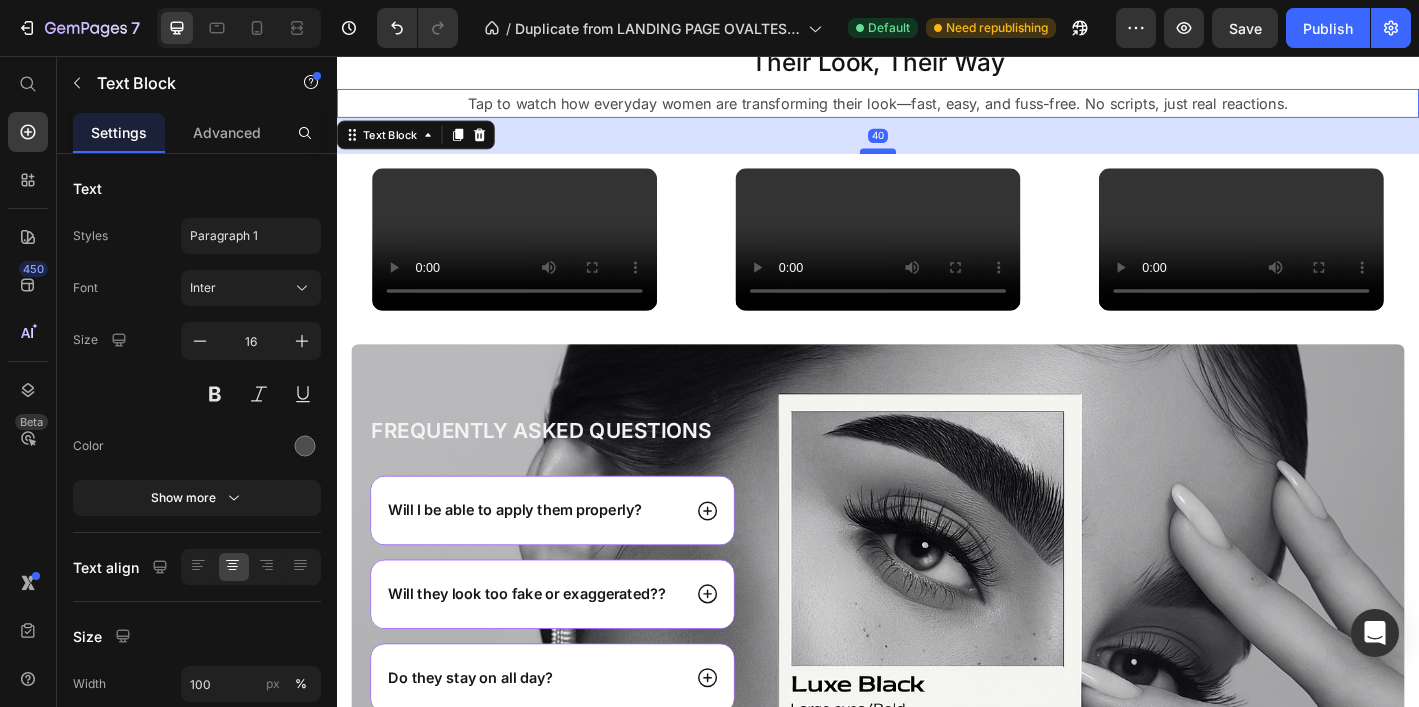 click at bounding box center (937, 161) 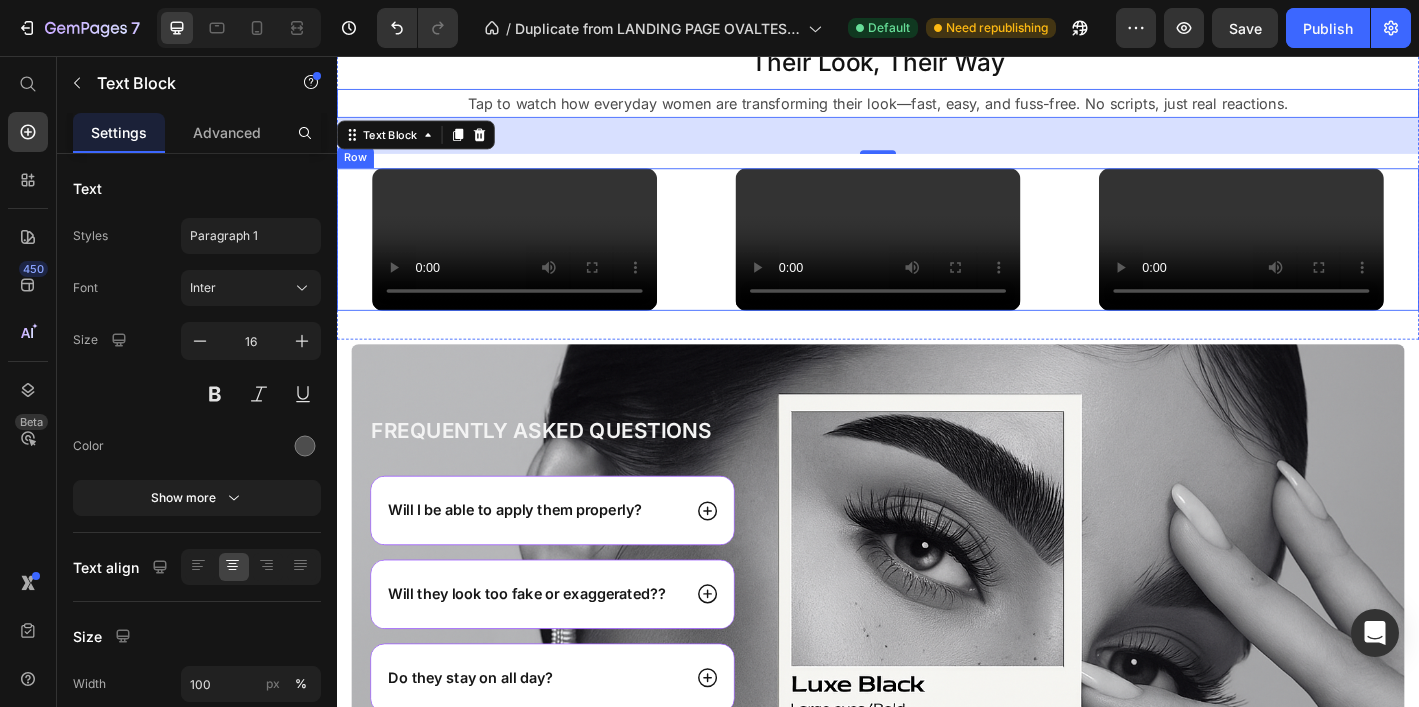 click on "Custom Code
Custom Code
Custom Code Row" at bounding box center (937, 259) 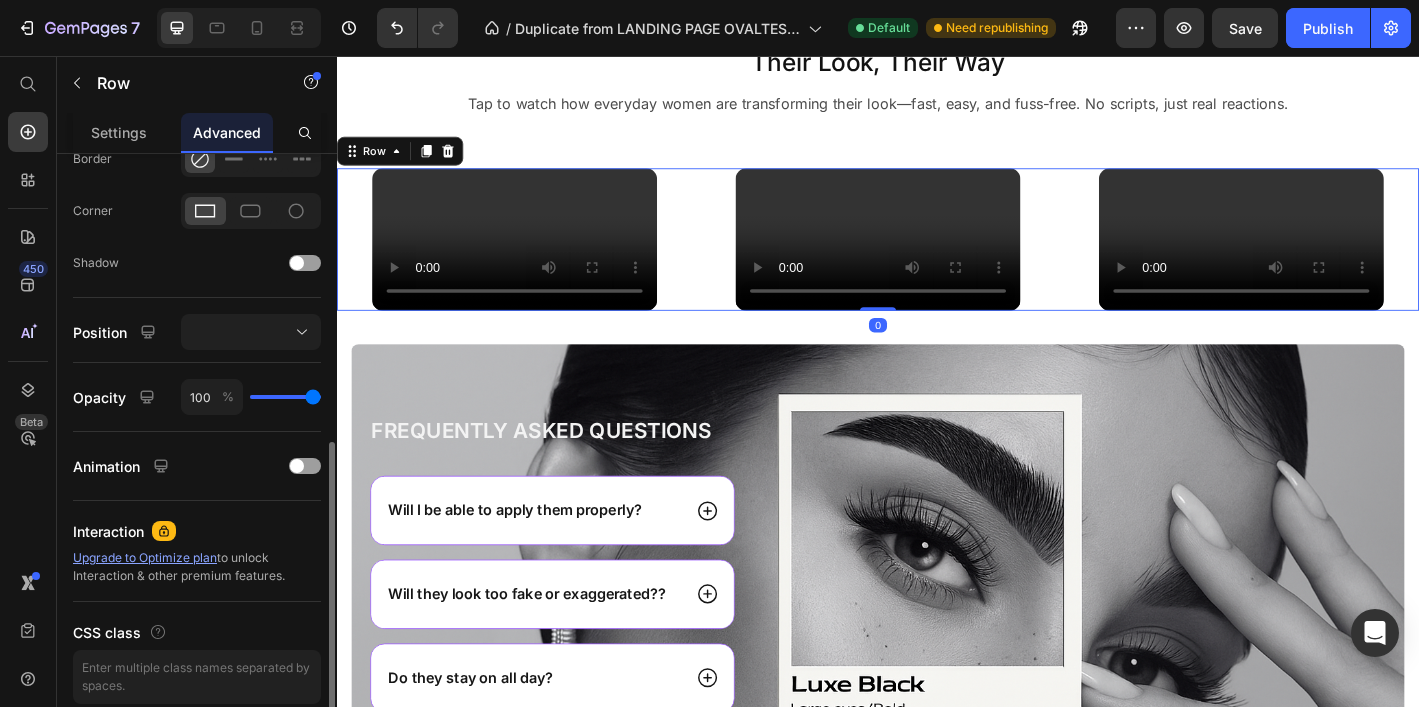 scroll, scrollTop: 583, scrollLeft: 0, axis: vertical 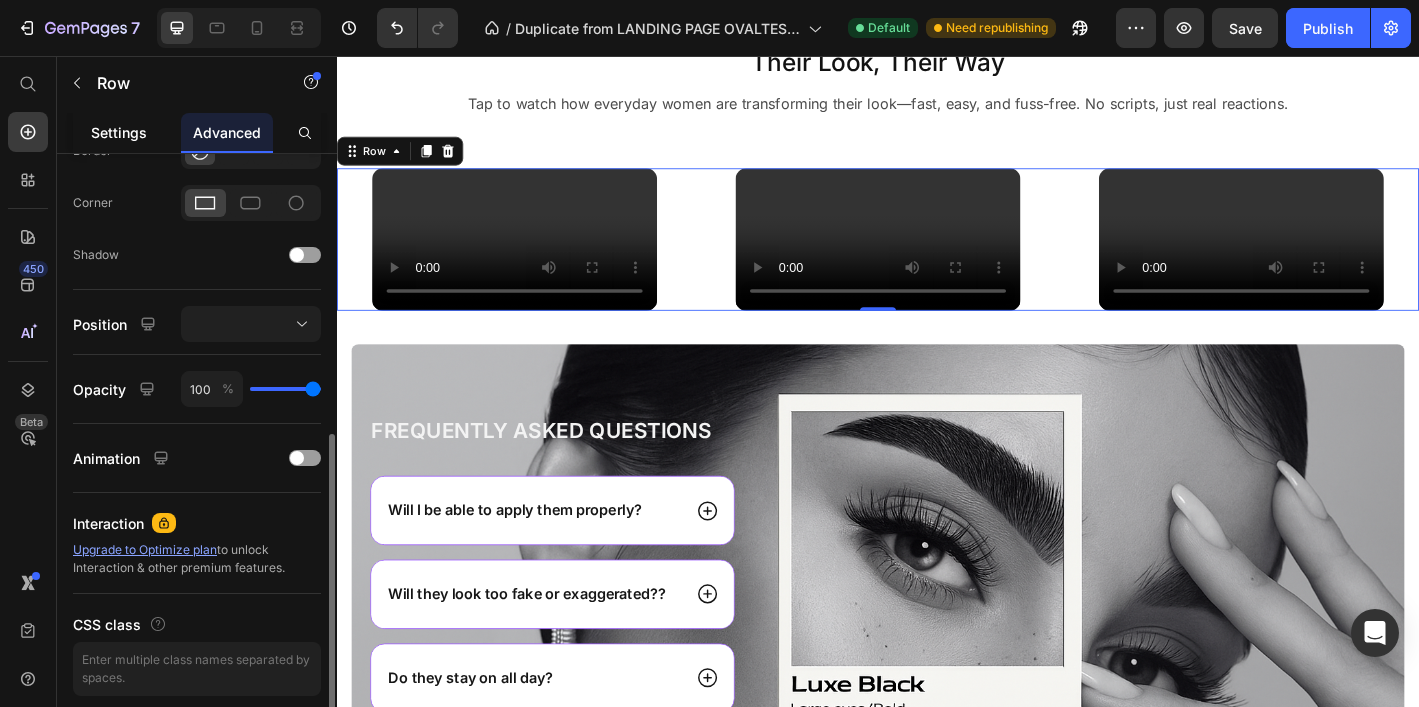 click on "Settings" at bounding box center [119, 132] 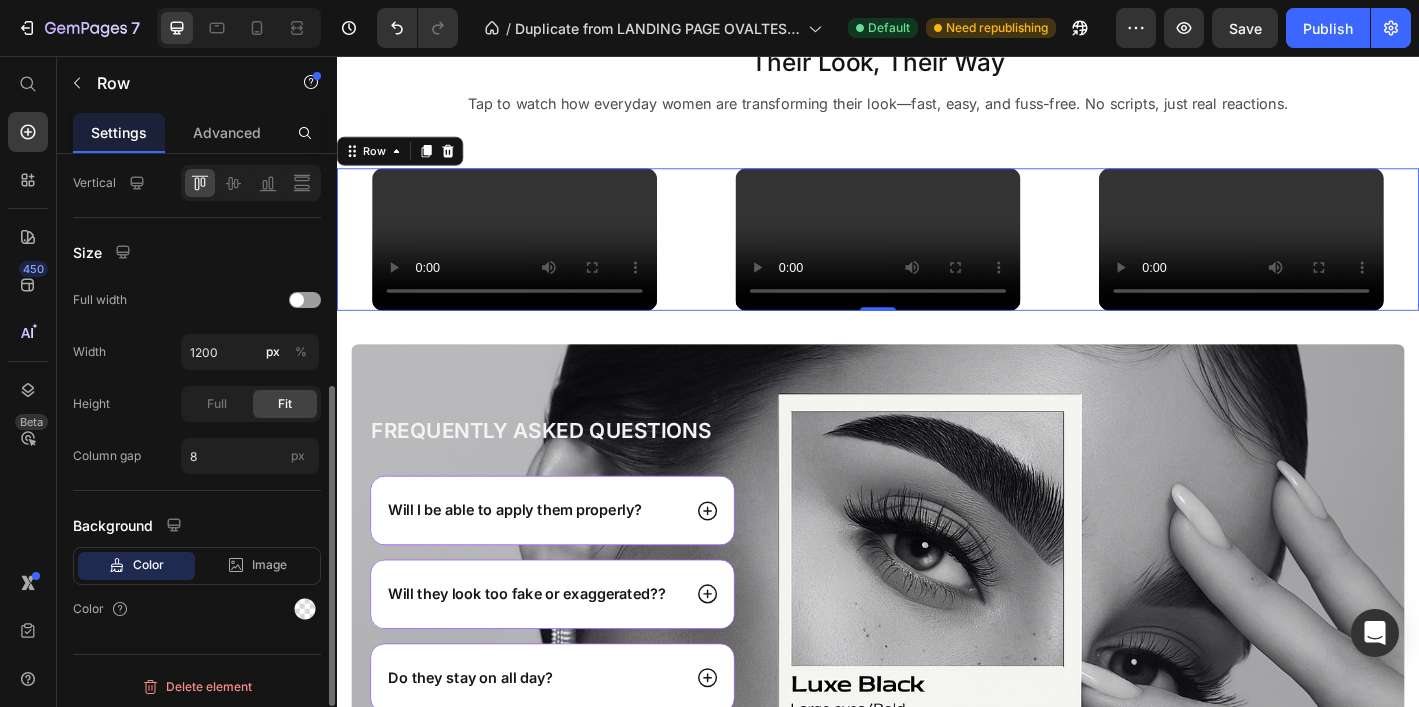 scroll, scrollTop: 551, scrollLeft: 0, axis: vertical 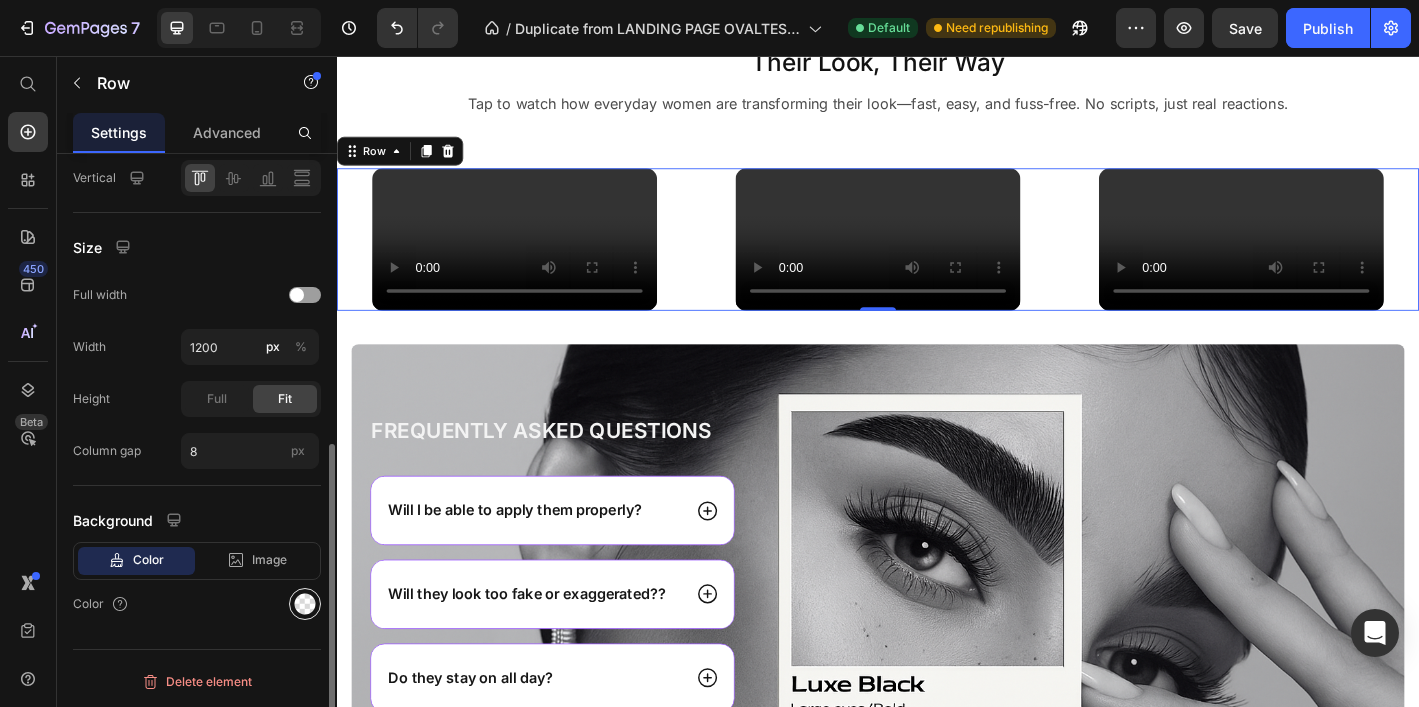 click at bounding box center (305, 604) 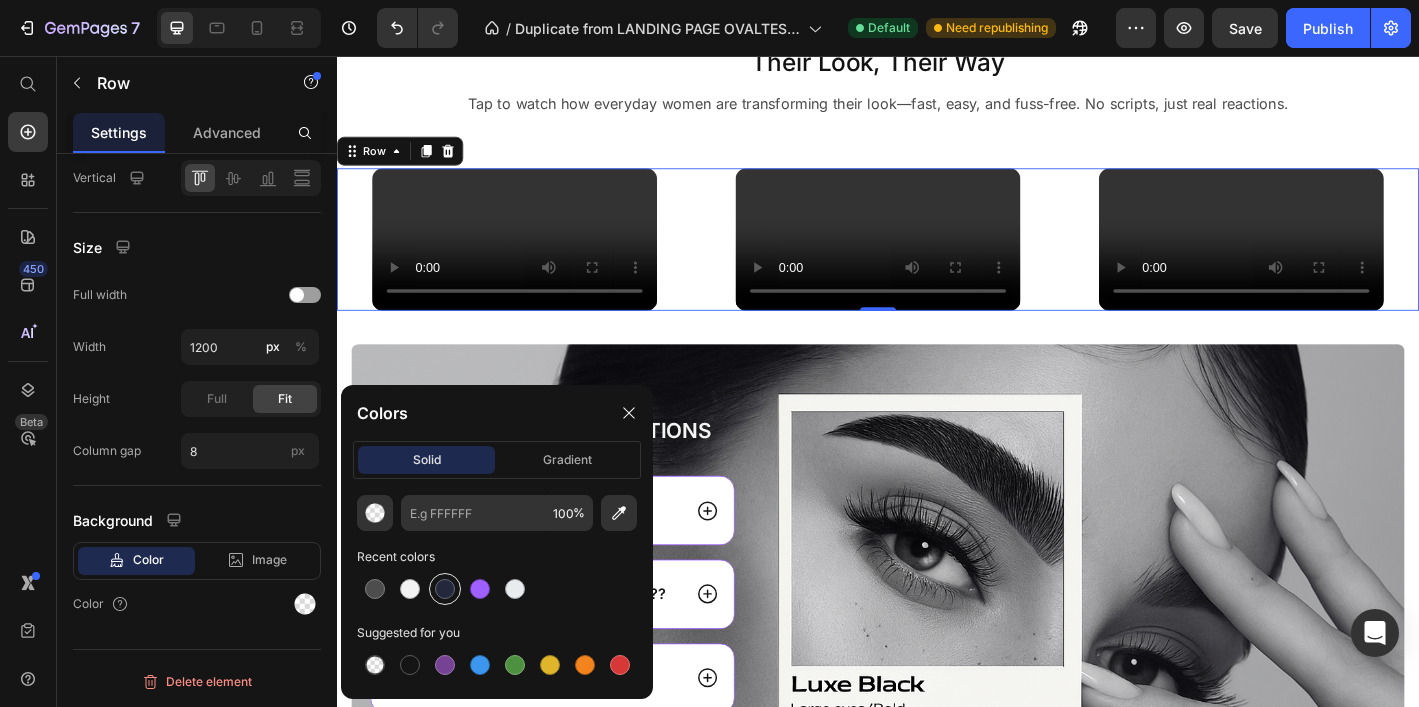 click at bounding box center (445, 589) 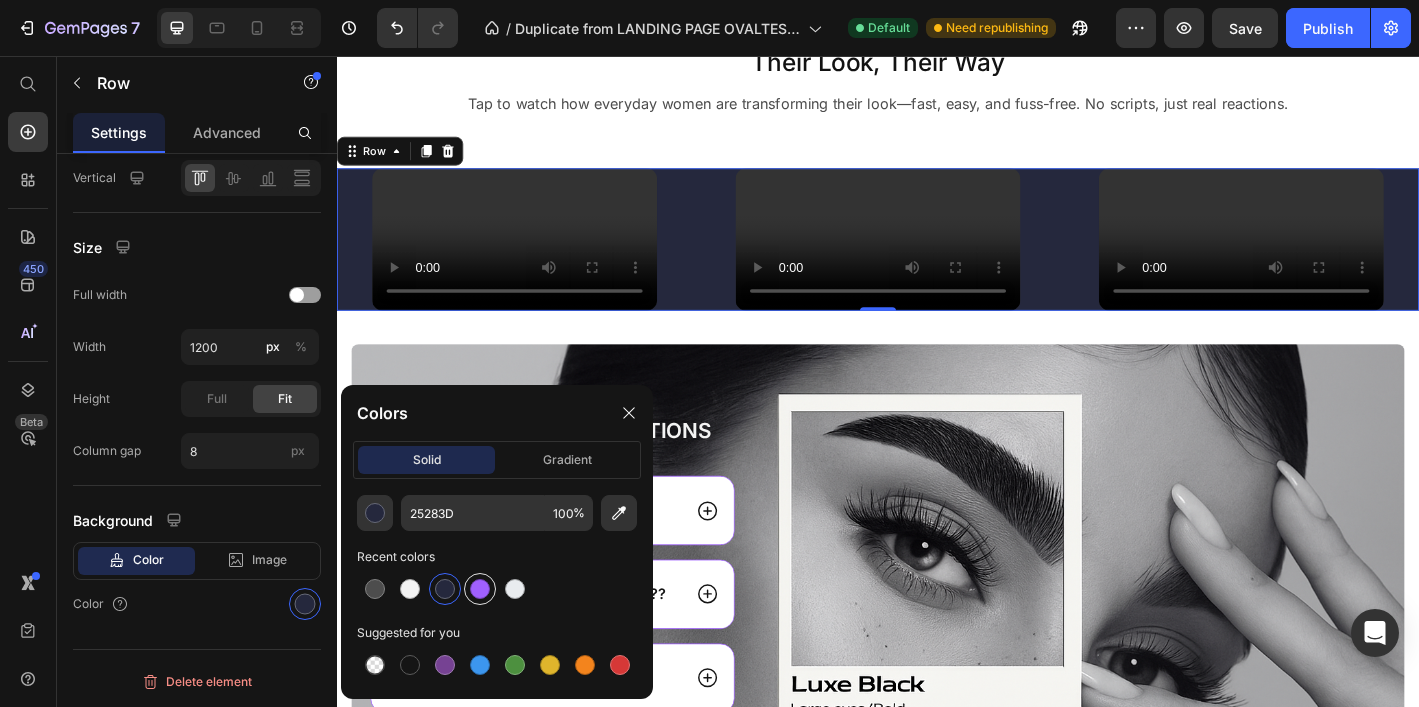 click at bounding box center (480, 589) 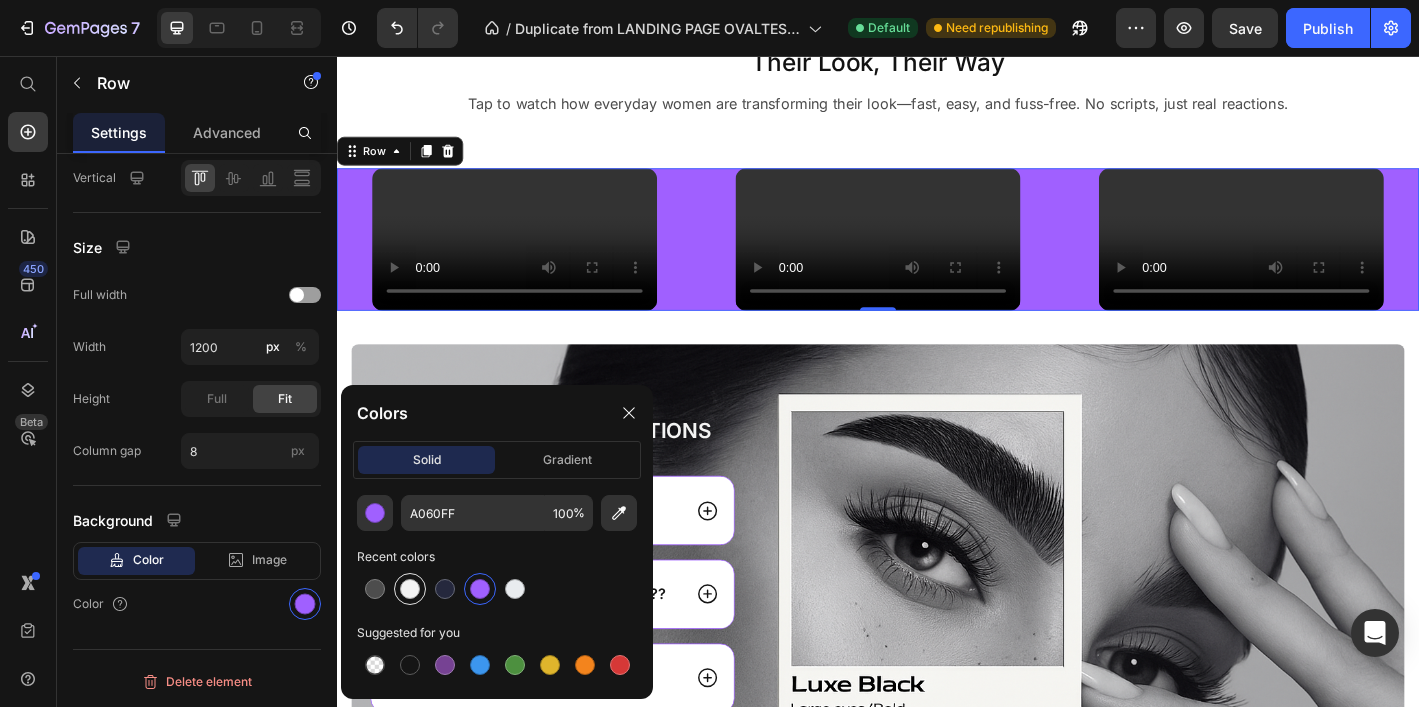click at bounding box center [410, 589] 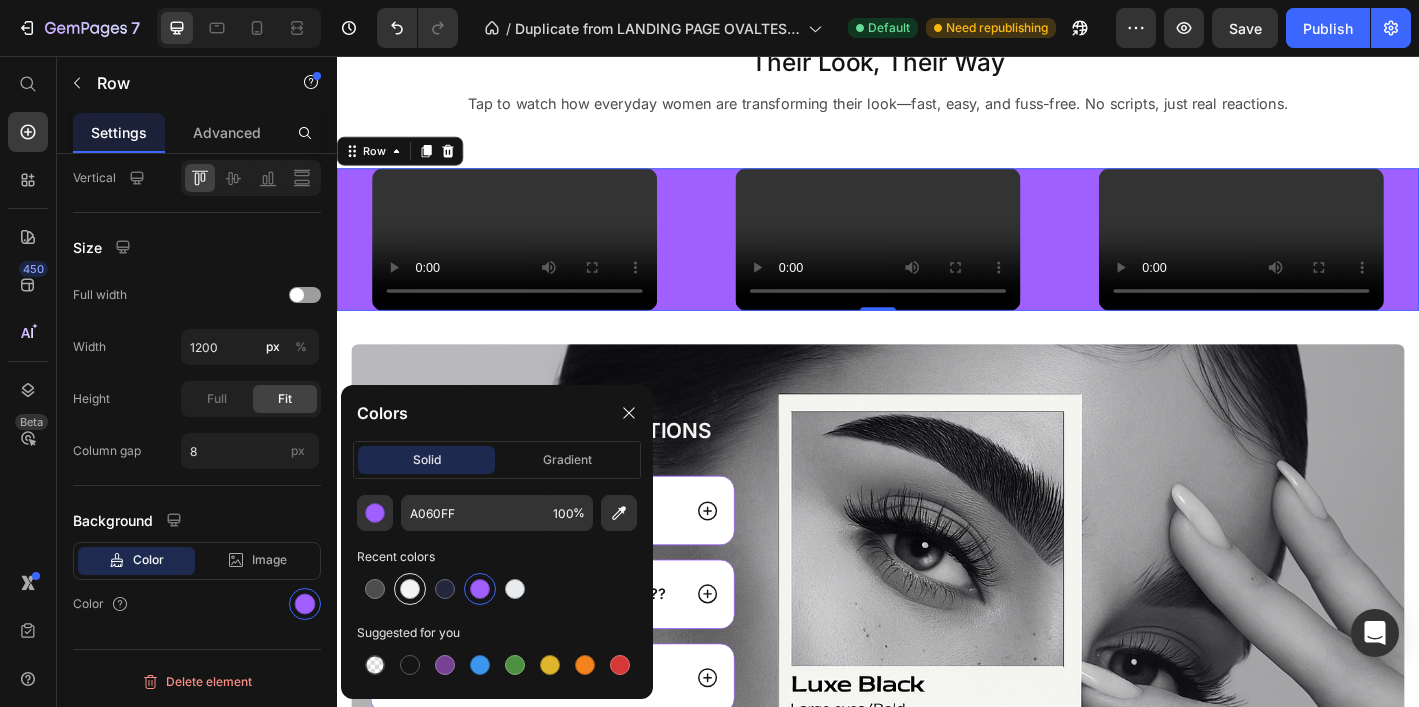 type on "F3F3F3" 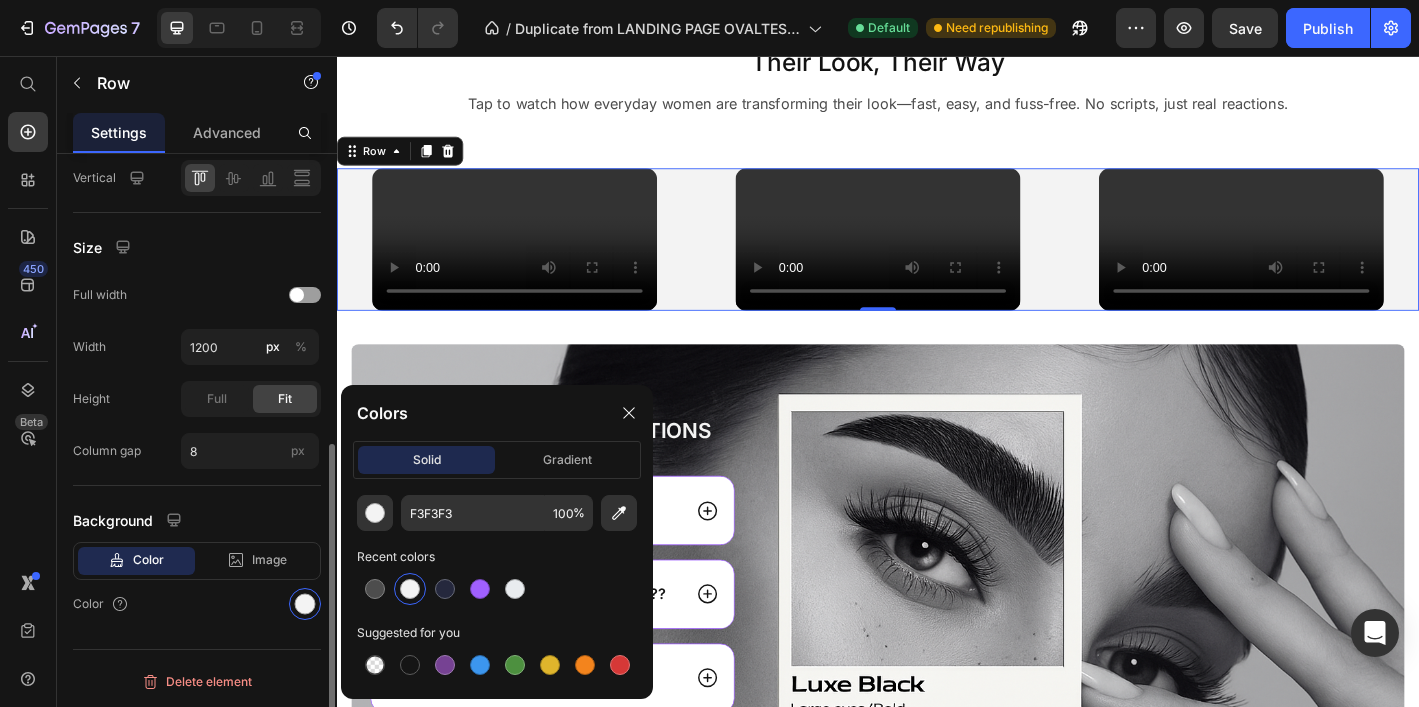 click on "Color" at bounding box center (197, 604) 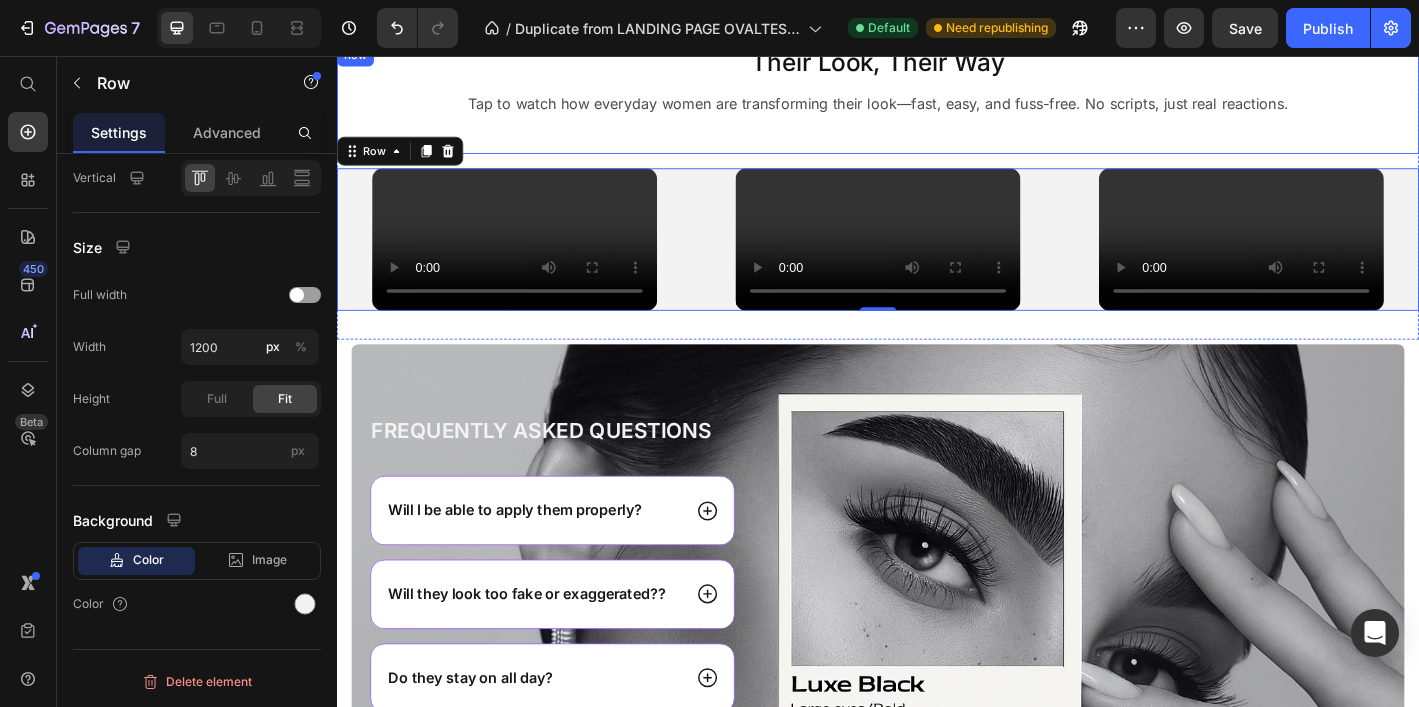 click on "Their Look, Their Way Heading Tap to watch how everyday women are transforming their look—fast, easy, and fuss-free. No scripts, just real reactions. Text Block" at bounding box center [937, 104] 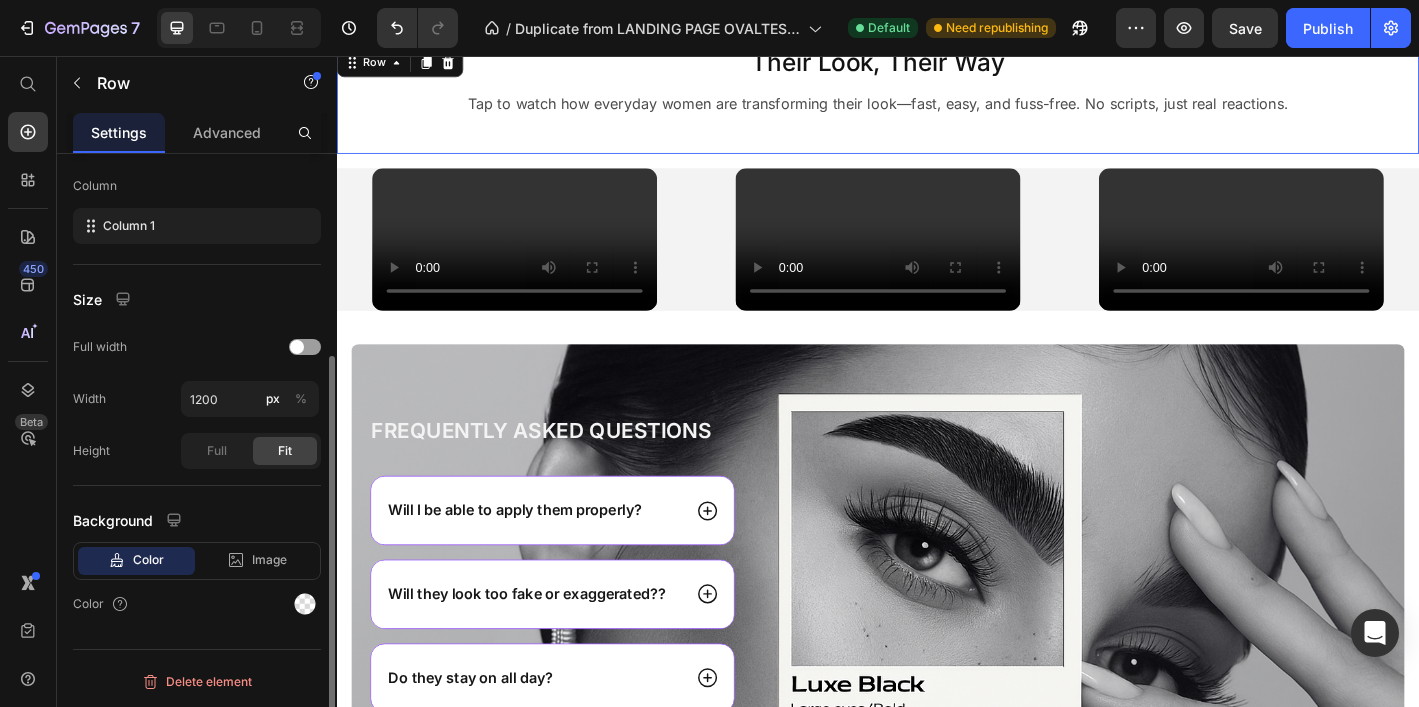 scroll, scrollTop: 302, scrollLeft: 0, axis: vertical 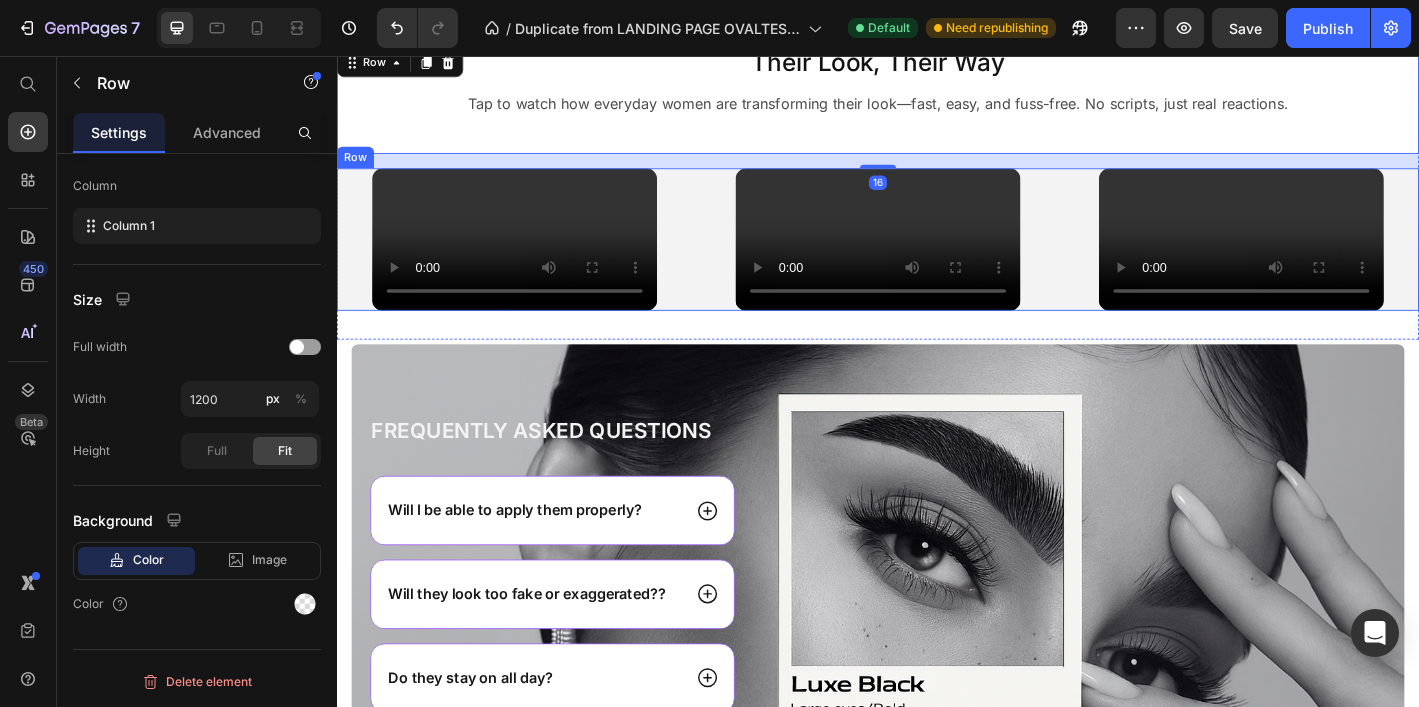 click on "Custom Code
Custom Code
Custom Code Row" at bounding box center (937, 259) 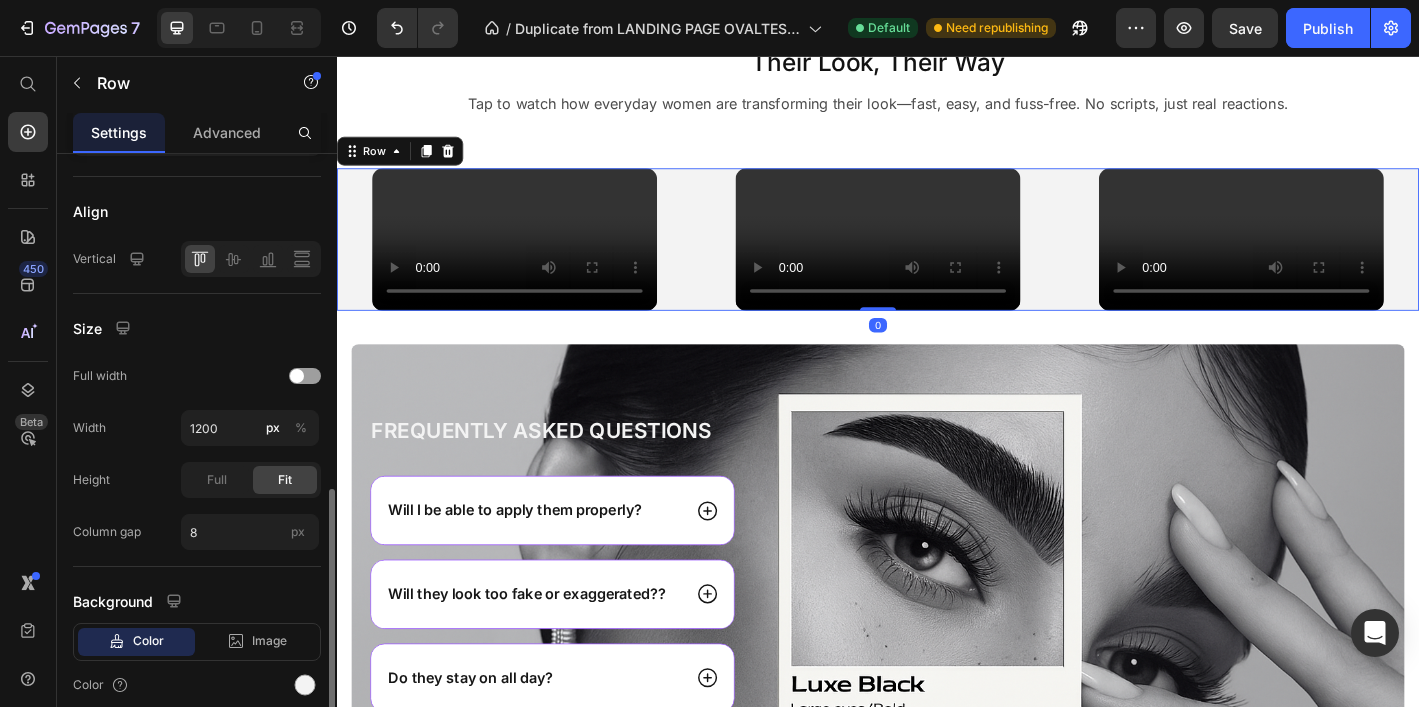 scroll, scrollTop: 551, scrollLeft: 0, axis: vertical 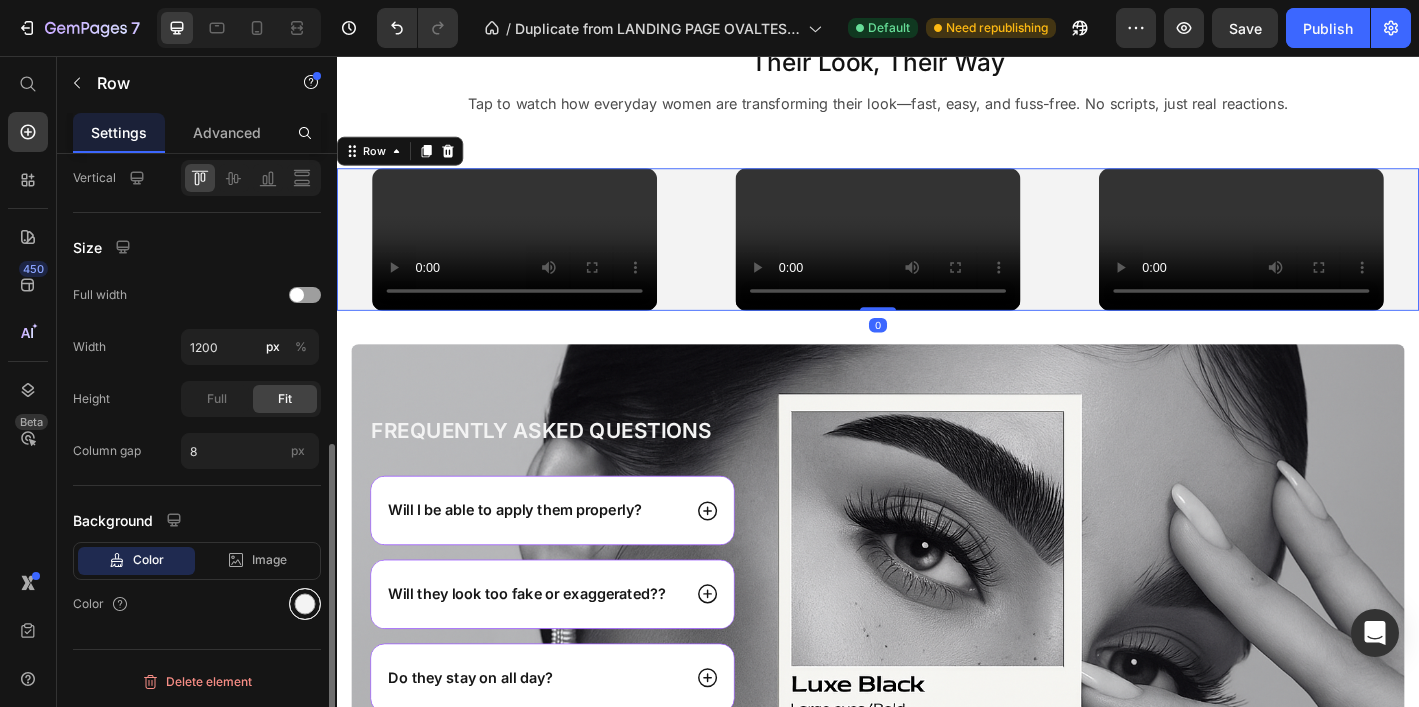 click at bounding box center [305, 604] 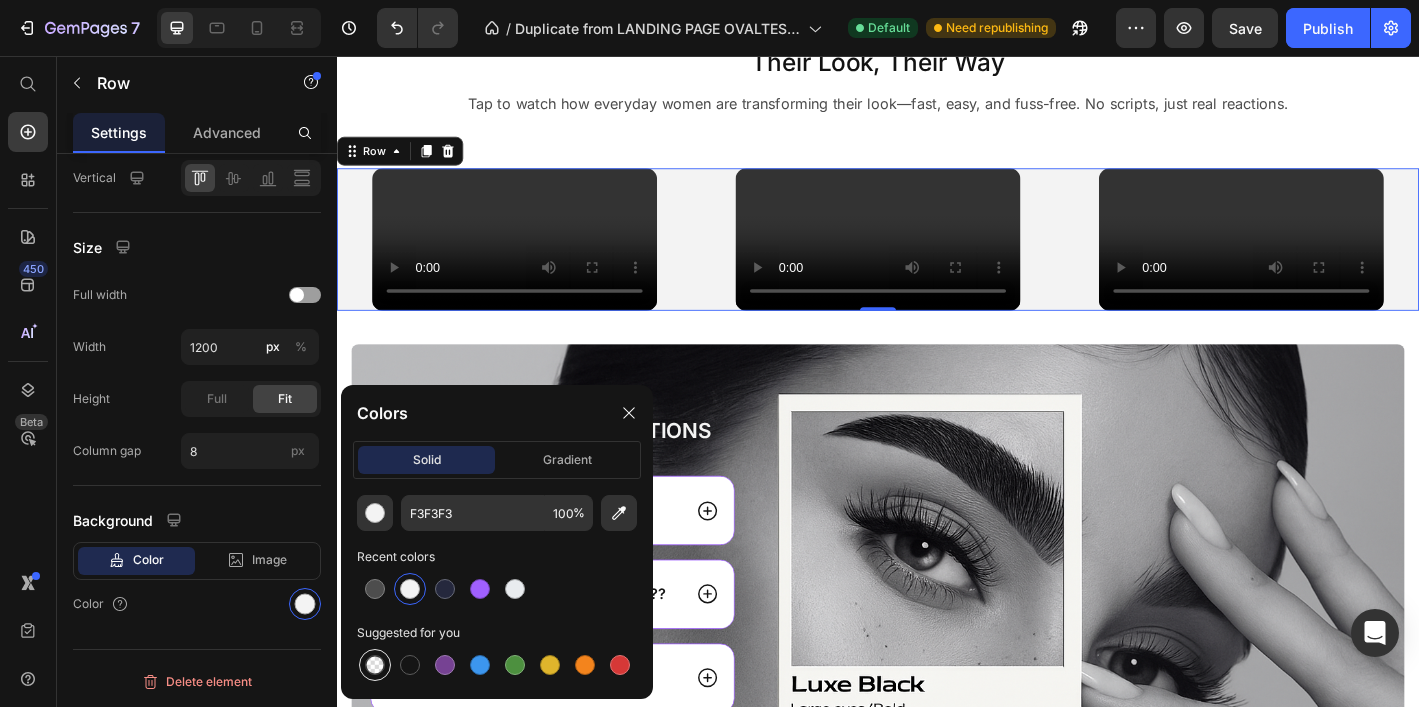 click at bounding box center (375, 665) 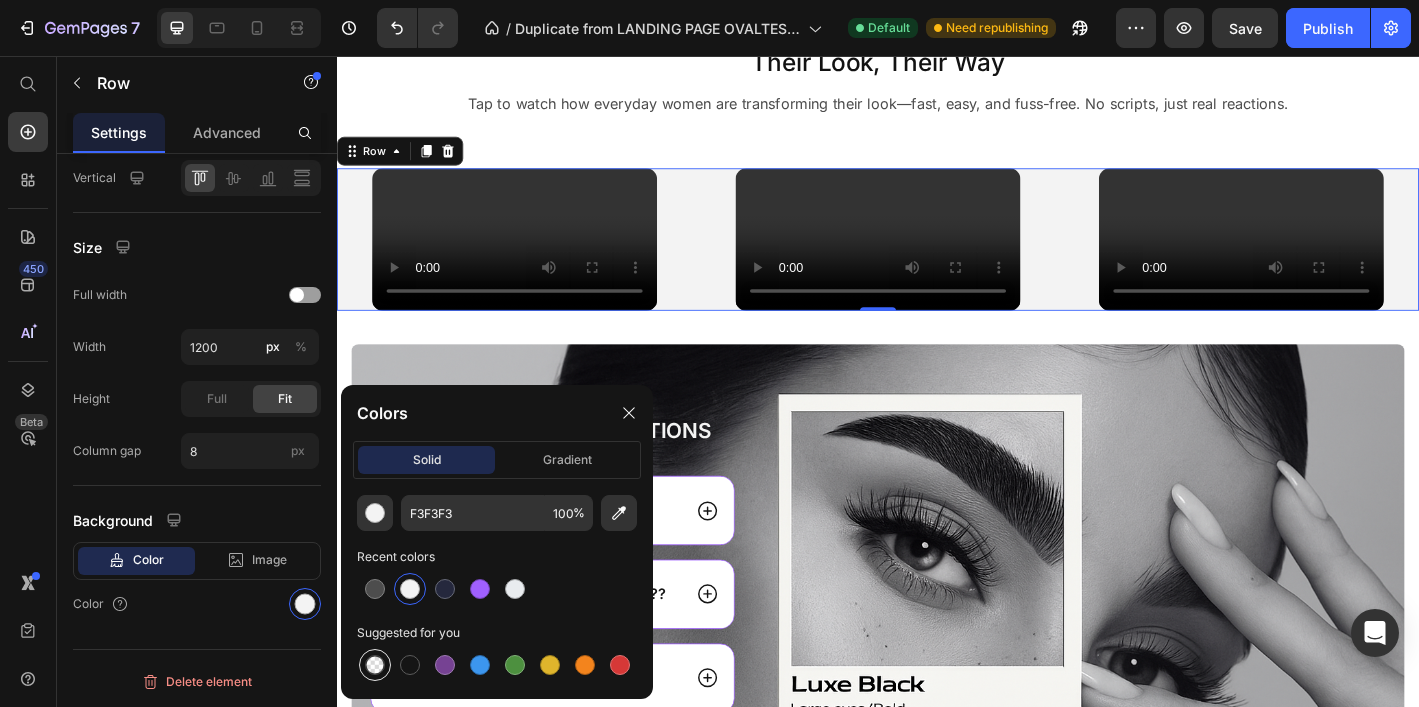 type on "000000" 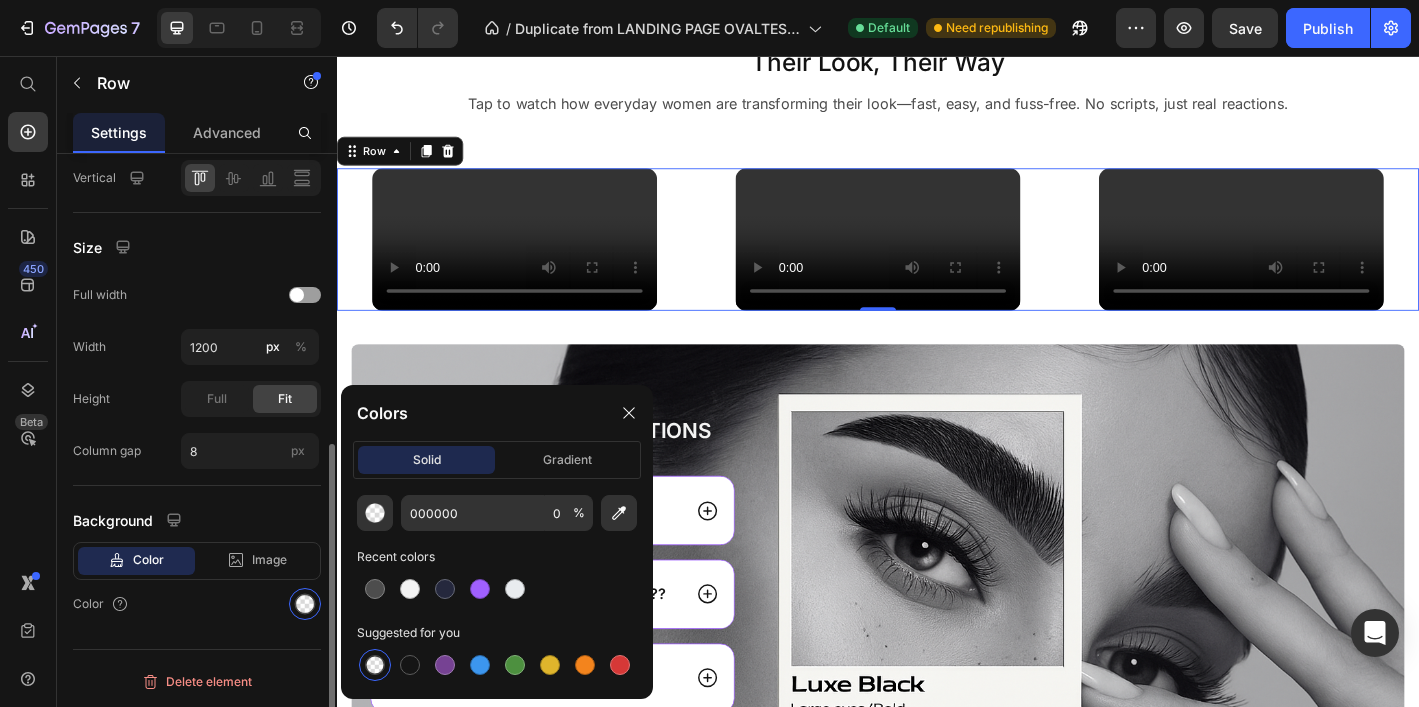click on "Layout Column width Fit to content By ratio 4 4 4 Column Column 1 Column 2 Column 3 Align Vertical
Size Full width Width 1200 px % Height Full Fit Column gap 8 px Background Color Image Video  Color" at bounding box center [197, 134] 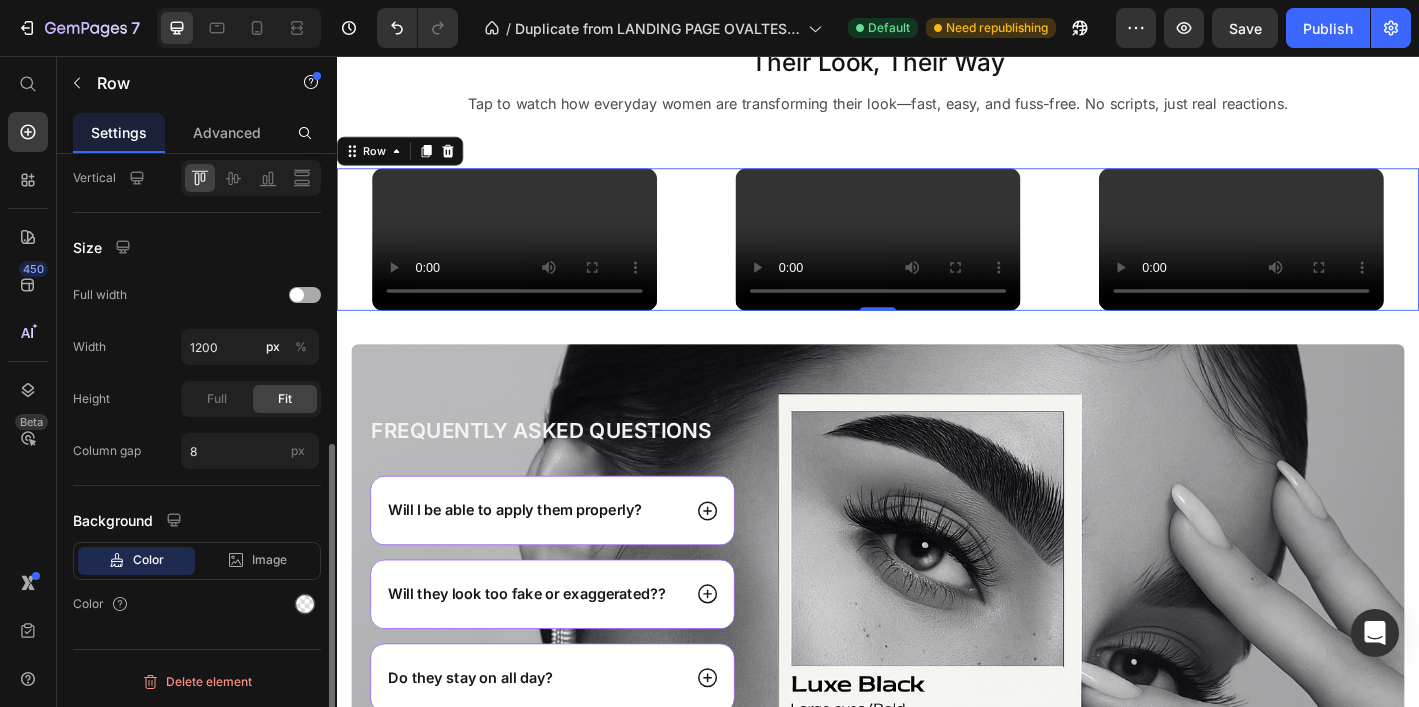 click at bounding box center (305, 295) 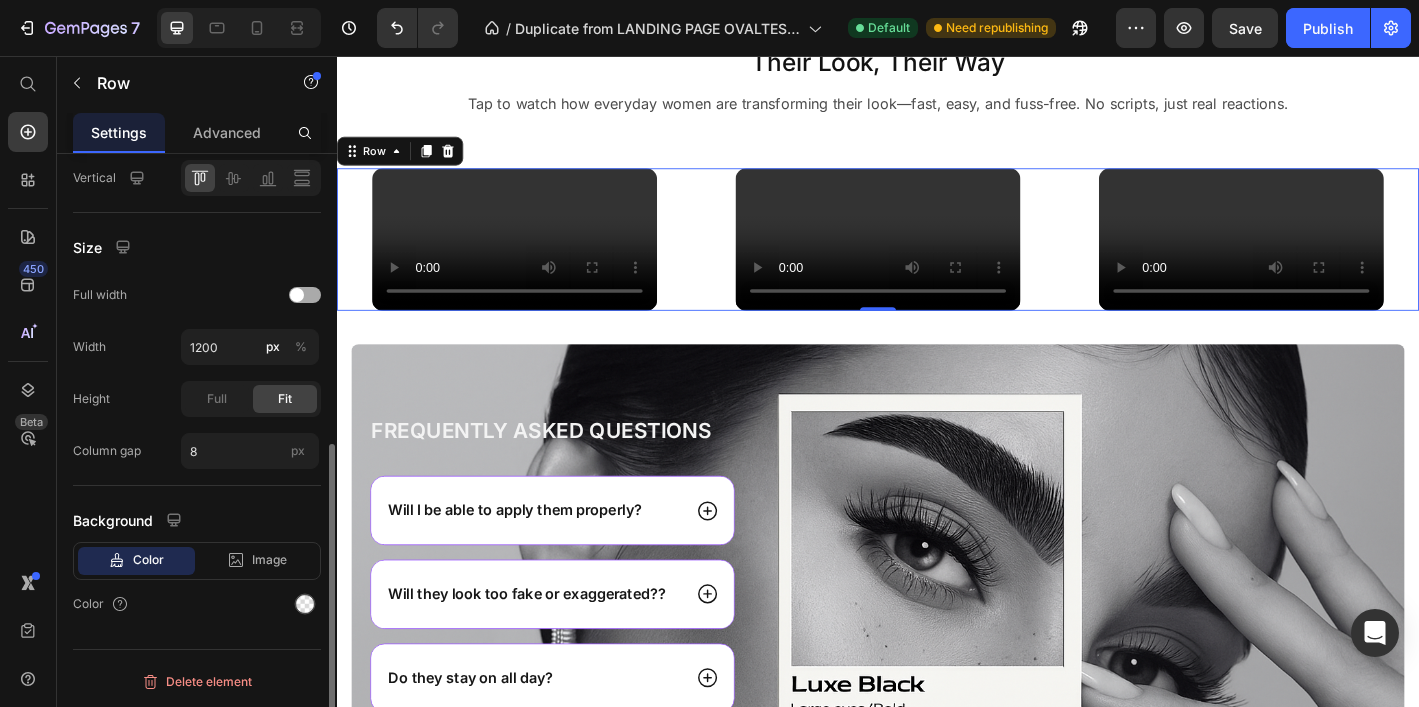scroll, scrollTop: 499, scrollLeft: 0, axis: vertical 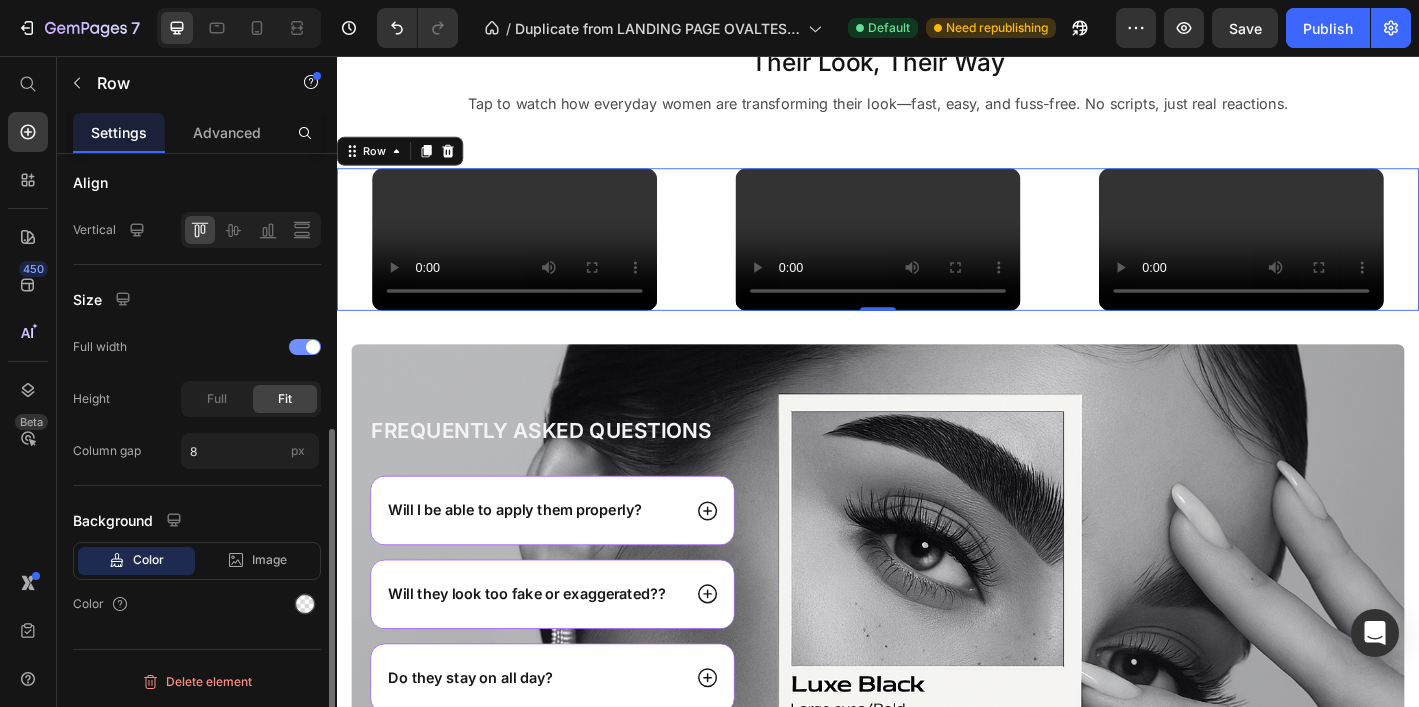 click at bounding box center [305, 347] 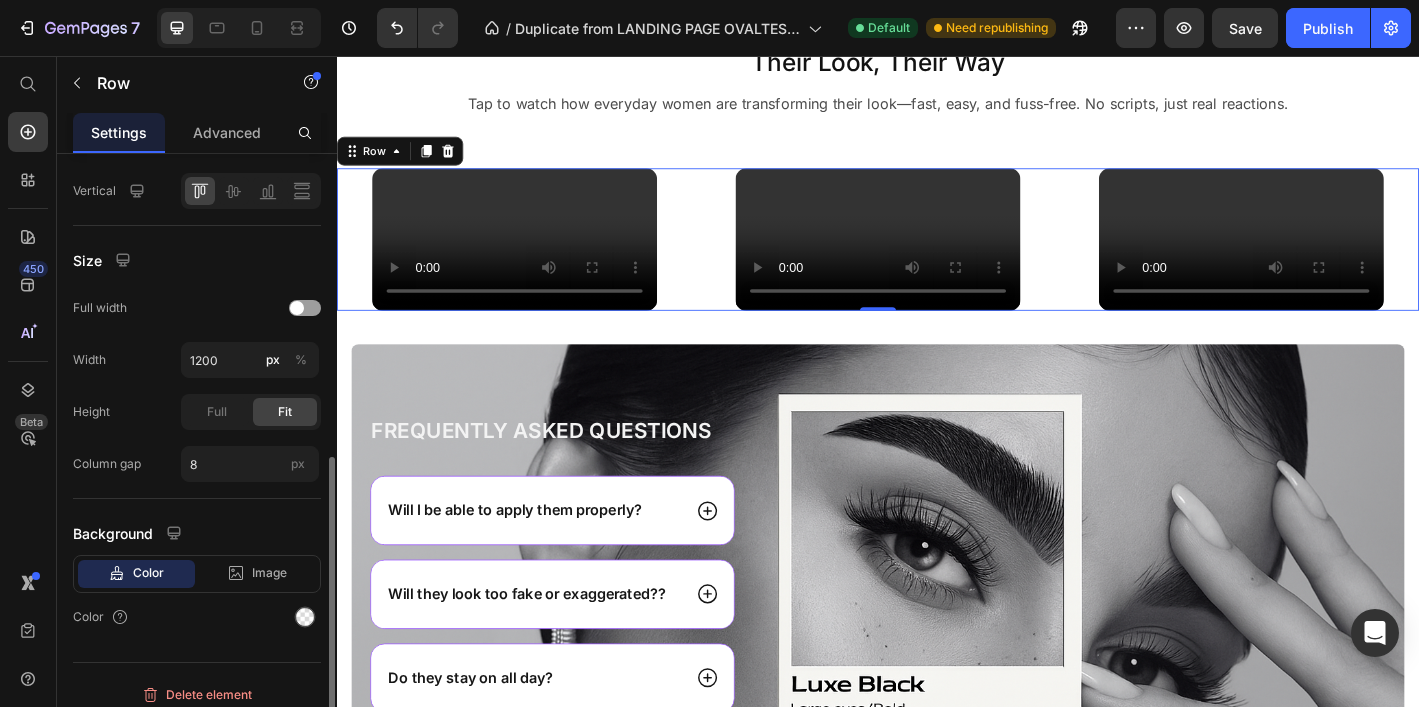 scroll, scrollTop: 551, scrollLeft: 0, axis: vertical 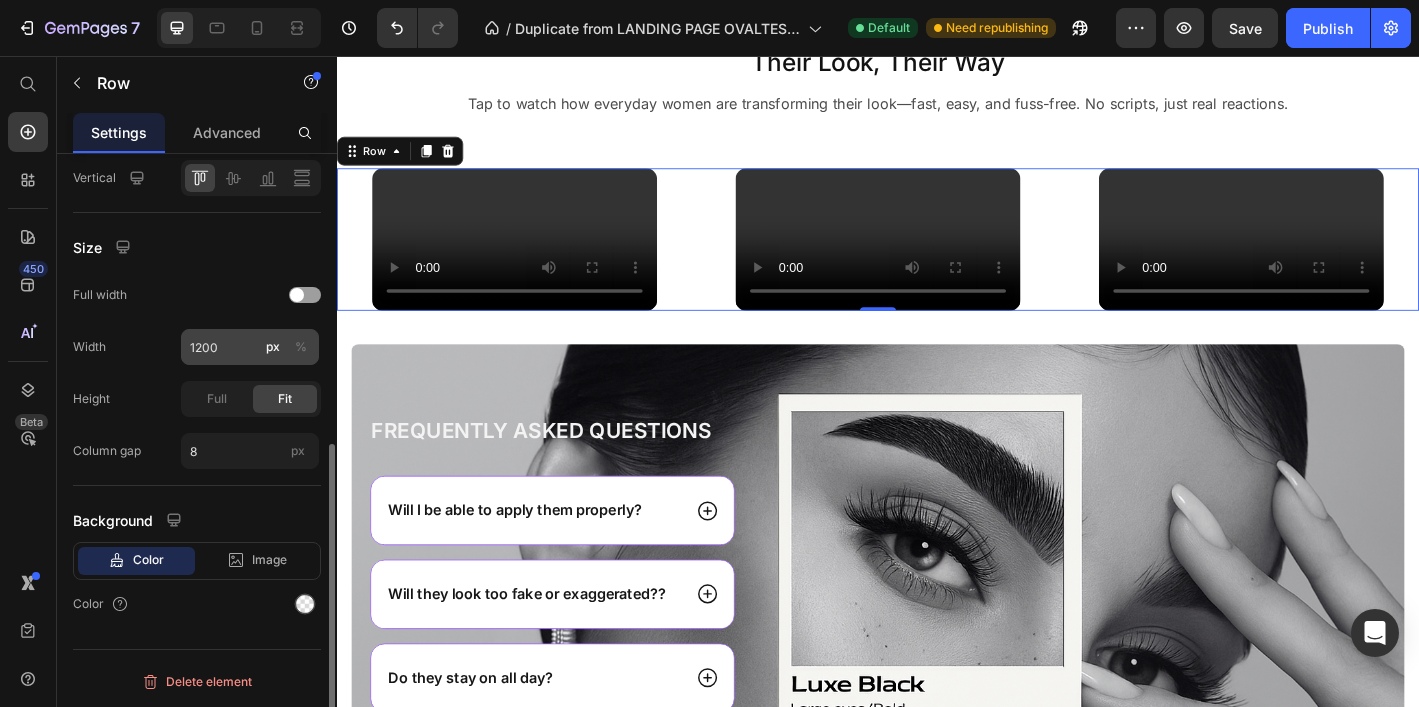 click on "%" at bounding box center [301, 347] 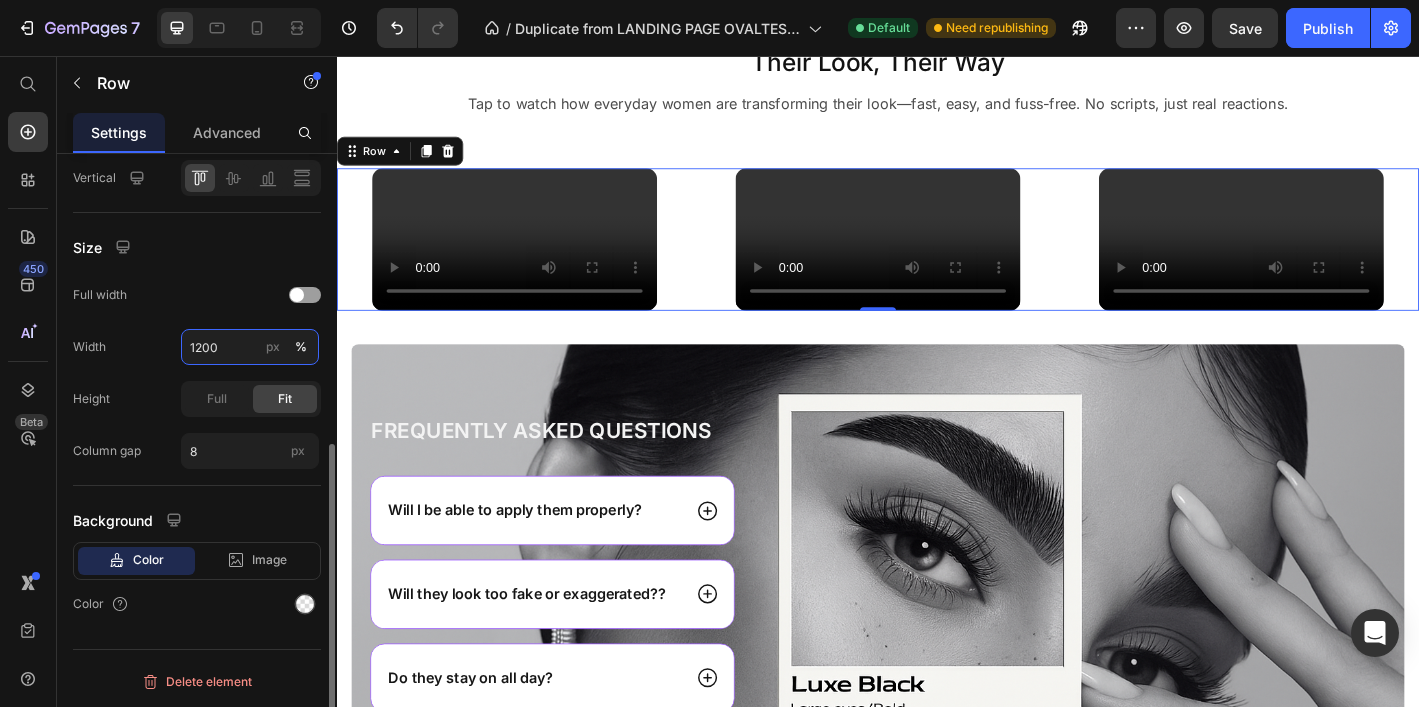 click on "1200" at bounding box center (250, 347) 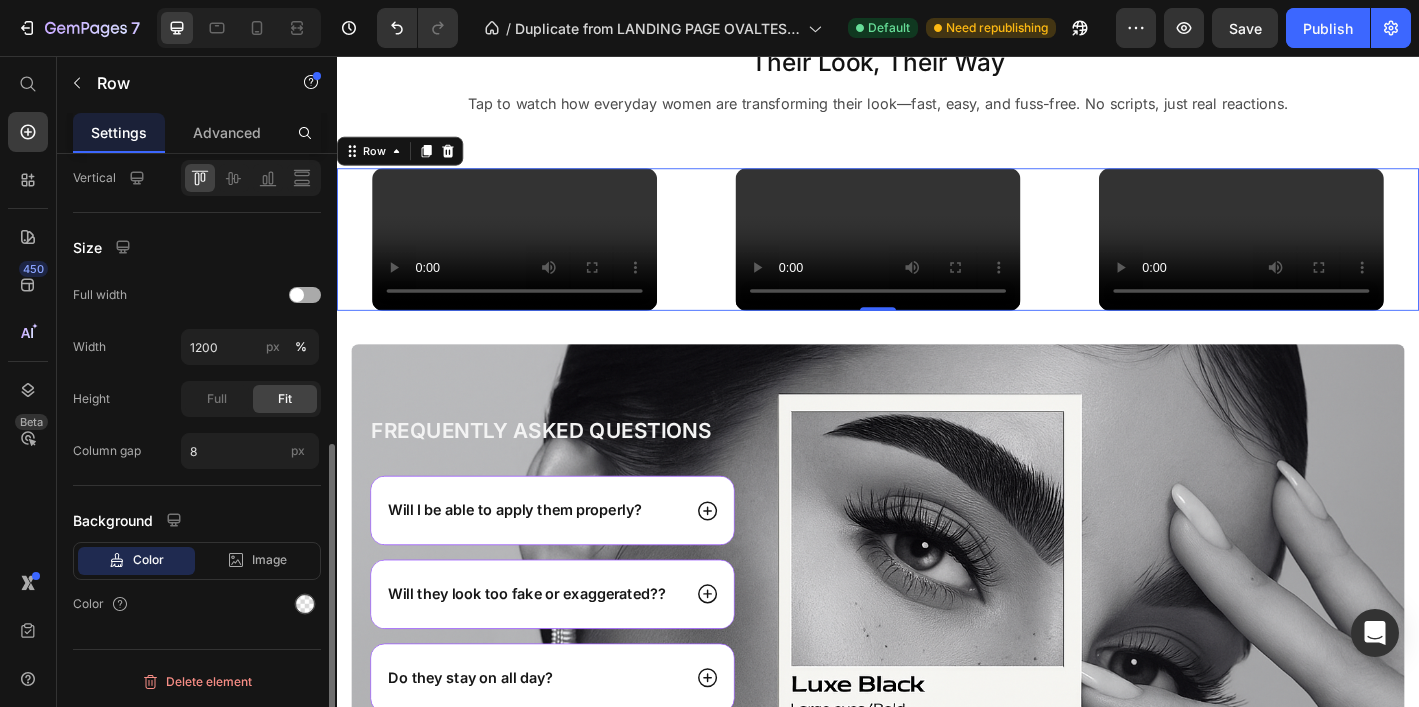 click on "Full width" 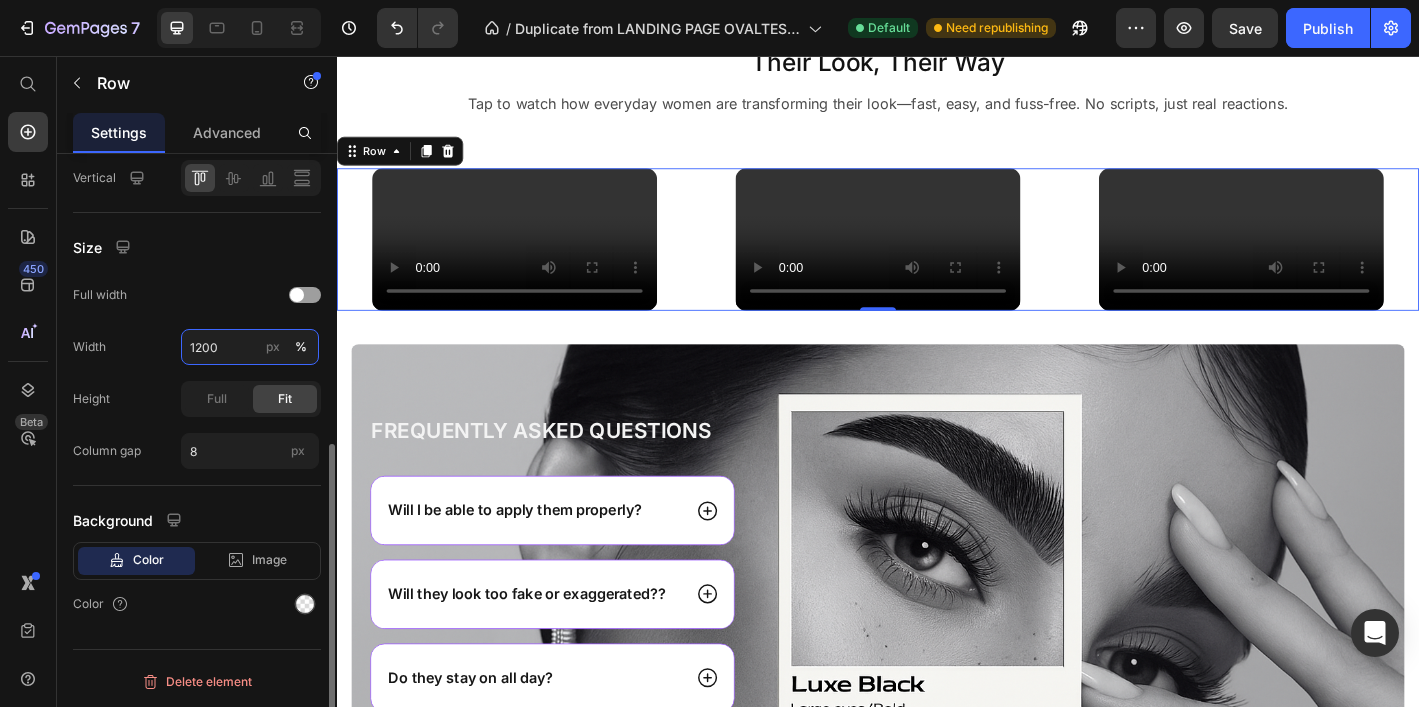 click on "1200" at bounding box center [250, 347] 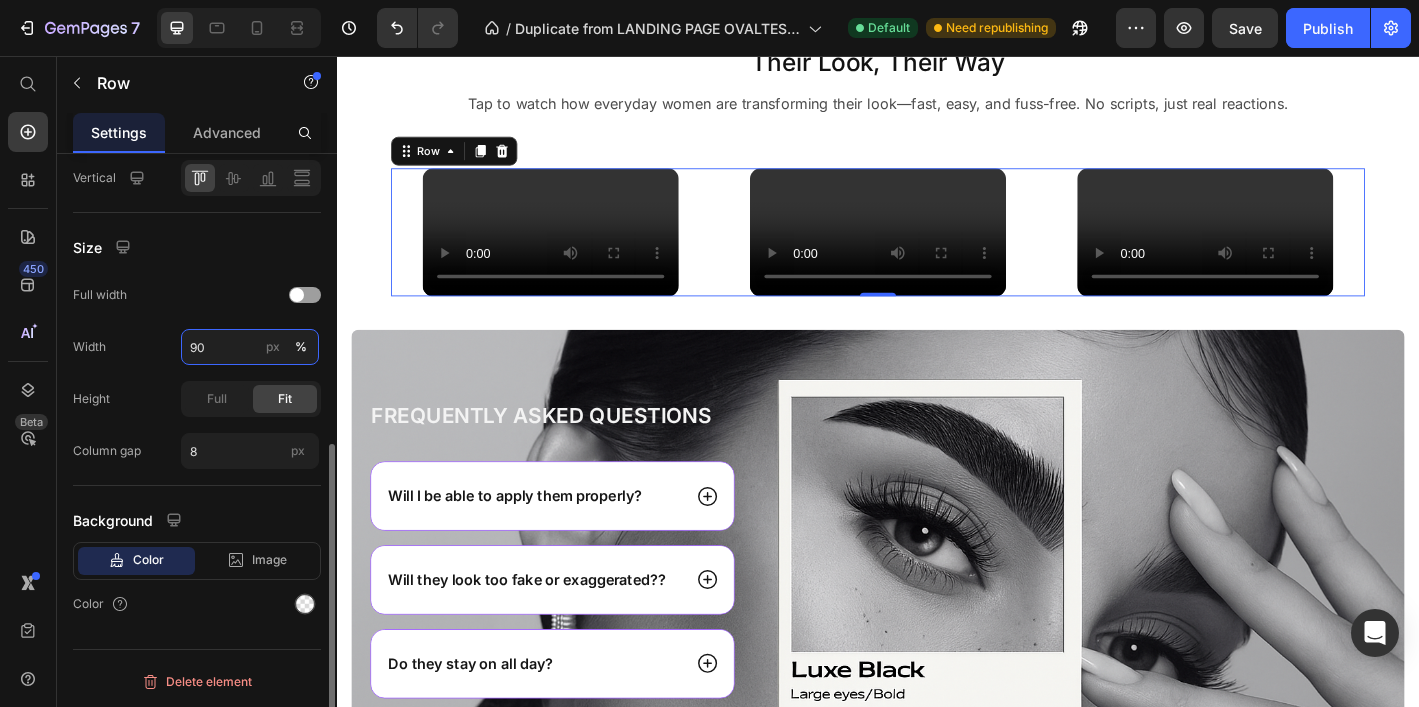type on "9" 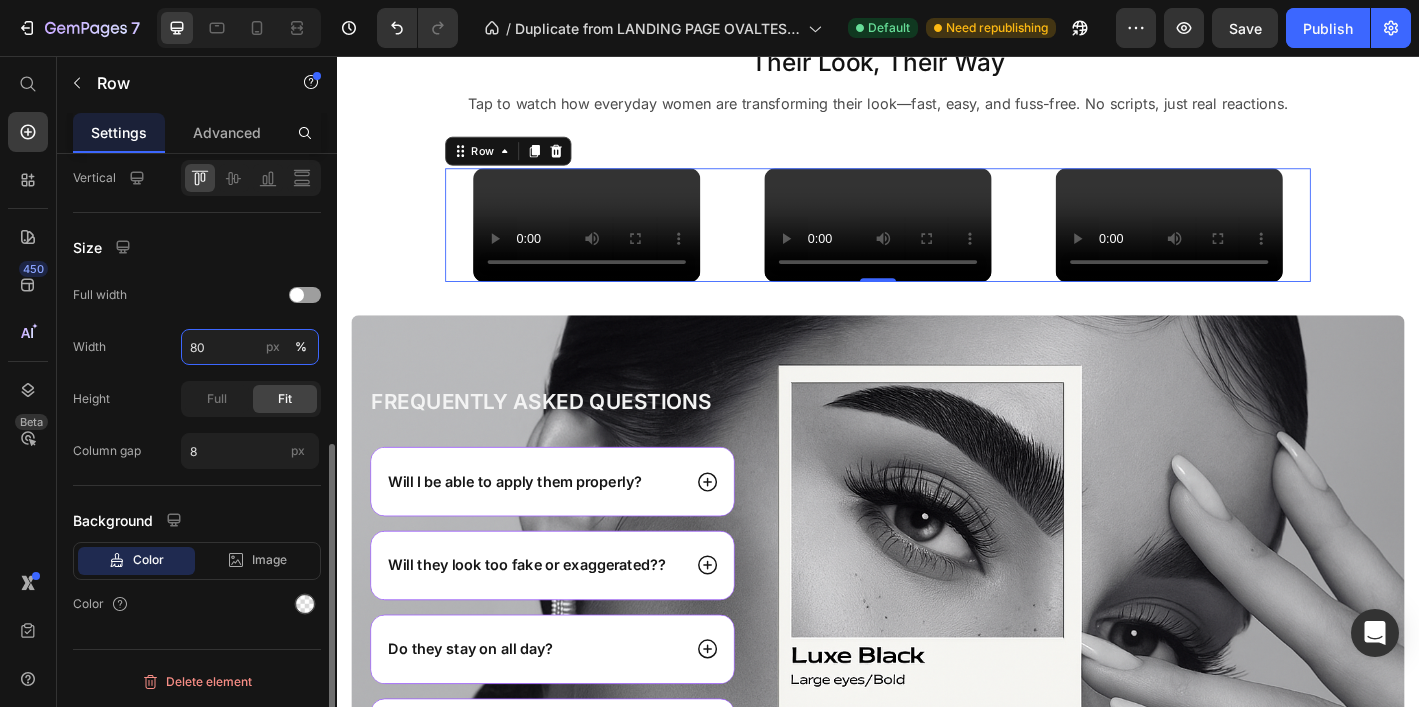 scroll, scrollTop: 541, scrollLeft: 0, axis: vertical 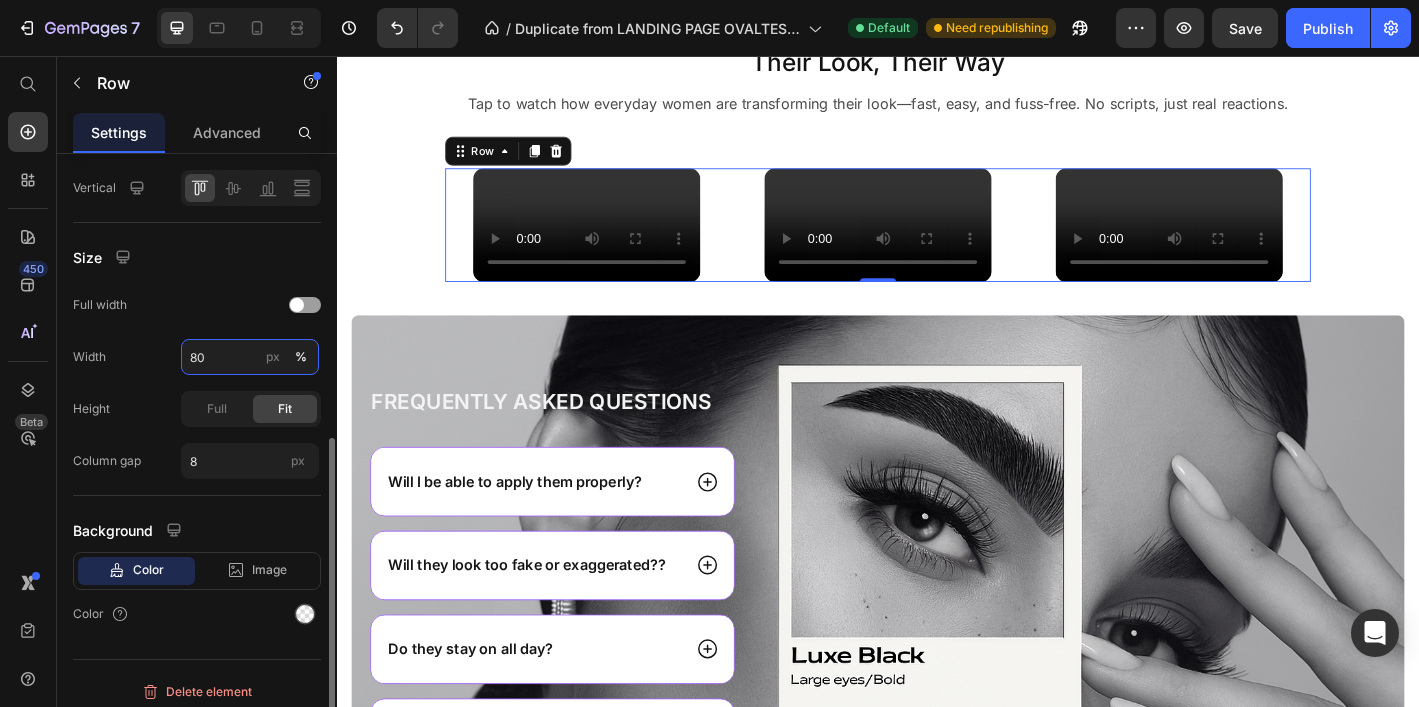 type on "80" 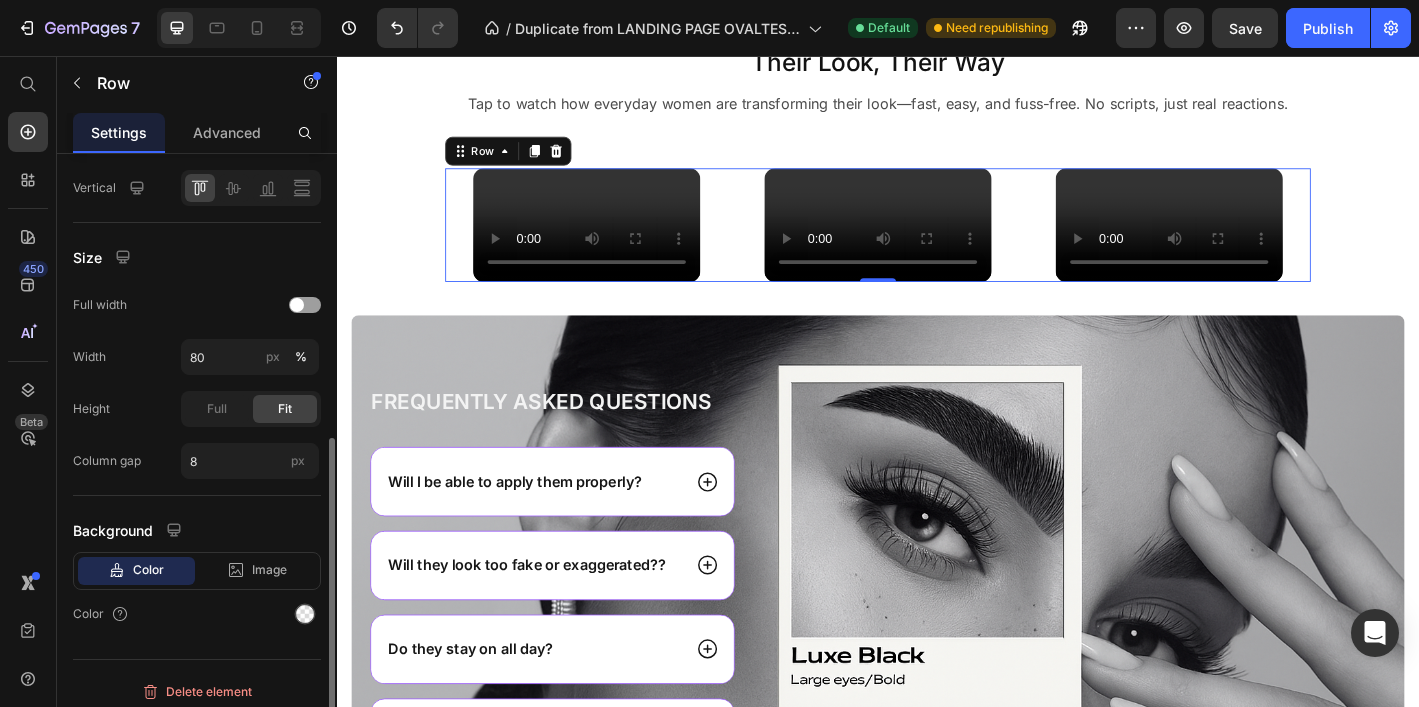 click on "Size Full width Width 80 px % Height Full Fit Column gap 8 px" 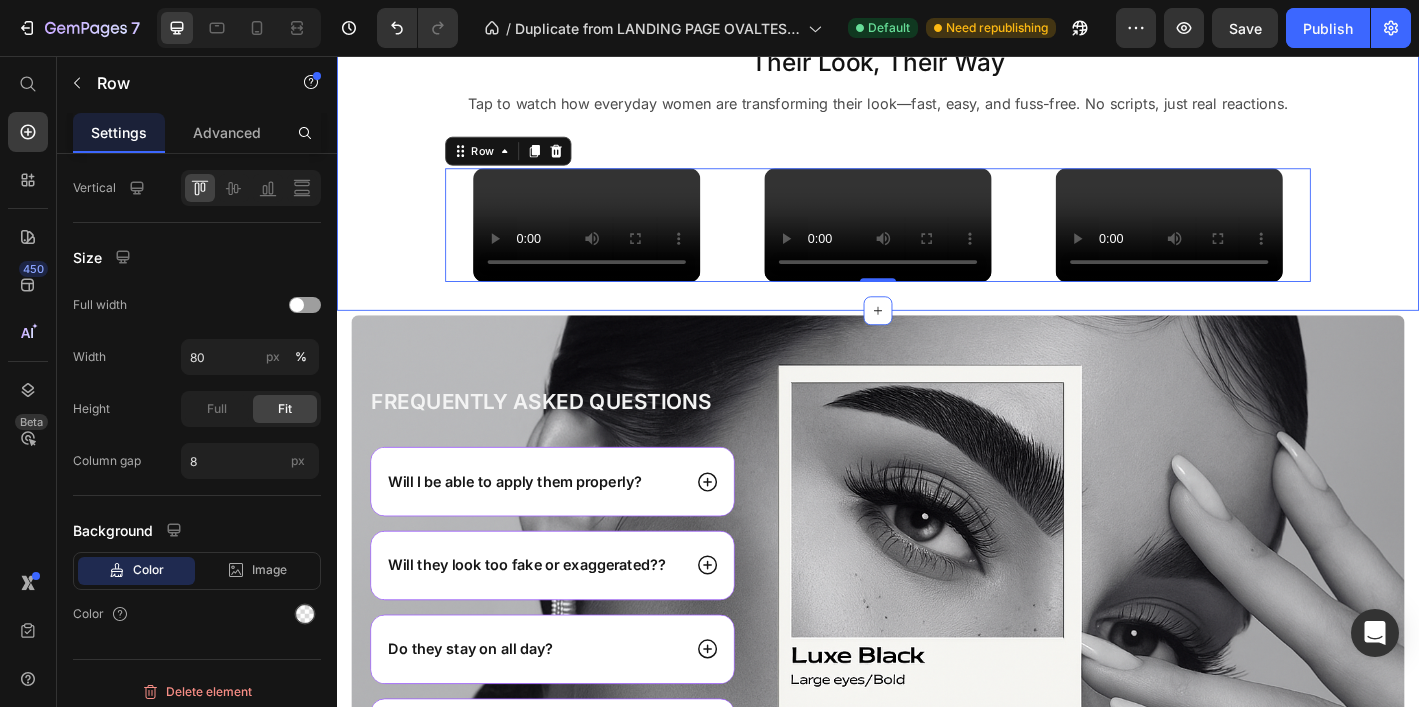 click on "Their Look, Their Way Heading Tap to watch how everyday women are transforming their look—fast, easy, and fuss-free. No scripts, just real reactions. Text Block Row
Custom Code
Custom Code
Custom Code Row   0" at bounding box center (937, 175) 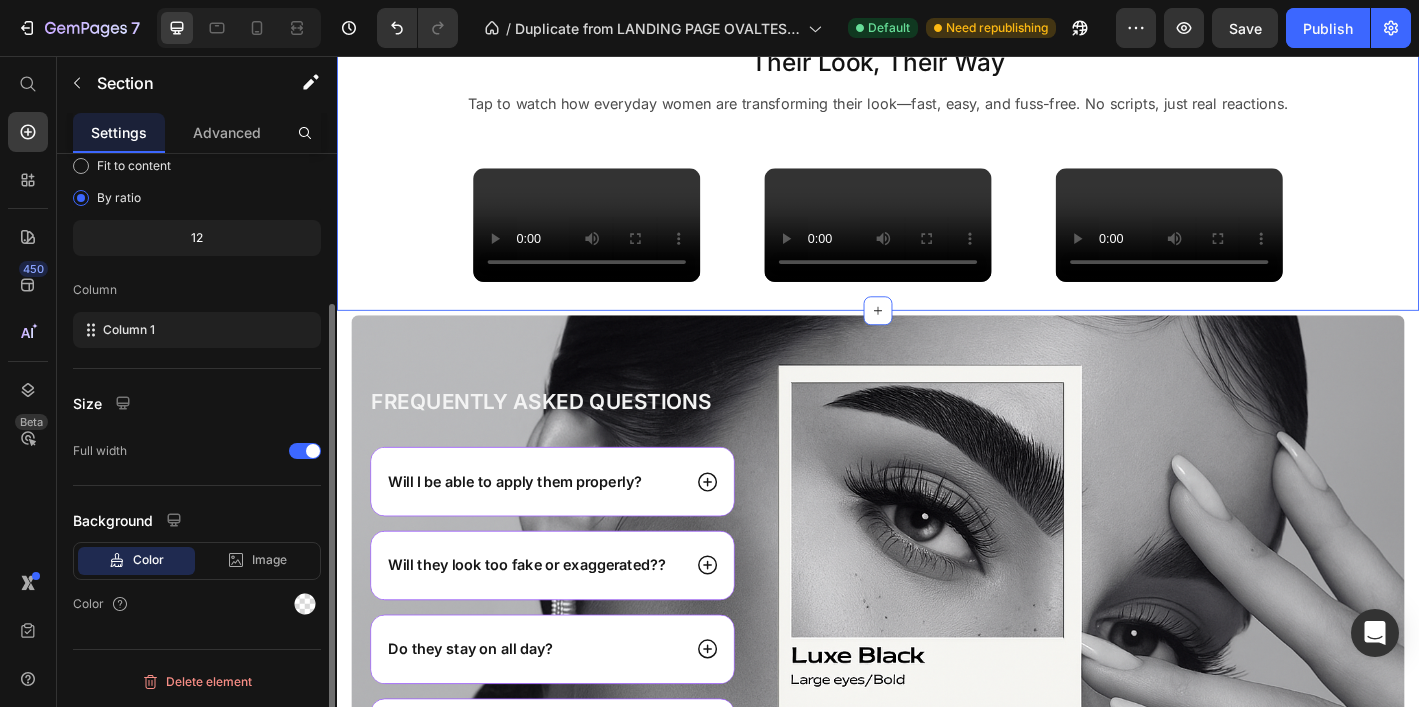scroll, scrollTop: 0, scrollLeft: 0, axis: both 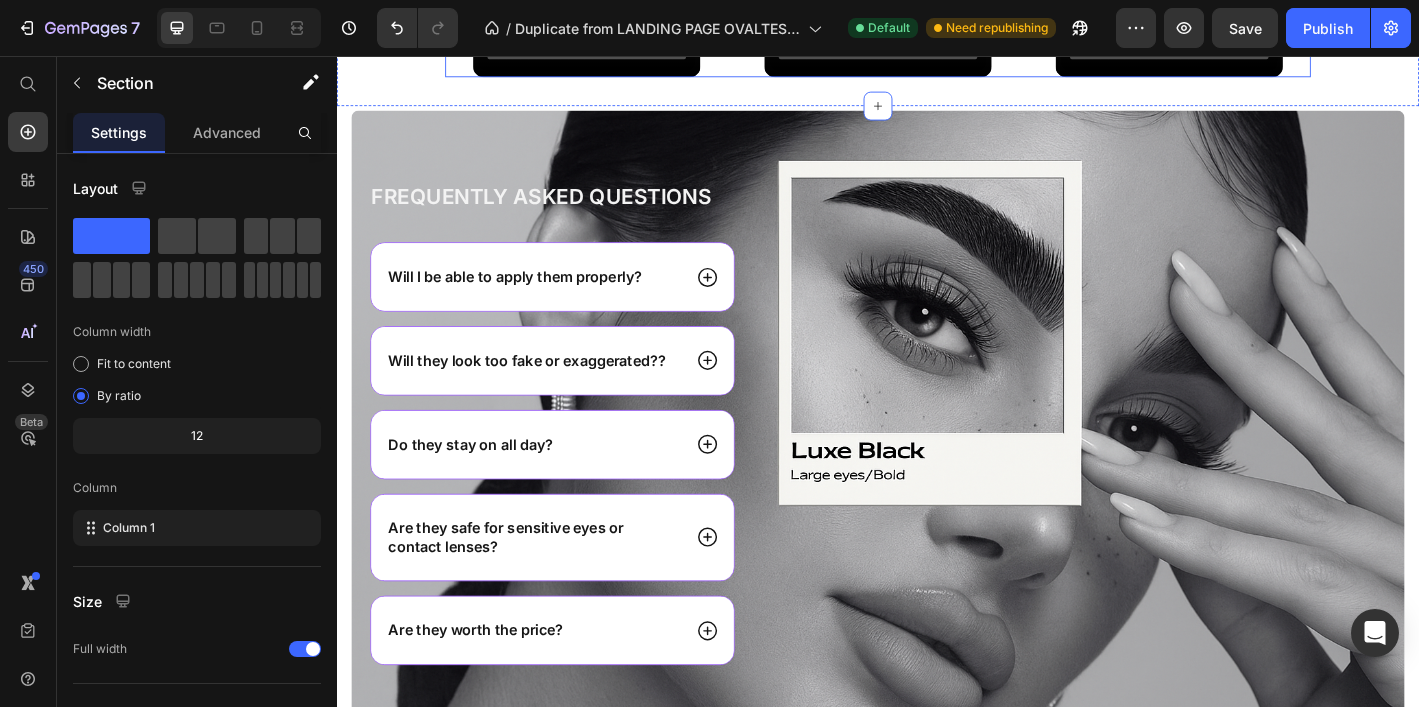 click on "Custom Code
Custom Code
Custom Code Row" at bounding box center [937, 16] 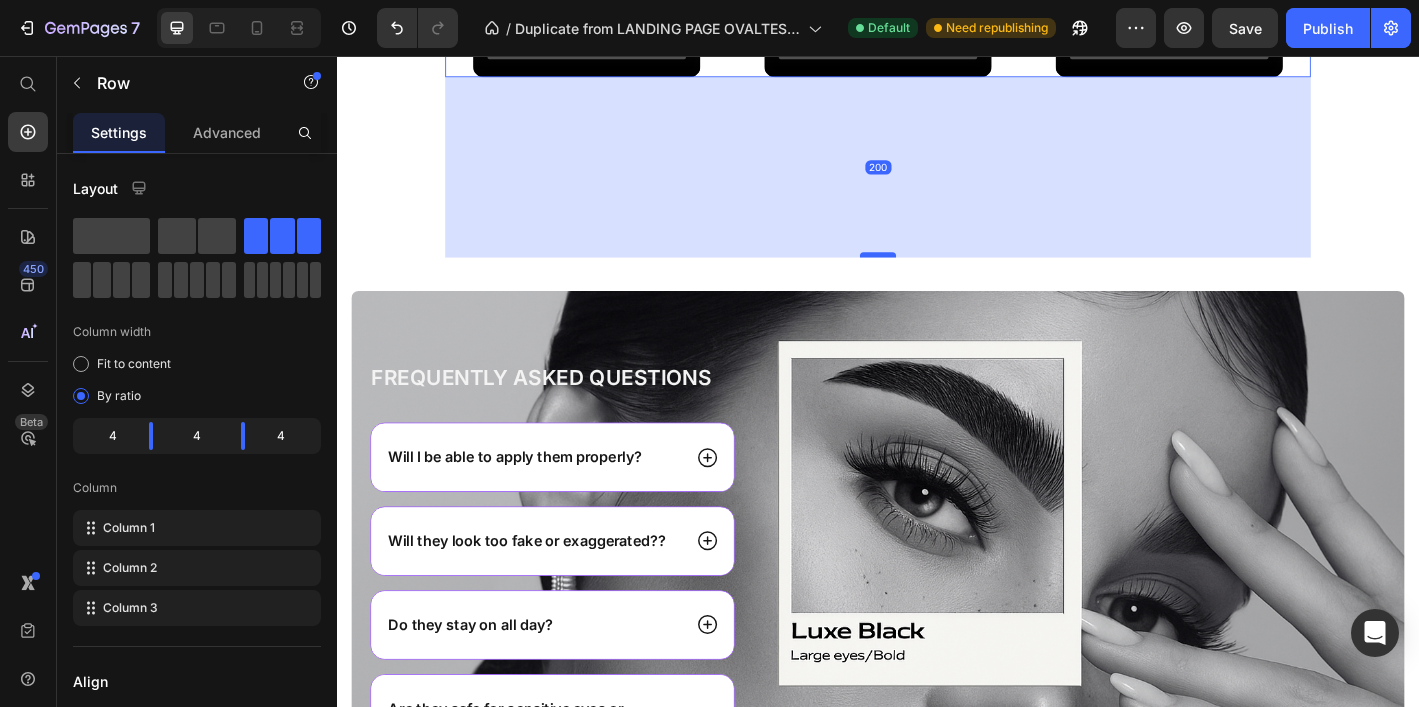 drag, startPoint x: 941, startPoint y: 399, endPoint x: 921, endPoint y: 599, distance: 200.99751 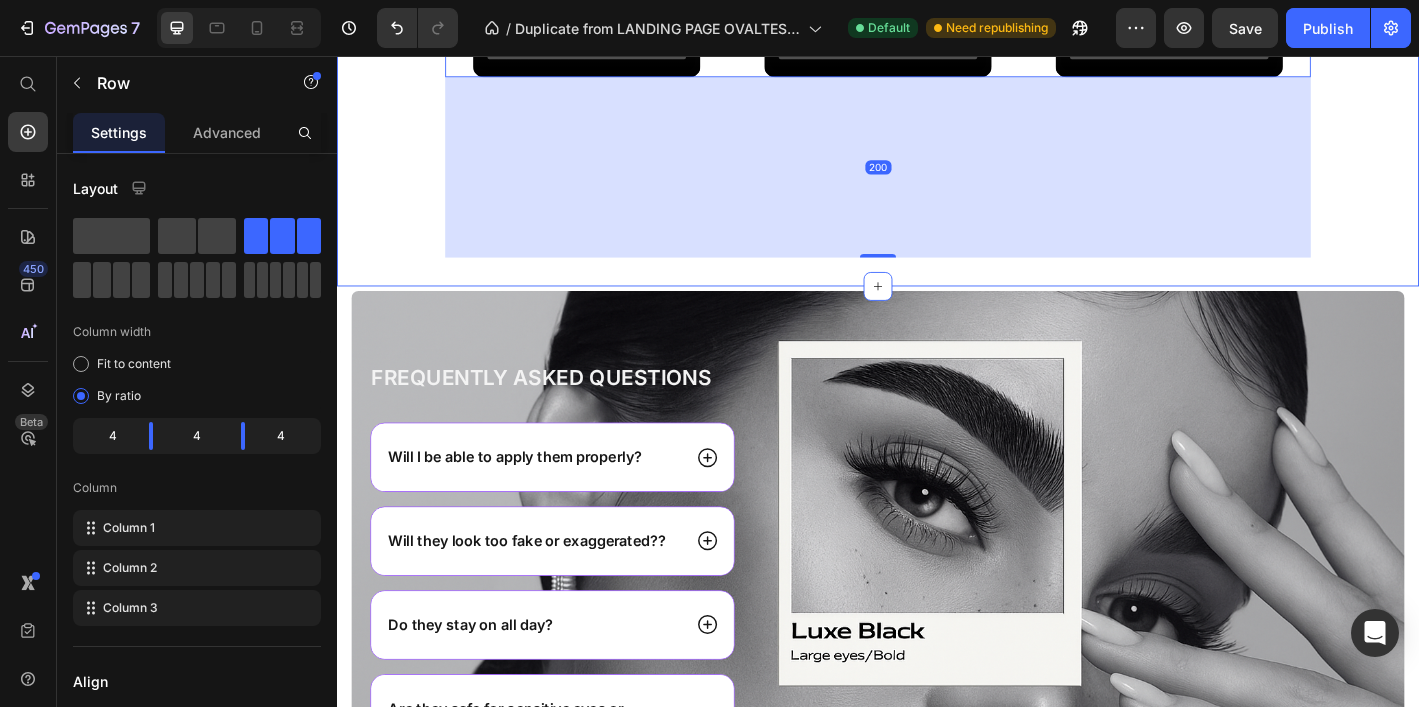 click on "Their Look, Their Way Heading Tap to watch how everyday women are transforming their look—fast, easy, and fuss-free. No scripts, just real reactions. Text Block Row
Custom Code
Custom Code
Custom Code Row   200" at bounding box center [937, 48] 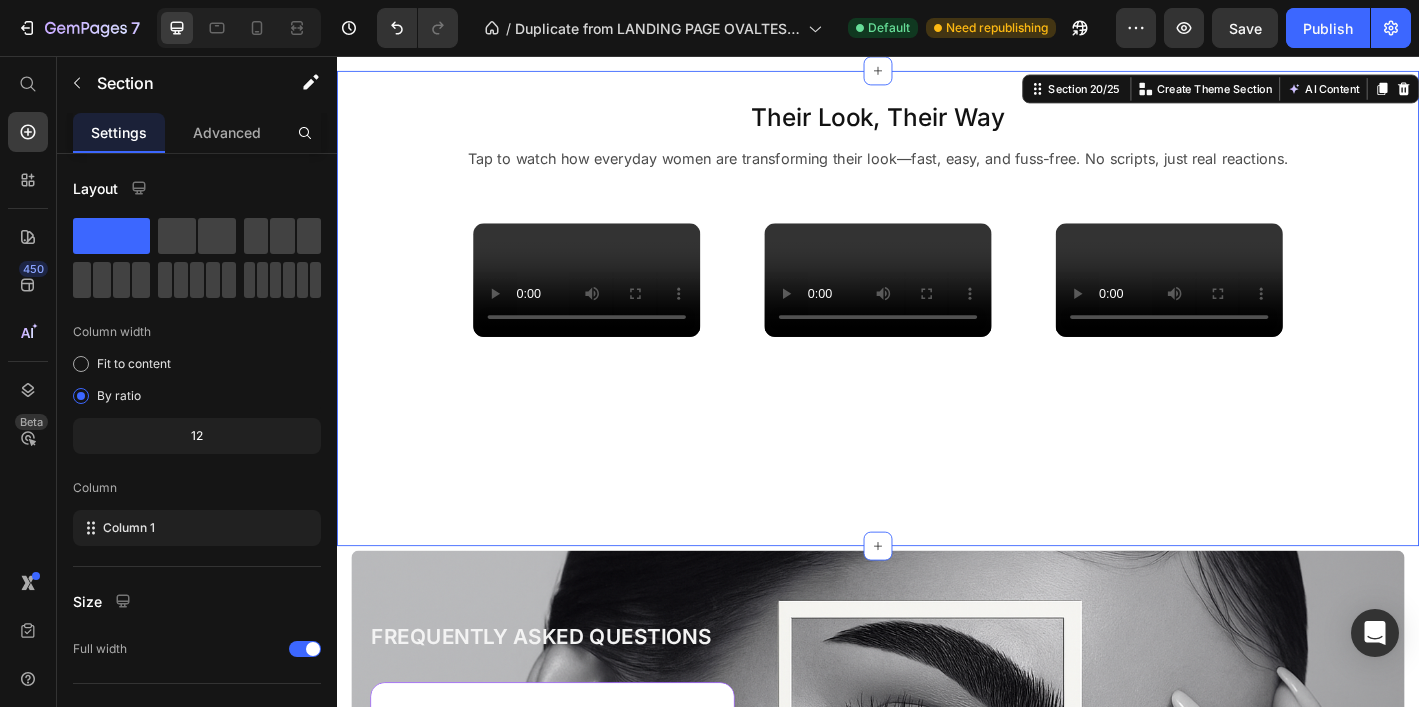 scroll, scrollTop: 4238, scrollLeft: 0, axis: vertical 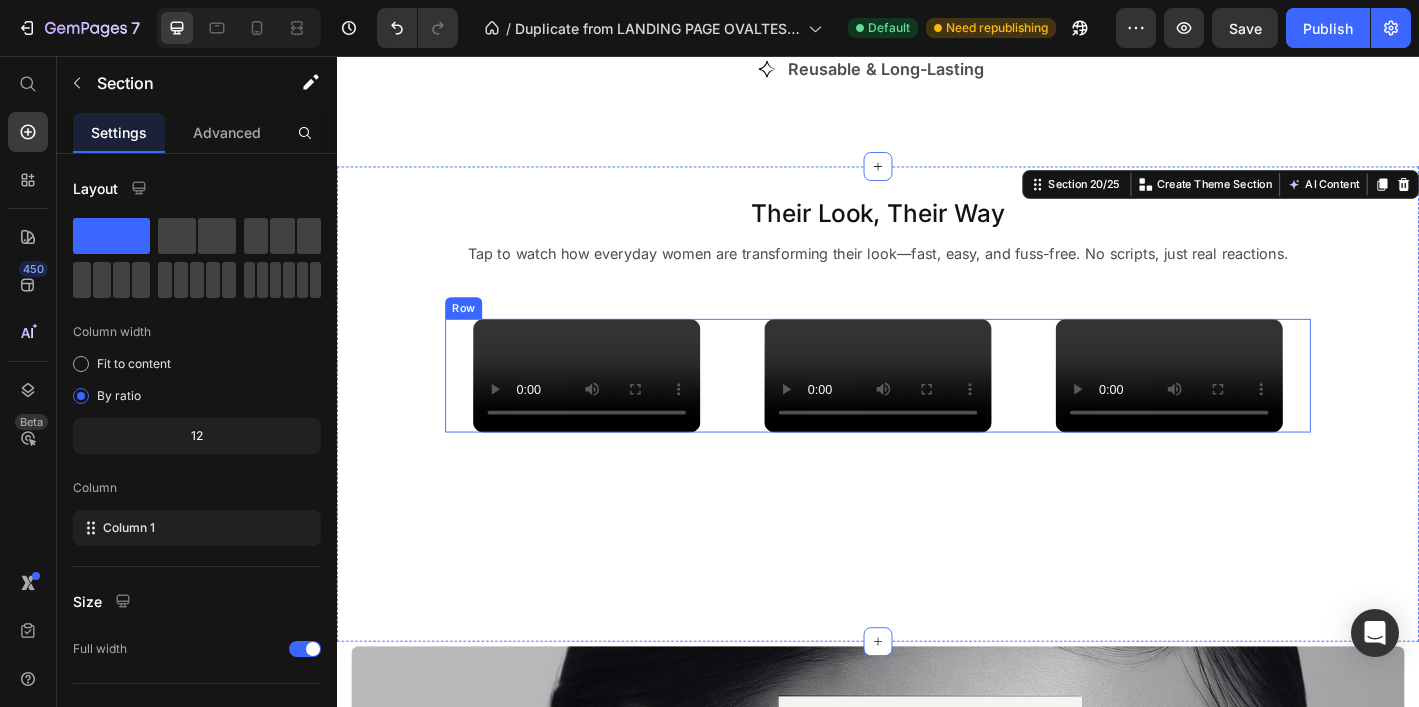 click on "Custom Code
Custom Code
Custom Code Row" at bounding box center [937, 410] 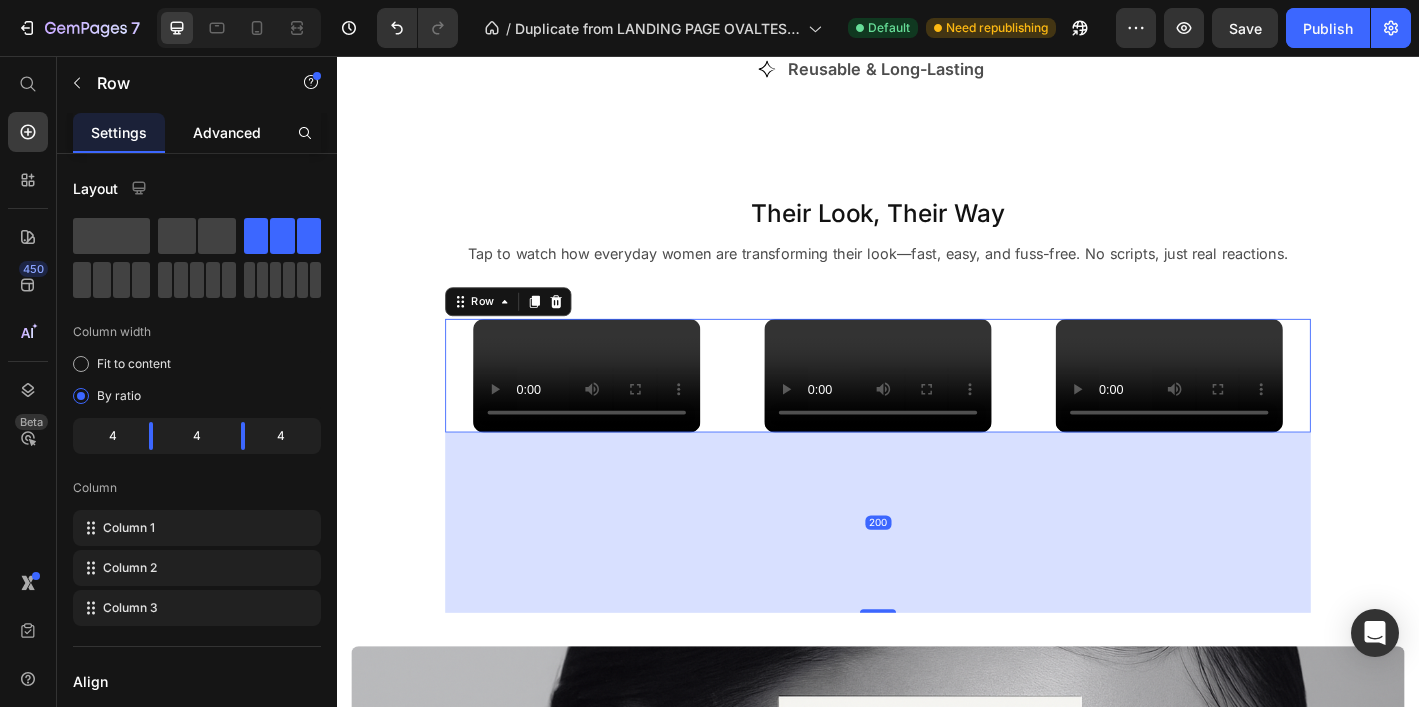 click on "Advanced" at bounding box center (227, 132) 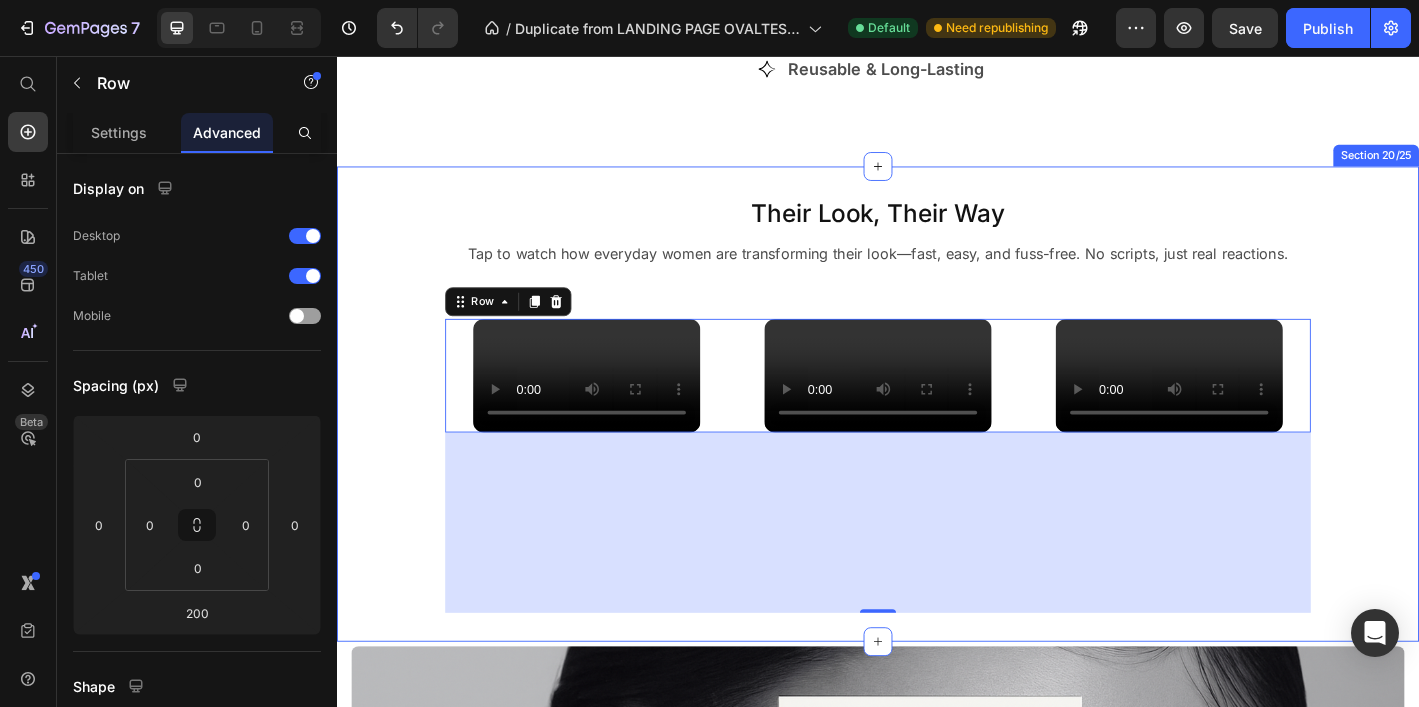 click on "Their Look, Their Way Heading Tap to watch how everyday women are transforming their look—fast, easy, and fuss-free. No scripts, just real reactions. Text Block Row
Custom Code
Custom Code
Custom Code Row   200 Section 20/25" at bounding box center [937, 442] 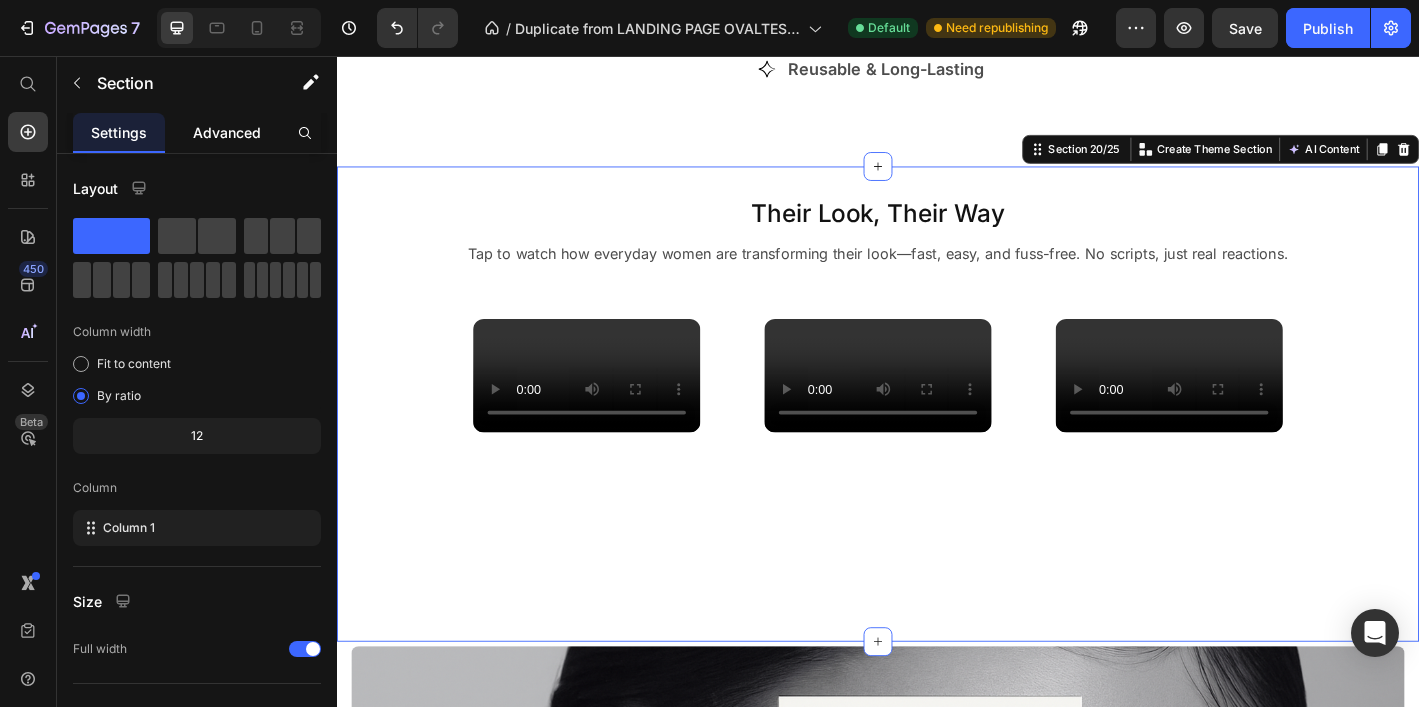 click on "Advanced" 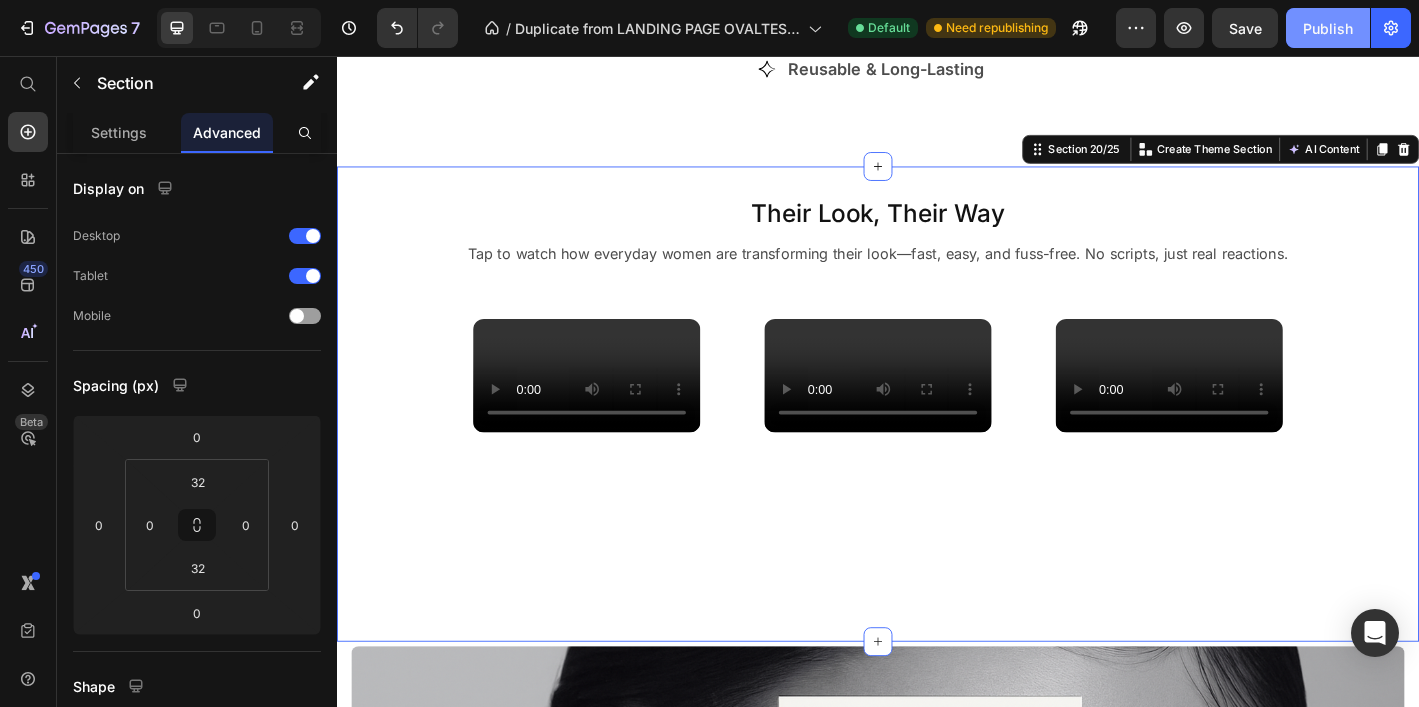 click on "Publish" 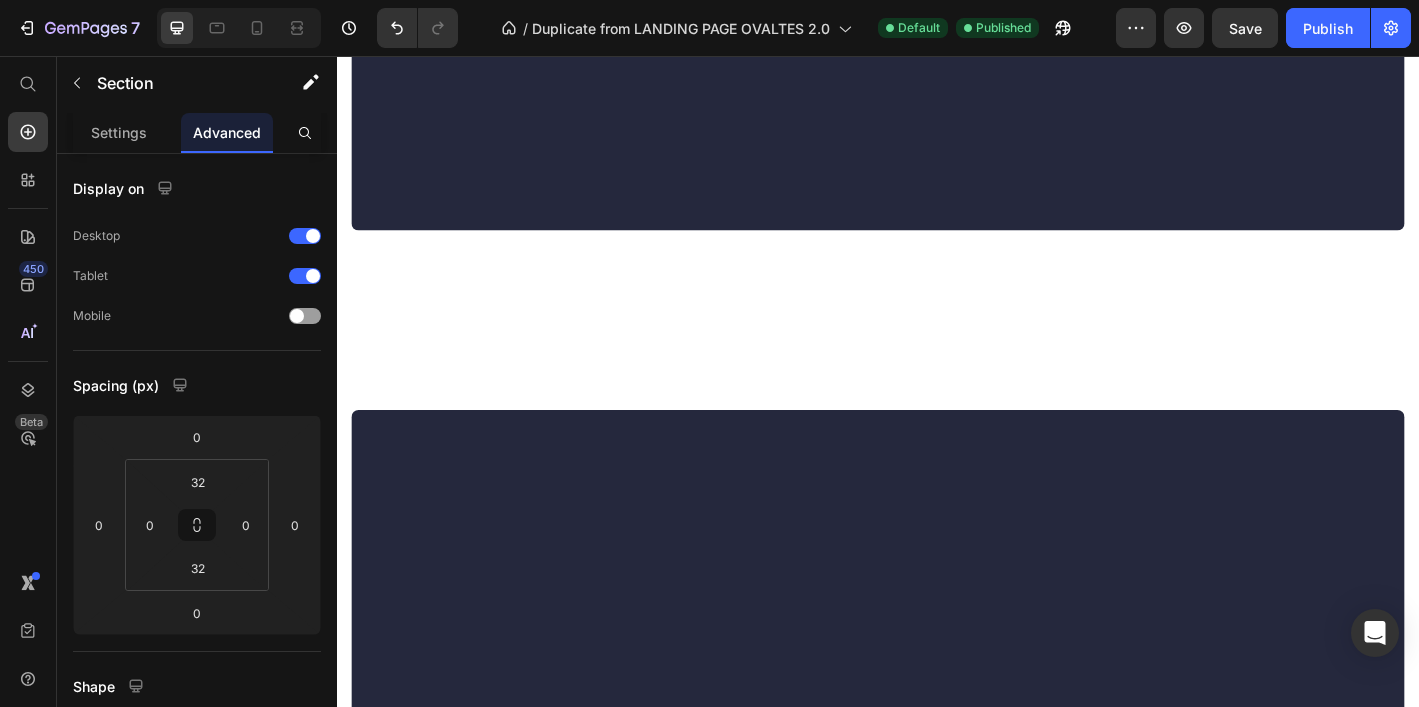 scroll, scrollTop: 0, scrollLeft: 0, axis: both 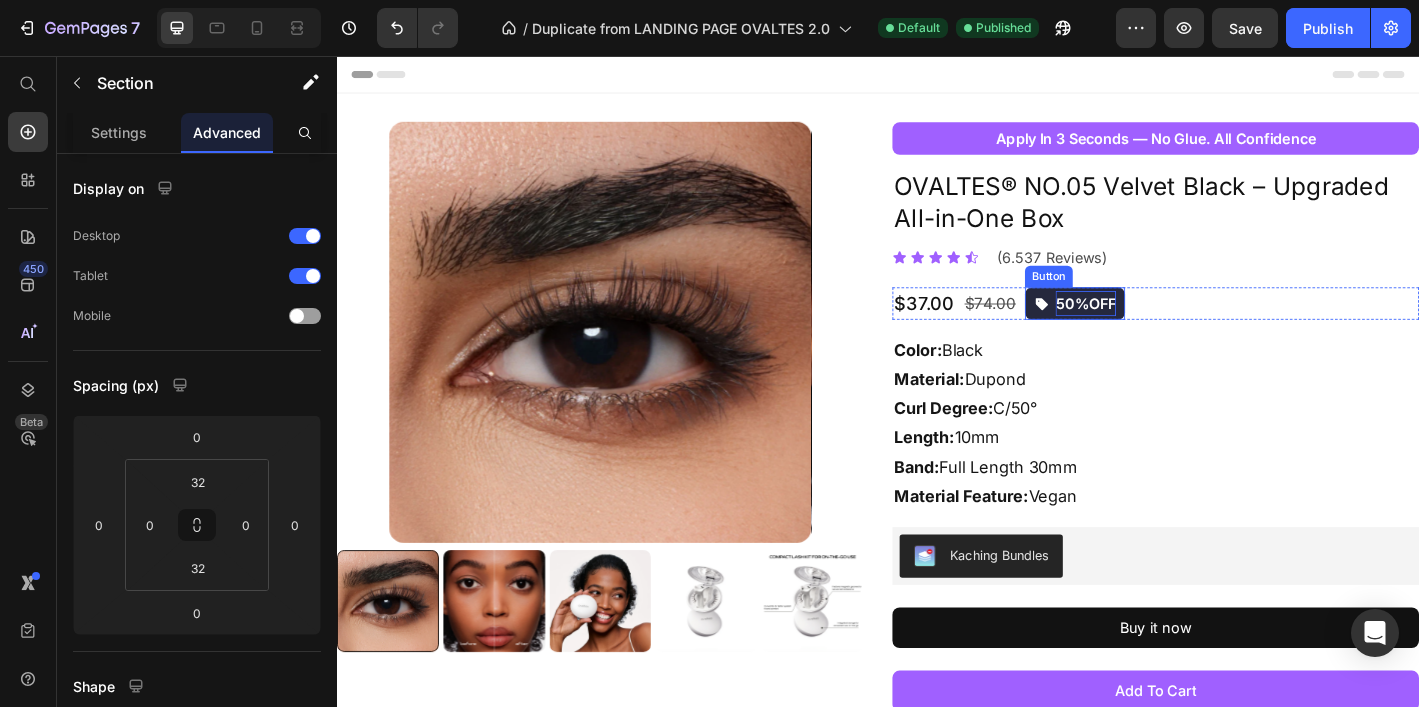 click on "50%OFF" at bounding box center [1167, 330] 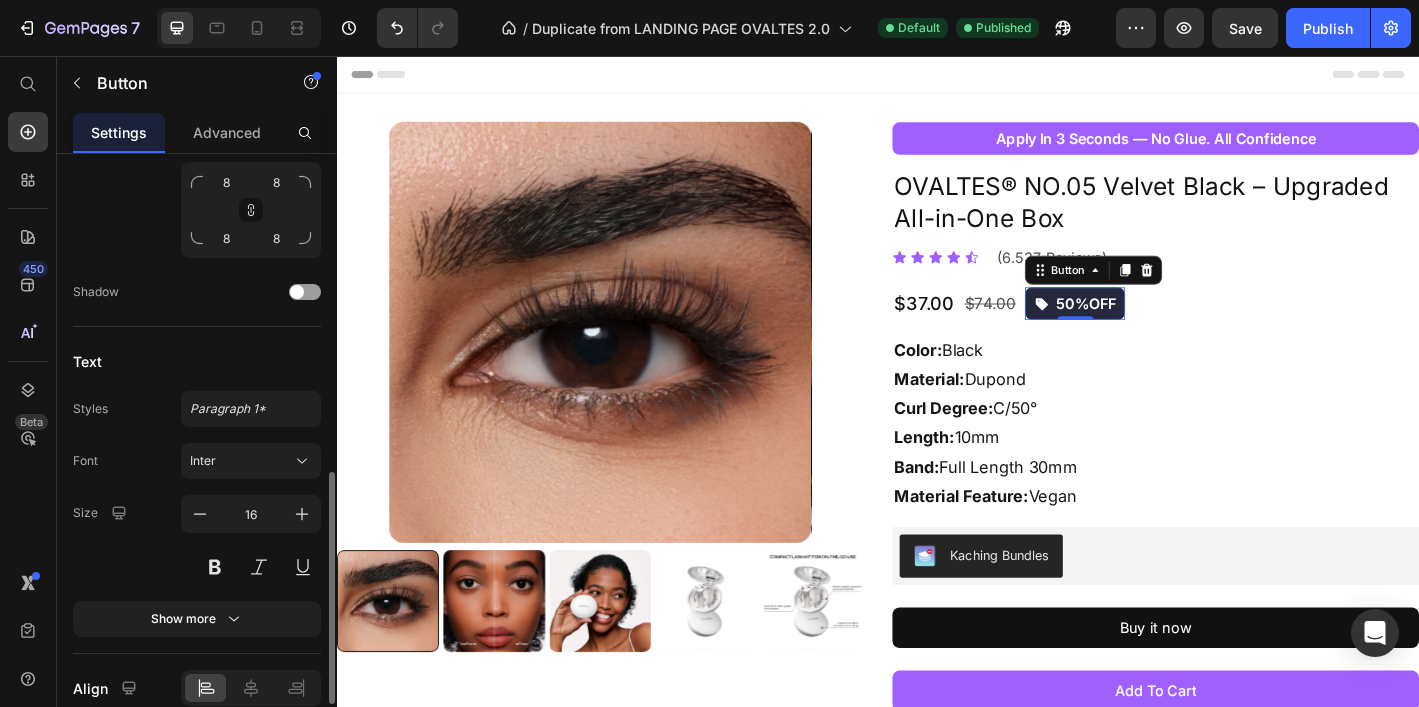 scroll, scrollTop: 962, scrollLeft: 0, axis: vertical 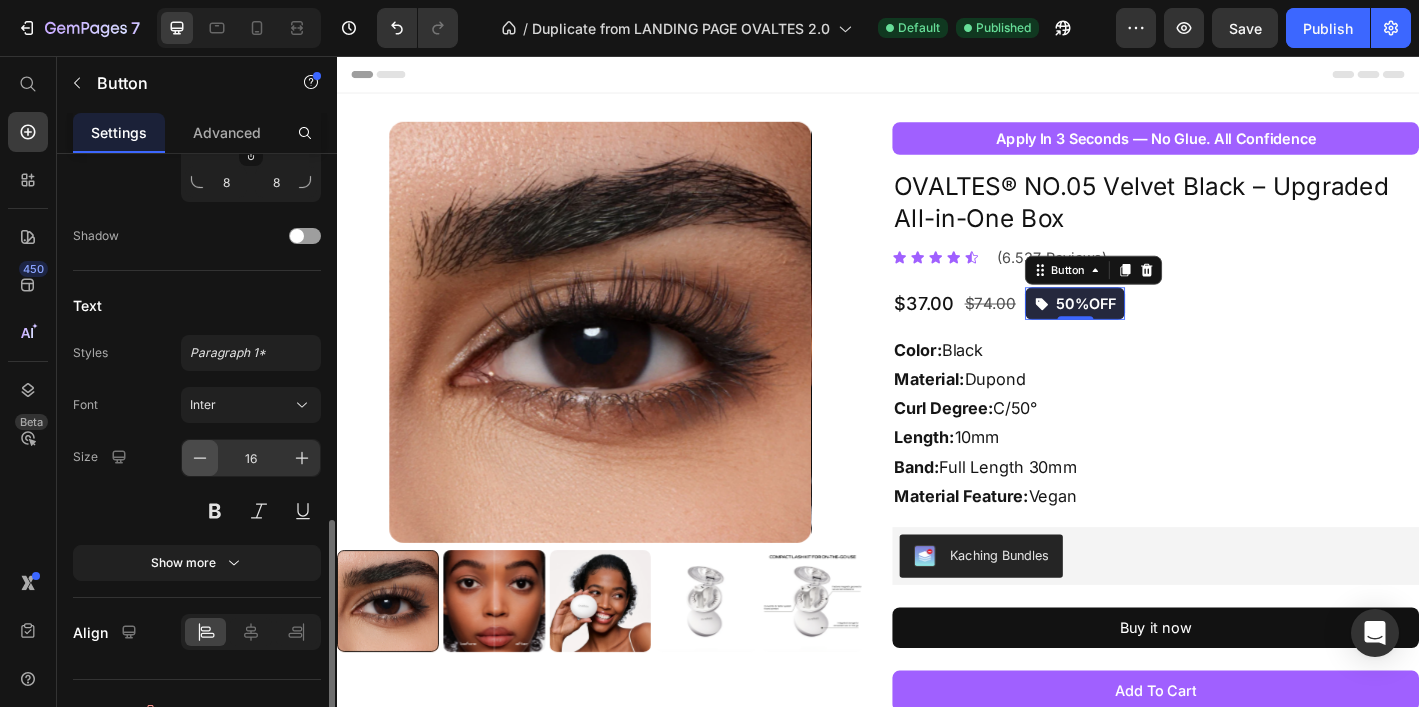 click 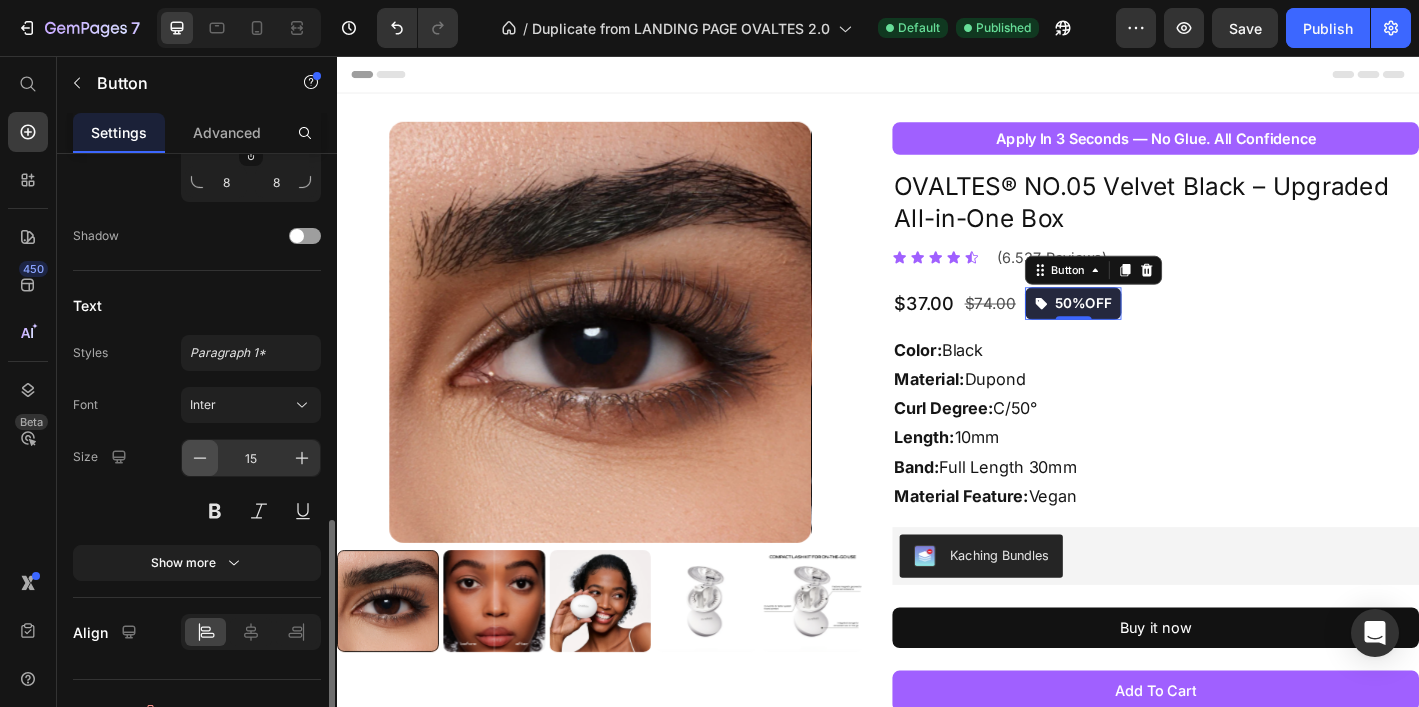 click 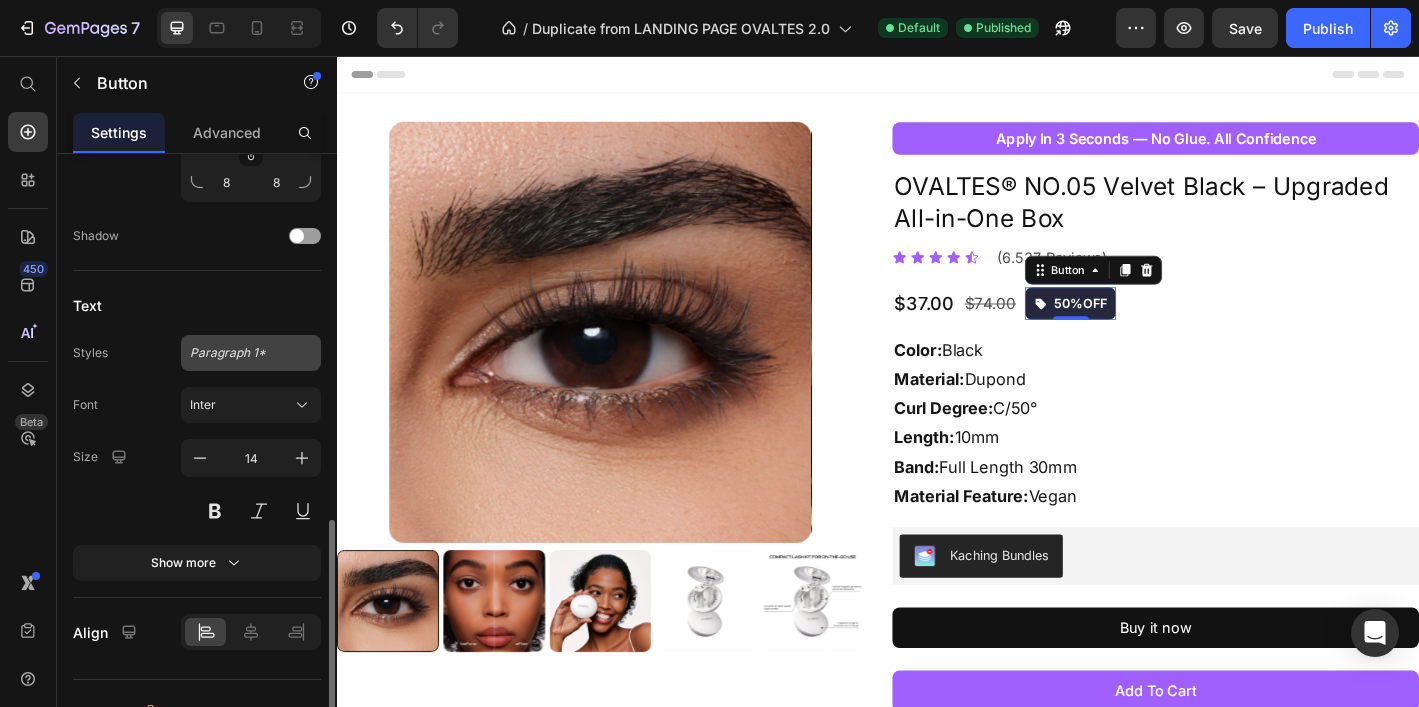scroll, scrollTop: 992, scrollLeft: 0, axis: vertical 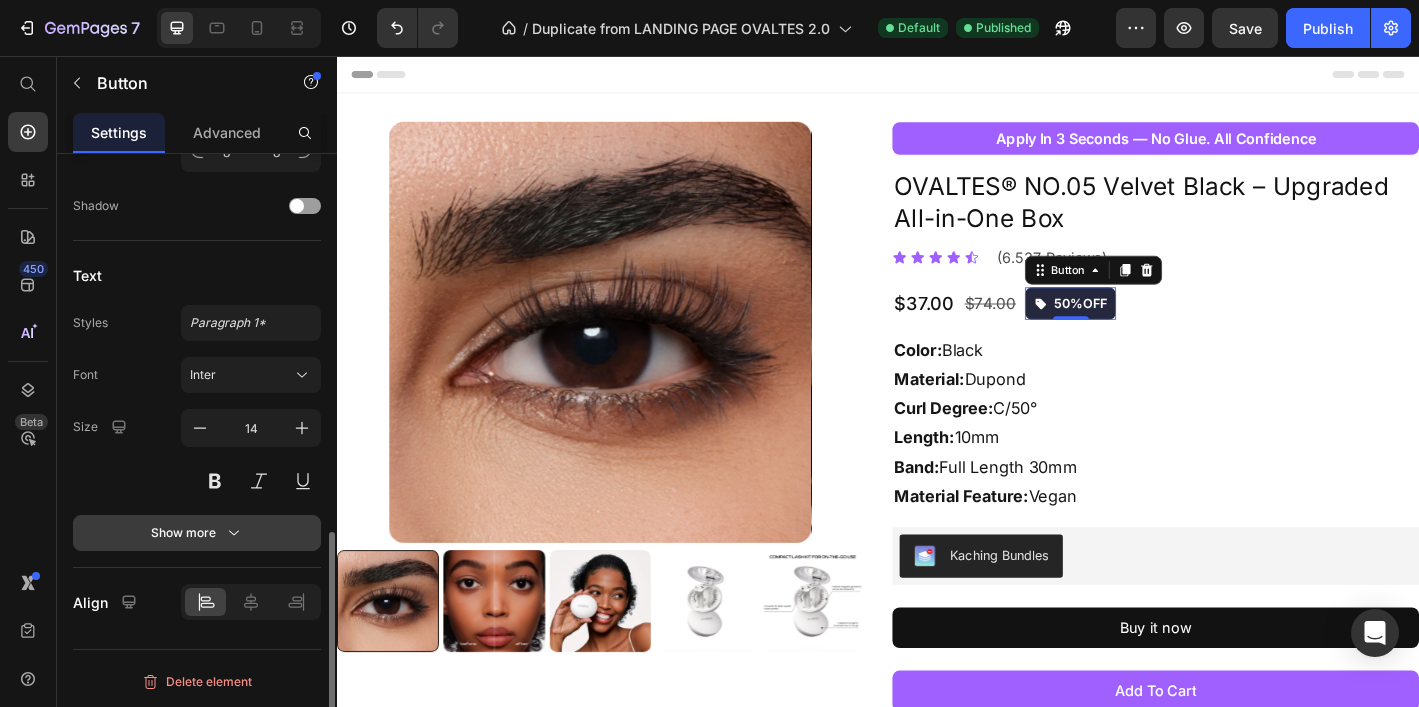 click 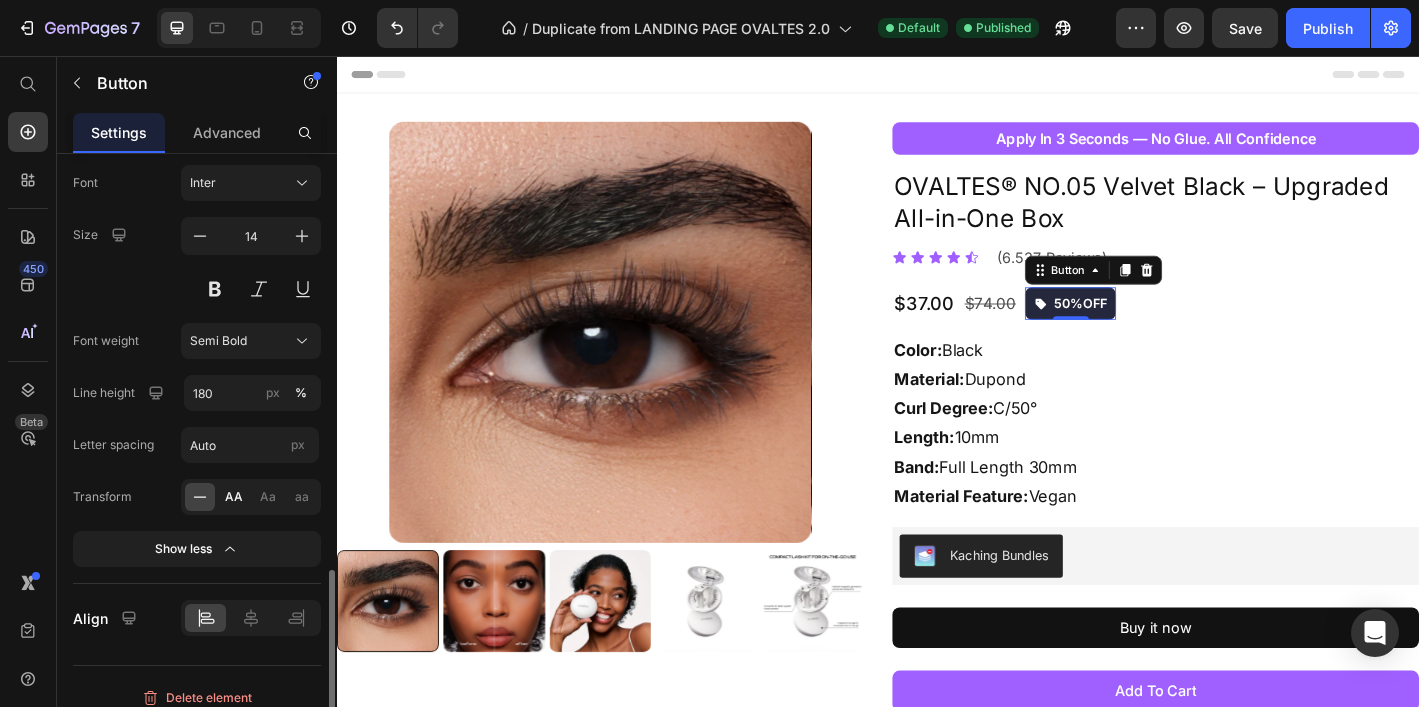 scroll, scrollTop: 1200, scrollLeft: 0, axis: vertical 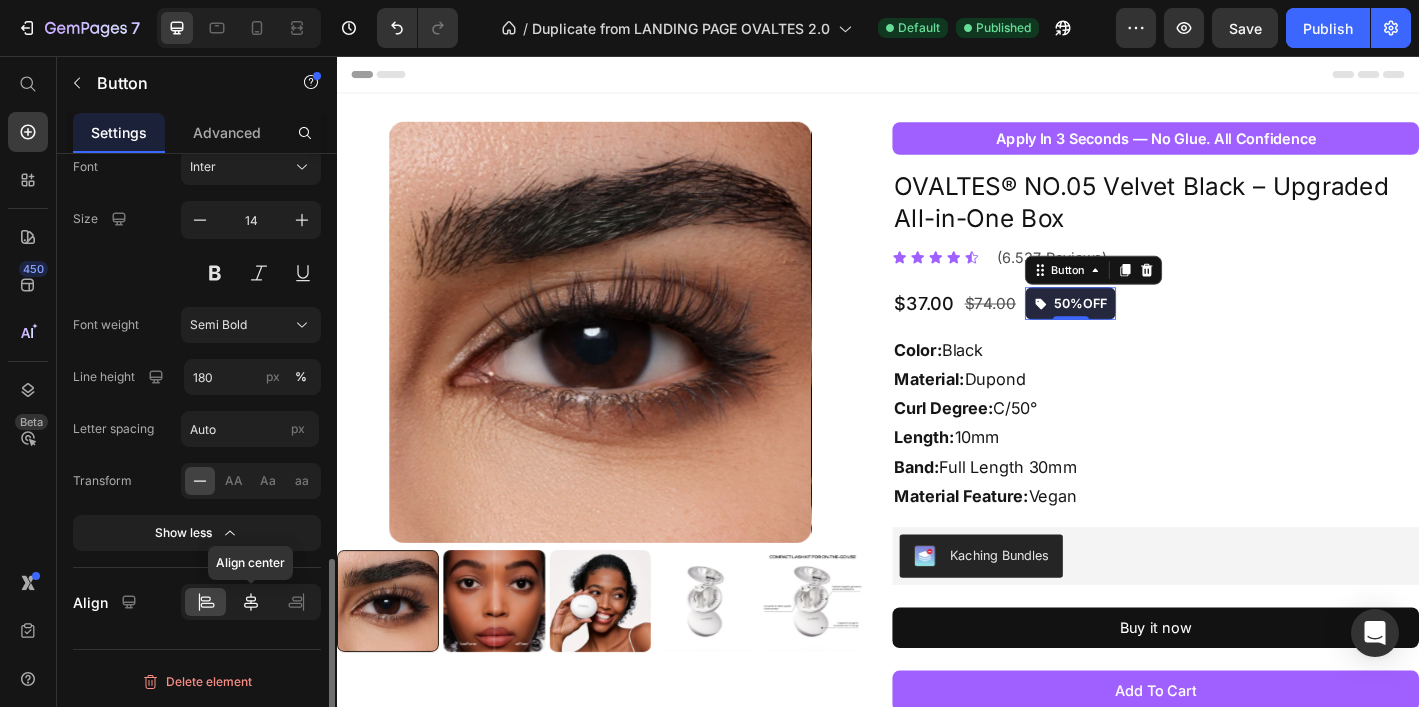 click 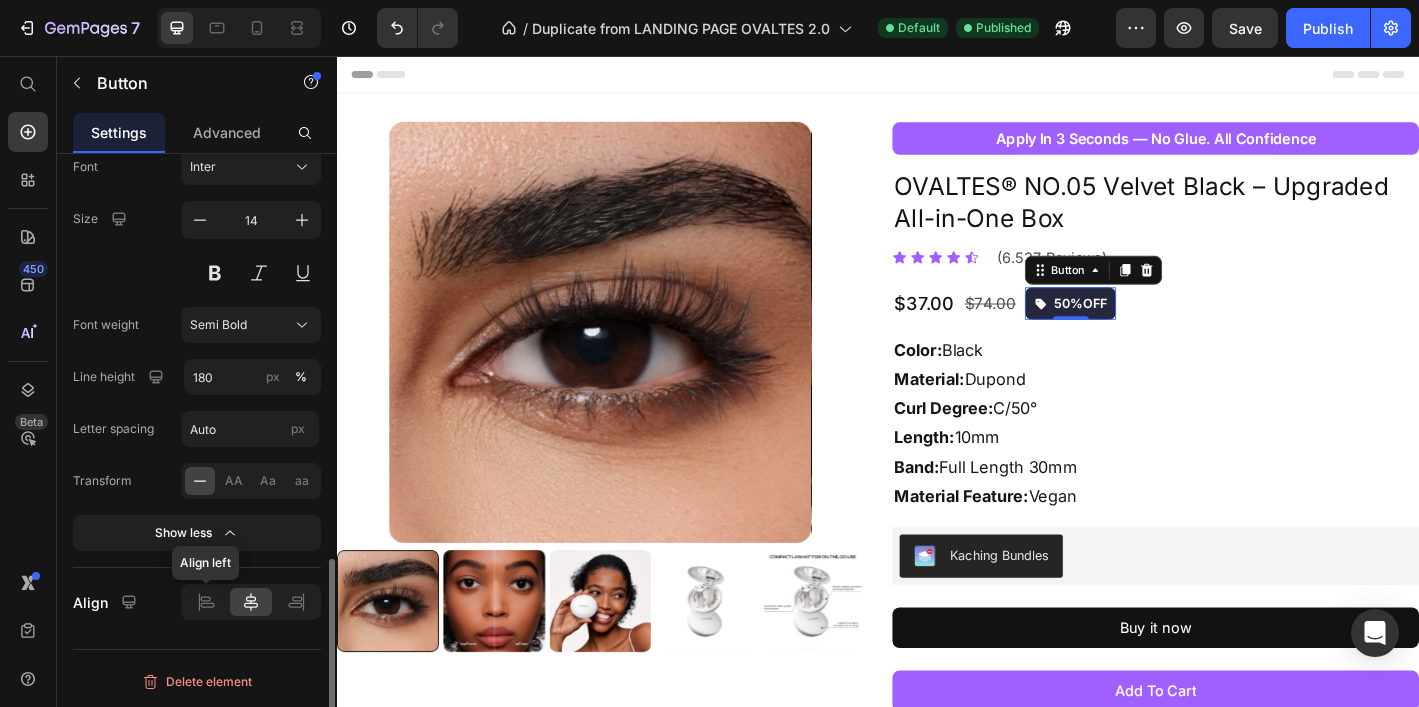 drag, startPoint x: 218, startPoint y: 601, endPoint x: 224, endPoint y: 585, distance: 17.088007 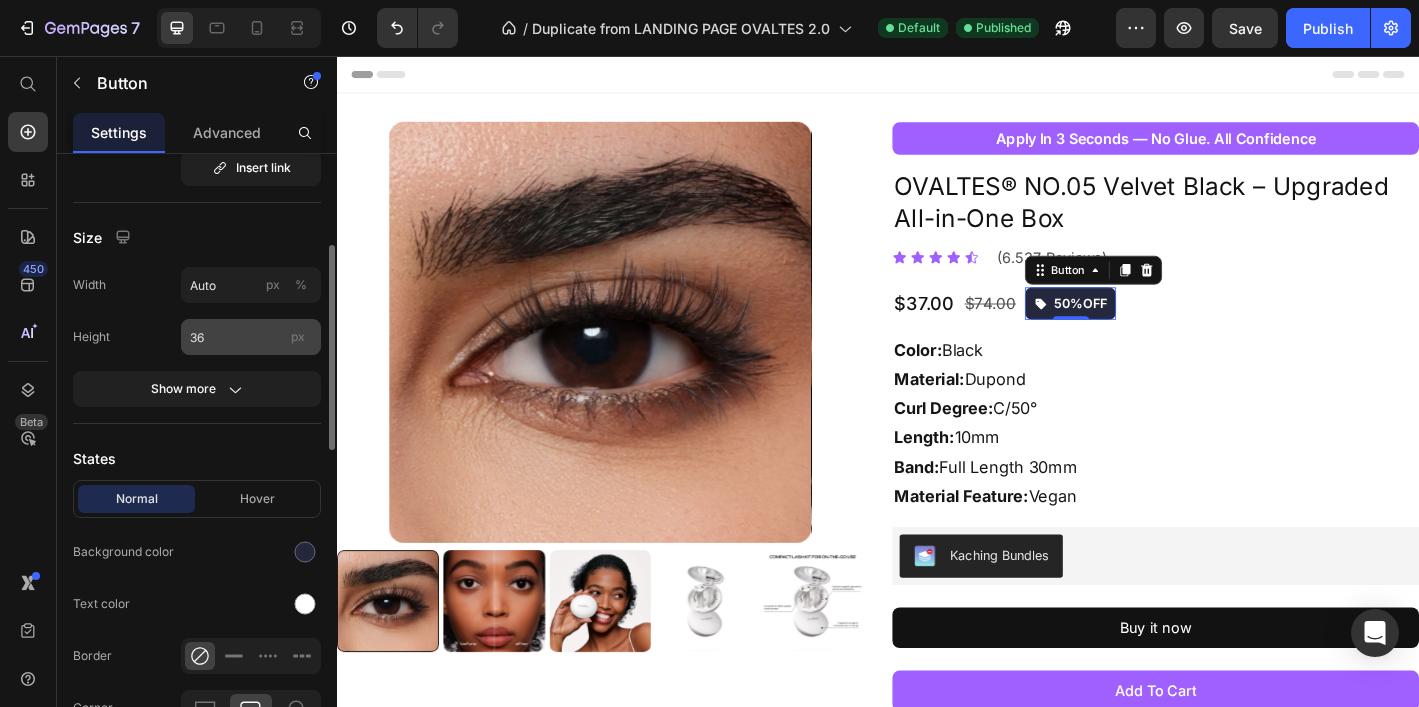 scroll, scrollTop: 318, scrollLeft: 0, axis: vertical 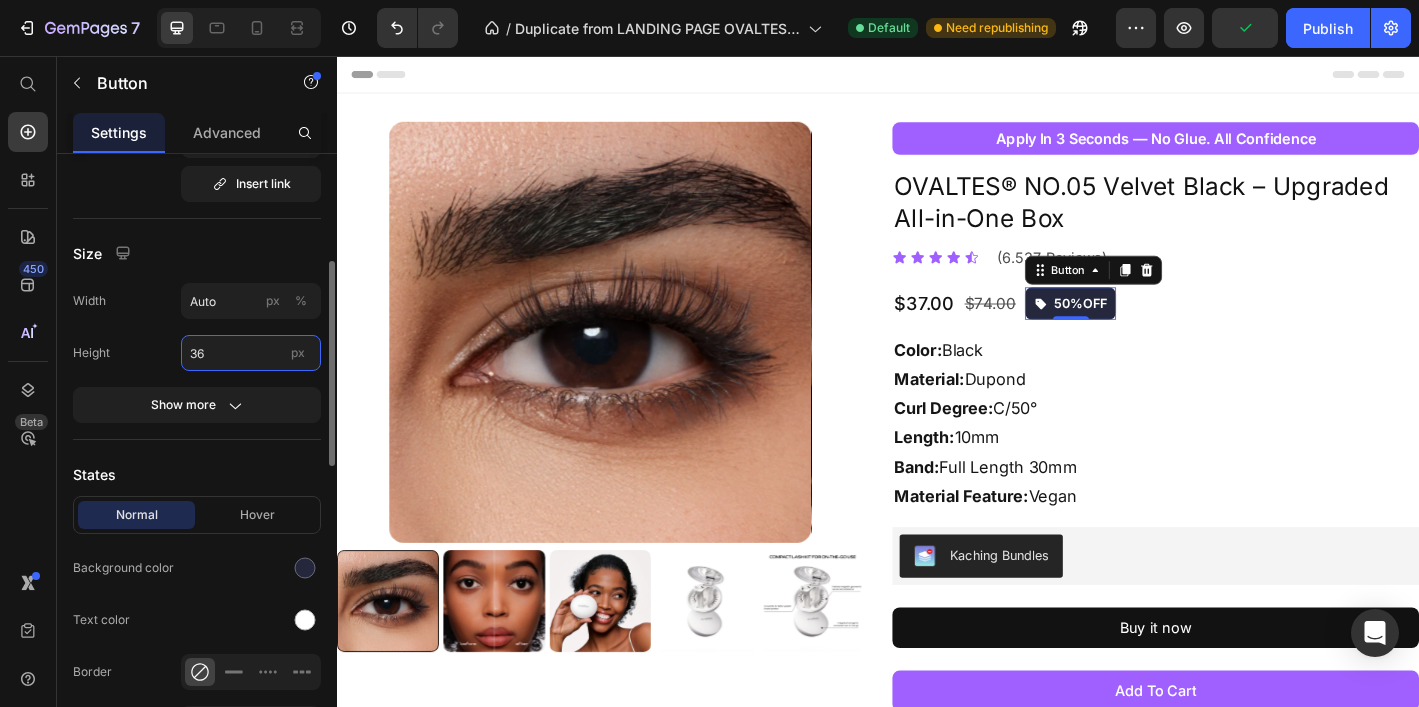 click on "36" at bounding box center [251, 353] 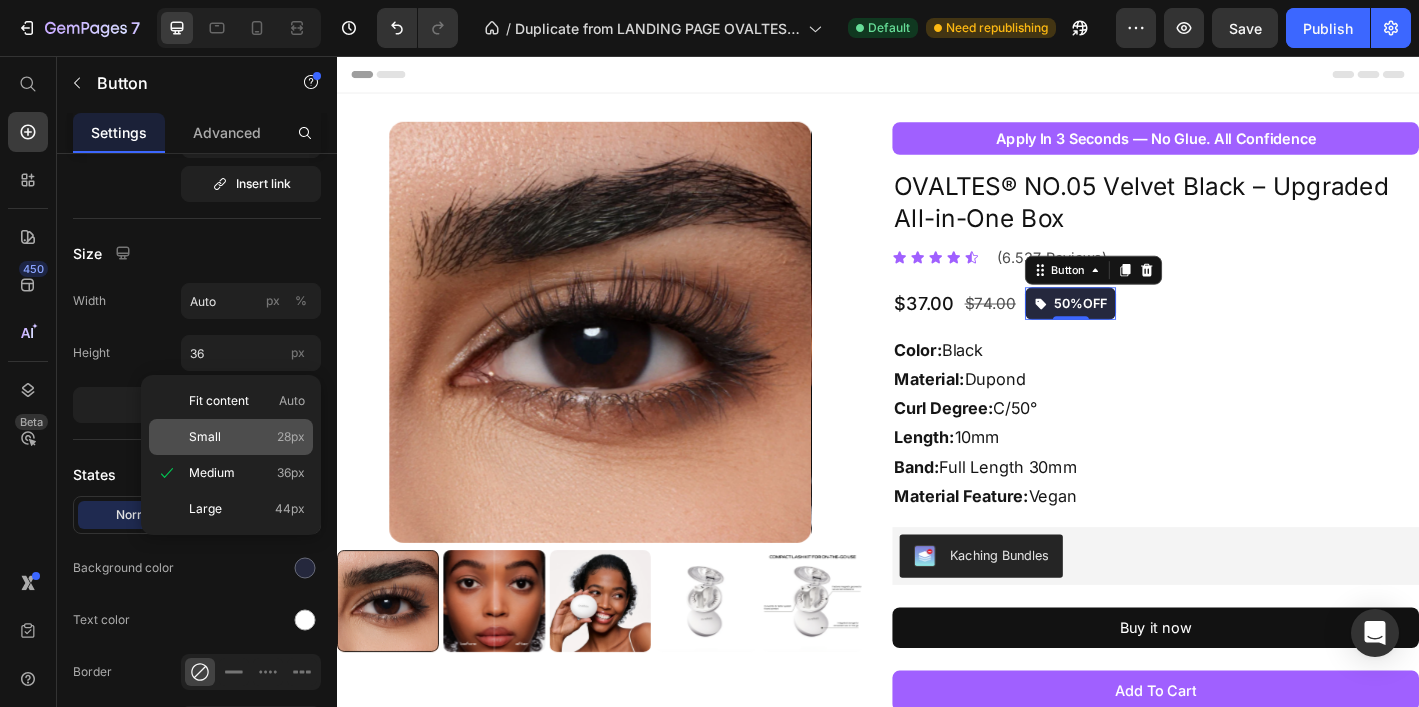 click on "Small 28px" at bounding box center [247, 437] 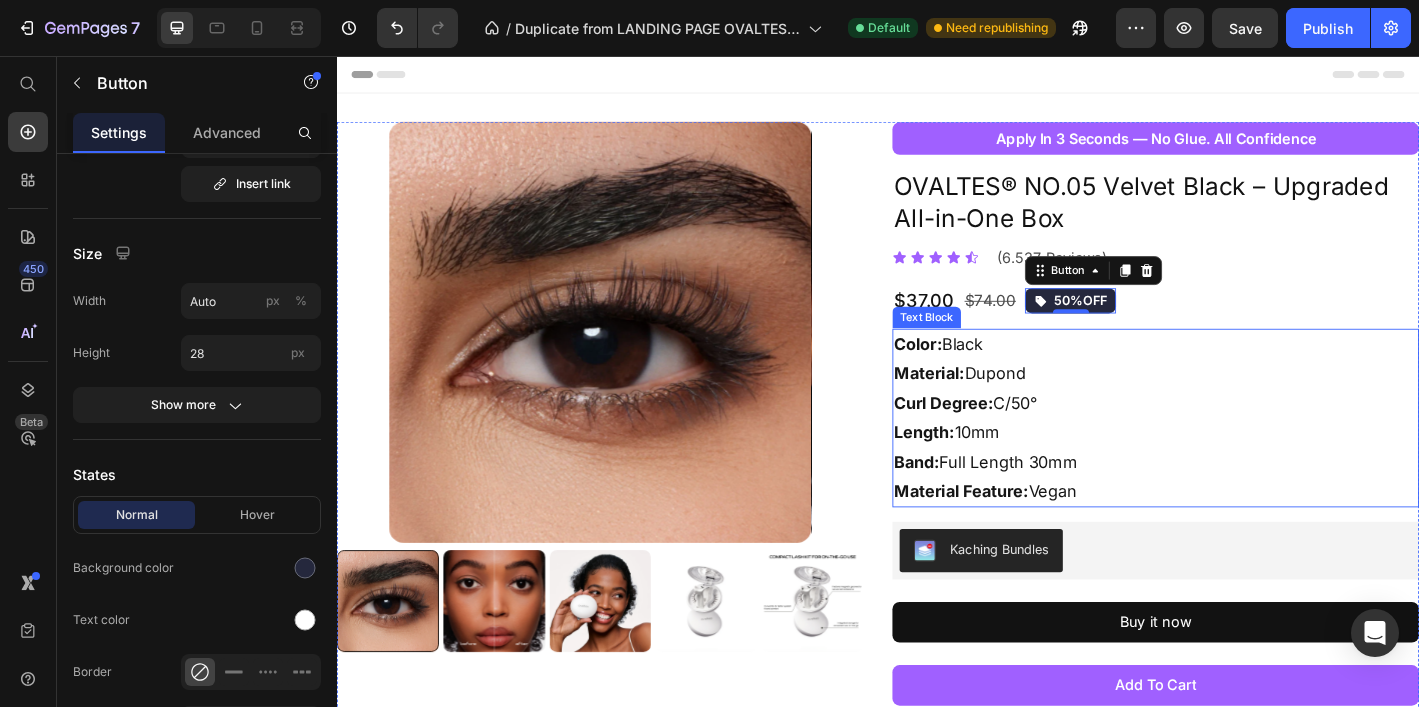 click on "Color:  Black Material:  Dupond Curl Degree:  C/50° Length:  10mm Band:  Full Length 30mm Material Feature:  Vegan" at bounding box center (1245, 457) 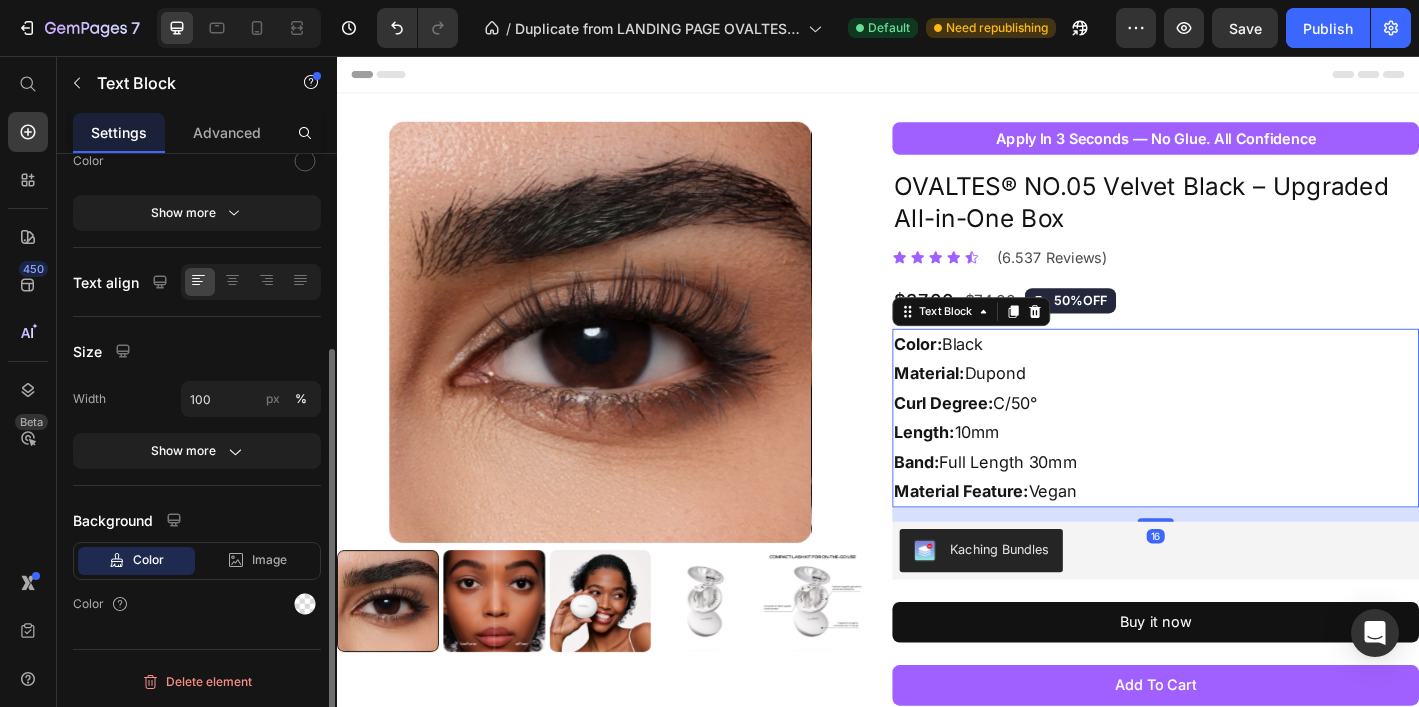 scroll, scrollTop: 0, scrollLeft: 0, axis: both 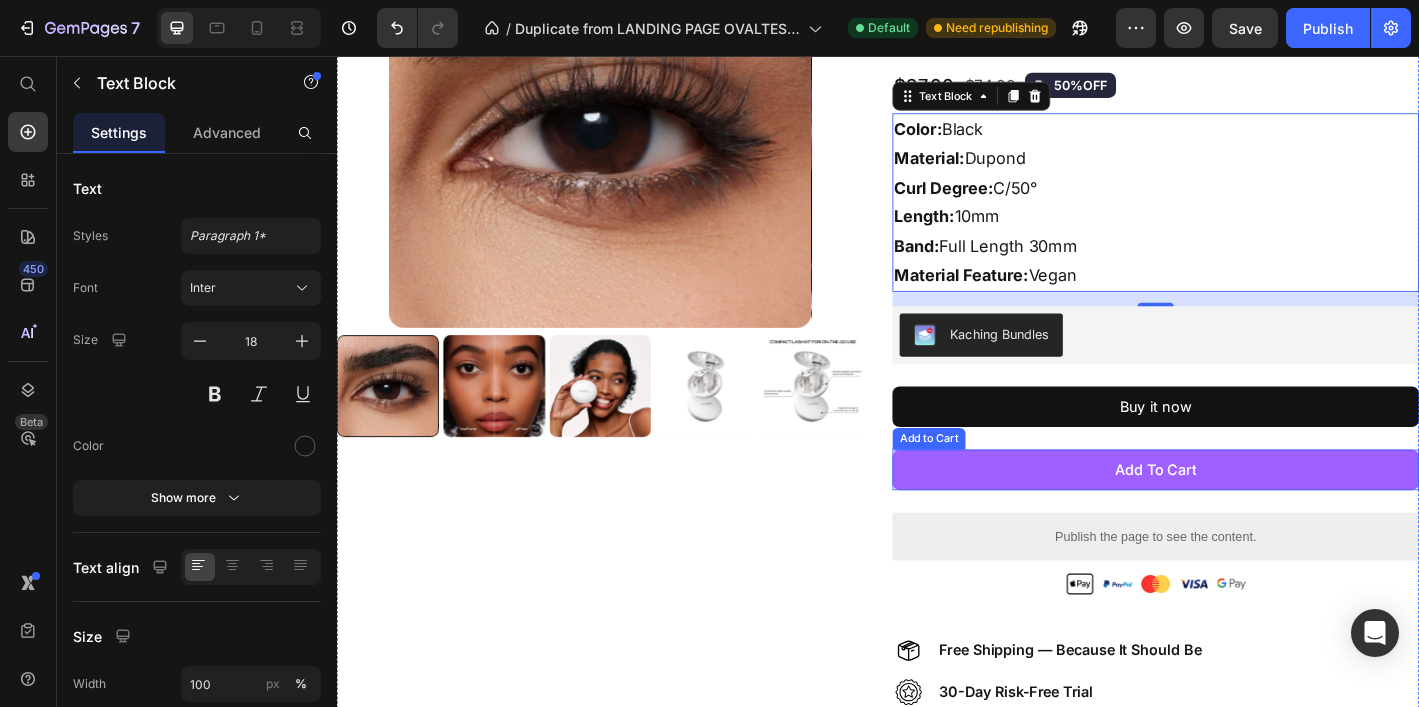 click on "add to cart" at bounding box center (1245, 514) 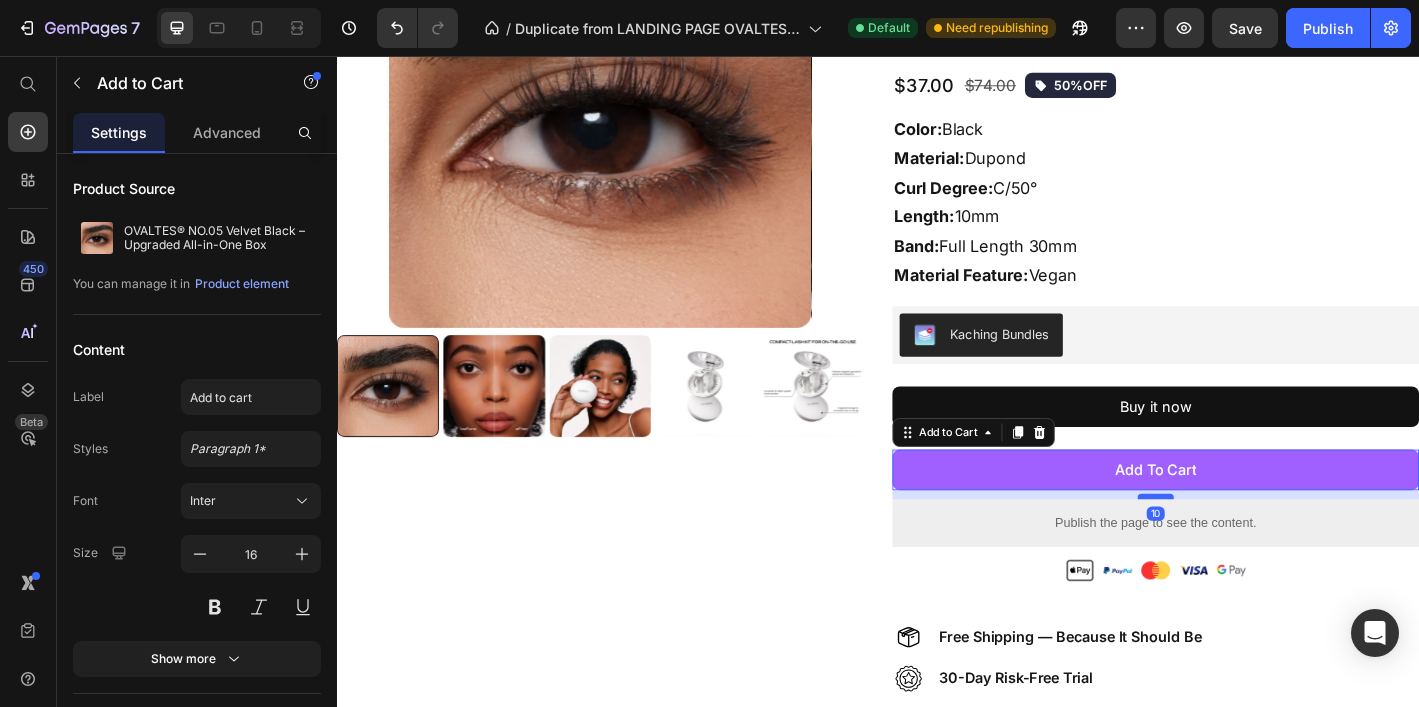 drag, startPoint x: 1243, startPoint y: 559, endPoint x: 1252, endPoint y: 544, distance: 17.492855 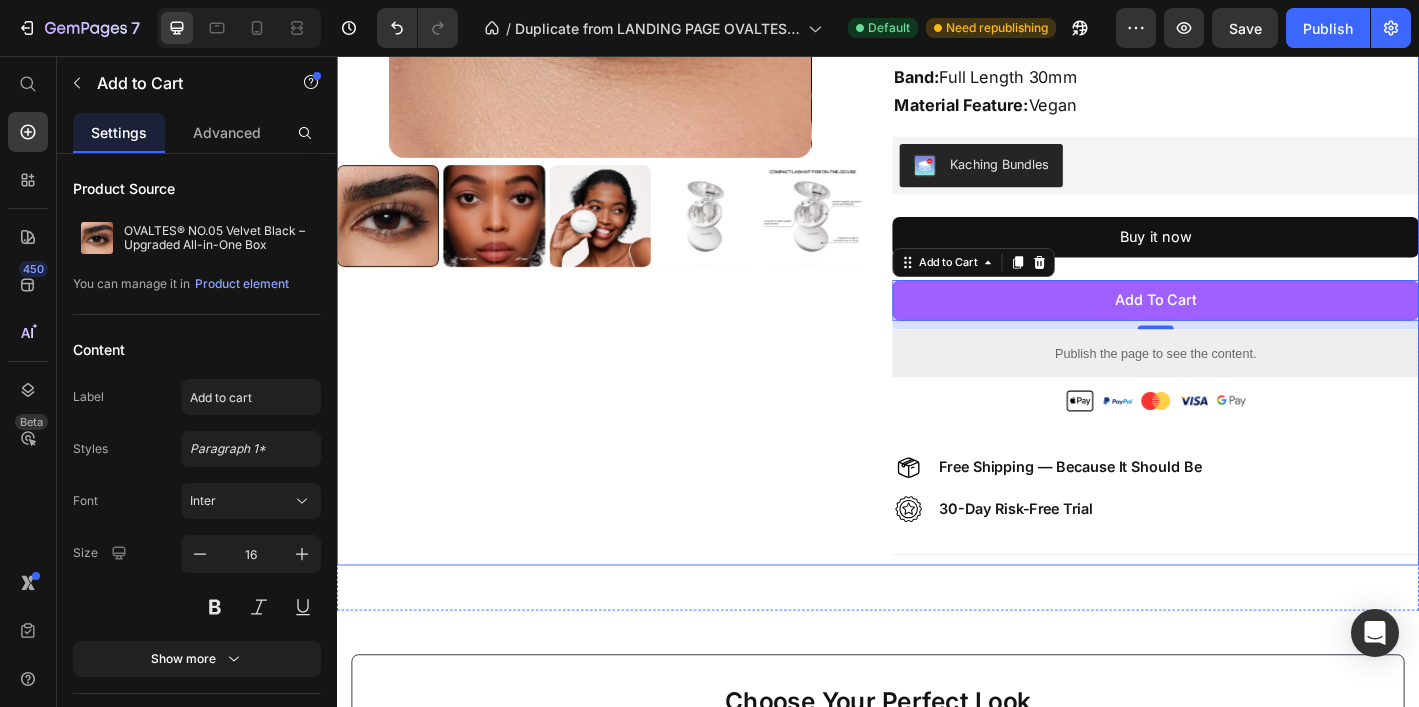 scroll, scrollTop: 465, scrollLeft: 0, axis: vertical 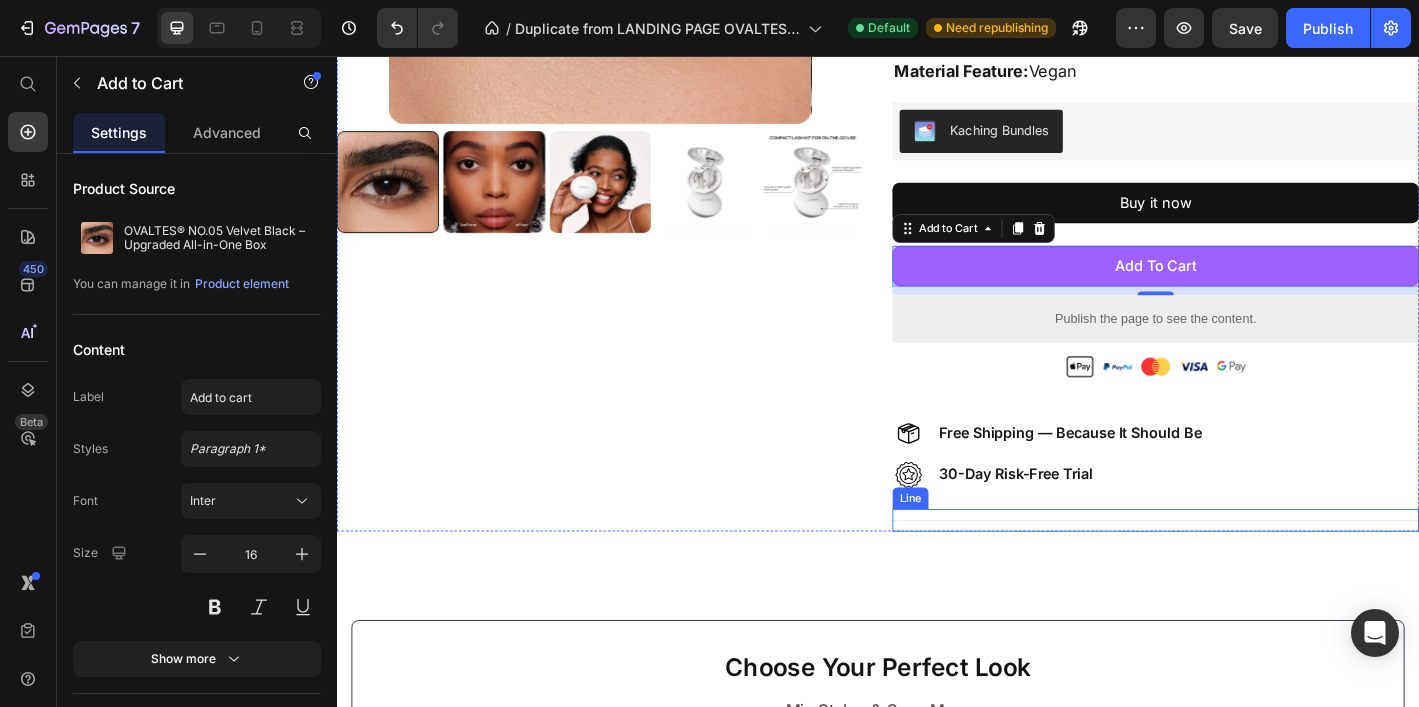 click on "Title Line" at bounding box center [1245, 570] 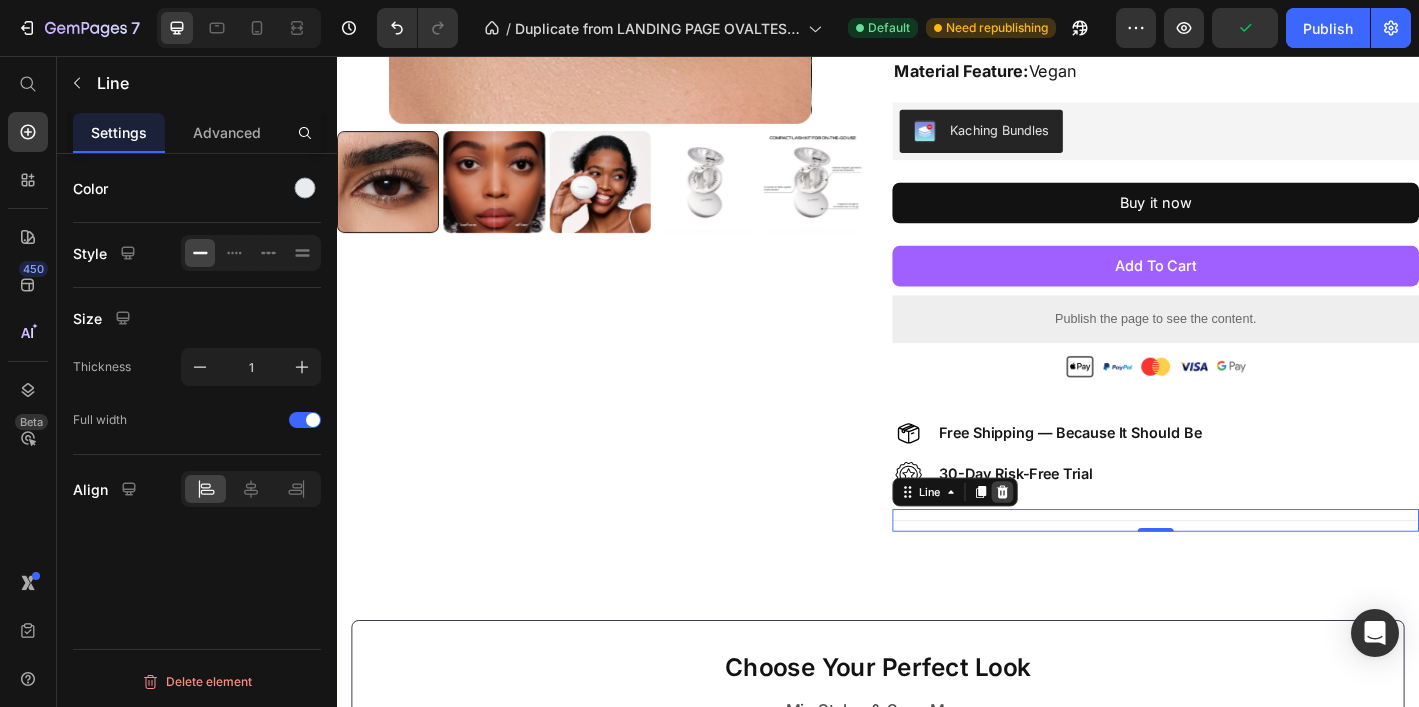 click 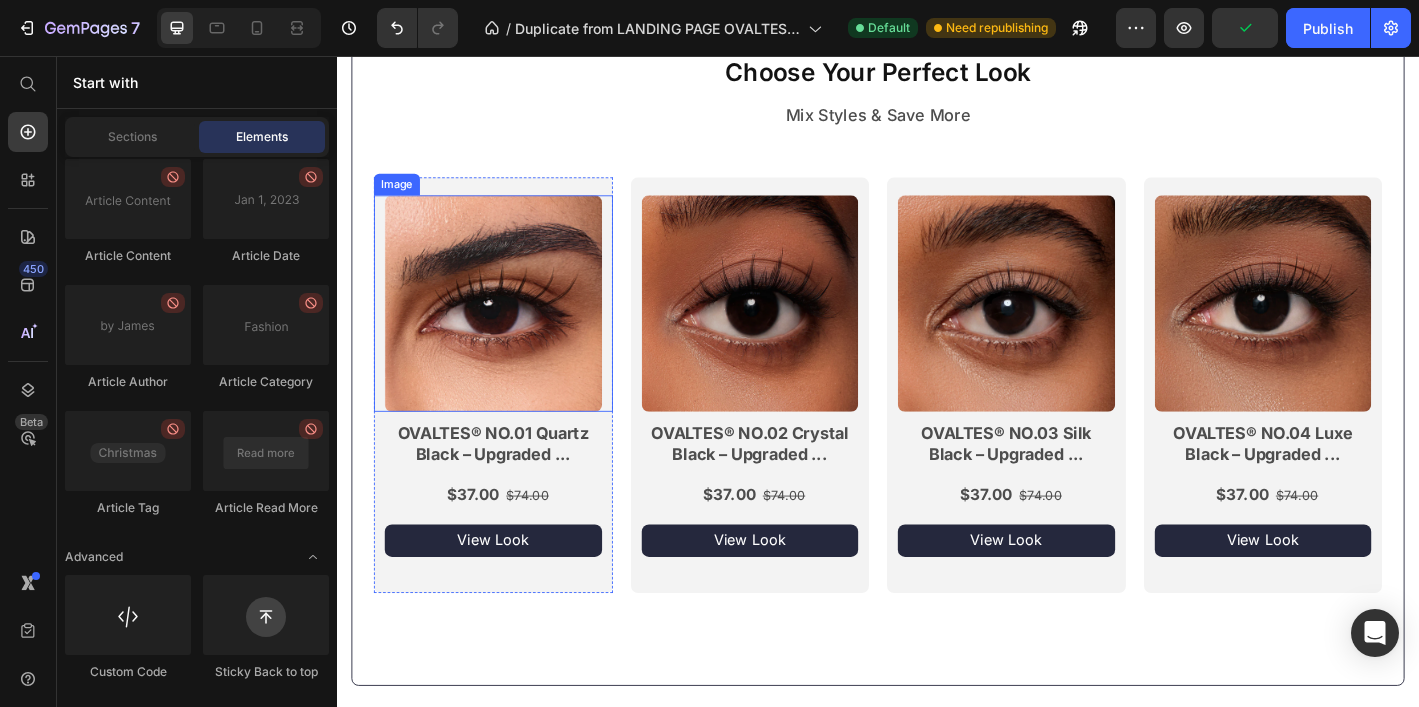 scroll, scrollTop: 1123, scrollLeft: 0, axis: vertical 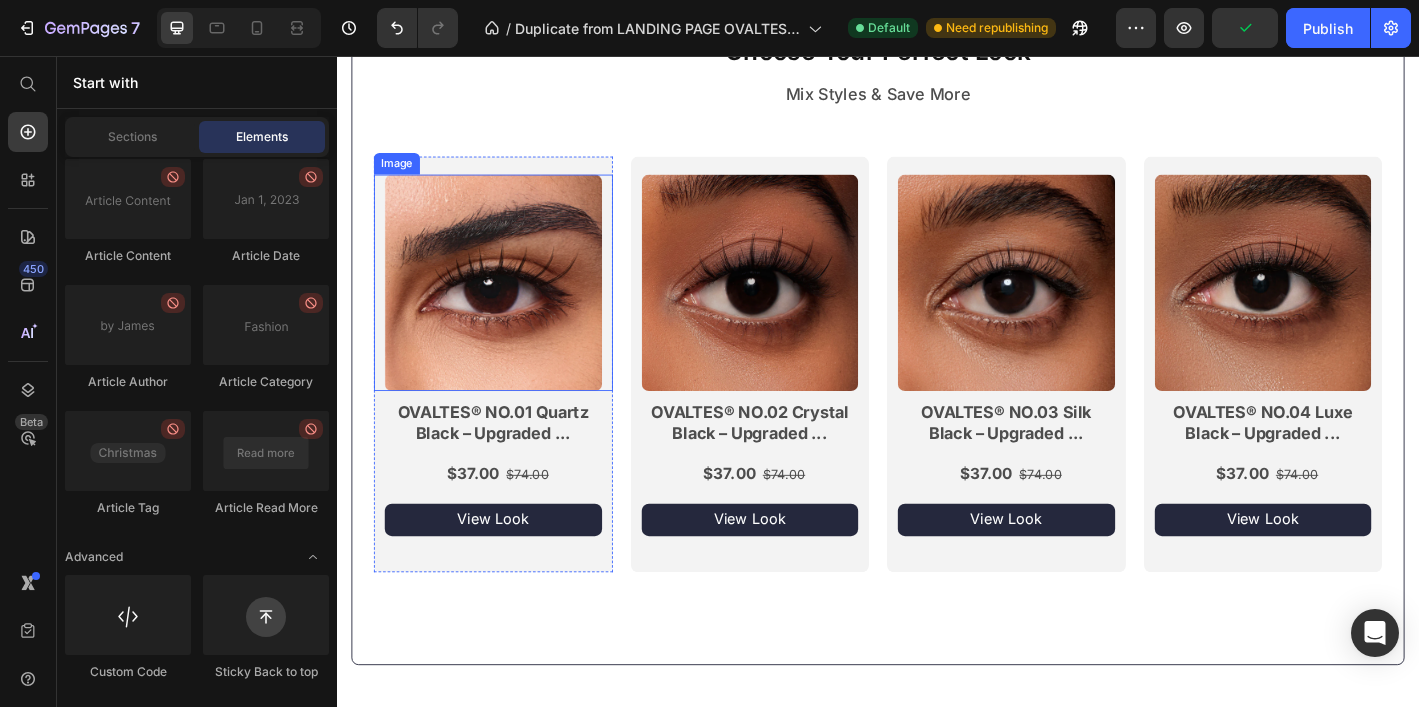 click at bounding box center [510, 307] 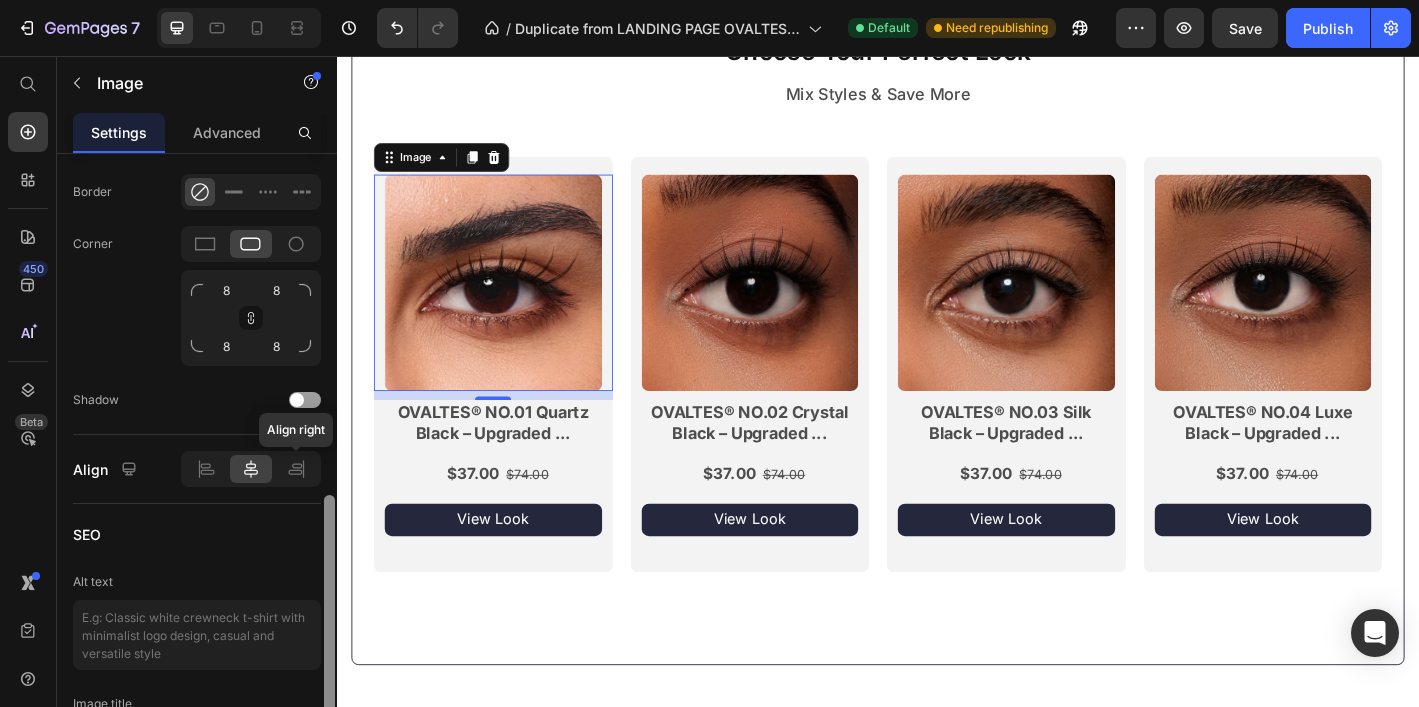 scroll, scrollTop: 849, scrollLeft: 0, axis: vertical 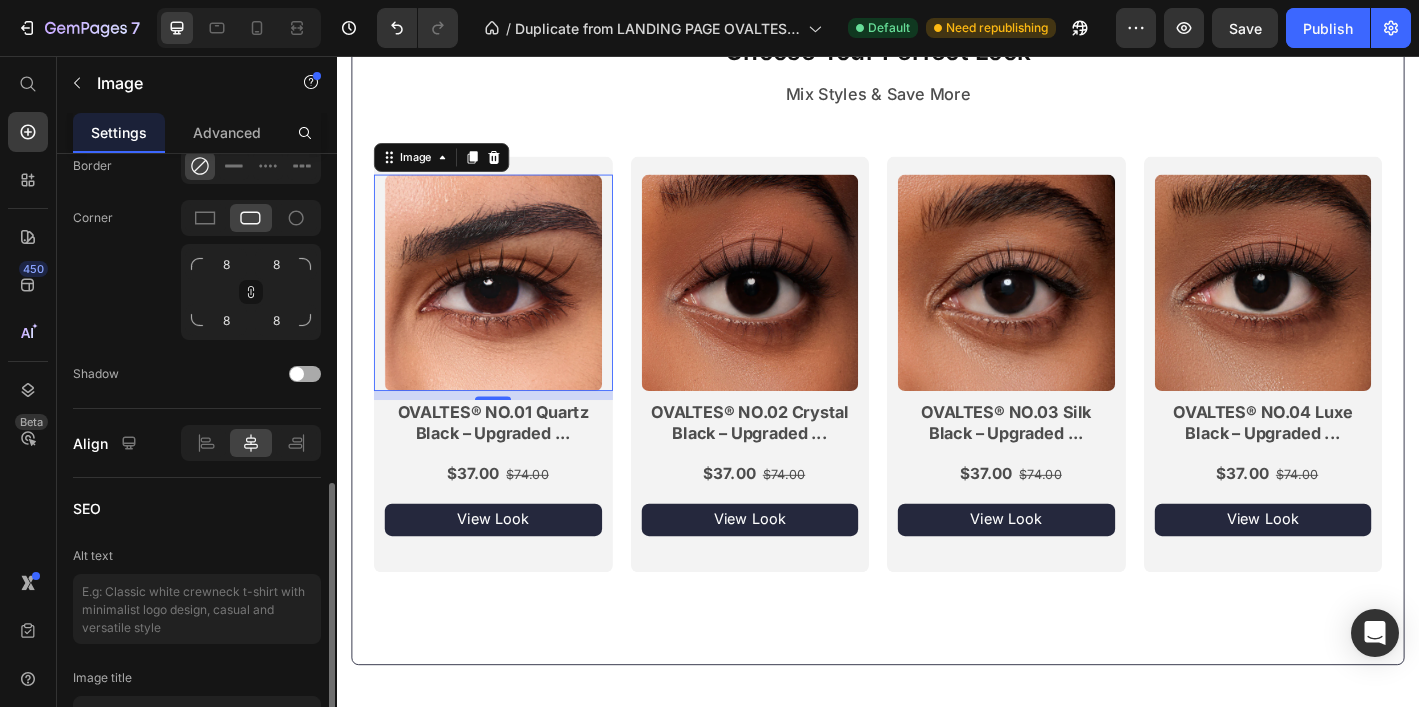 click at bounding box center (305, 374) 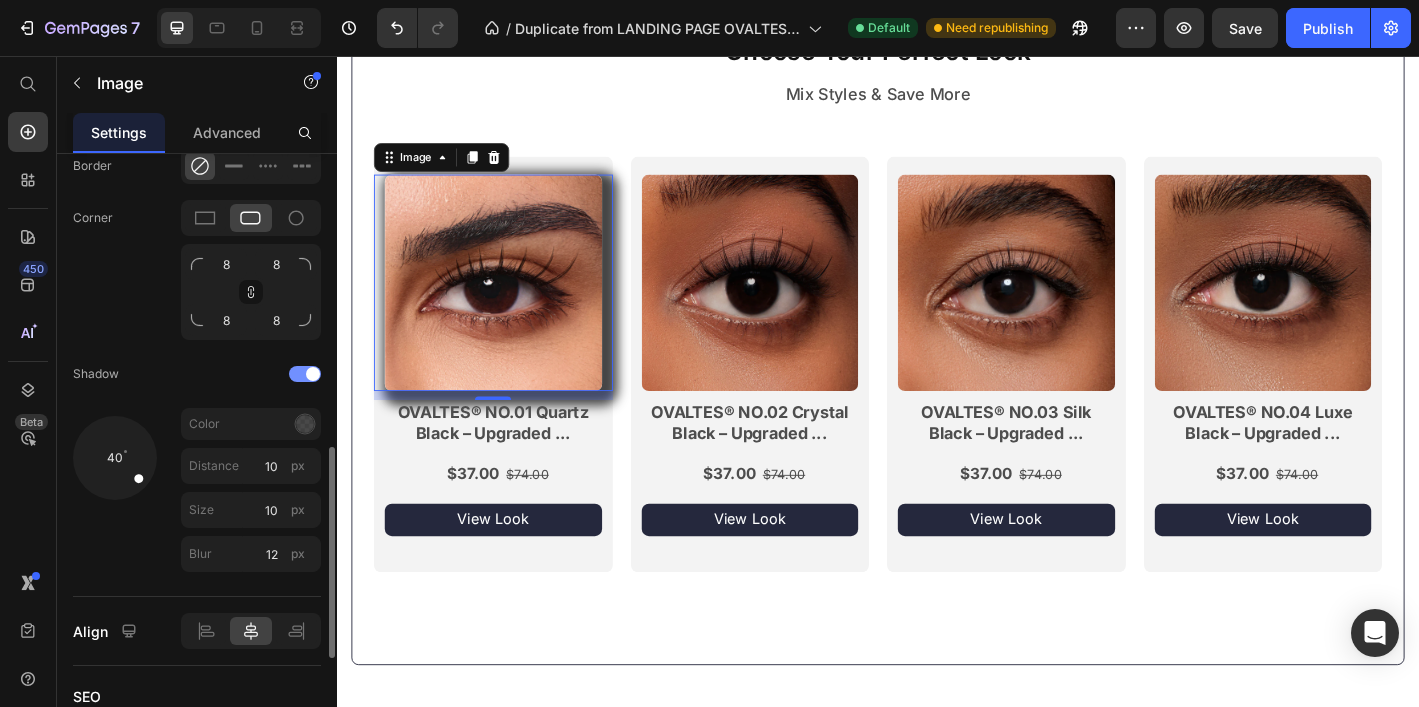 click at bounding box center [313, 374] 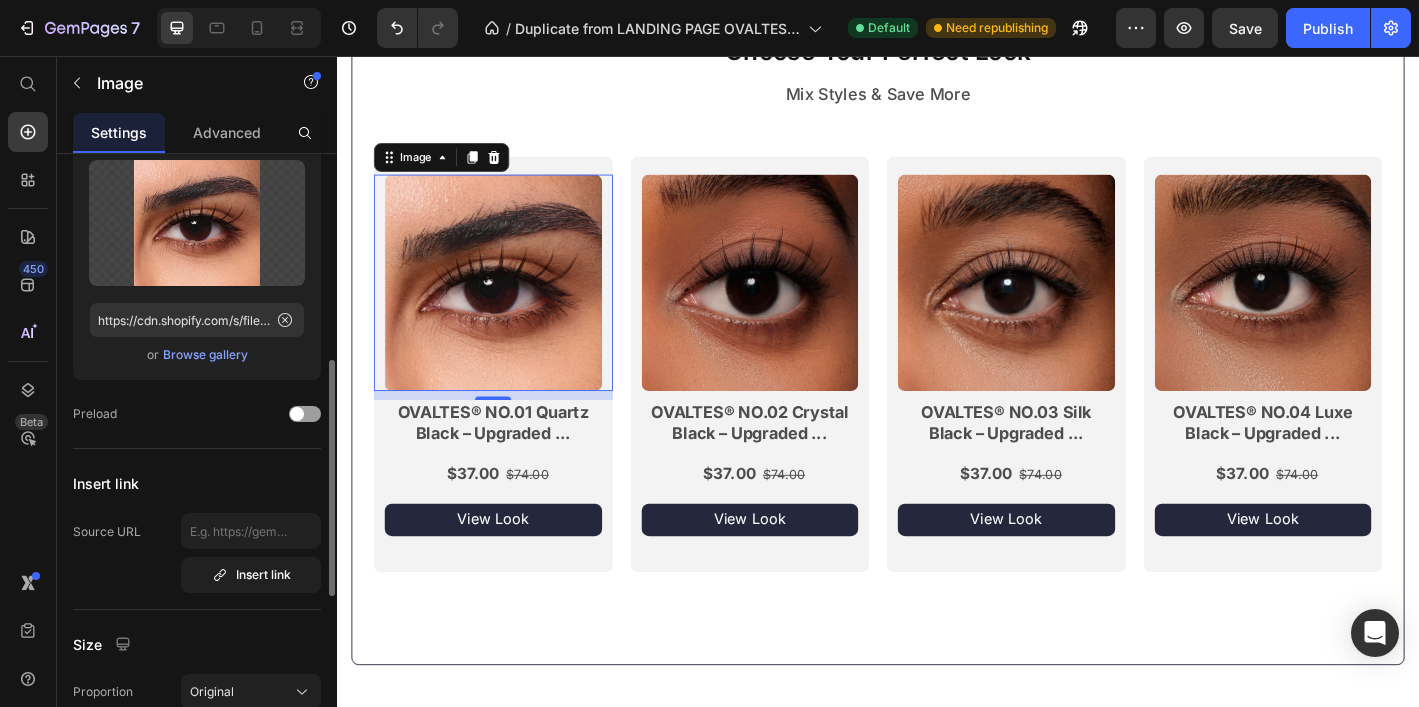 scroll, scrollTop: 91, scrollLeft: 0, axis: vertical 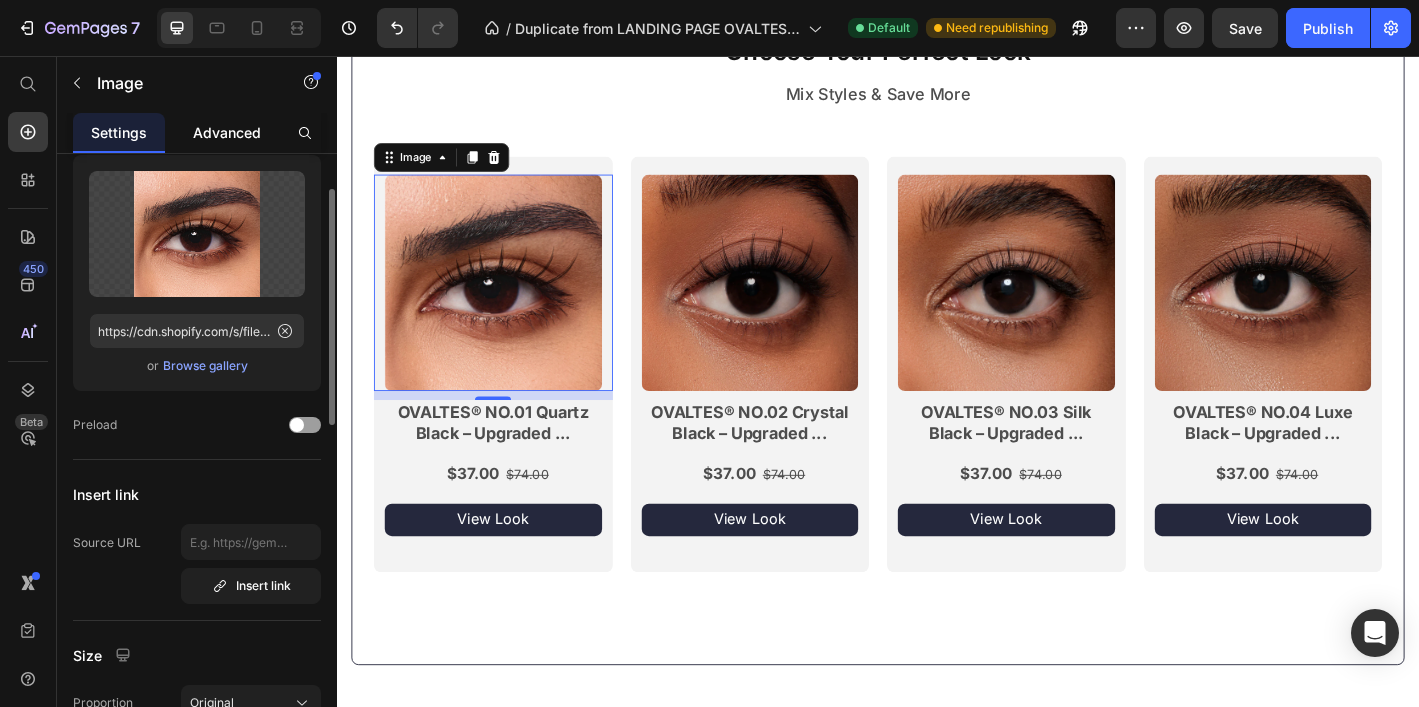 click on "Advanced" at bounding box center [227, 132] 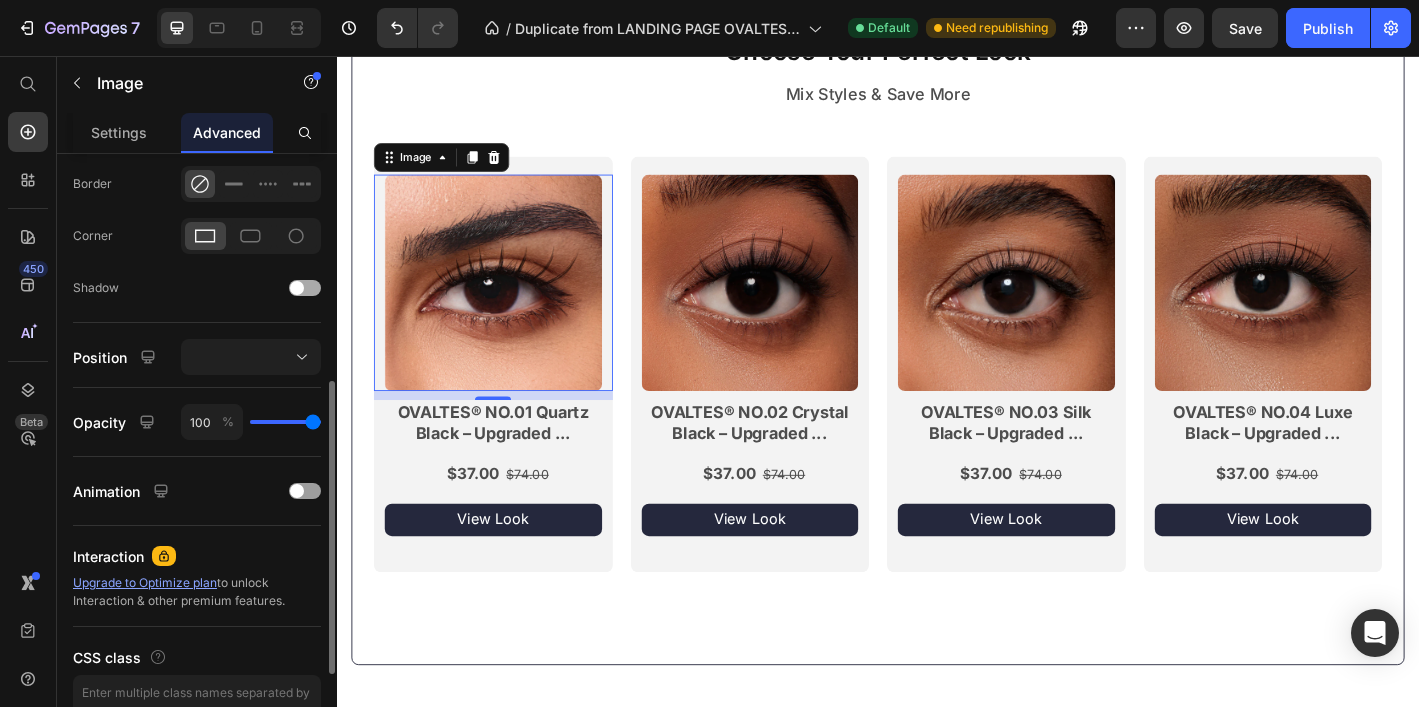 scroll, scrollTop: 569, scrollLeft: 0, axis: vertical 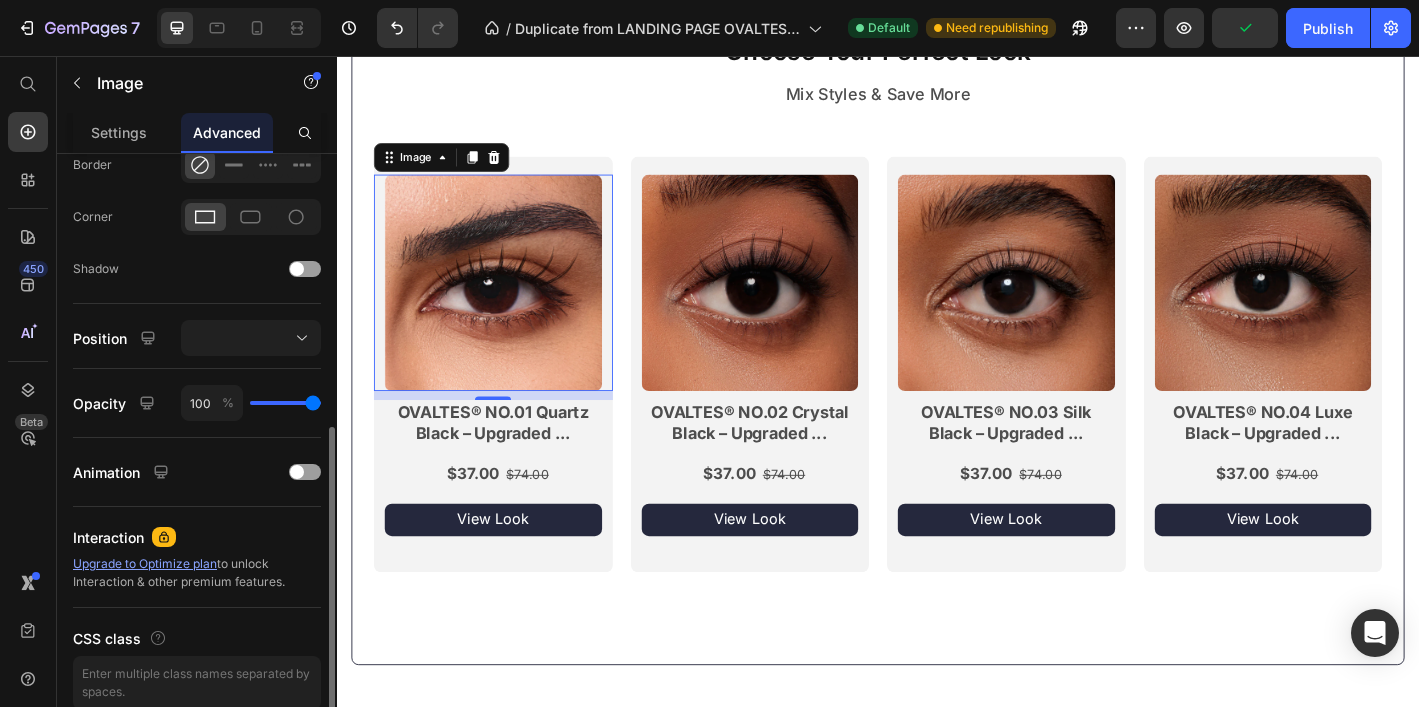 type on "99" 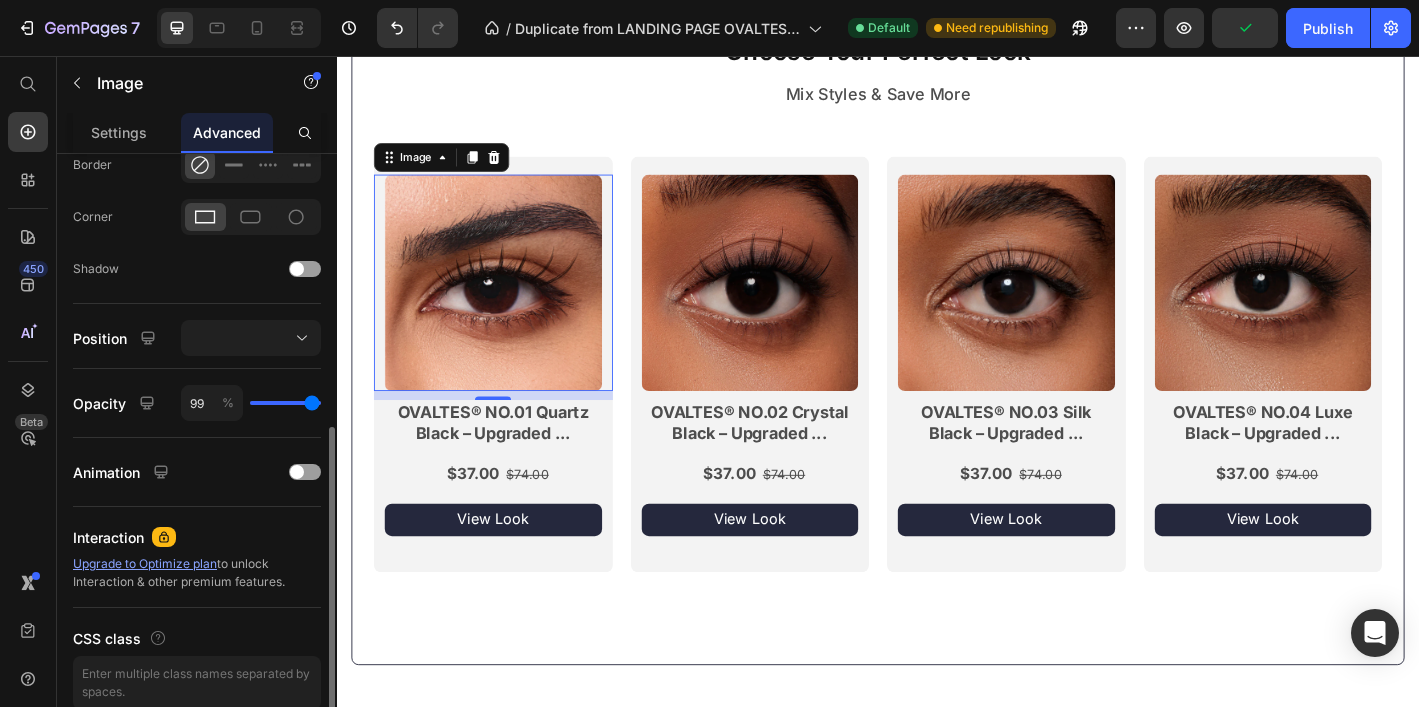type on "97" 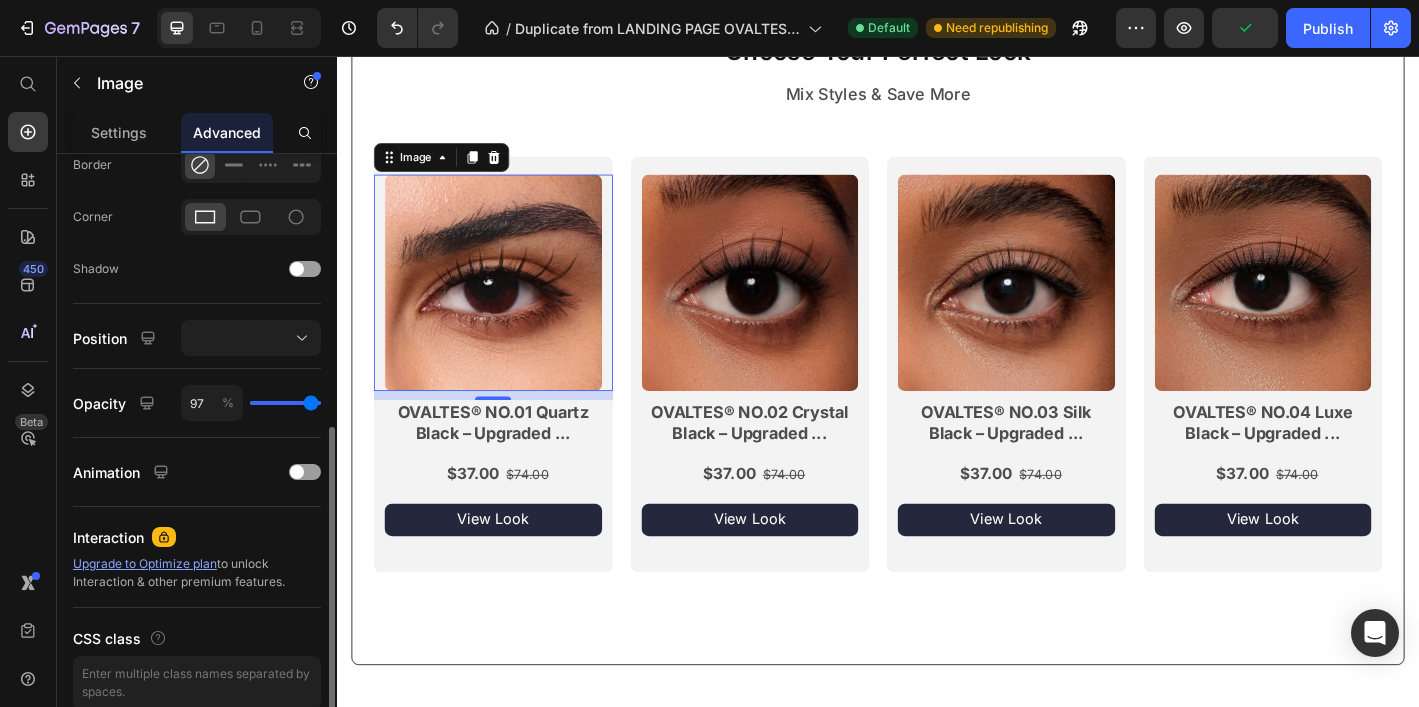 type on "95" 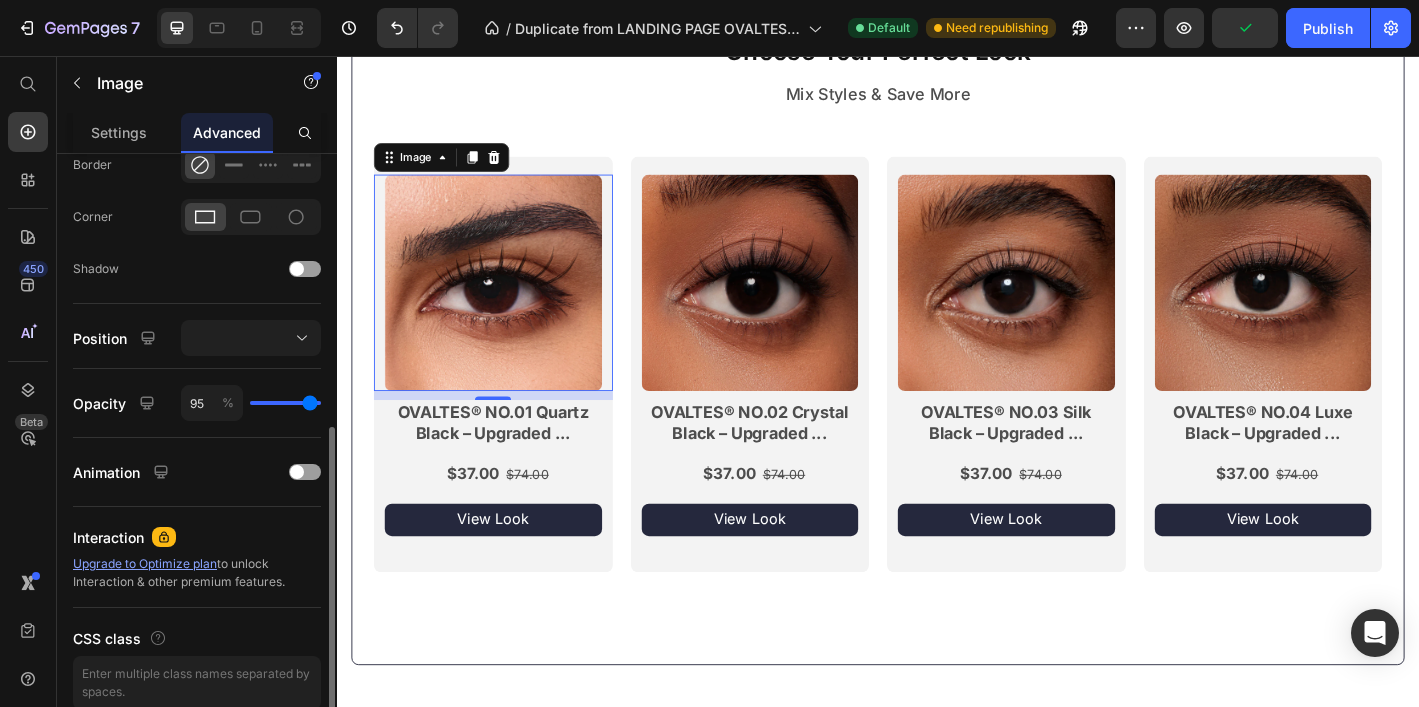 type on "93" 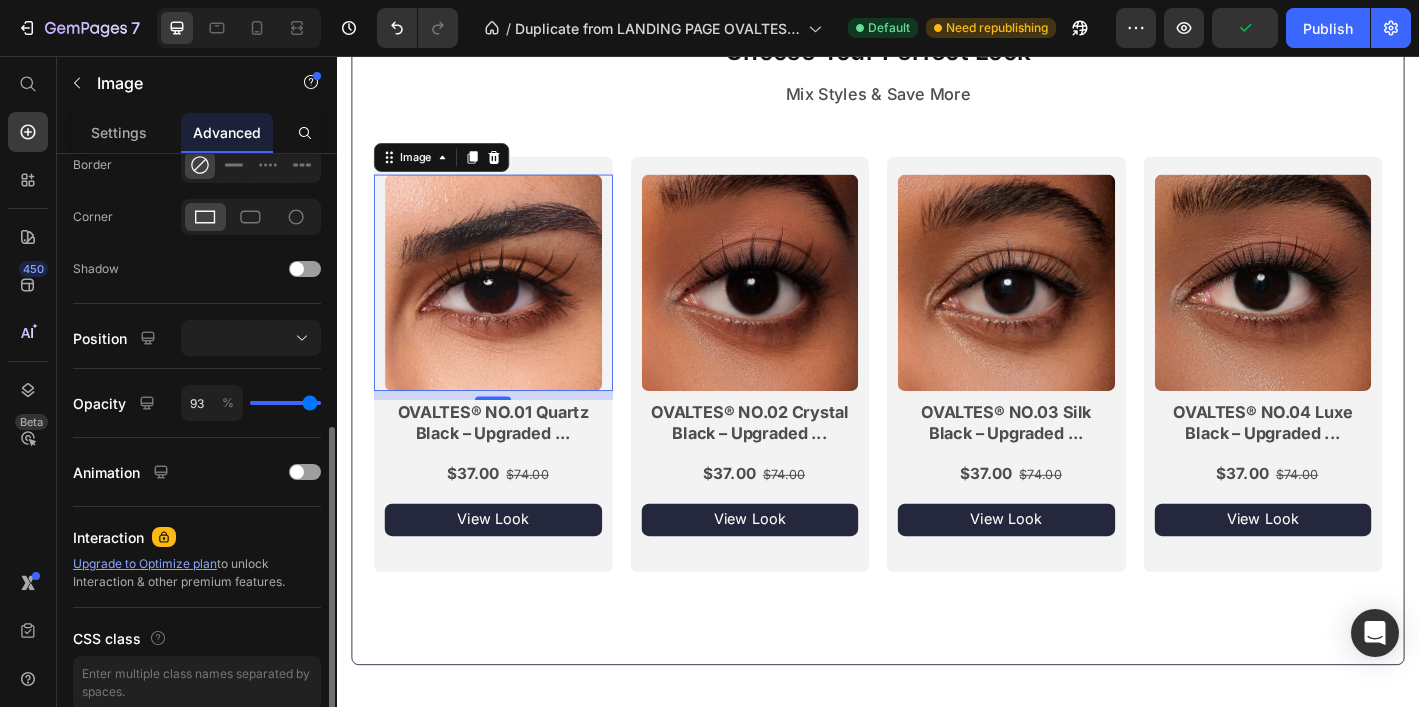 type on "93" 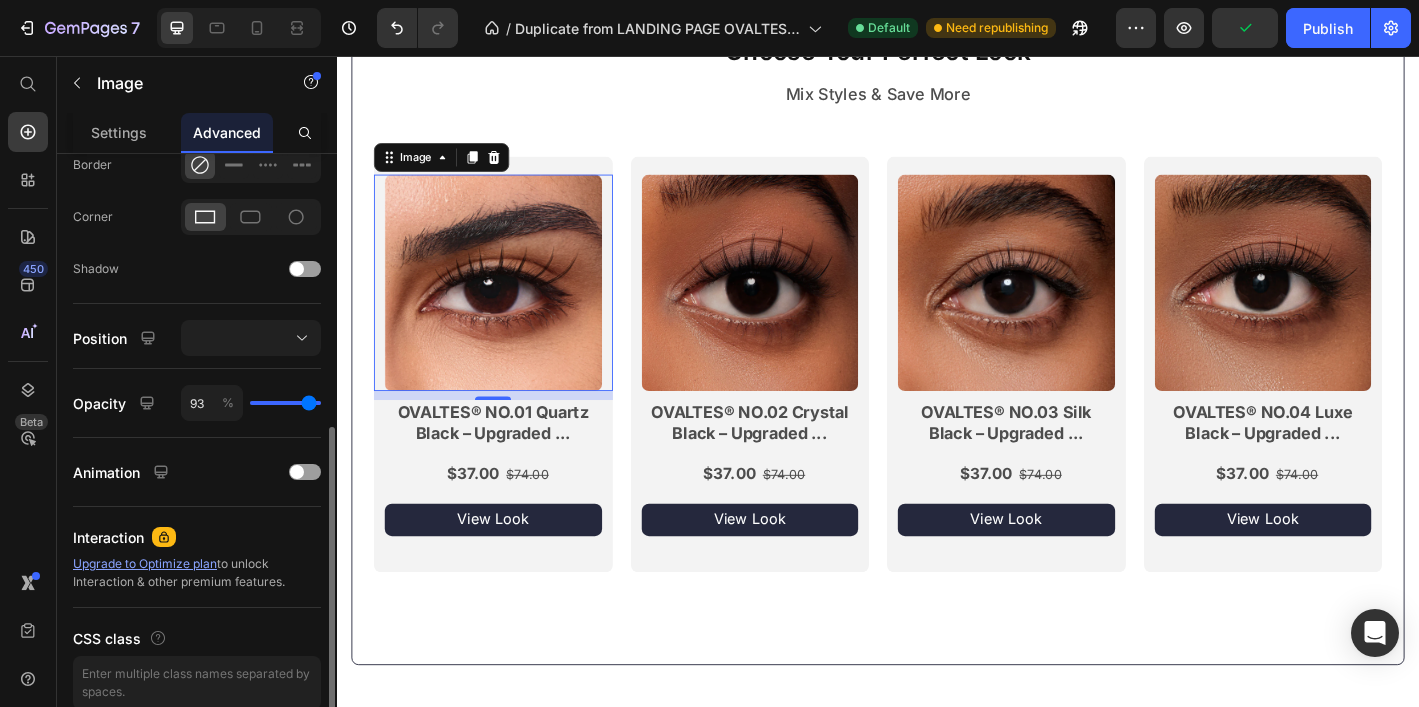 type on "90" 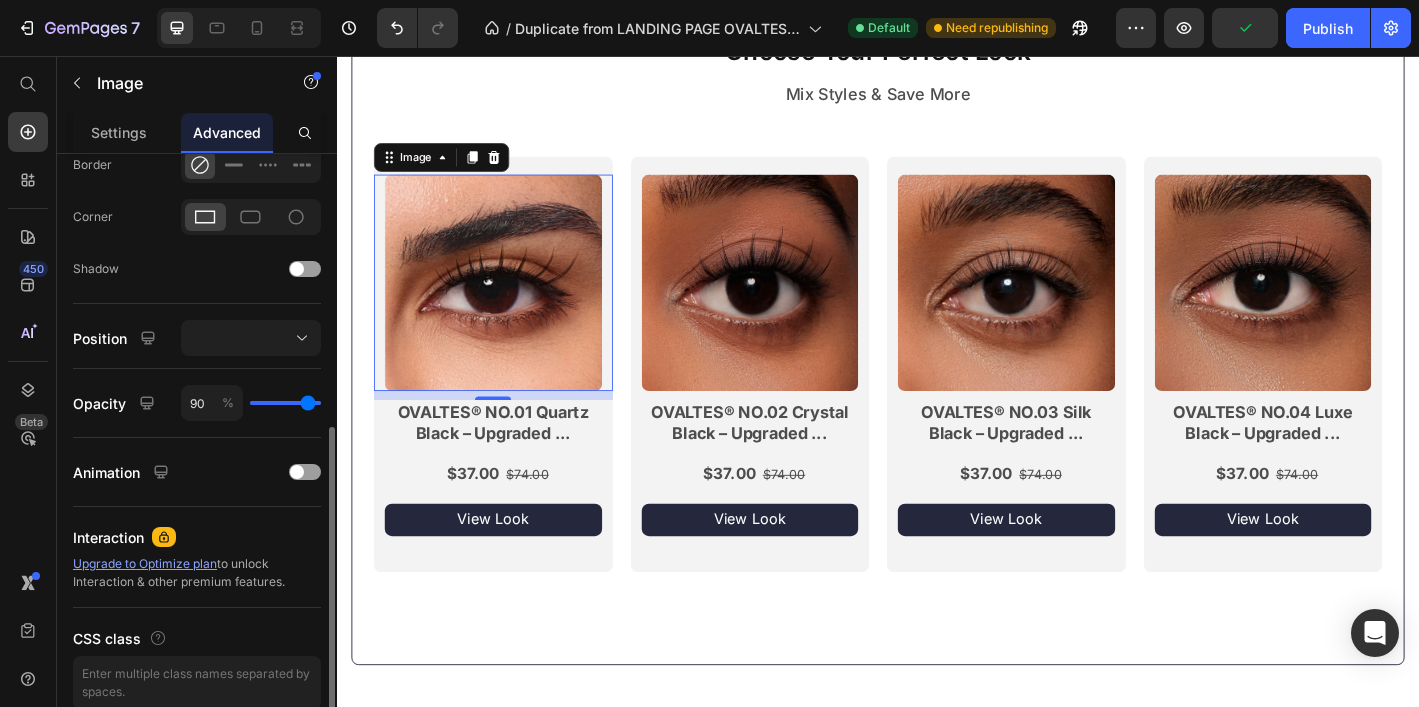 type on "89" 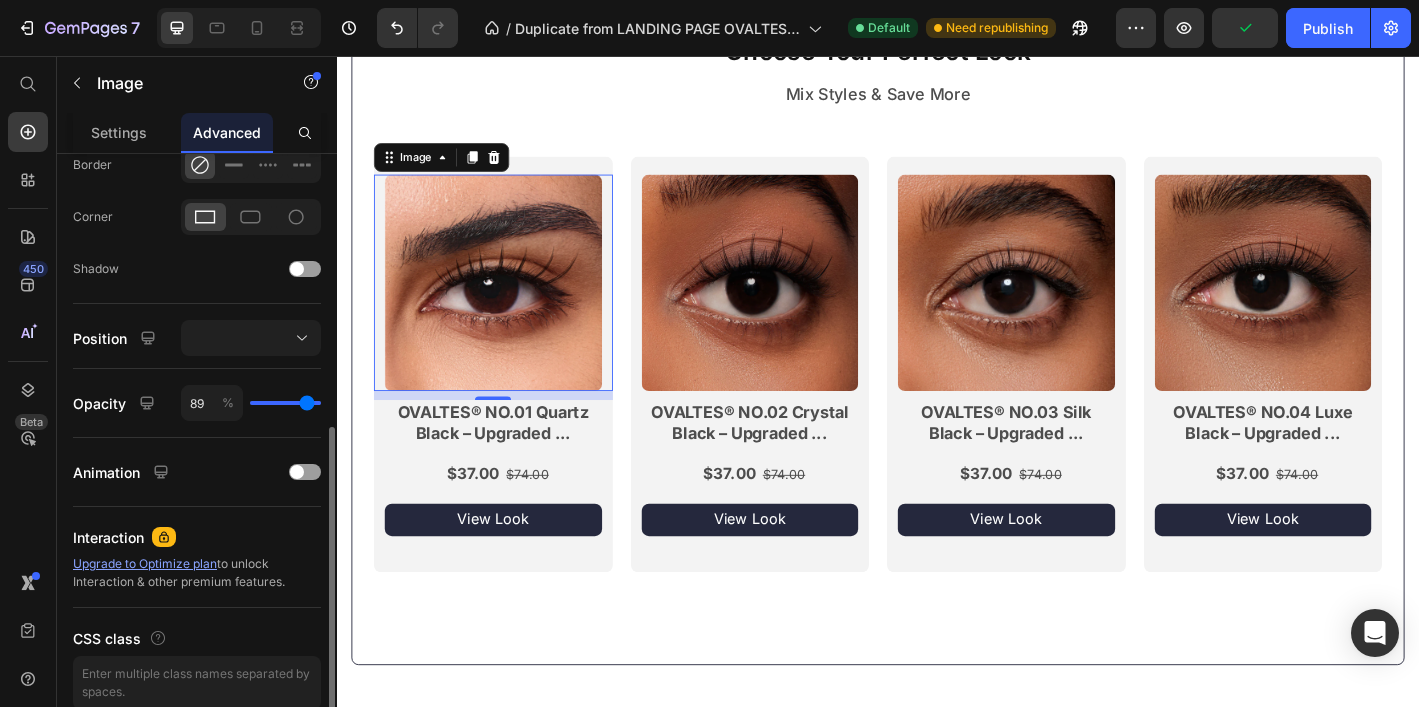 type on "86" 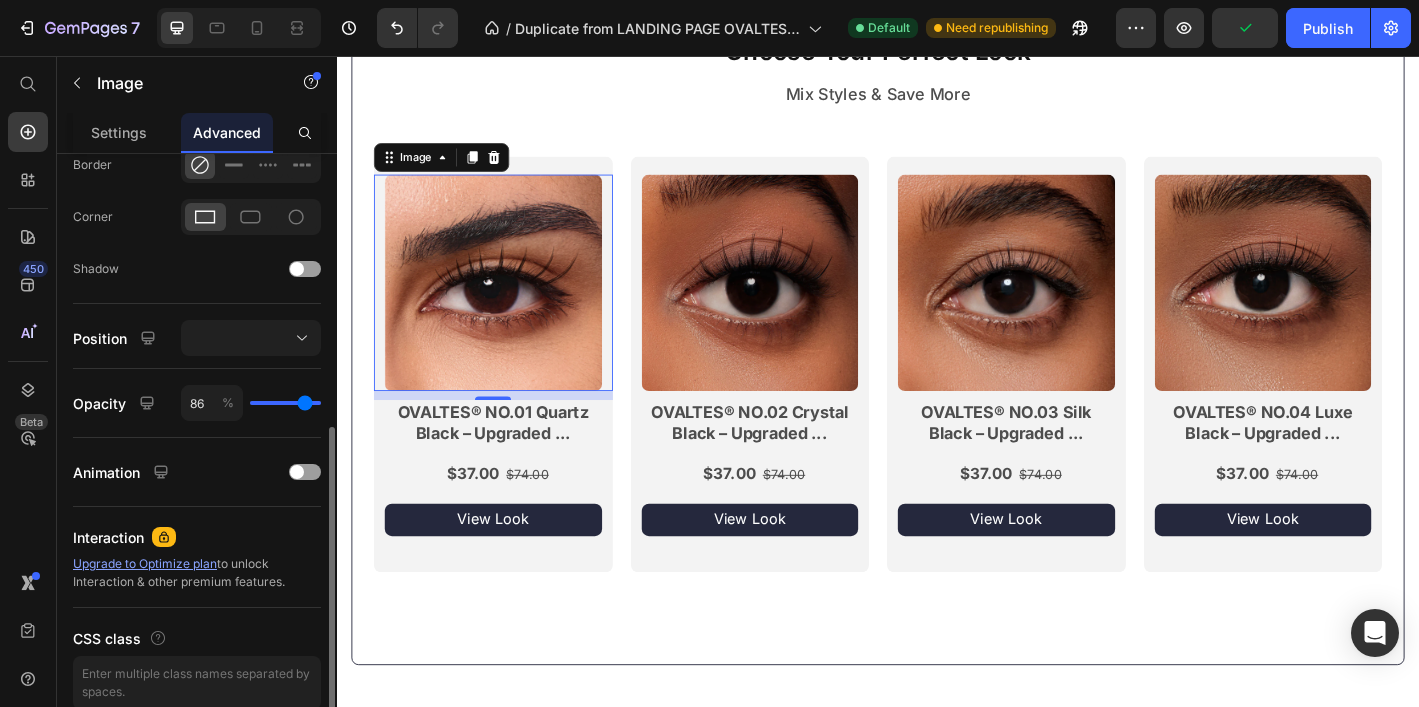 type on "85" 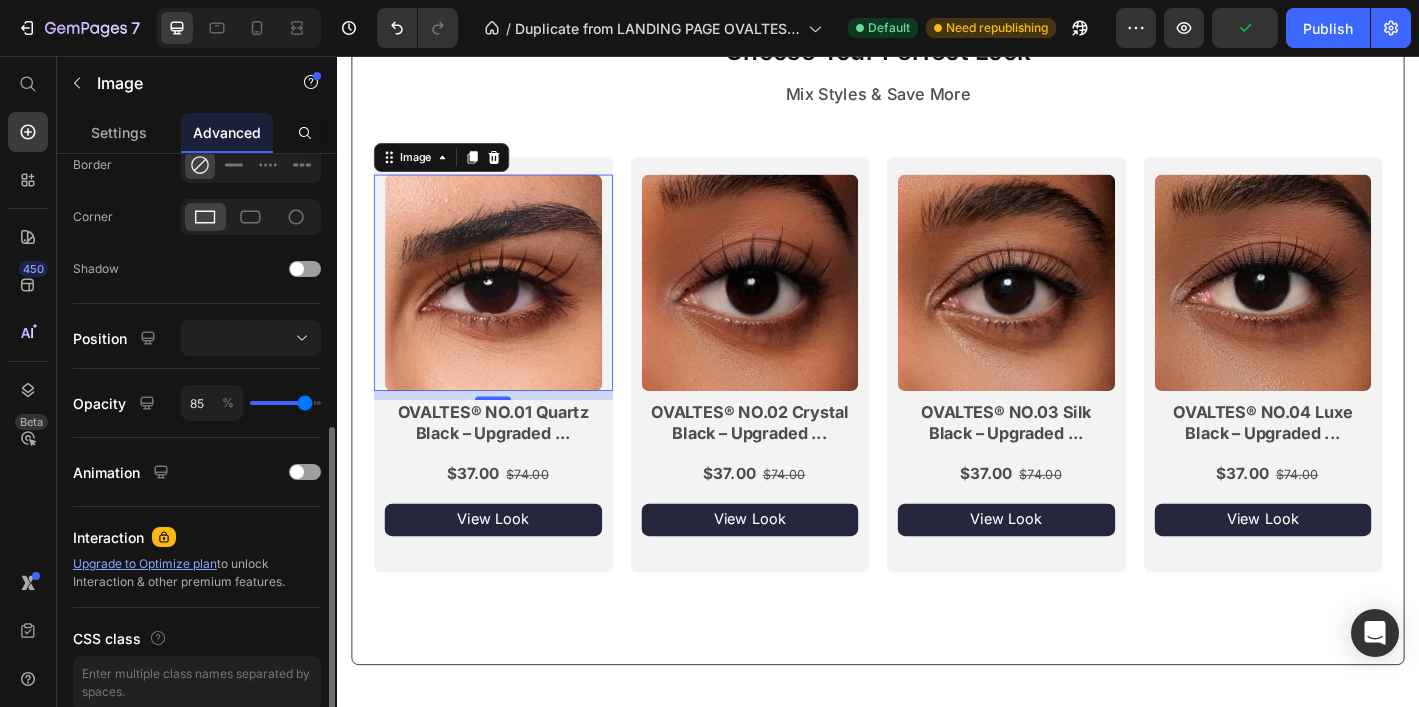 type on "84" 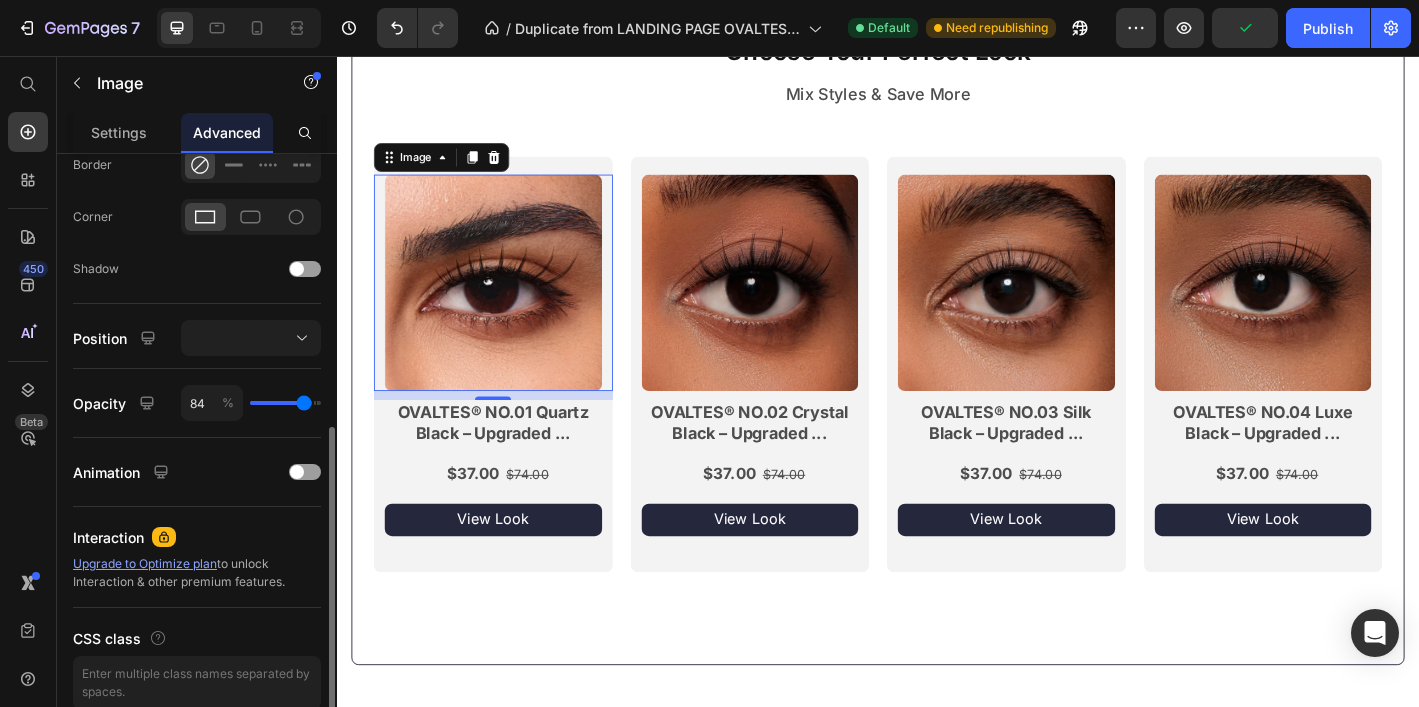 type on "83" 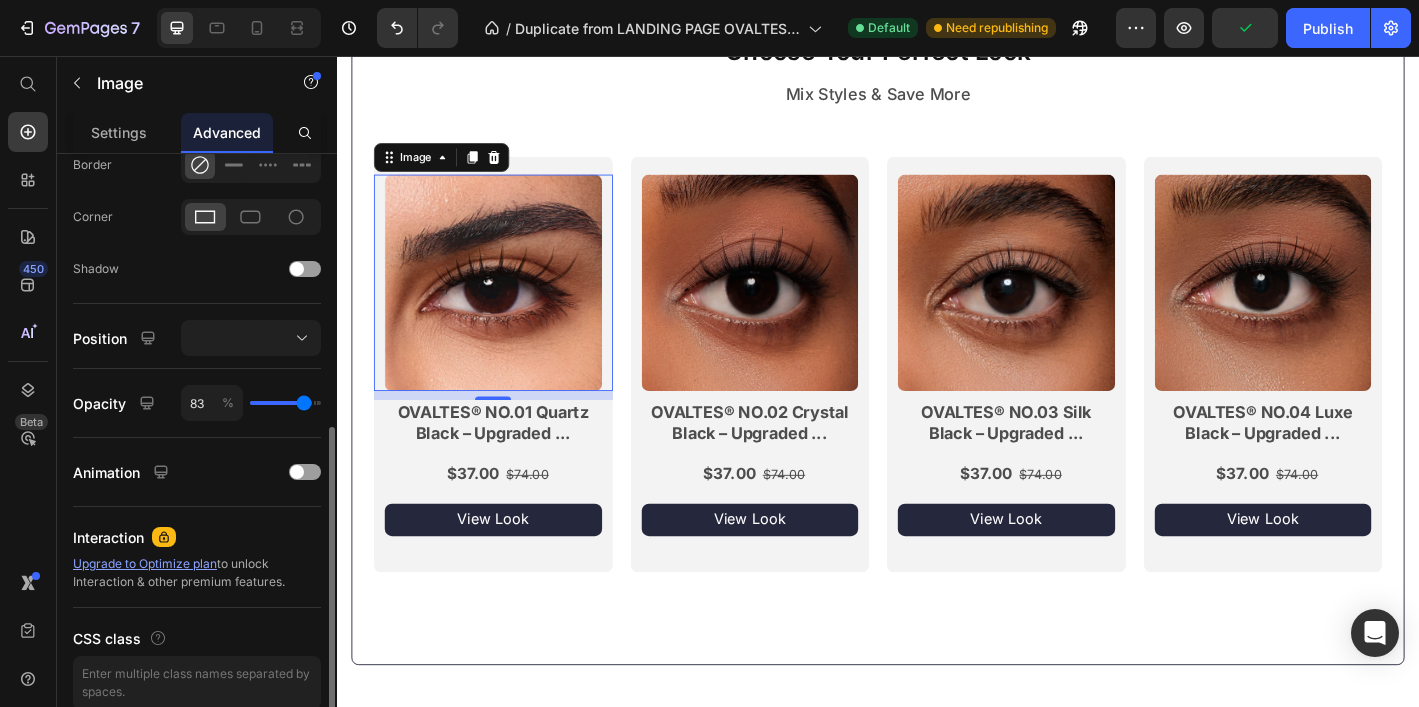 type on "83" 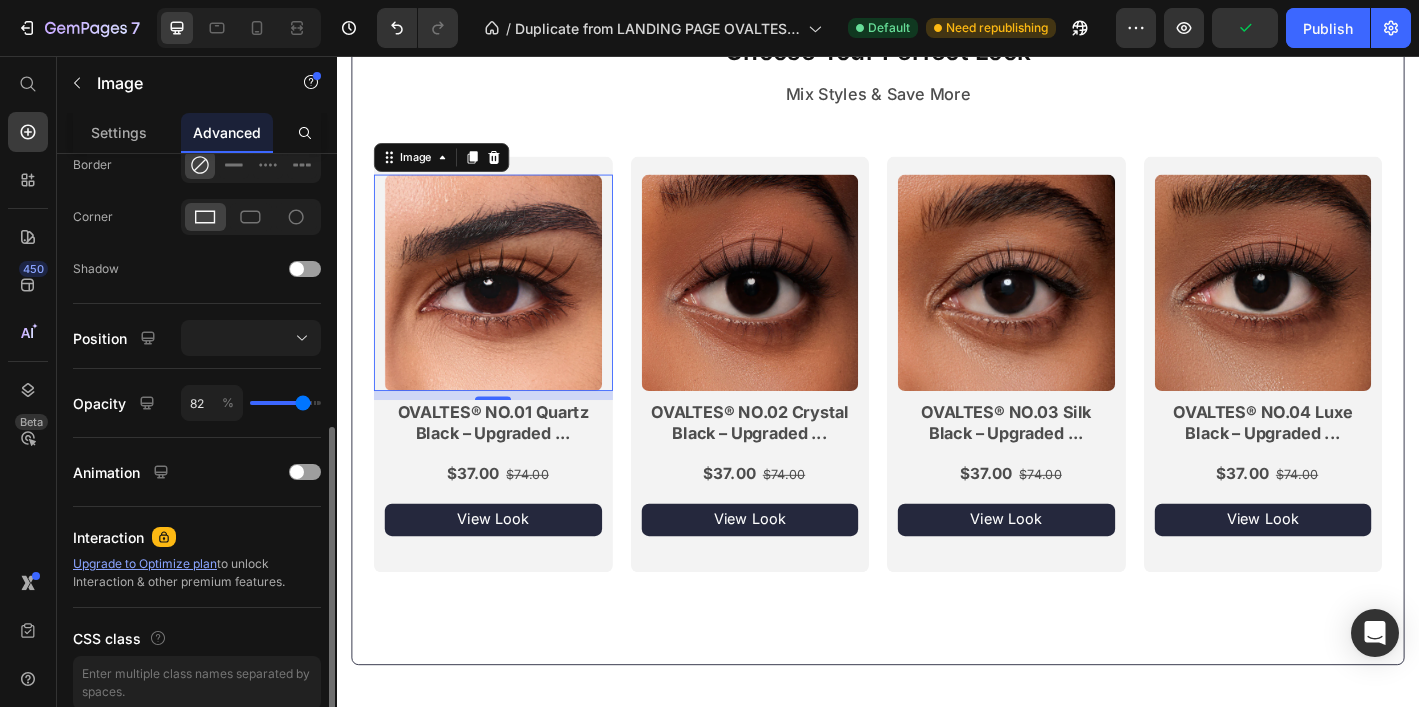type on "81" 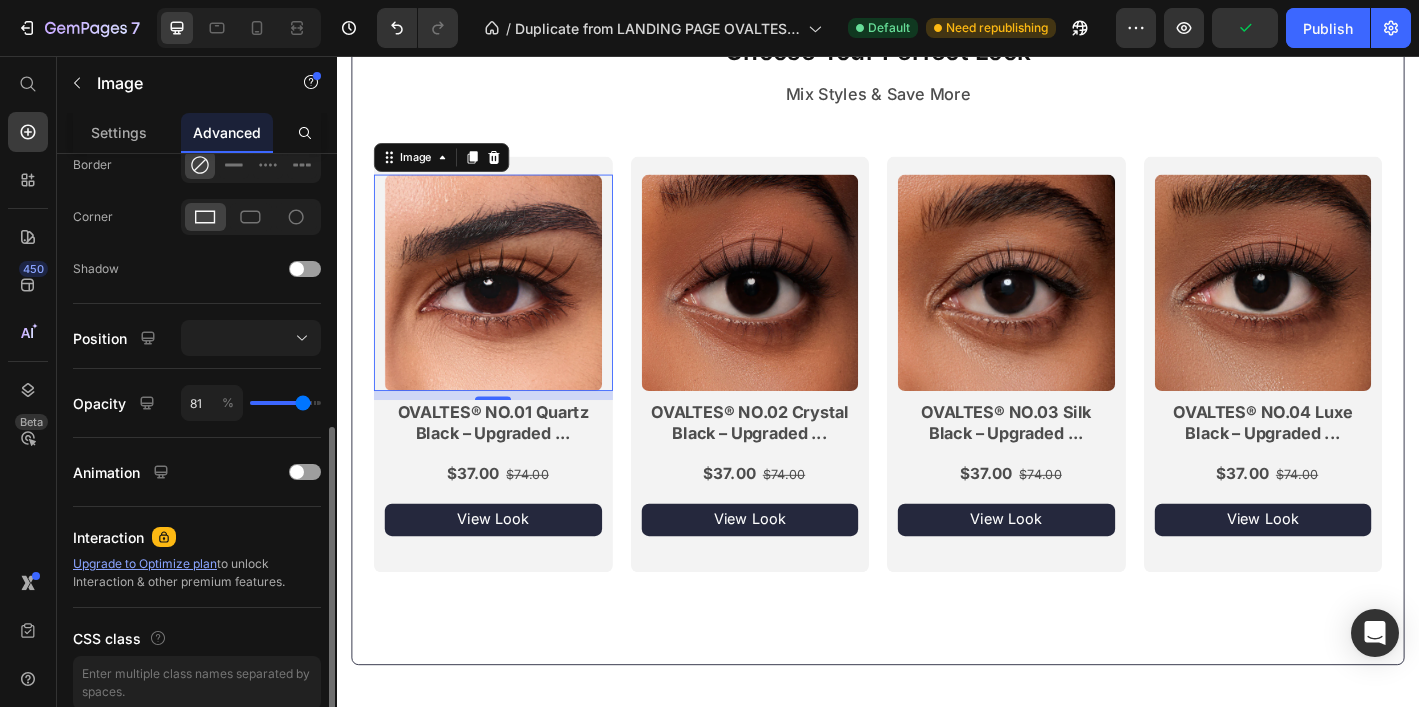 type on "80" 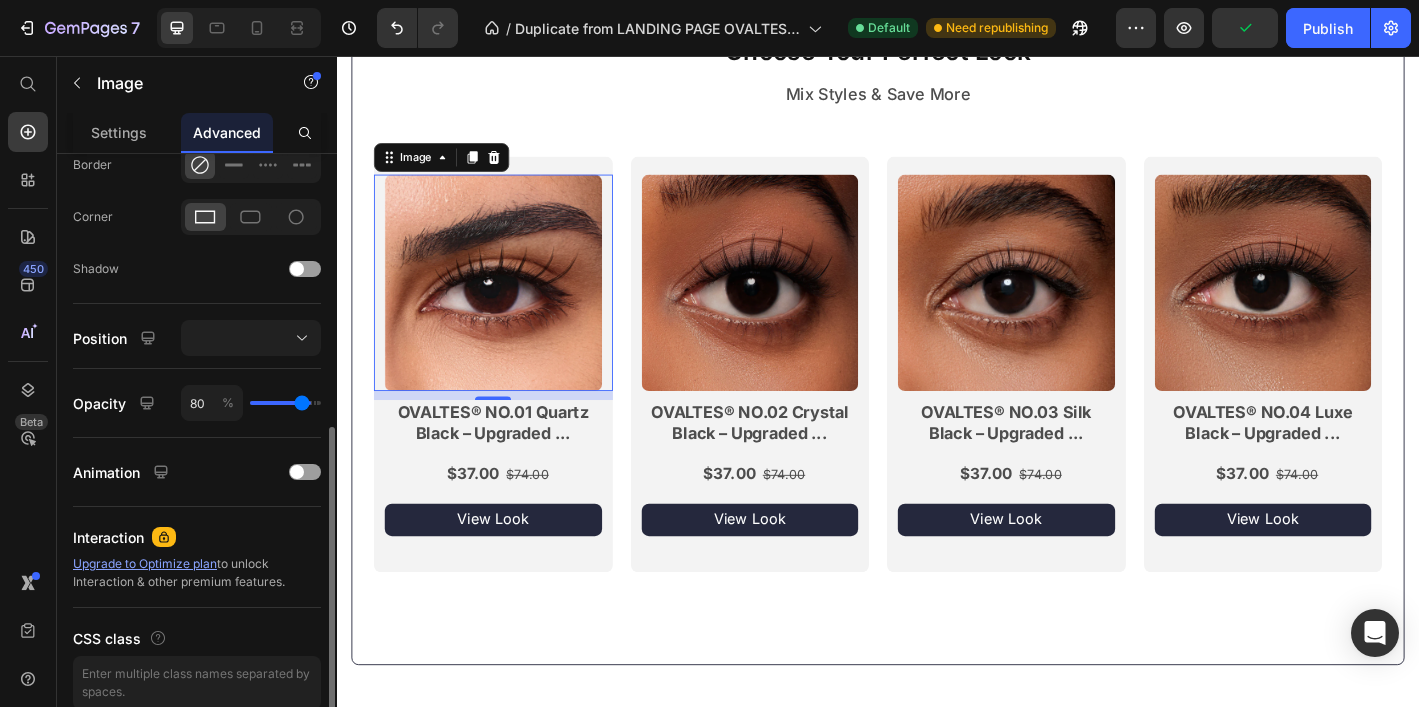 type on "79" 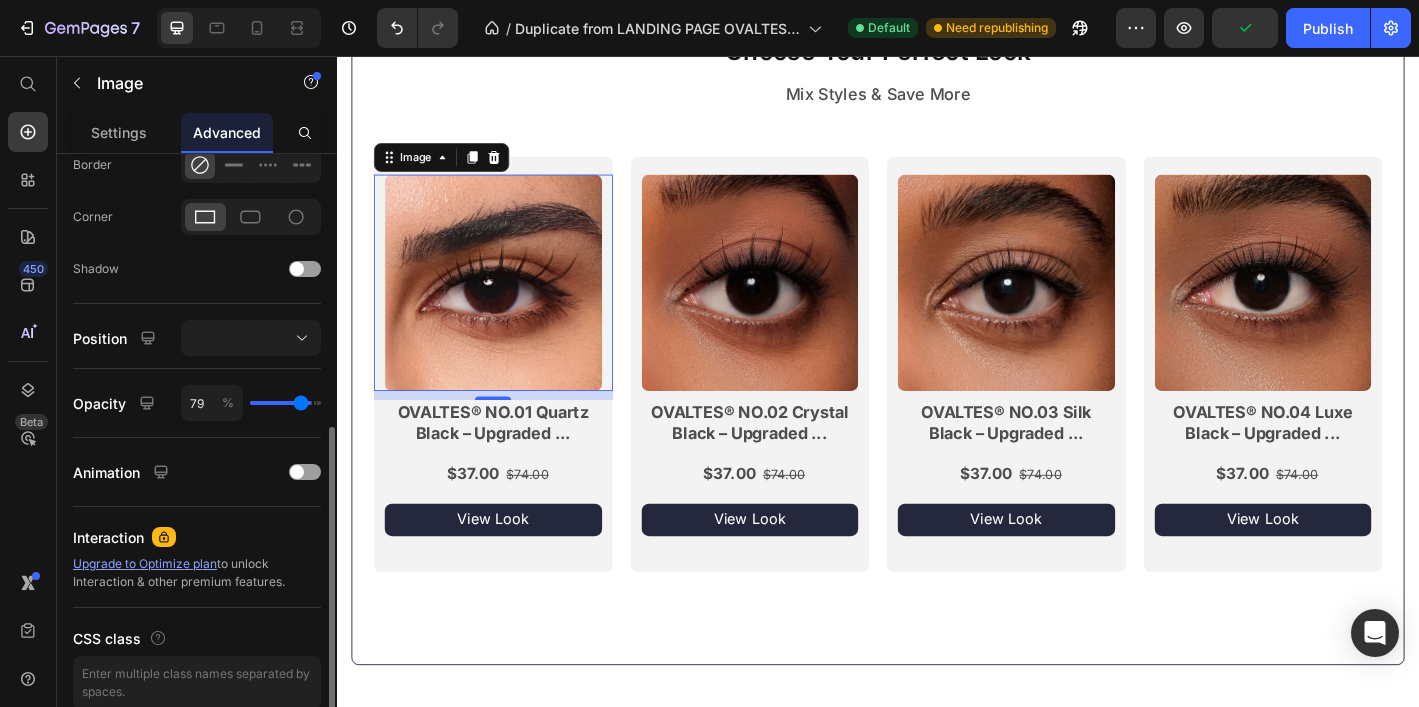 type on "78" 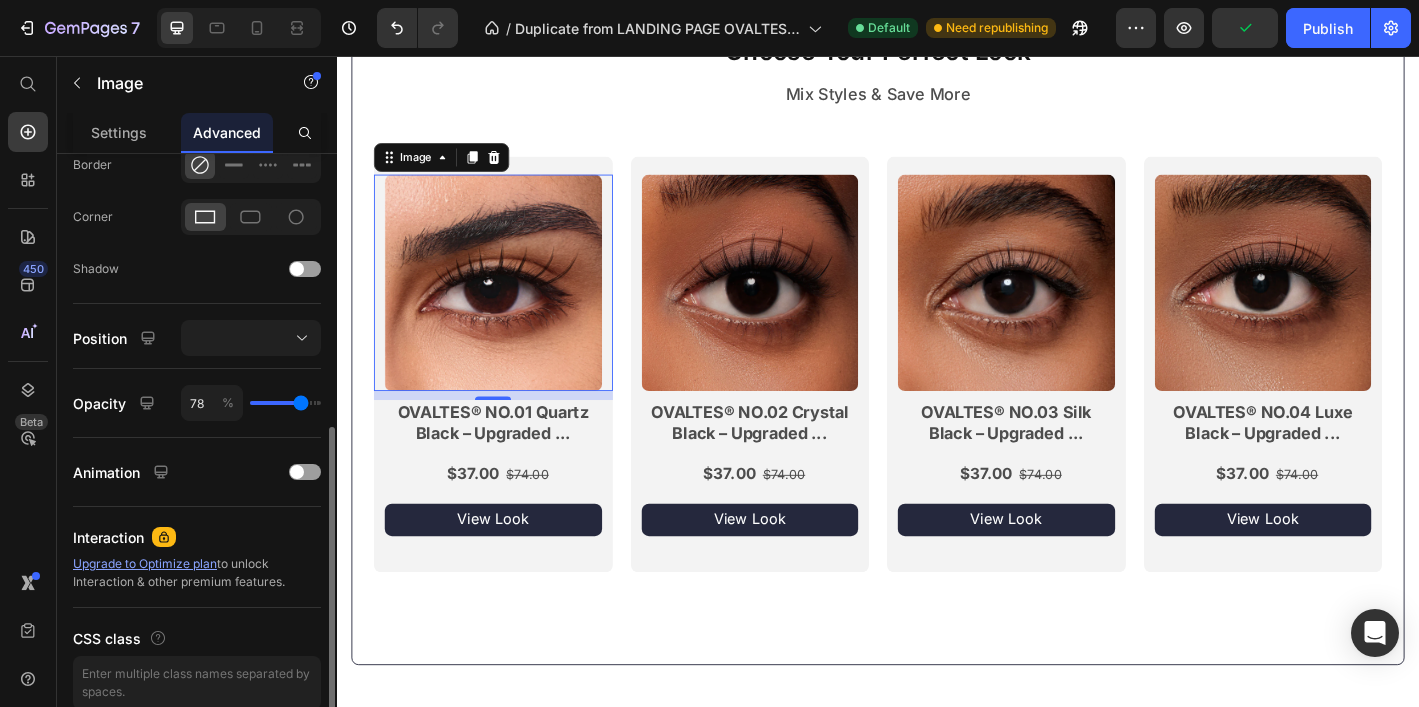 type on "77" 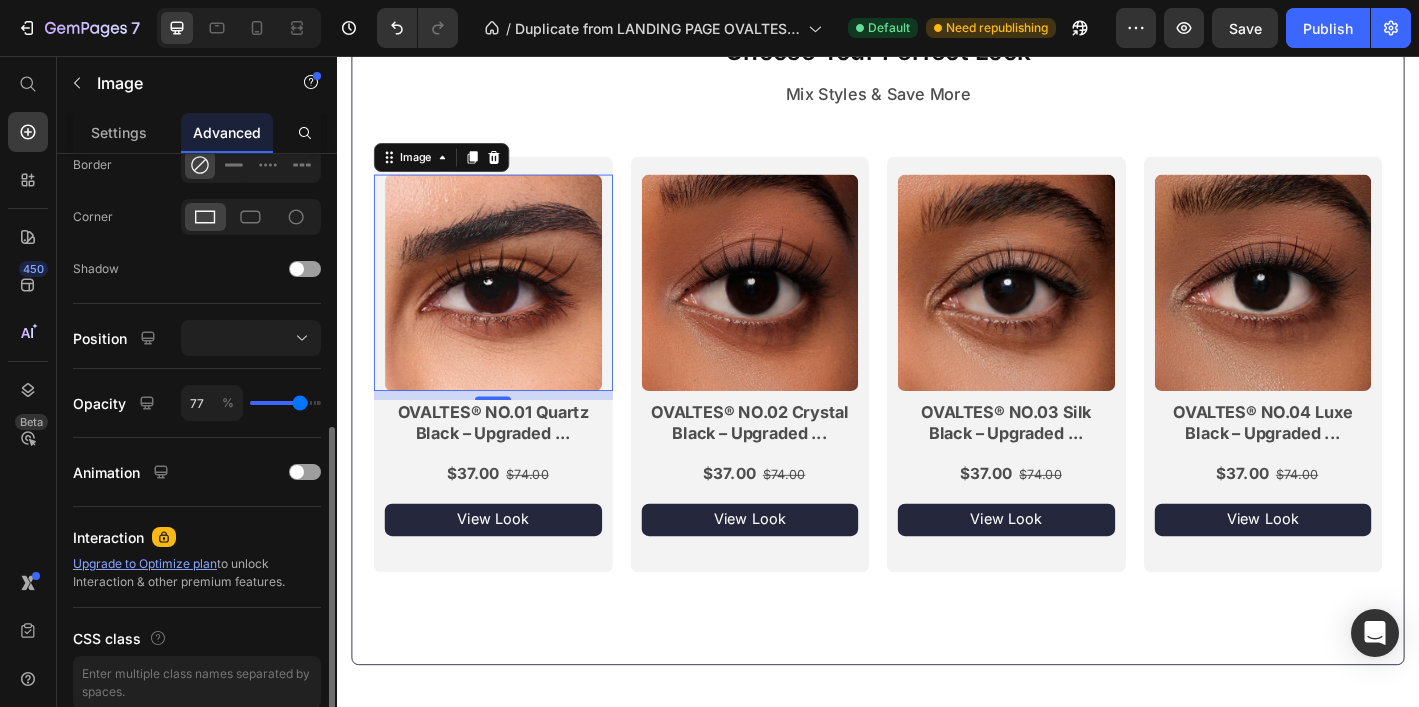 type on "76" 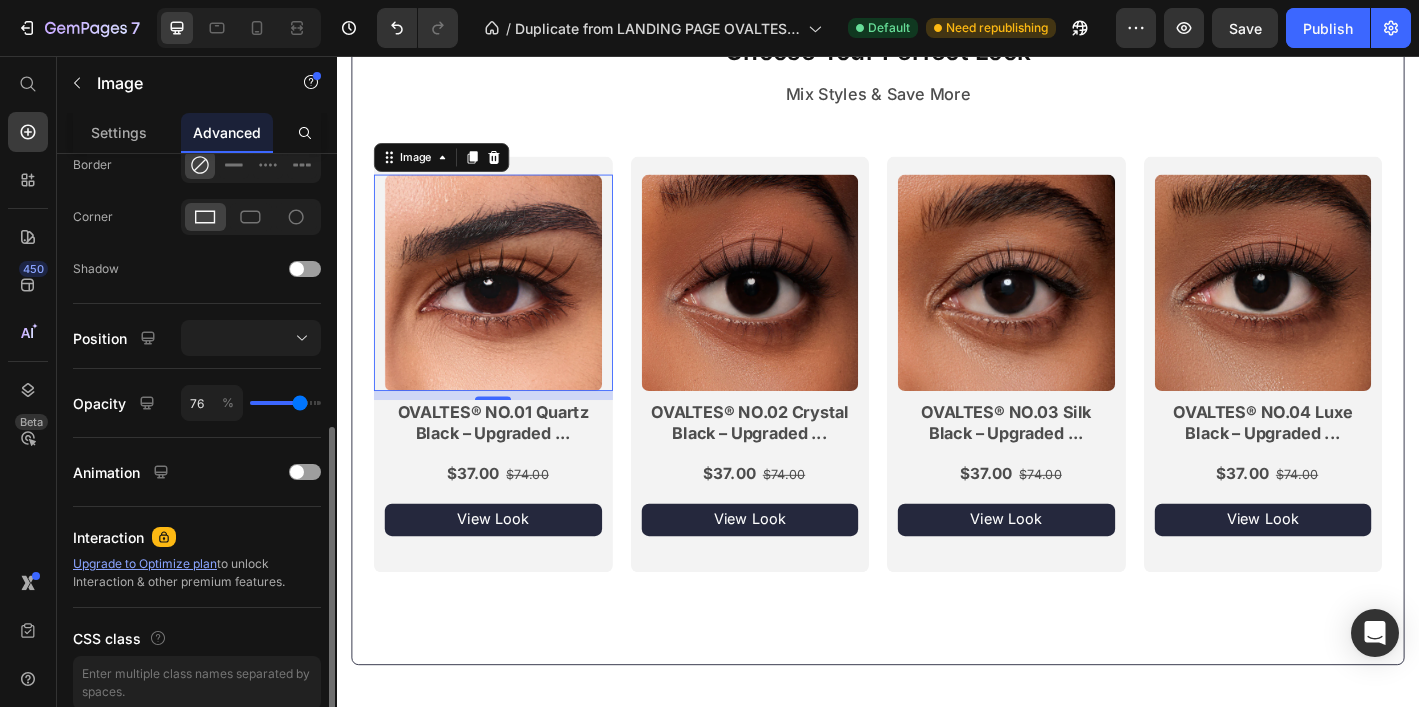 type on "75" 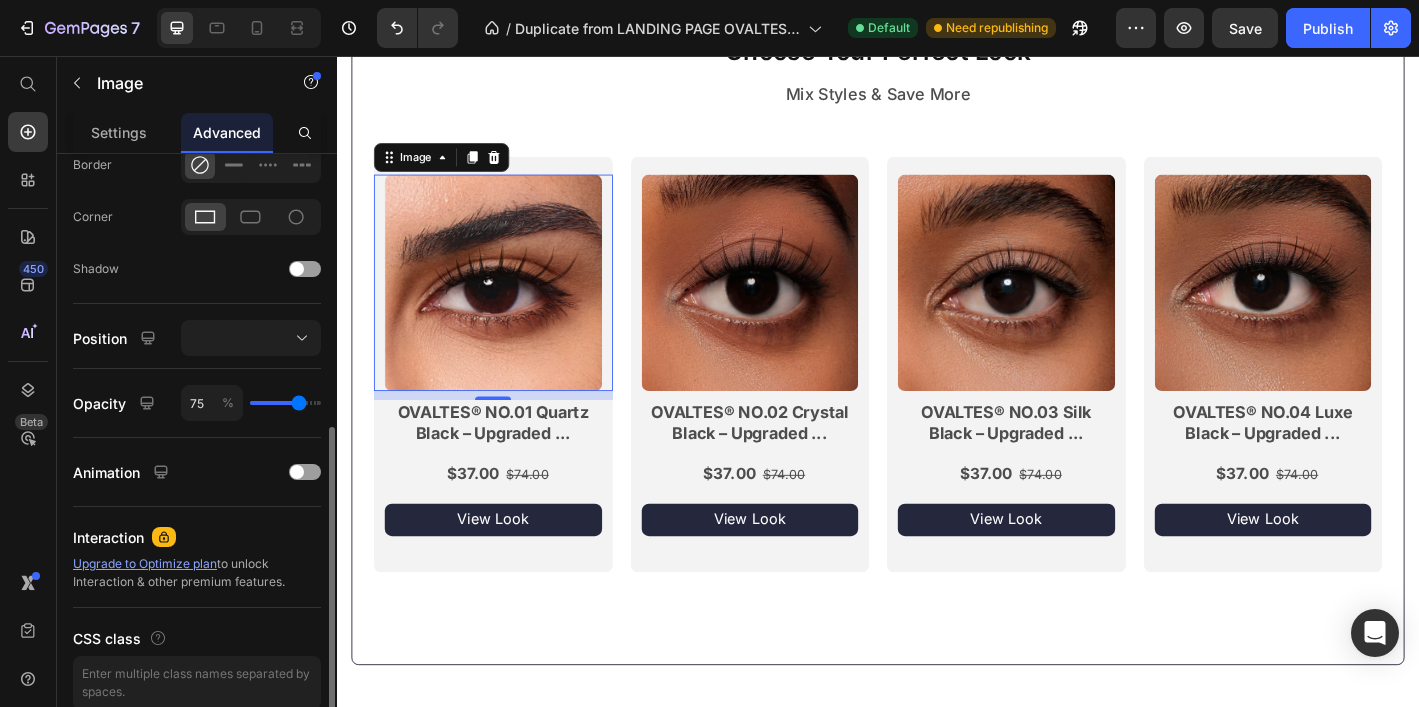 type on "74" 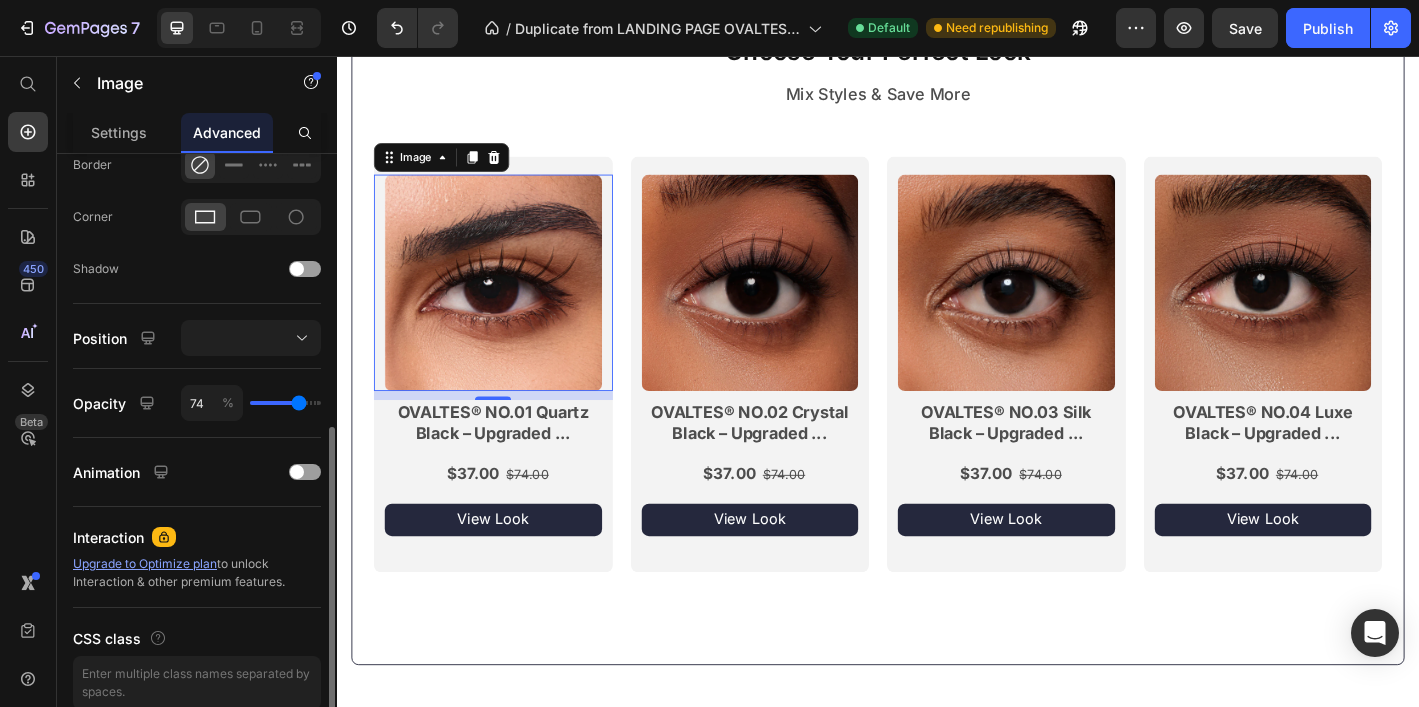 type on "73" 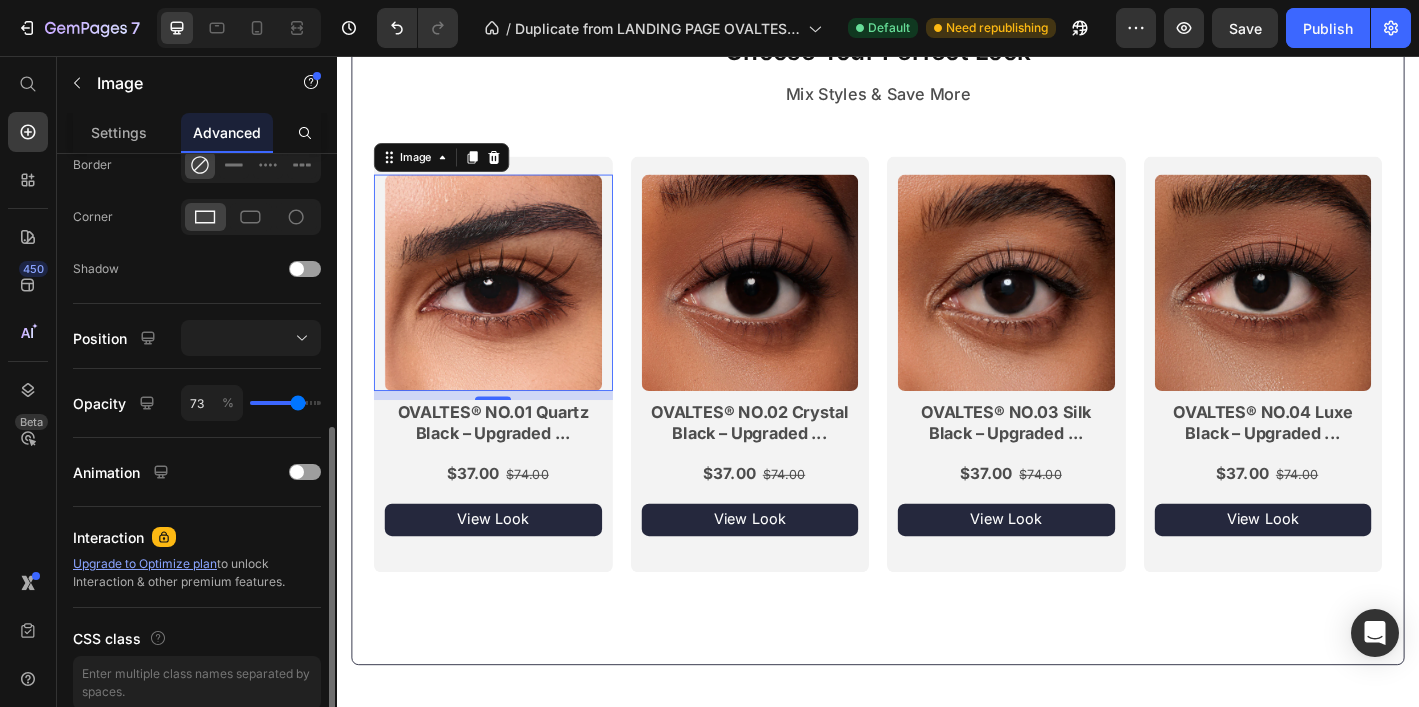 type on "72" 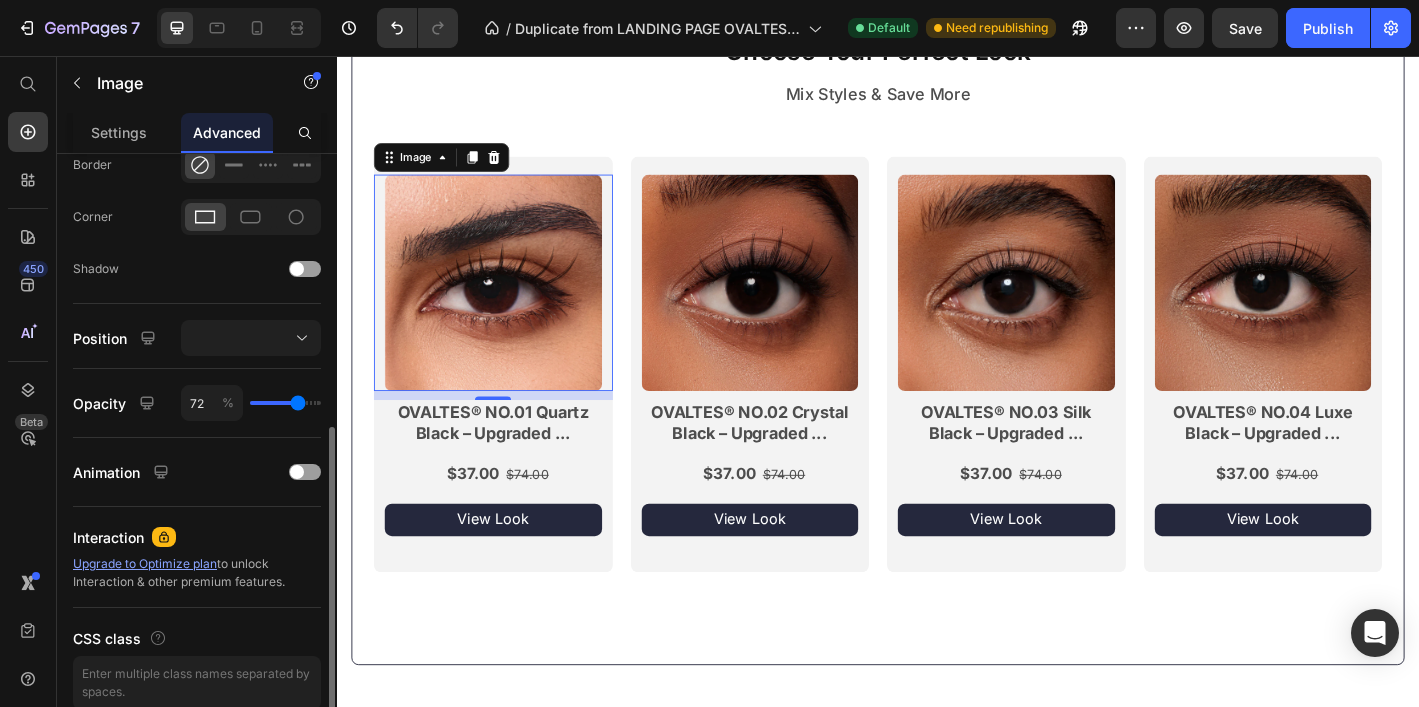 type on "72" 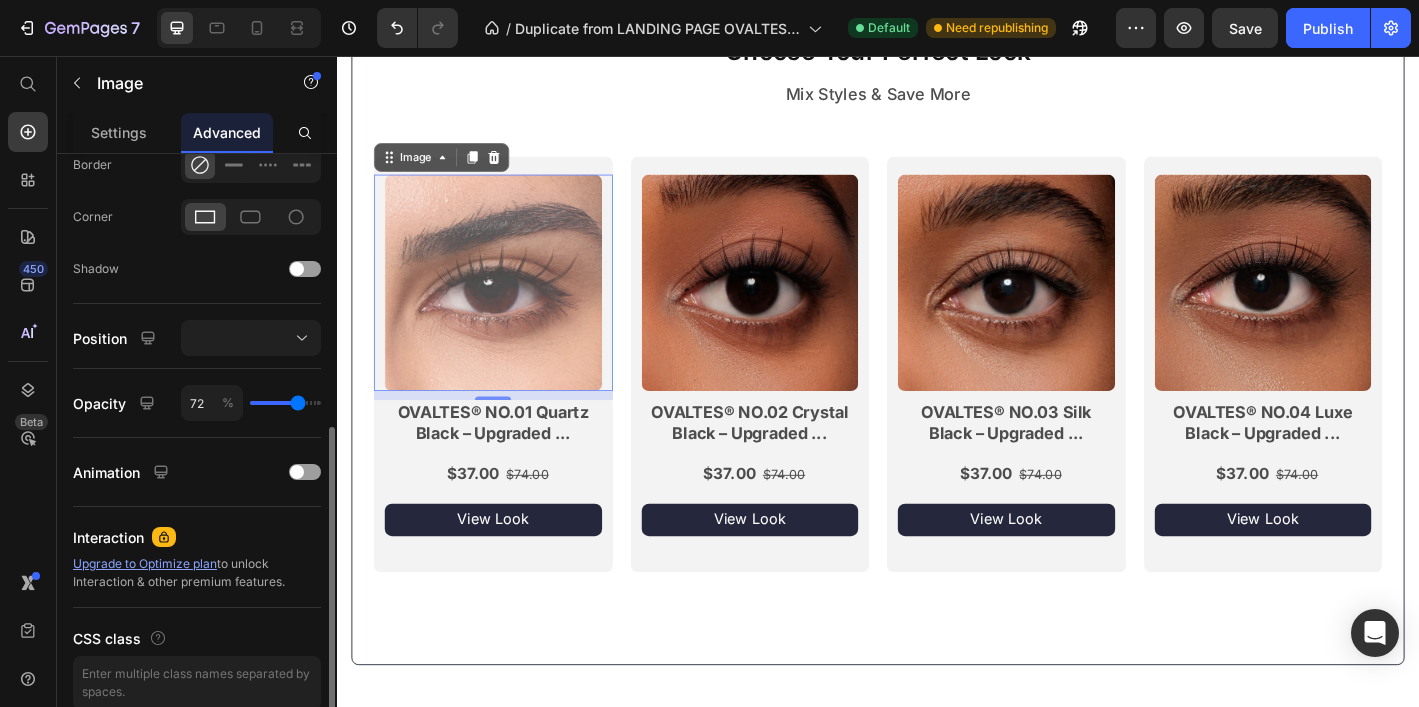 type on "71" 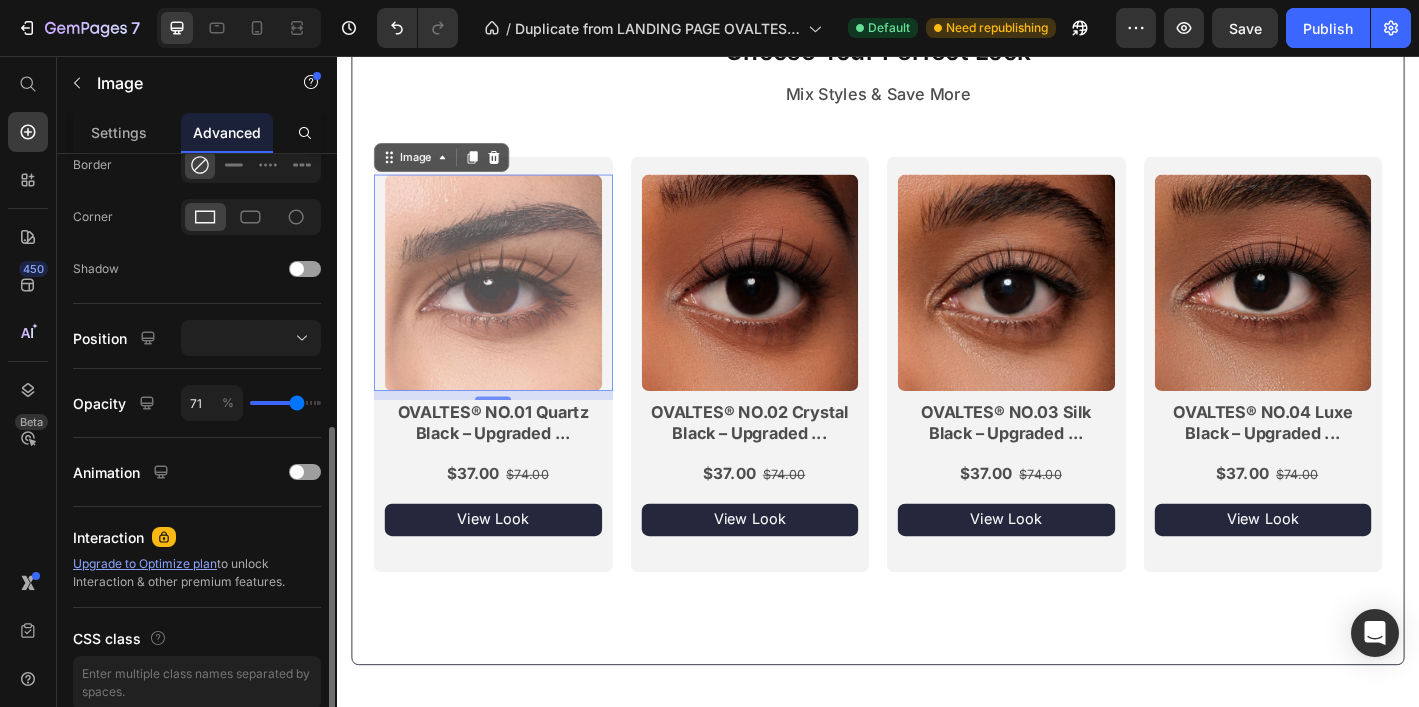 type on "72" 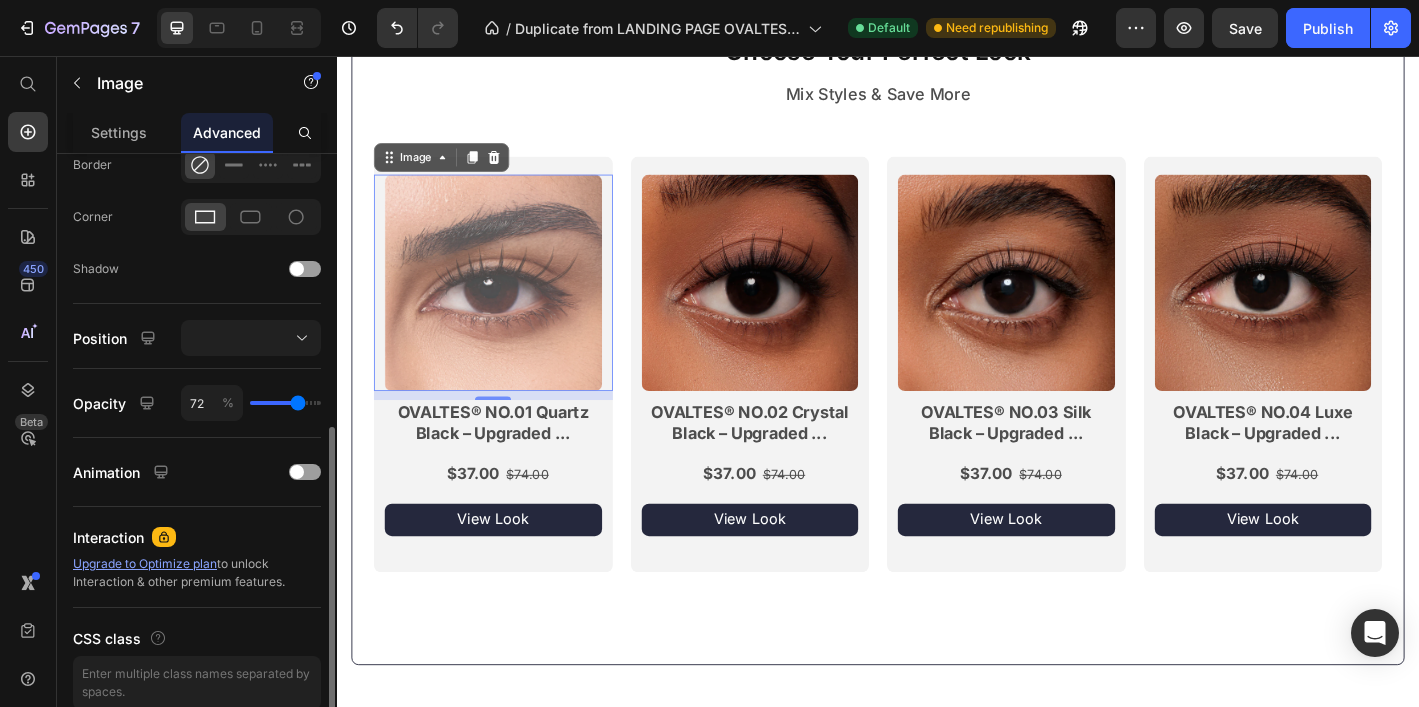 type on "74" 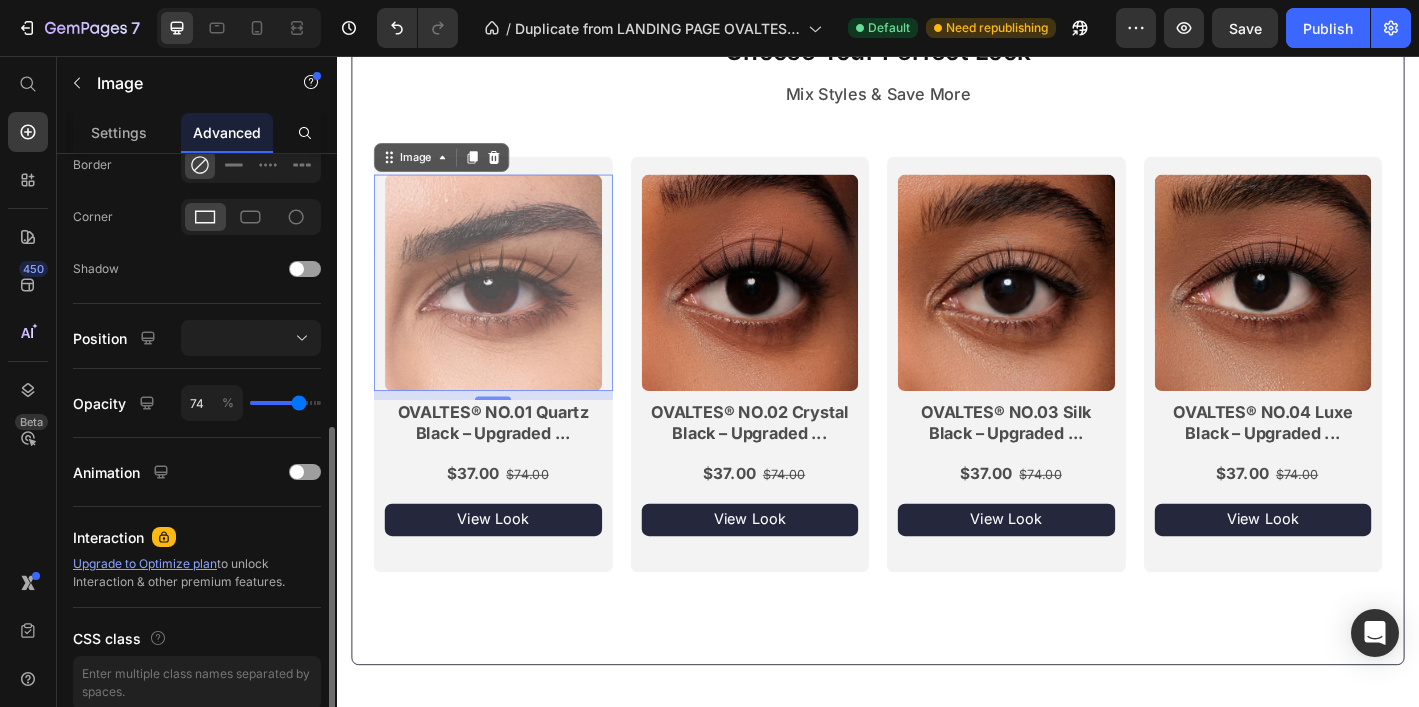 type on "78" 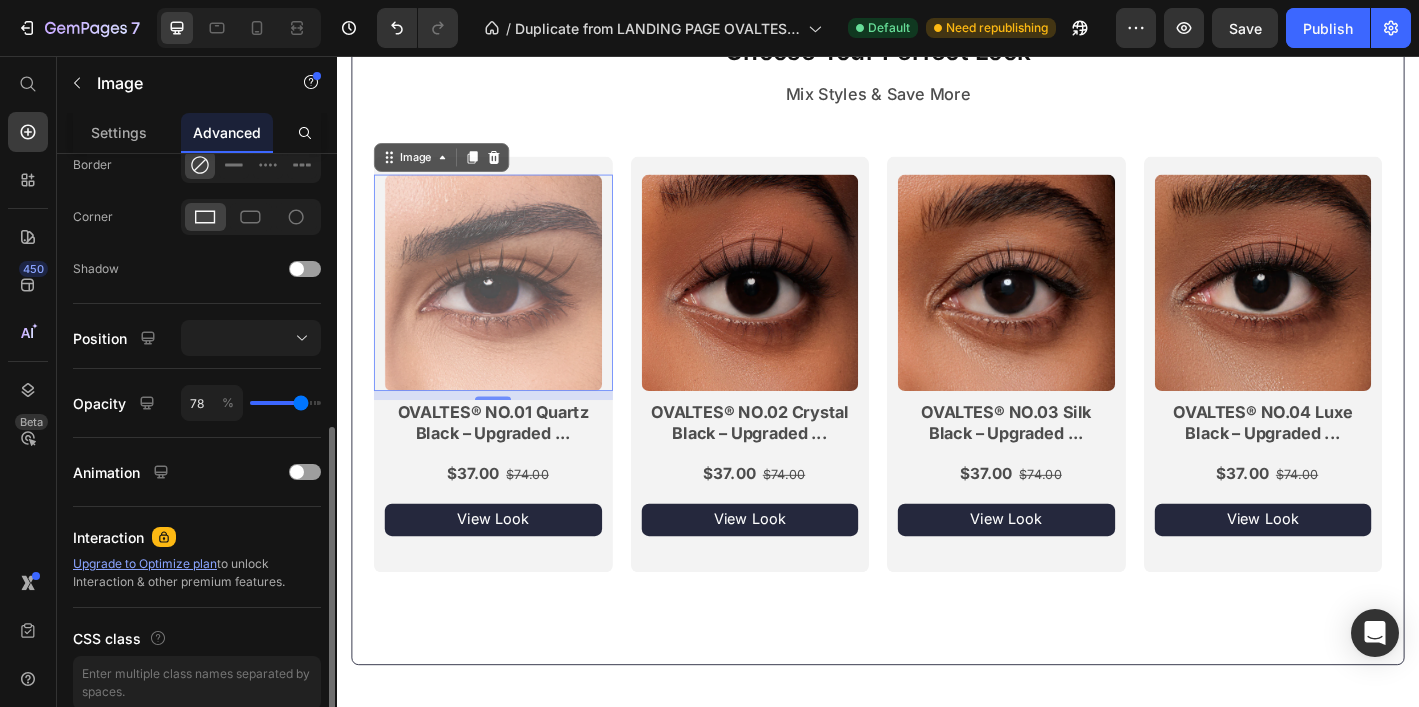 type on "84" 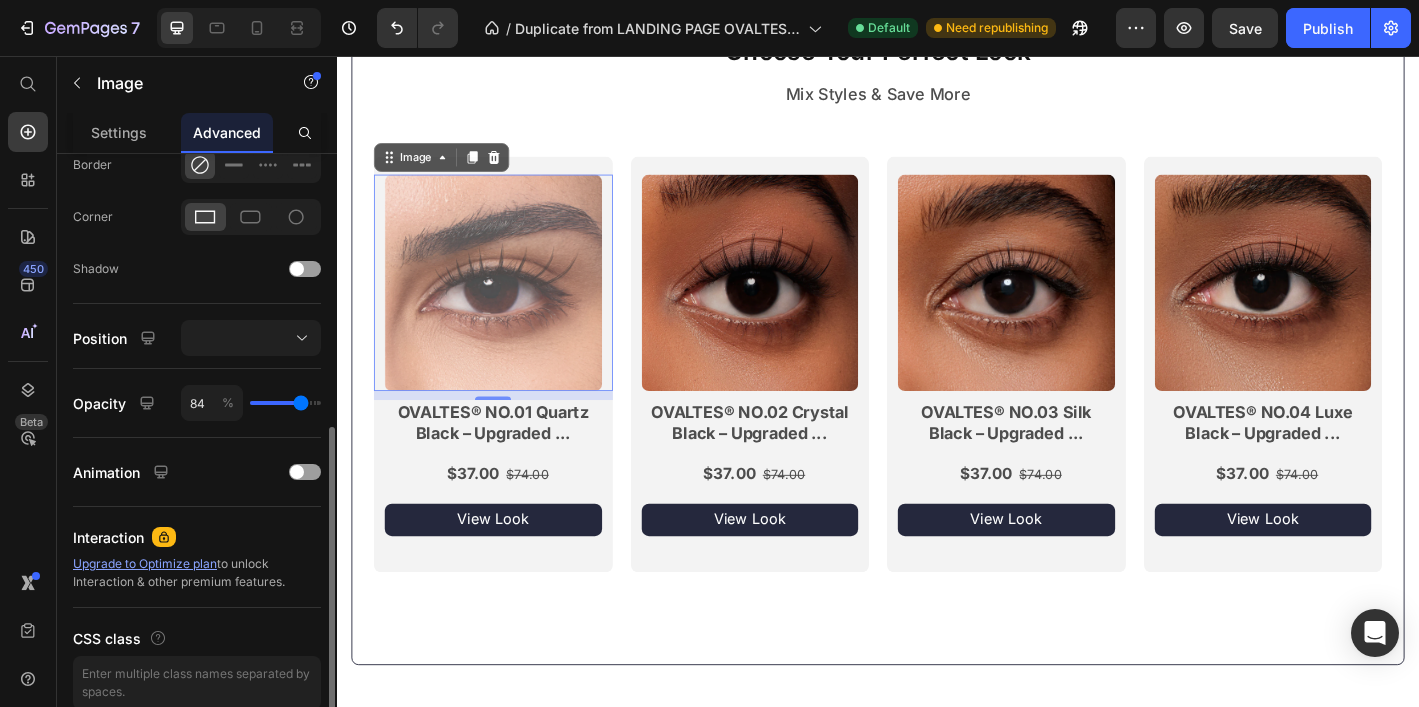 type on "84" 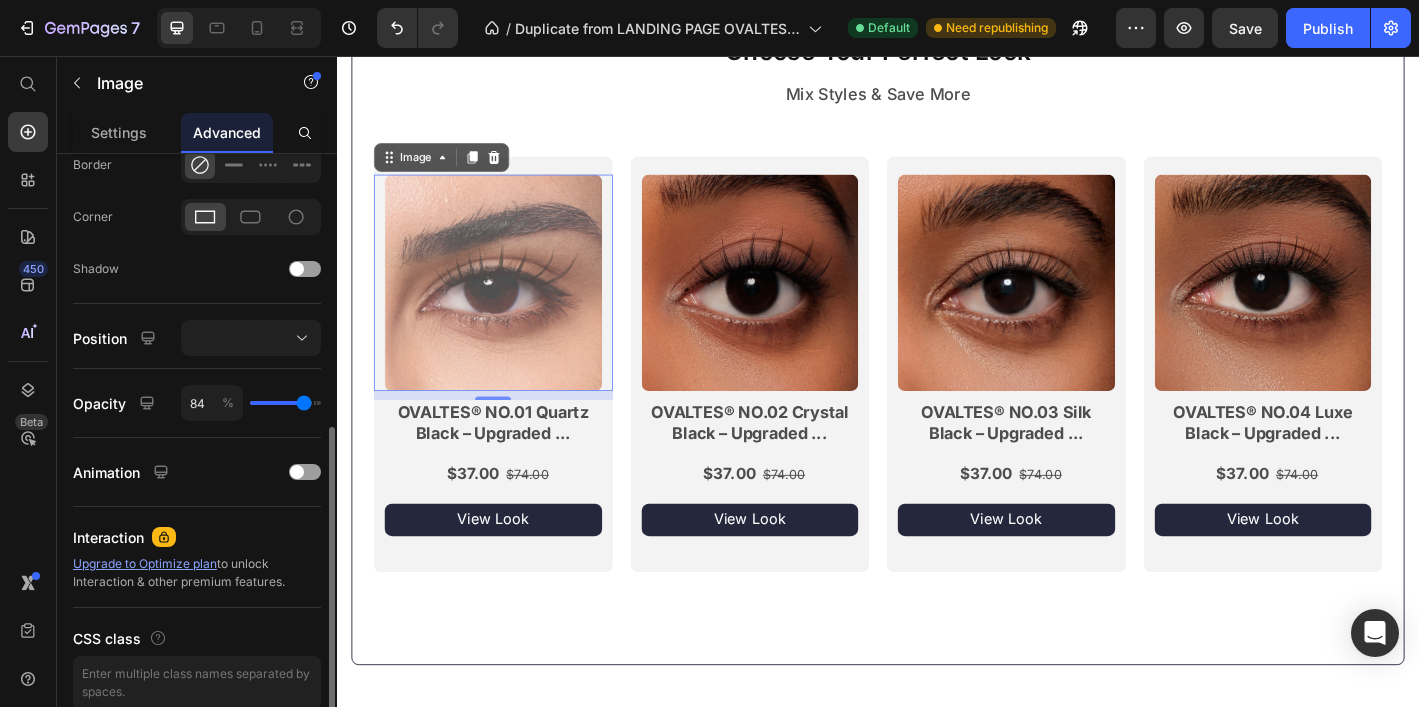 type on "93" 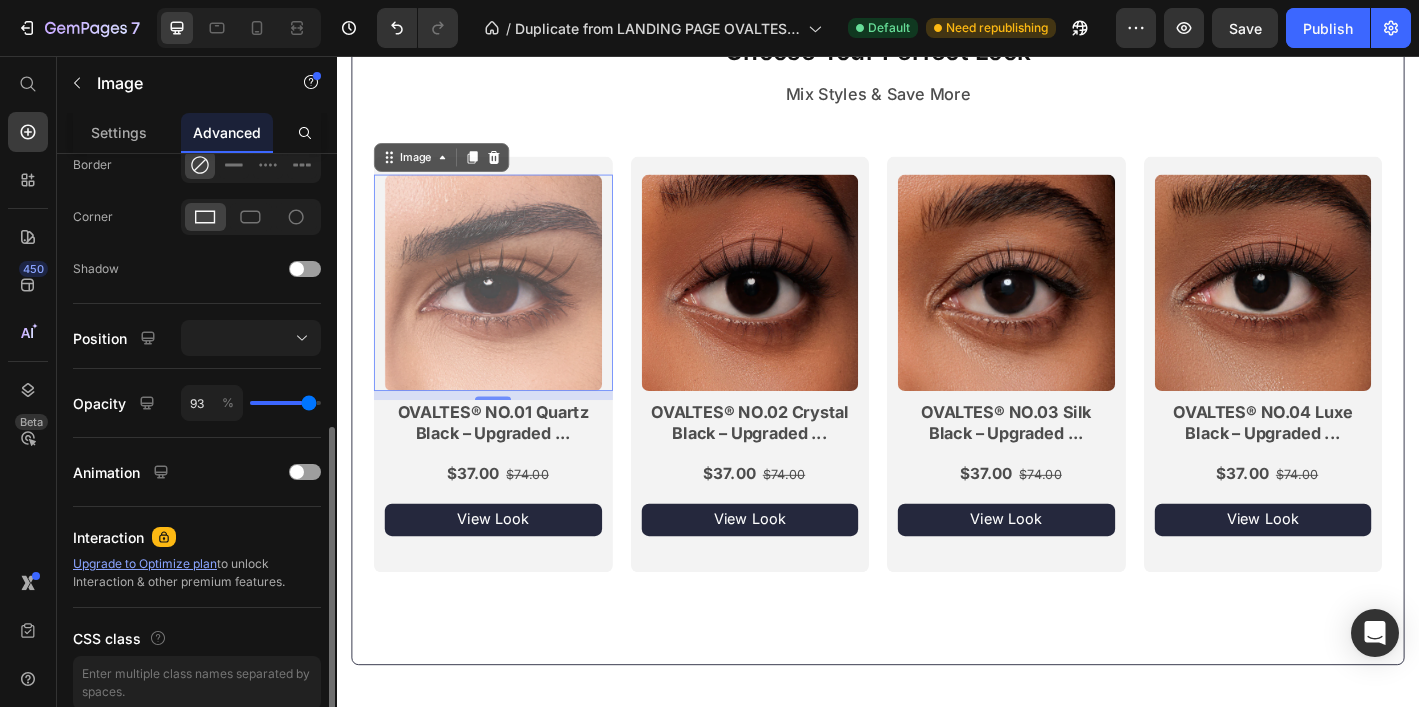 type on "100" 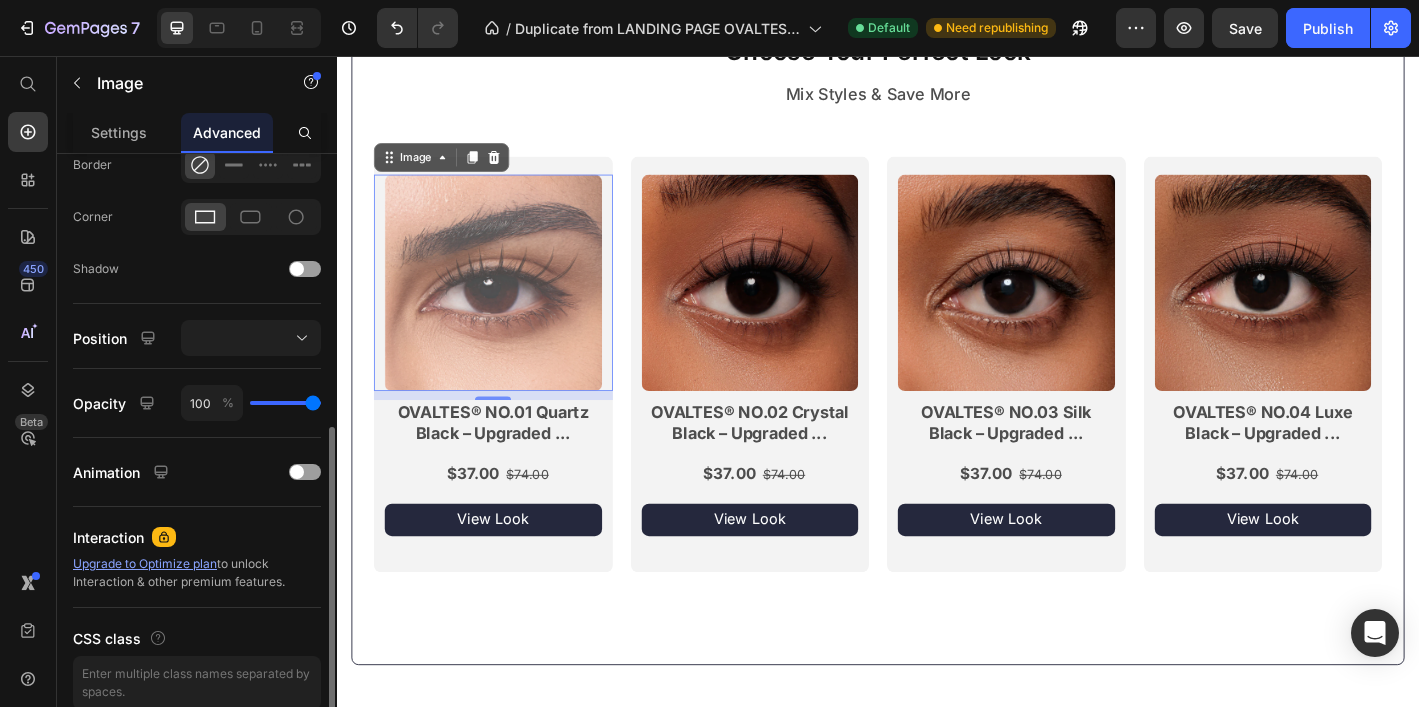 drag, startPoint x: 297, startPoint y: 401, endPoint x: 331, endPoint y: 403, distance: 34.058773 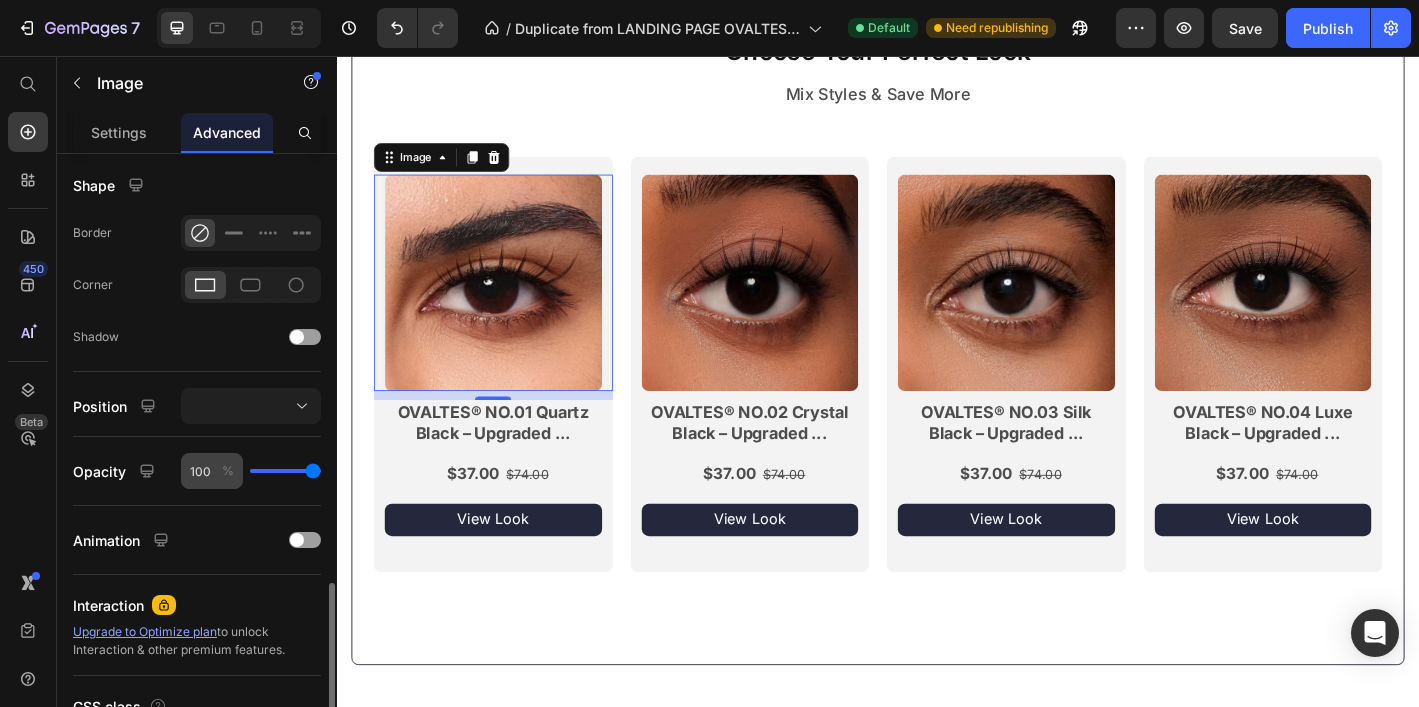 scroll, scrollTop: 659, scrollLeft: 0, axis: vertical 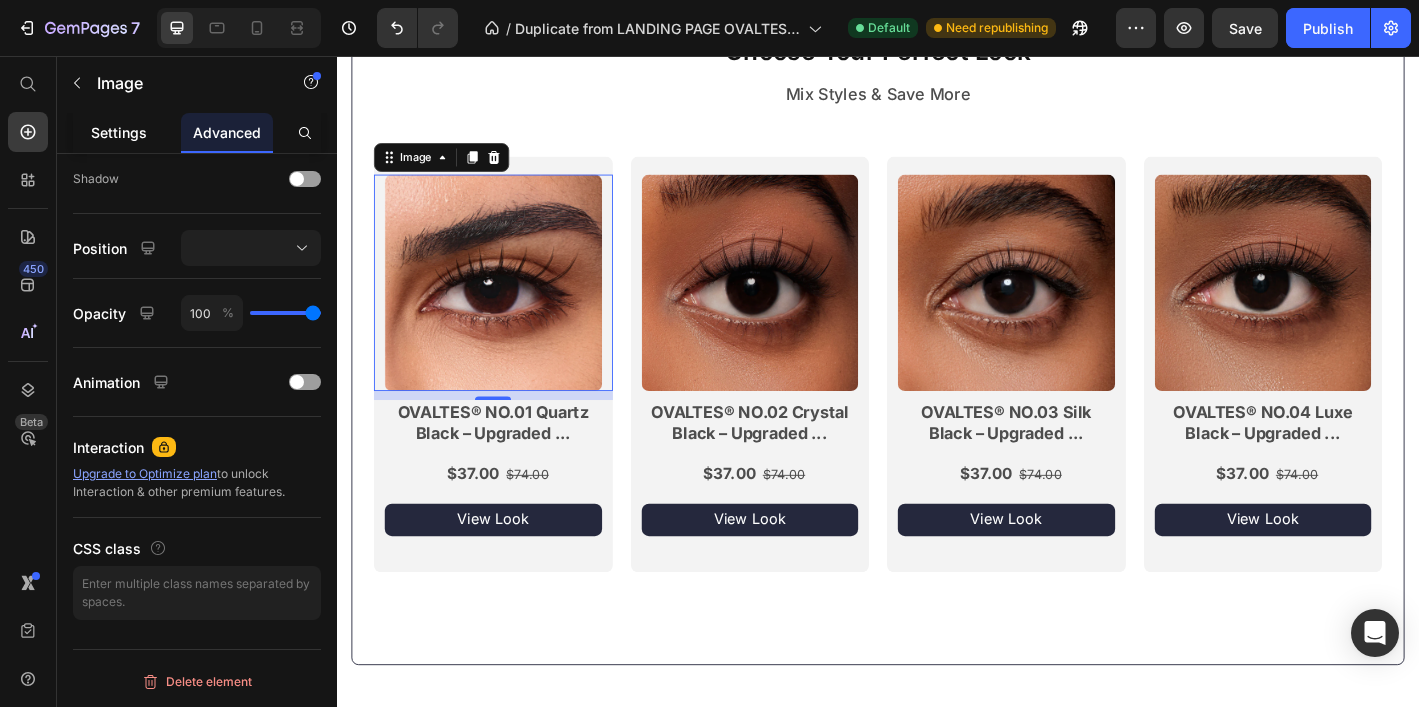click on "Settings" at bounding box center [119, 132] 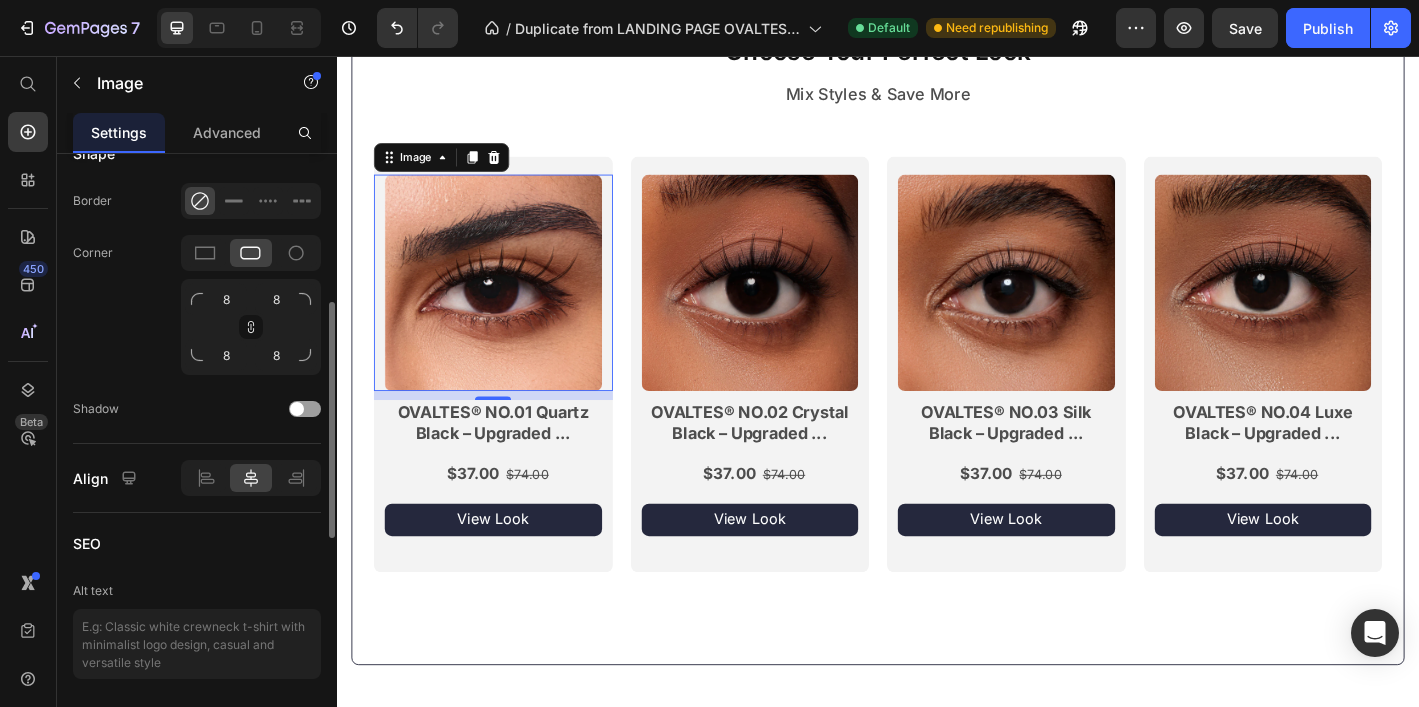 scroll, scrollTop: 832, scrollLeft: 0, axis: vertical 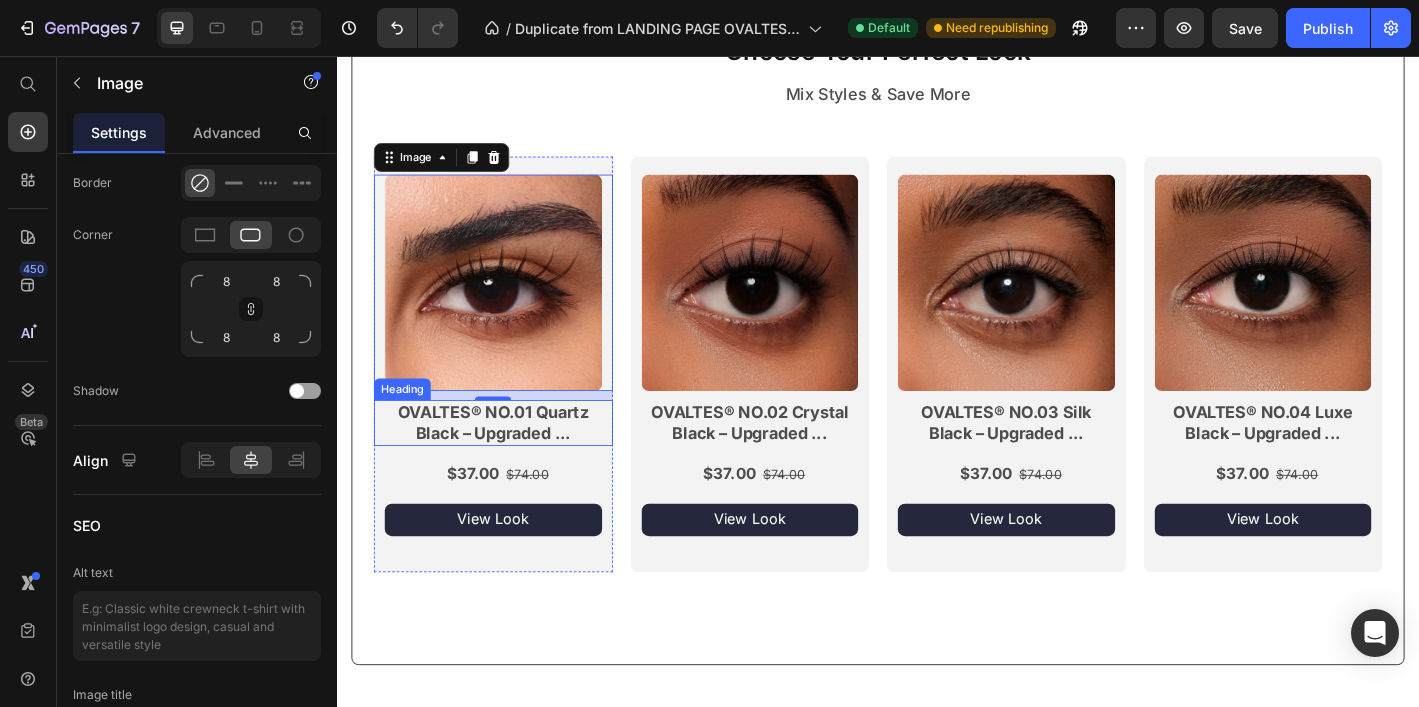 click on "OVALTES® NO.01 Quartz Black – Upgraded ..." at bounding box center [510, 462] 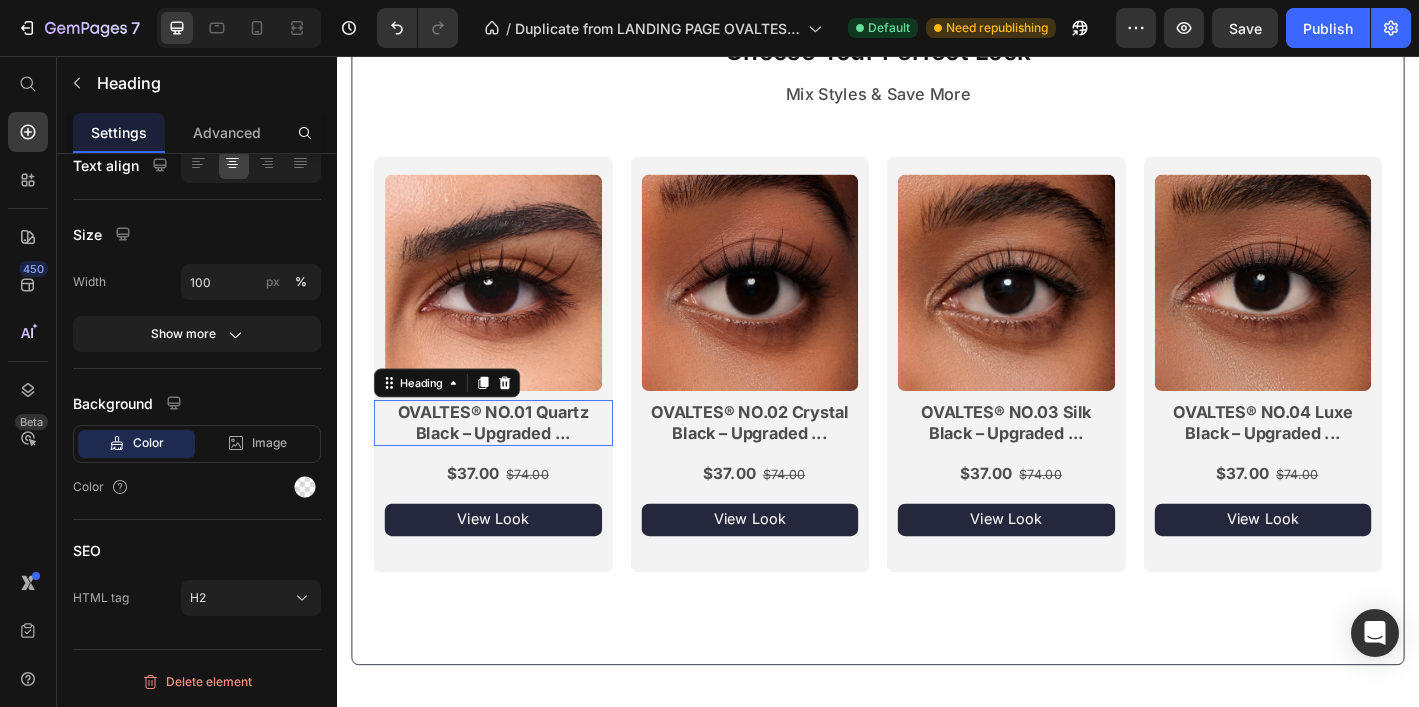 scroll, scrollTop: 0, scrollLeft: 0, axis: both 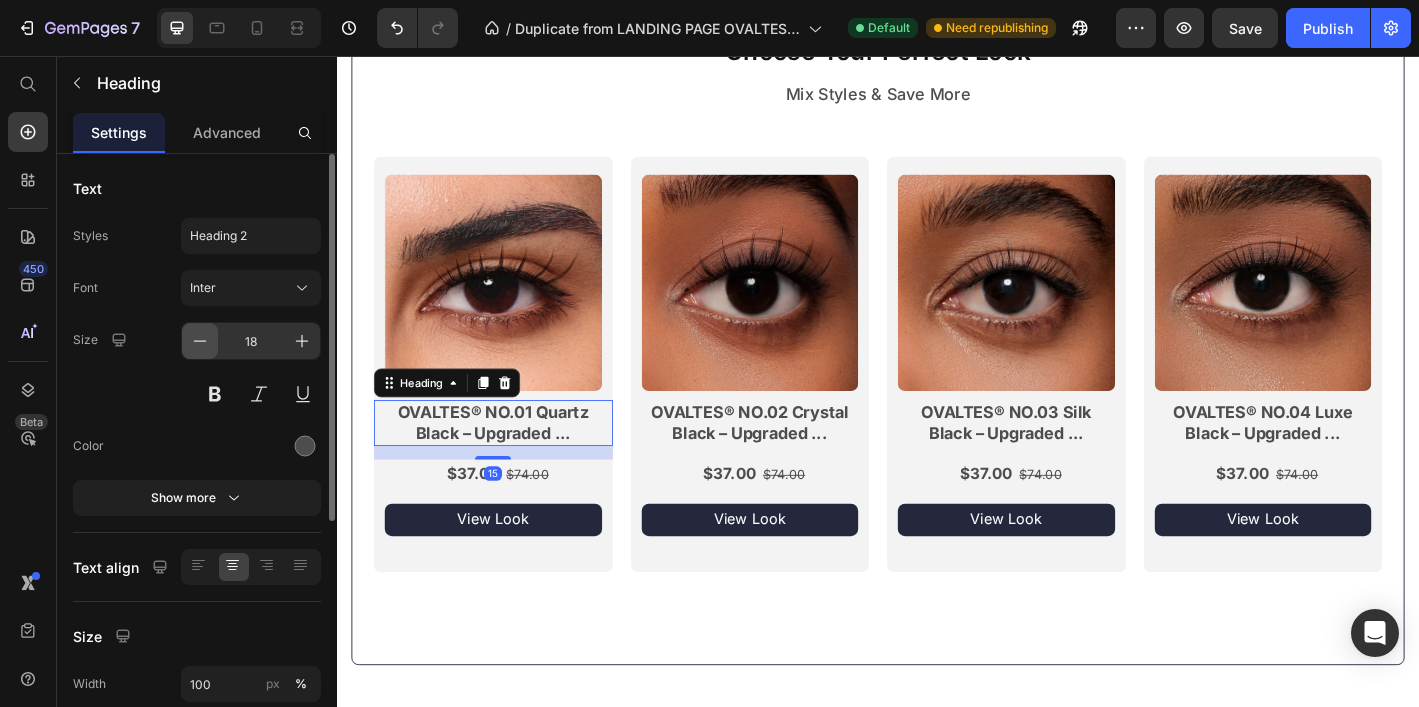 click 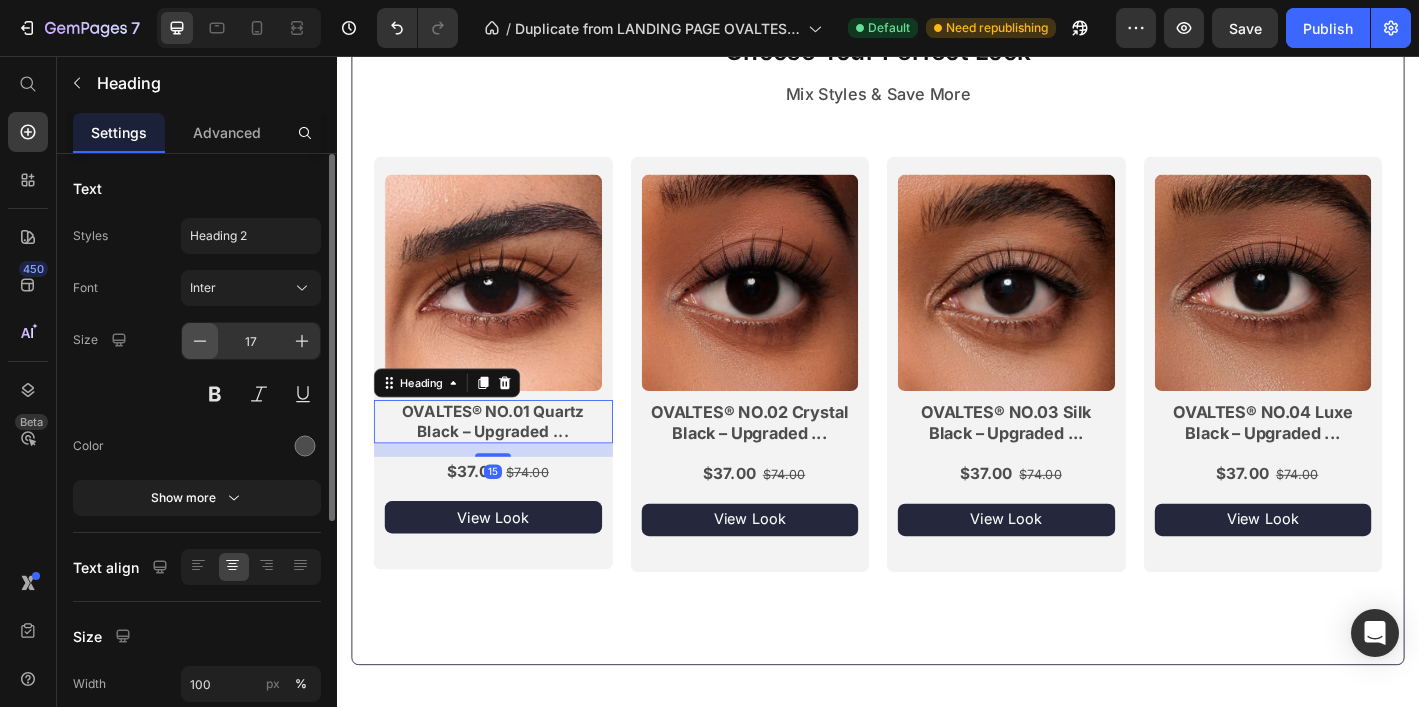 click 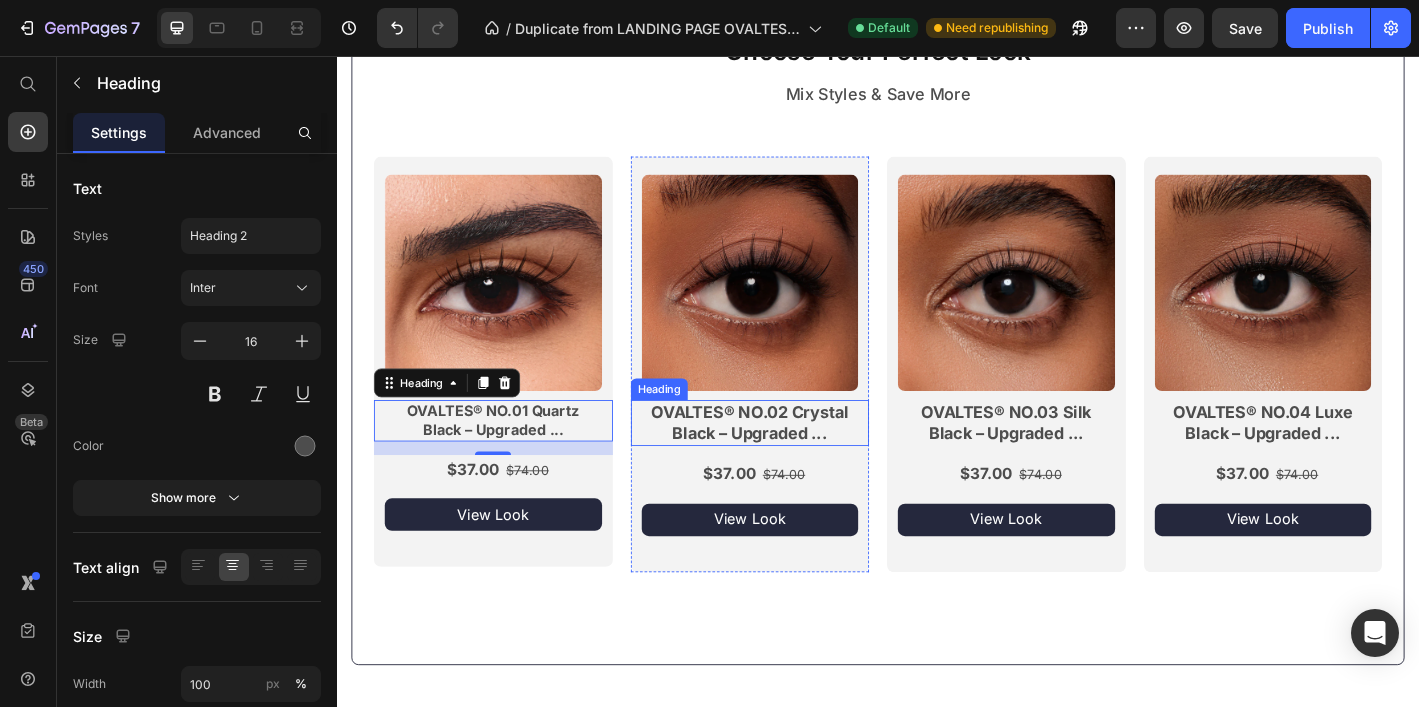 click on "OVALTES® NO.02 Crystal Black – Upgraded ..." at bounding box center [794, 462] 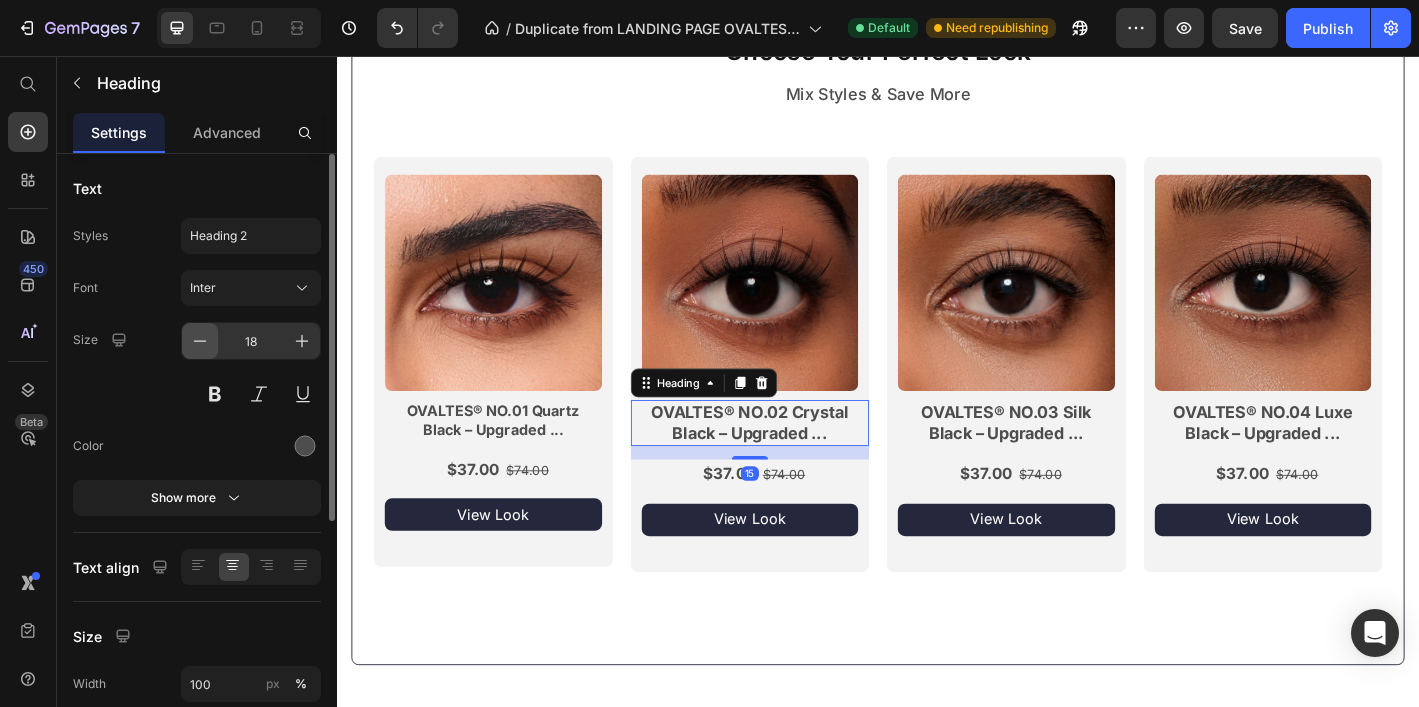click 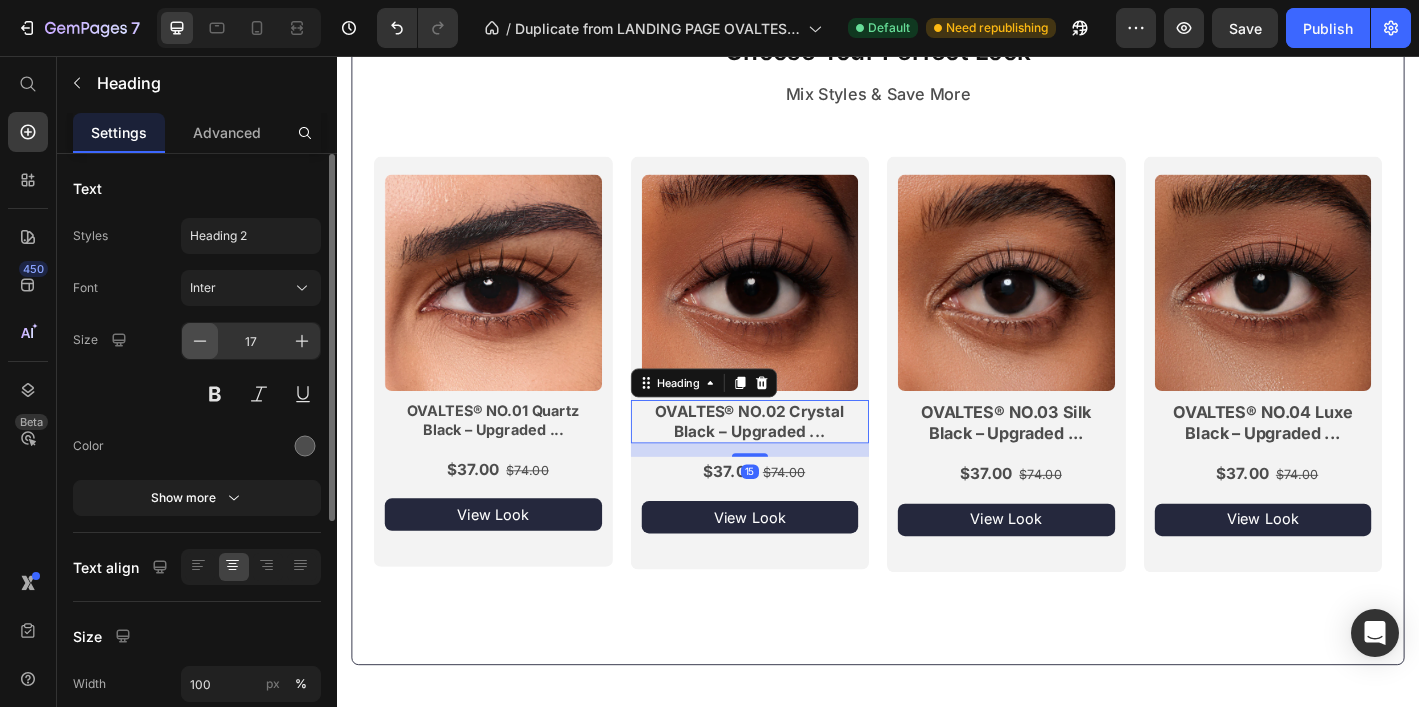 click 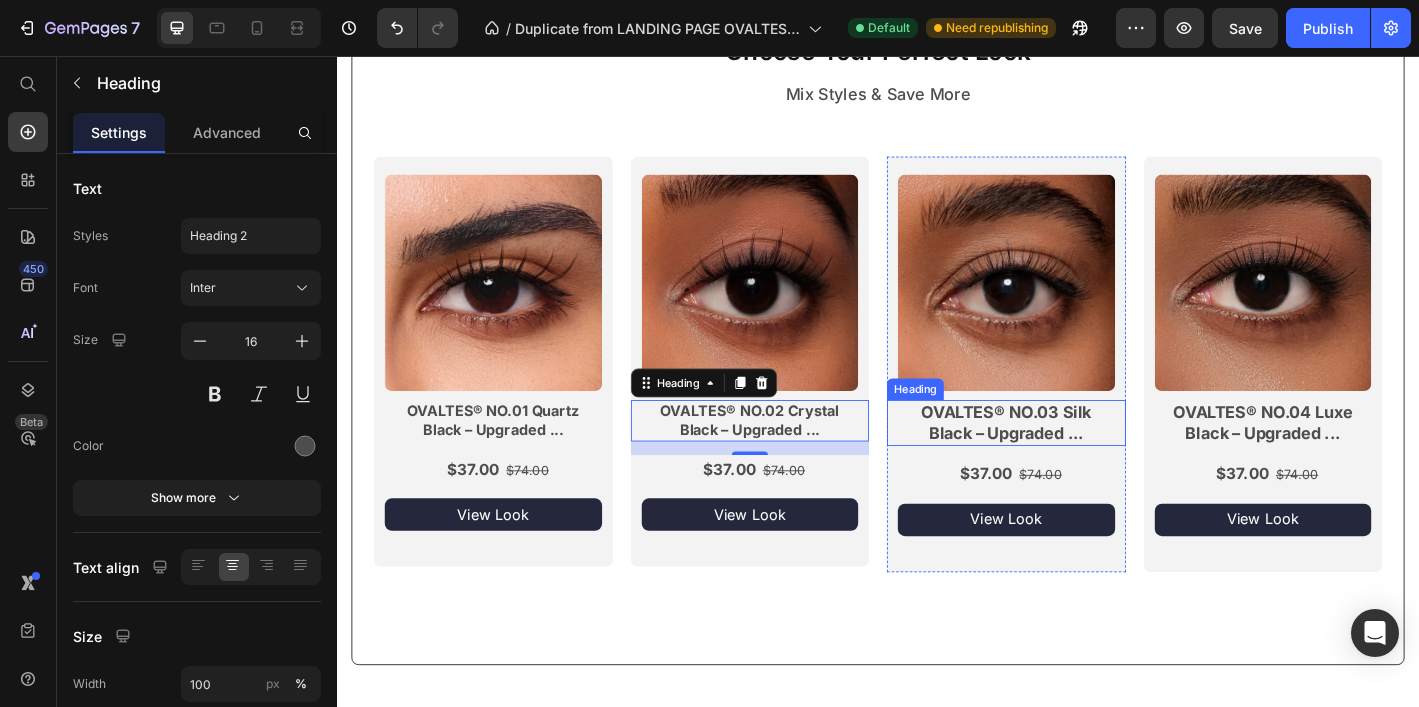click on "OVALTES® NO.03 Silk Black – Upgraded ..." at bounding box center [1079, 462] 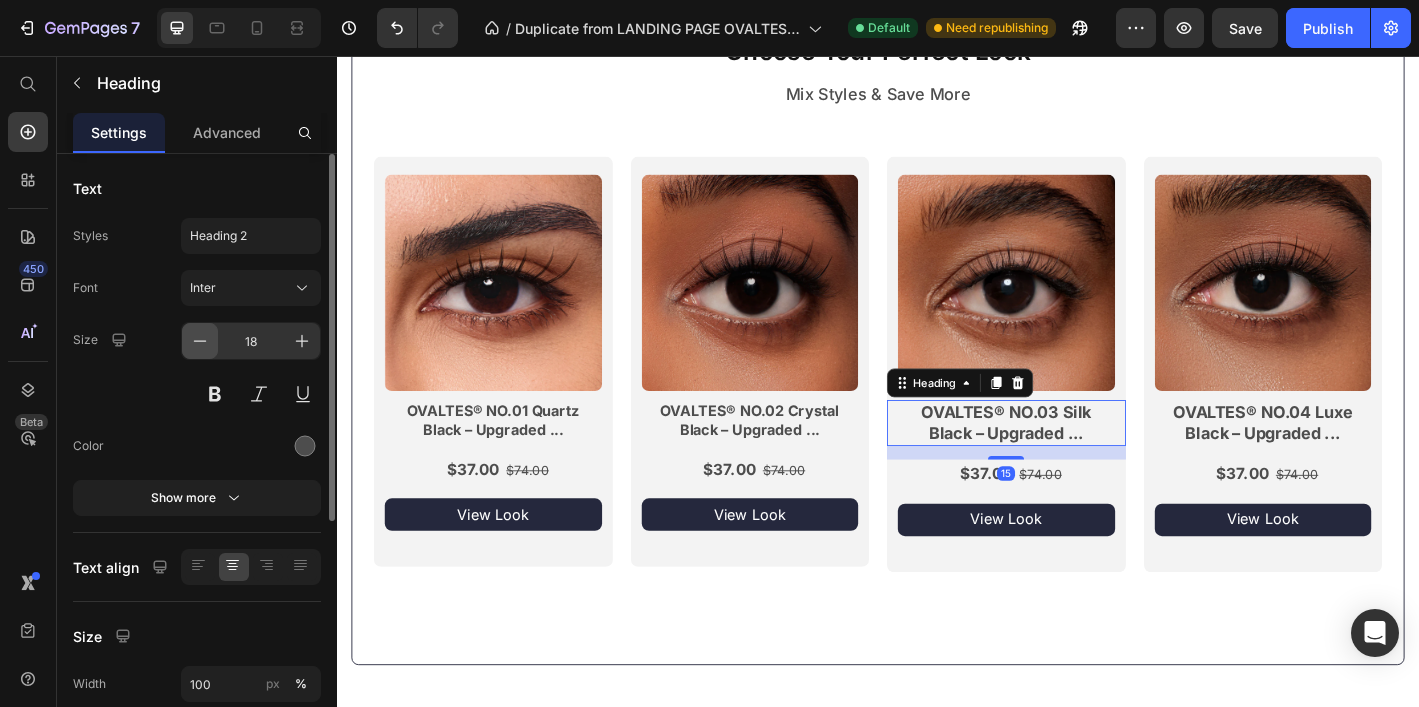 click 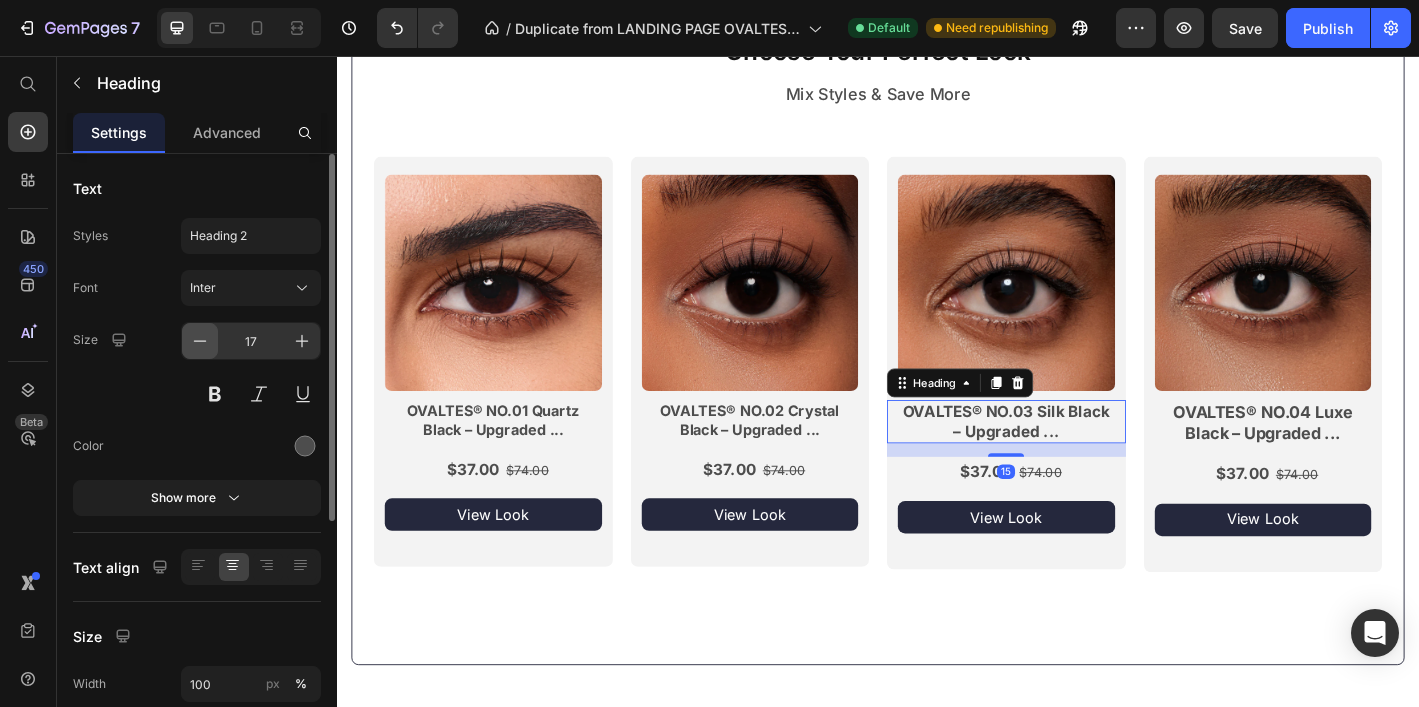 click 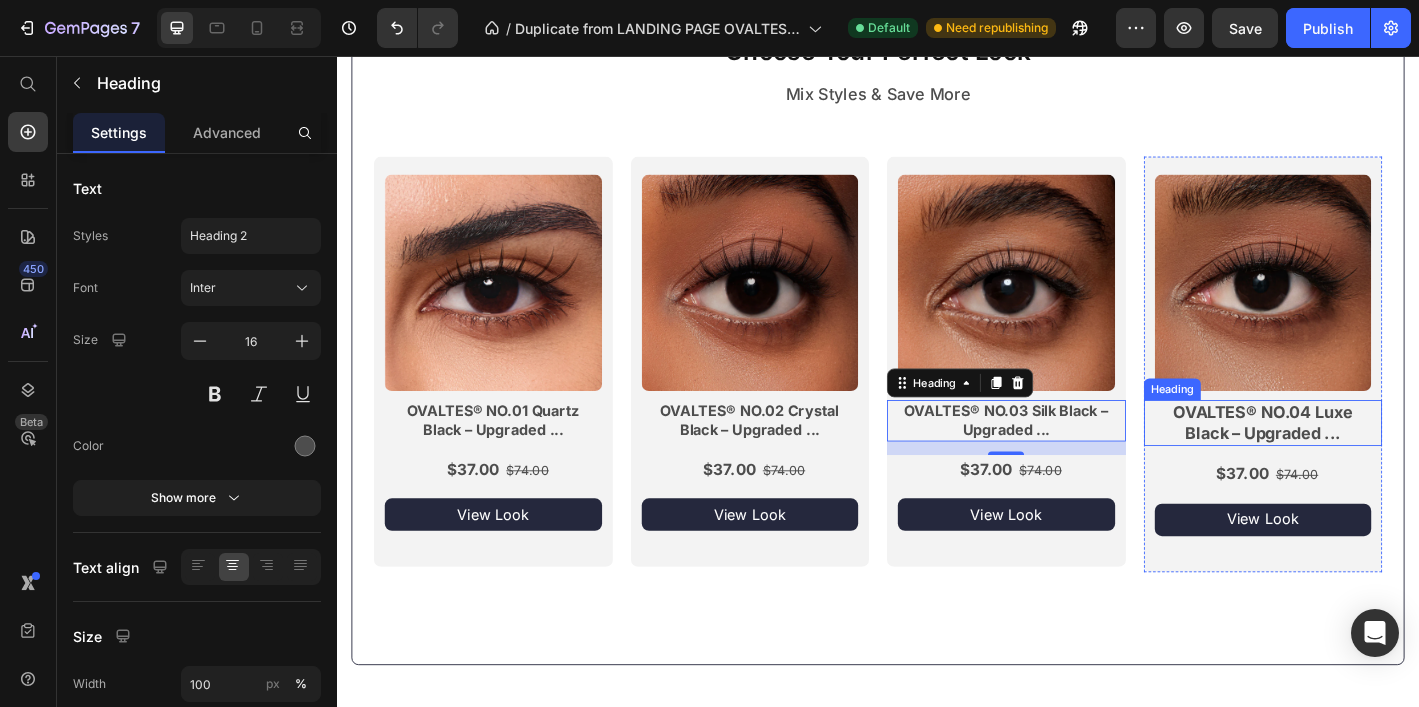 click on "OVALTES® NO.04 Luxe Black – Upgraded ..." at bounding box center (1363, 462) 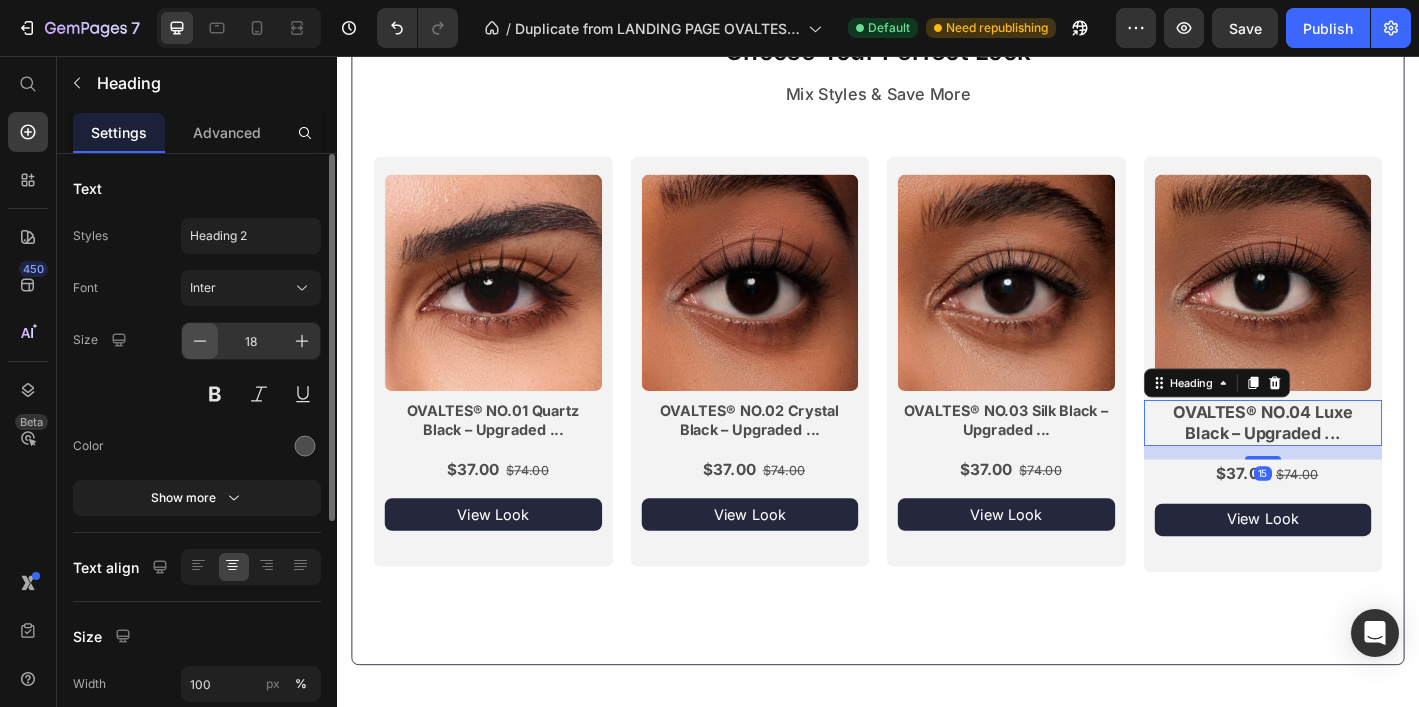 click 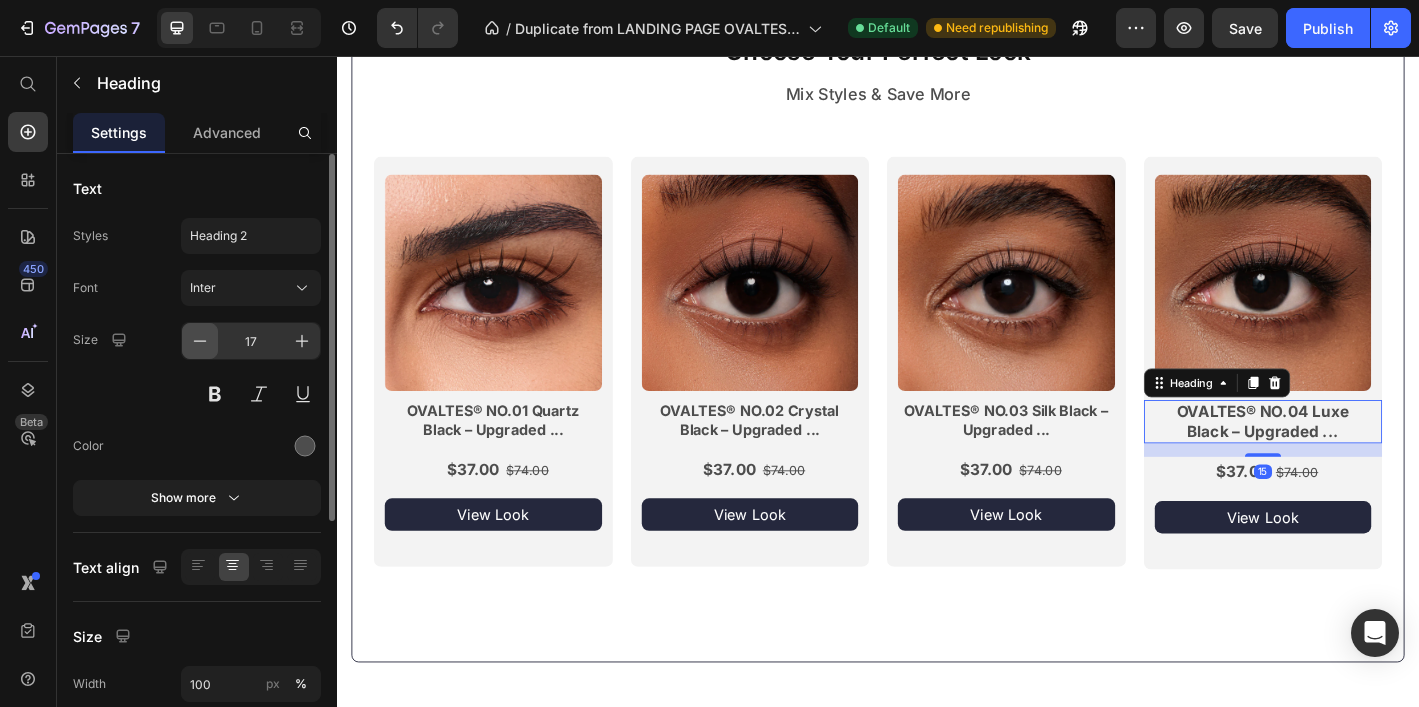 click 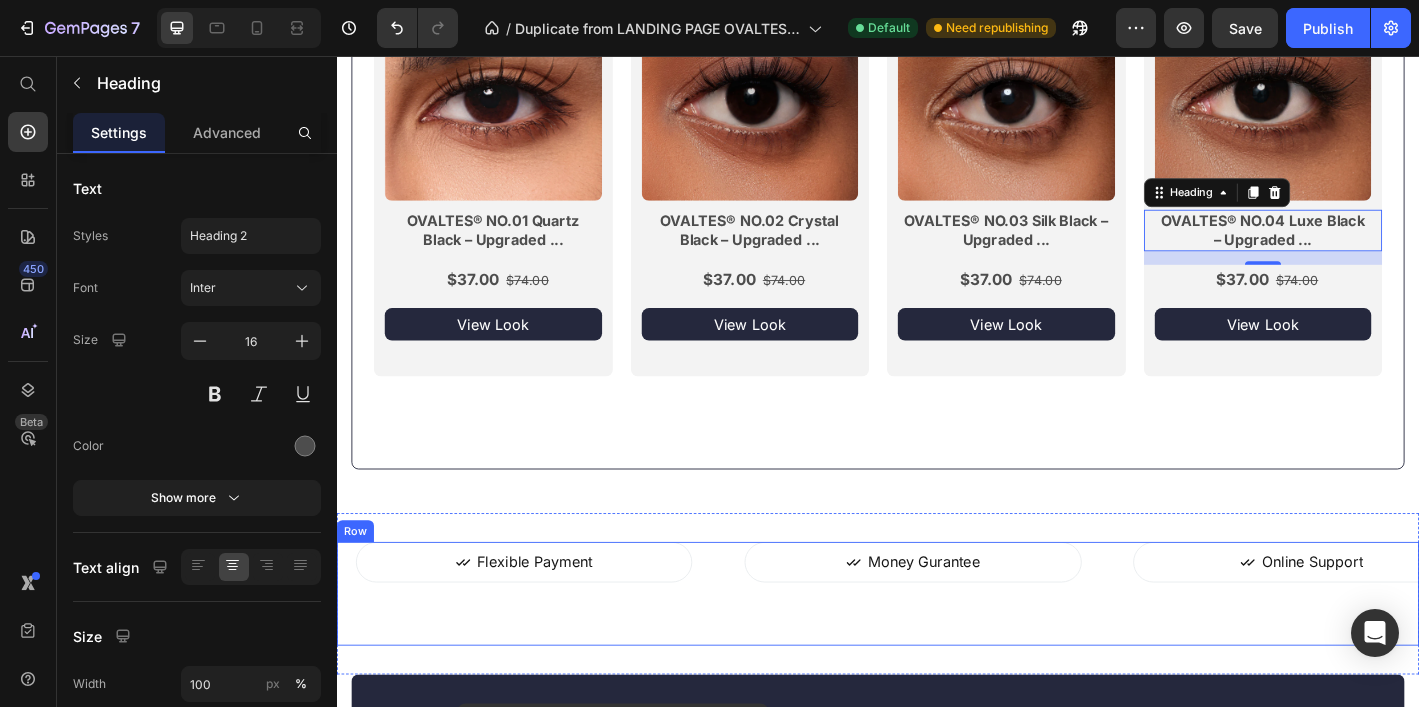 scroll, scrollTop: 1335, scrollLeft: 0, axis: vertical 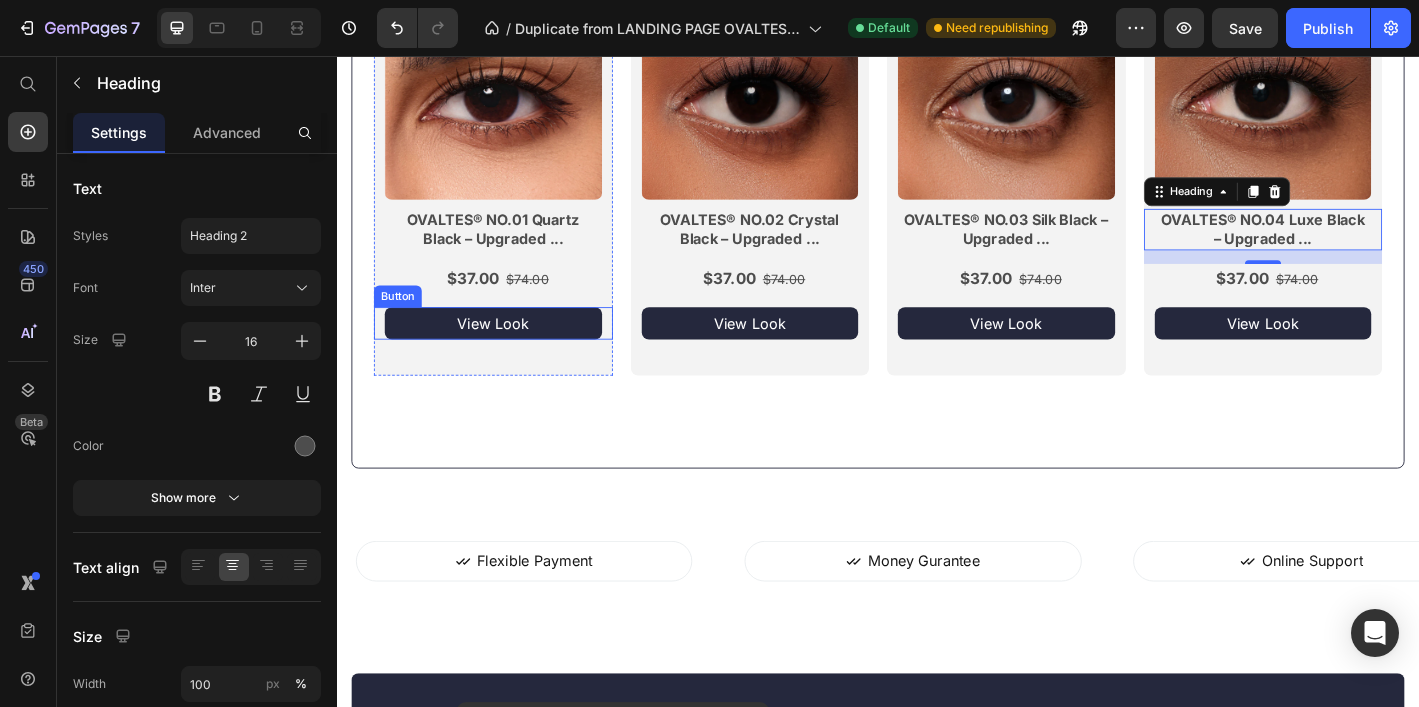 click on "View Look" at bounding box center (510, 352) 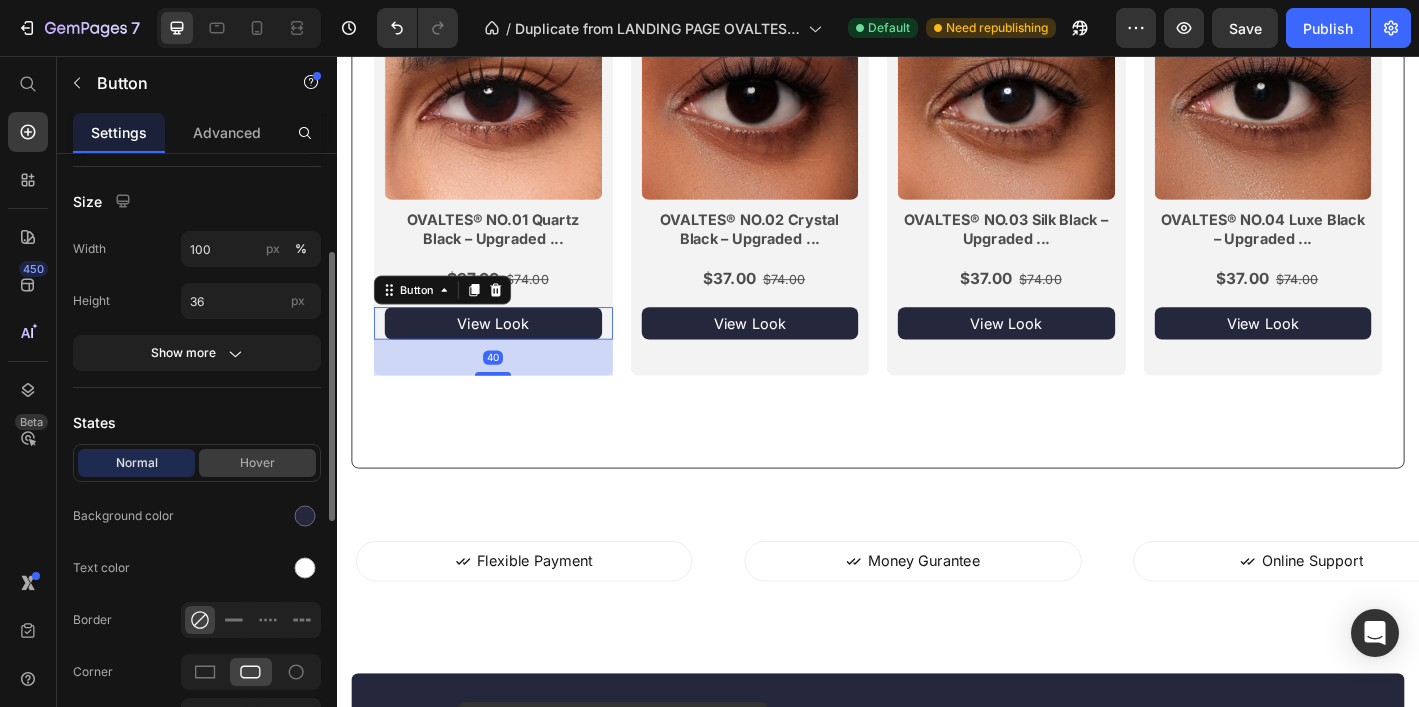 scroll, scrollTop: 216, scrollLeft: 0, axis: vertical 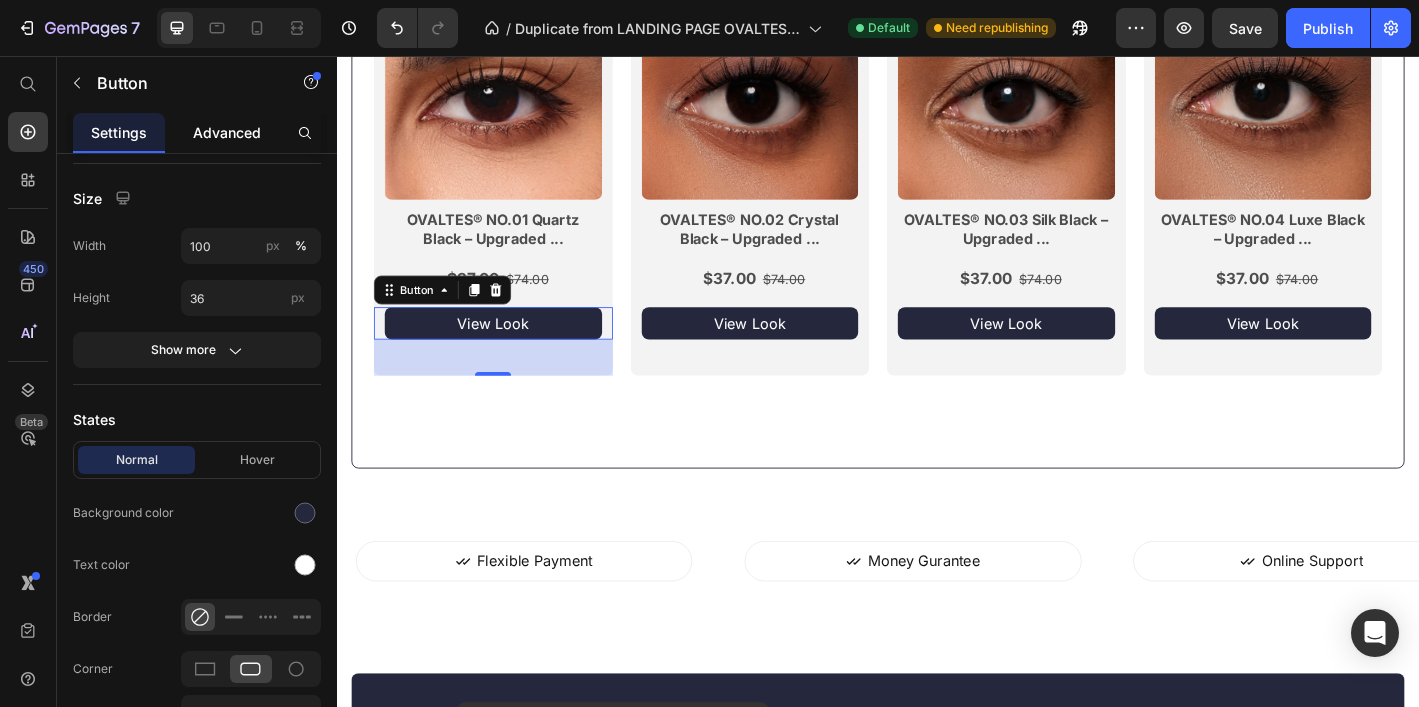 click on "Advanced" at bounding box center (227, 132) 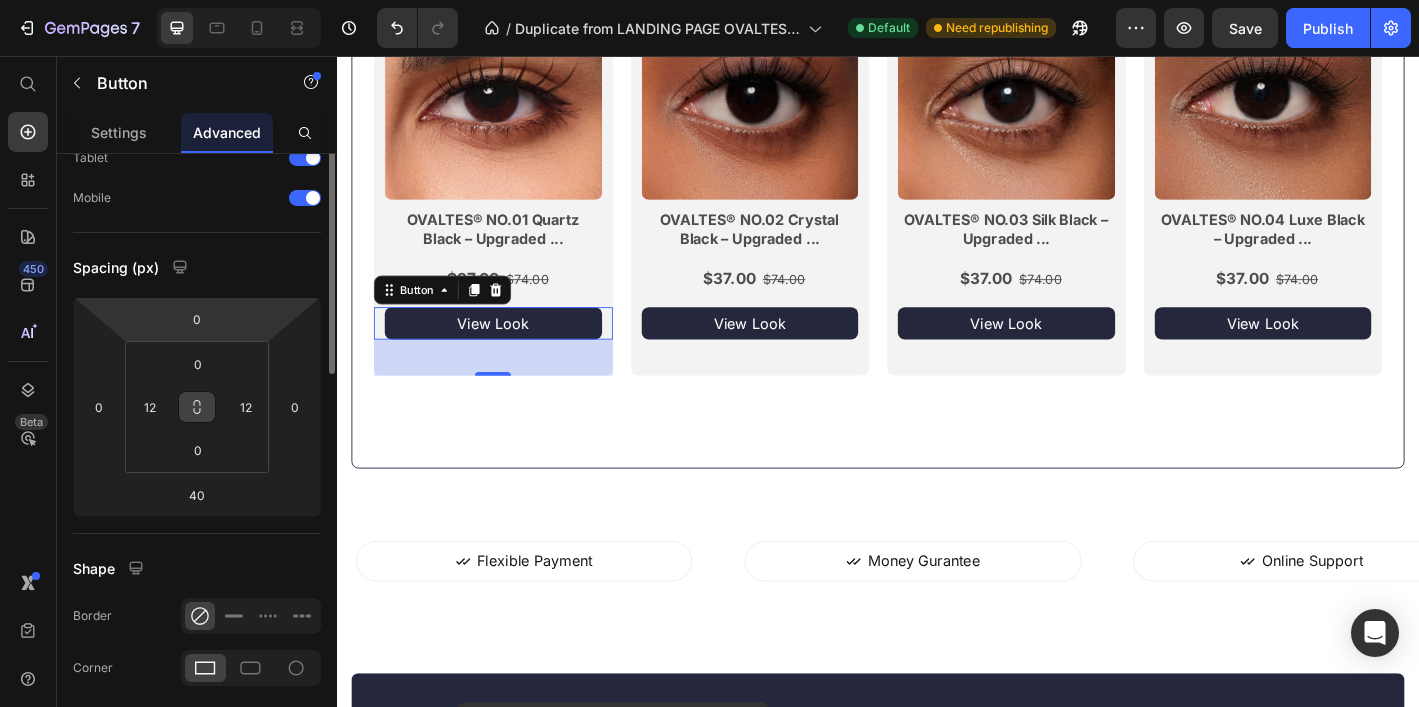 scroll, scrollTop: 170, scrollLeft: 0, axis: vertical 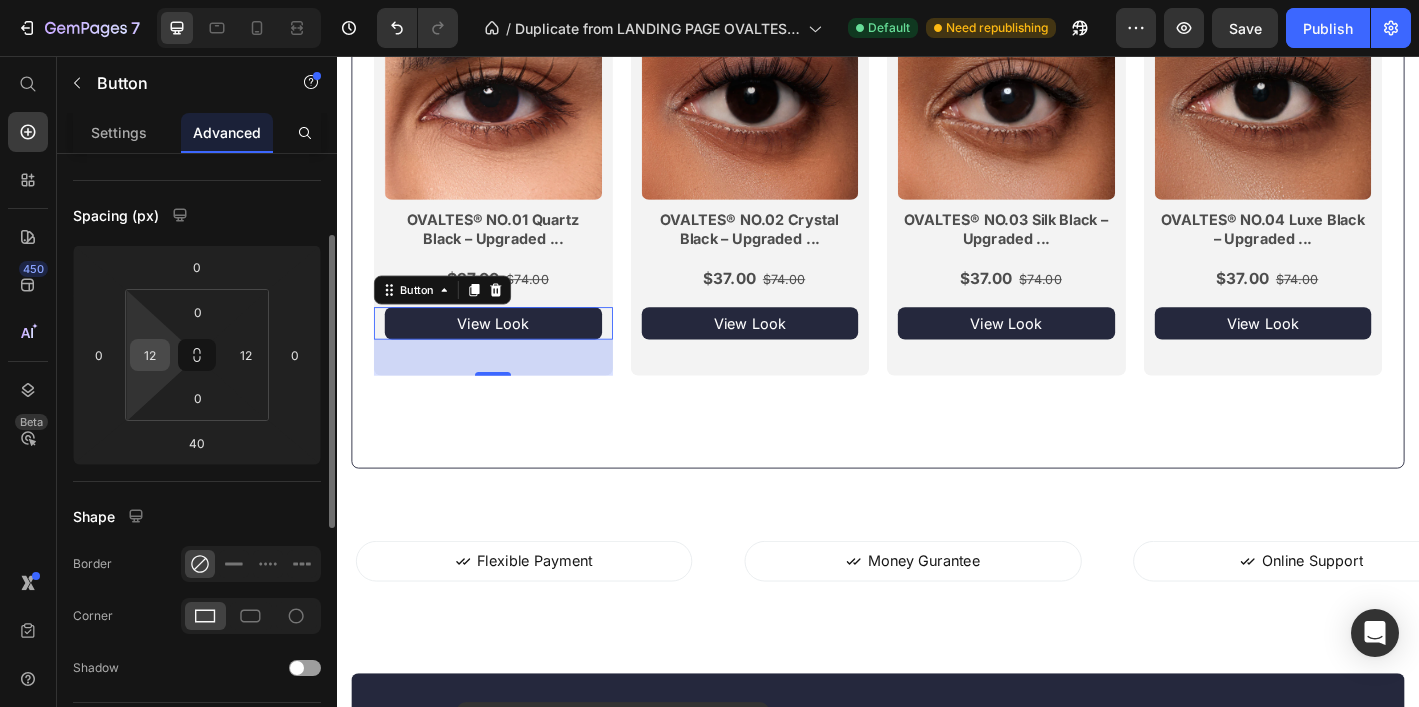 click on "12" at bounding box center [150, 355] 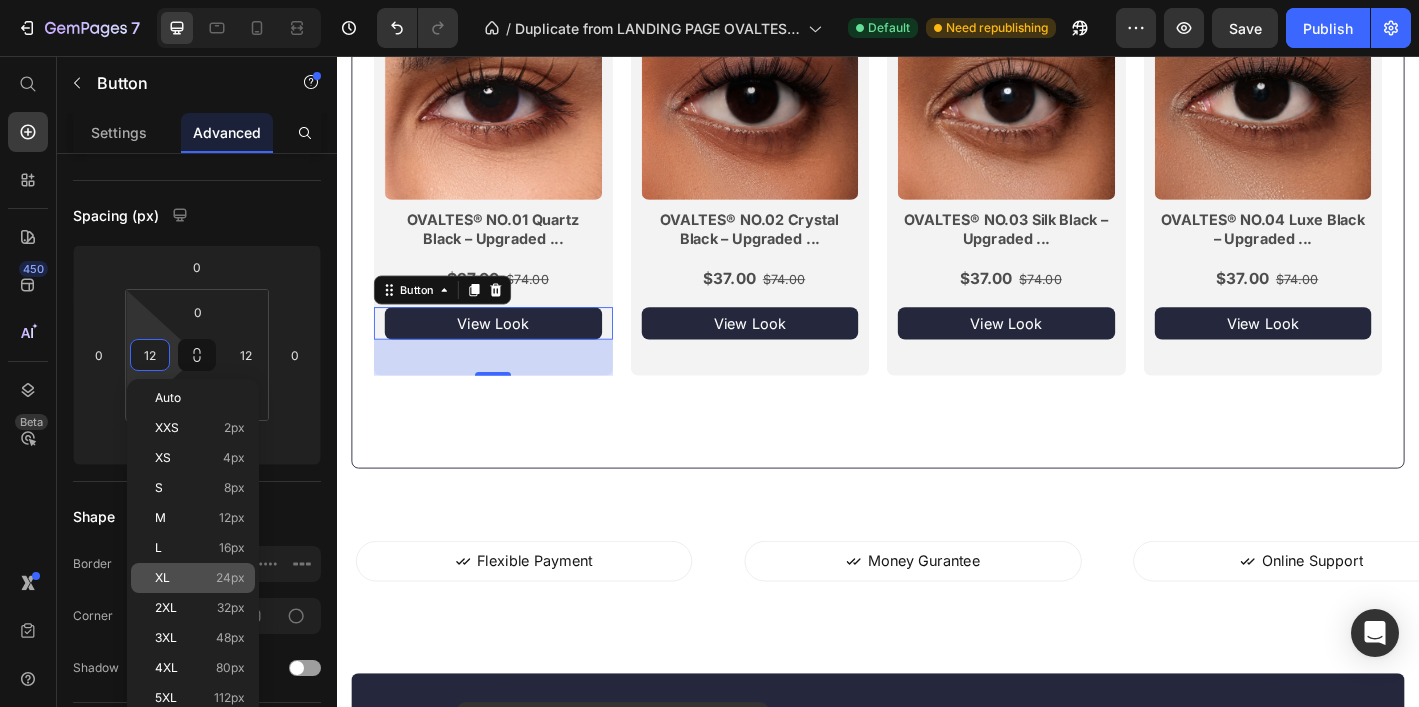 click on "XL 24px" at bounding box center [200, 578] 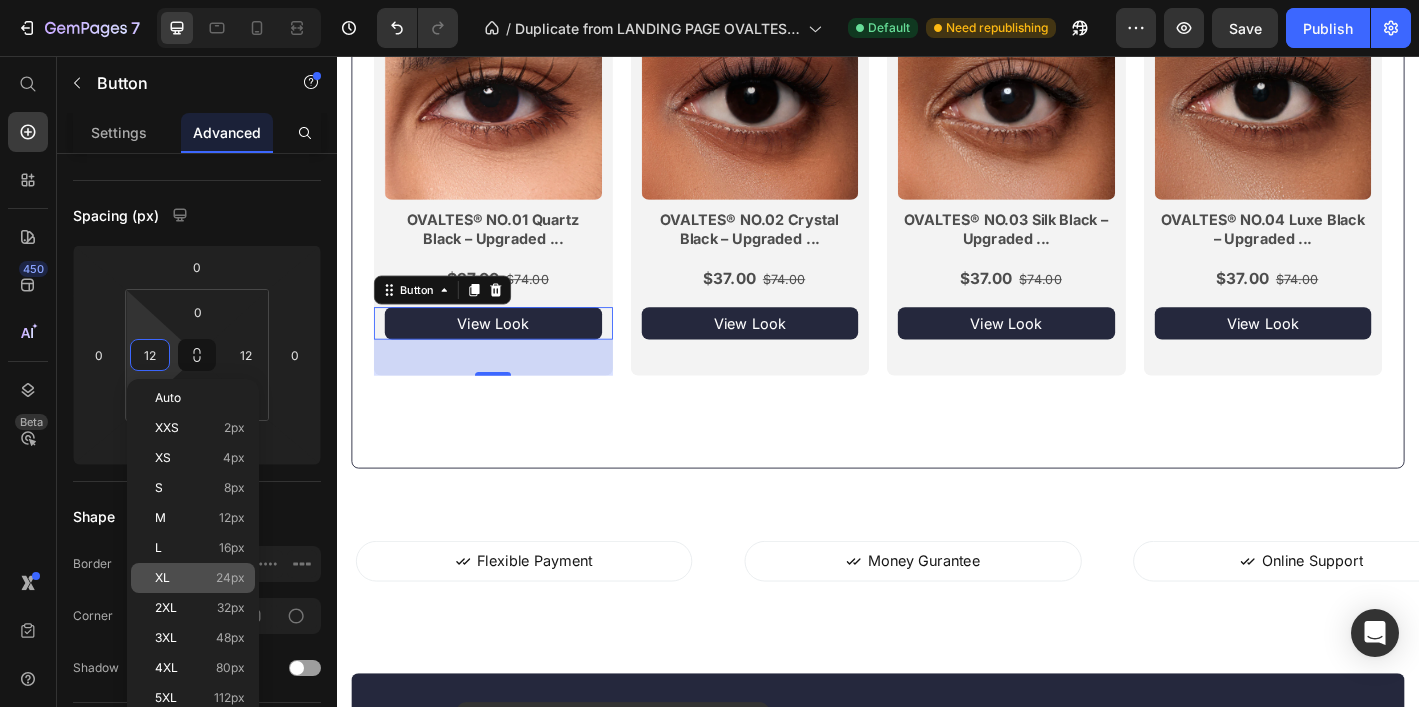 type on "24" 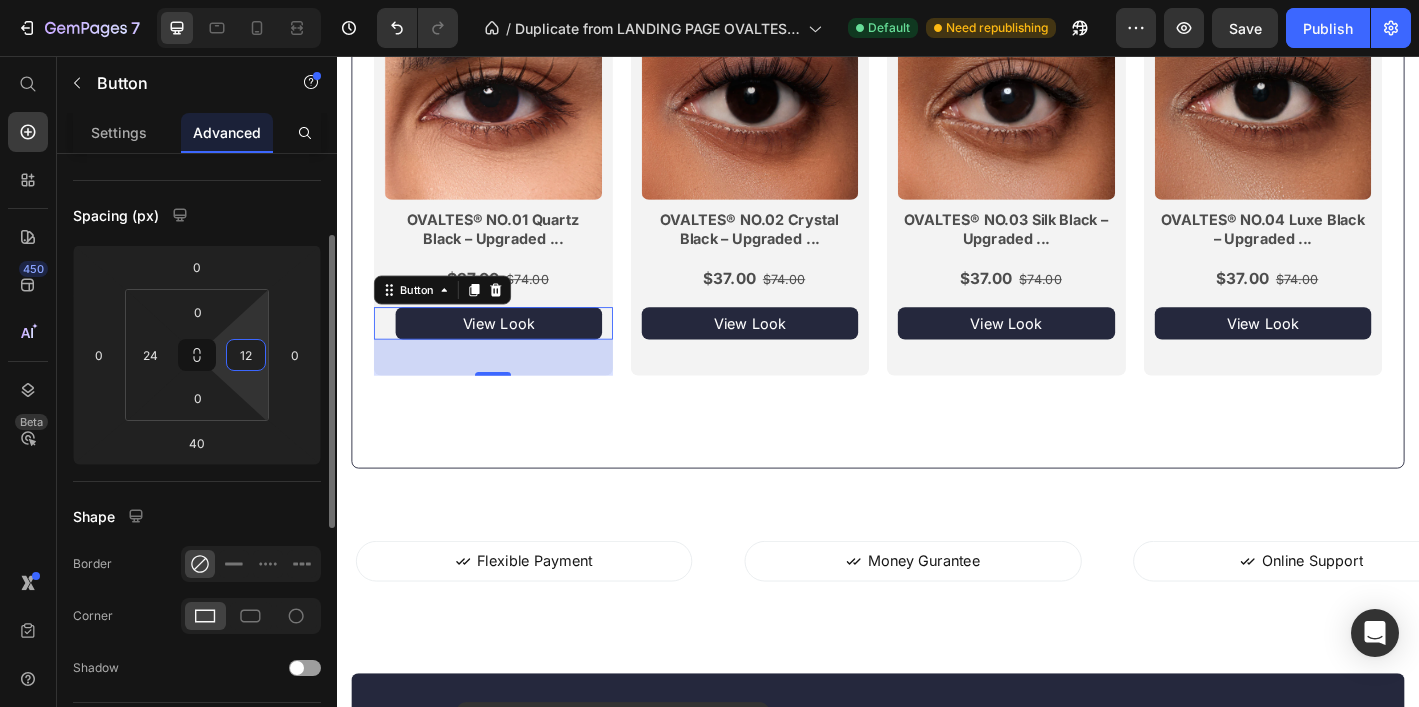 click on "12" at bounding box center (246, 355) 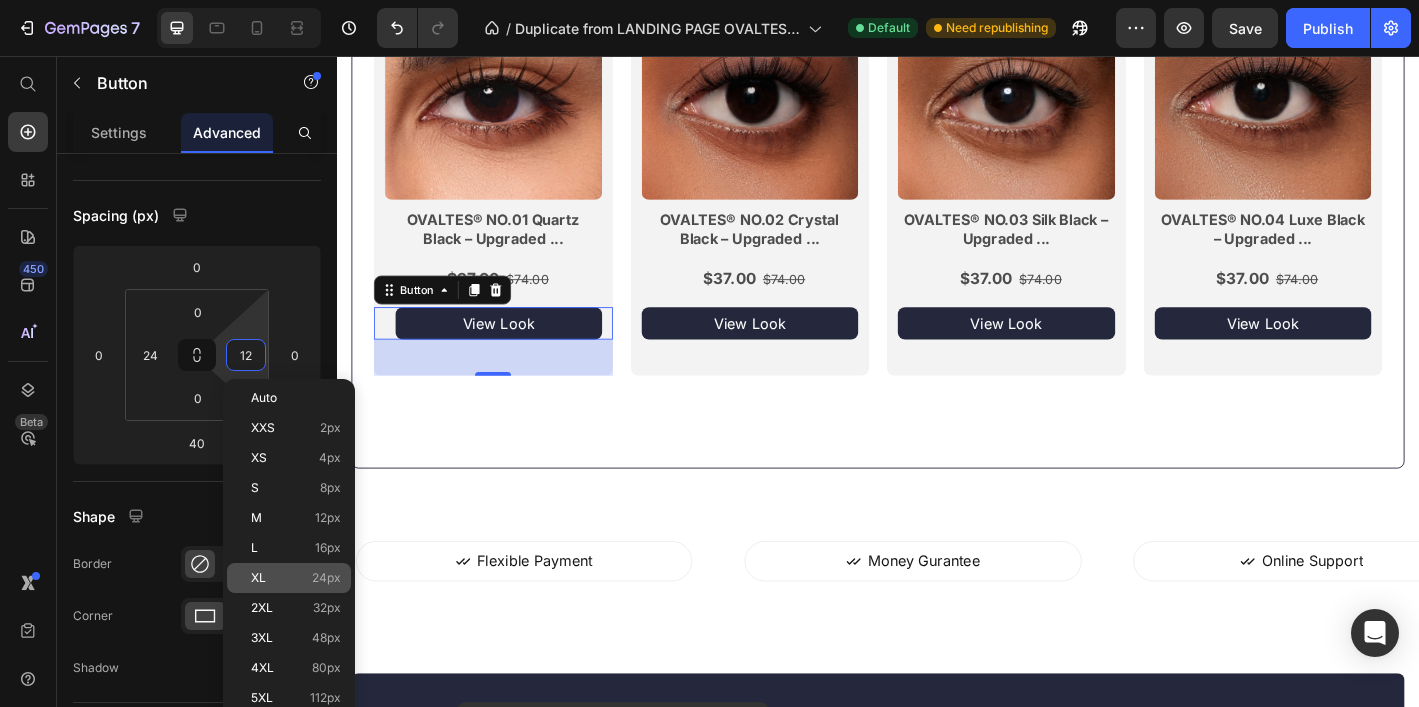 click on "XL 24px" at bounding box center (296, 578) 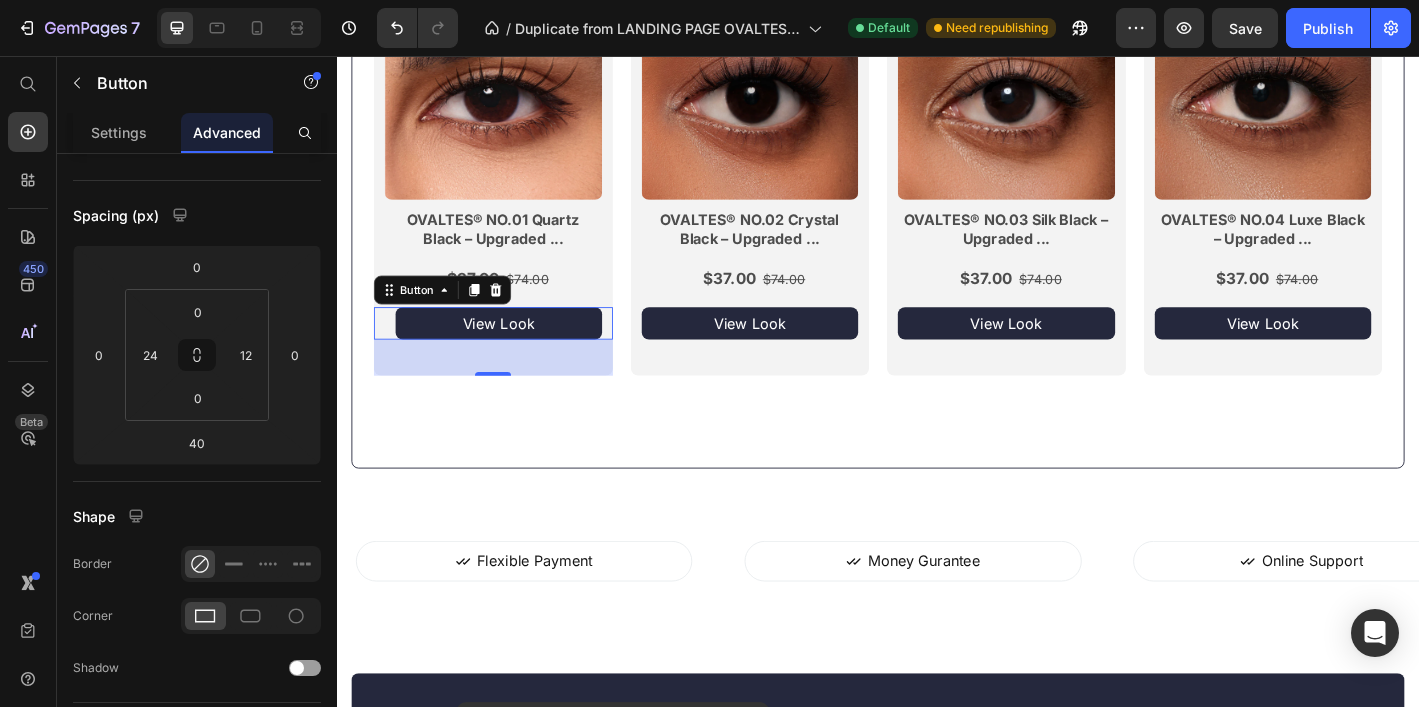 type on "24" 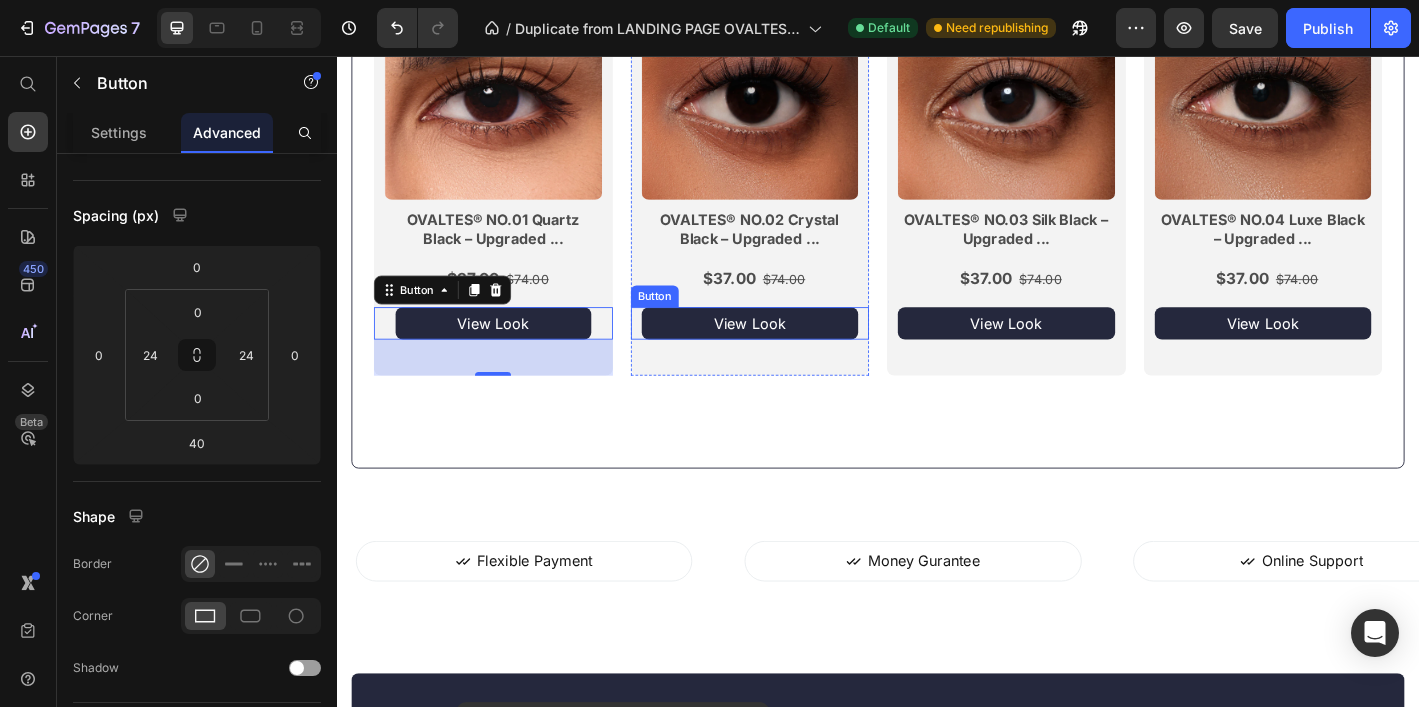 click on "View Look" at bounding box center (795, 352) 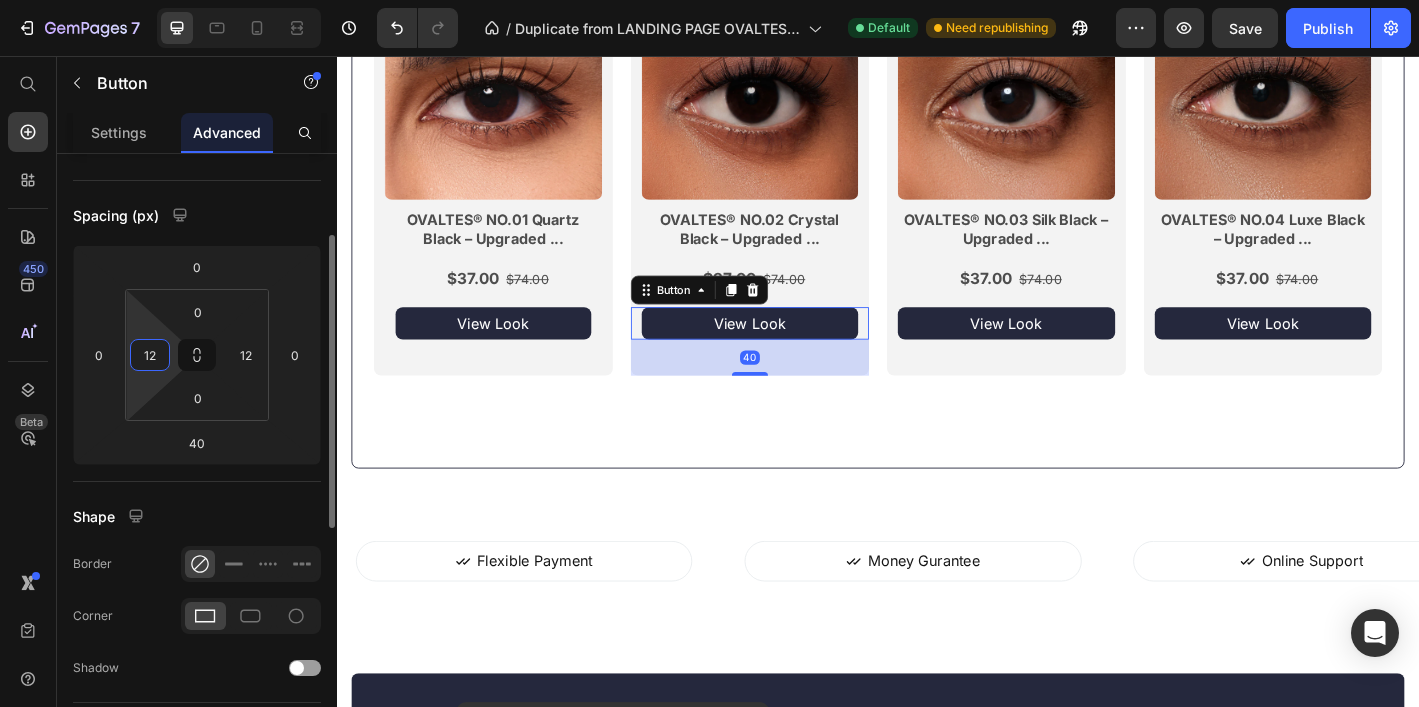 click on "12" at bounding box center (150, 355) 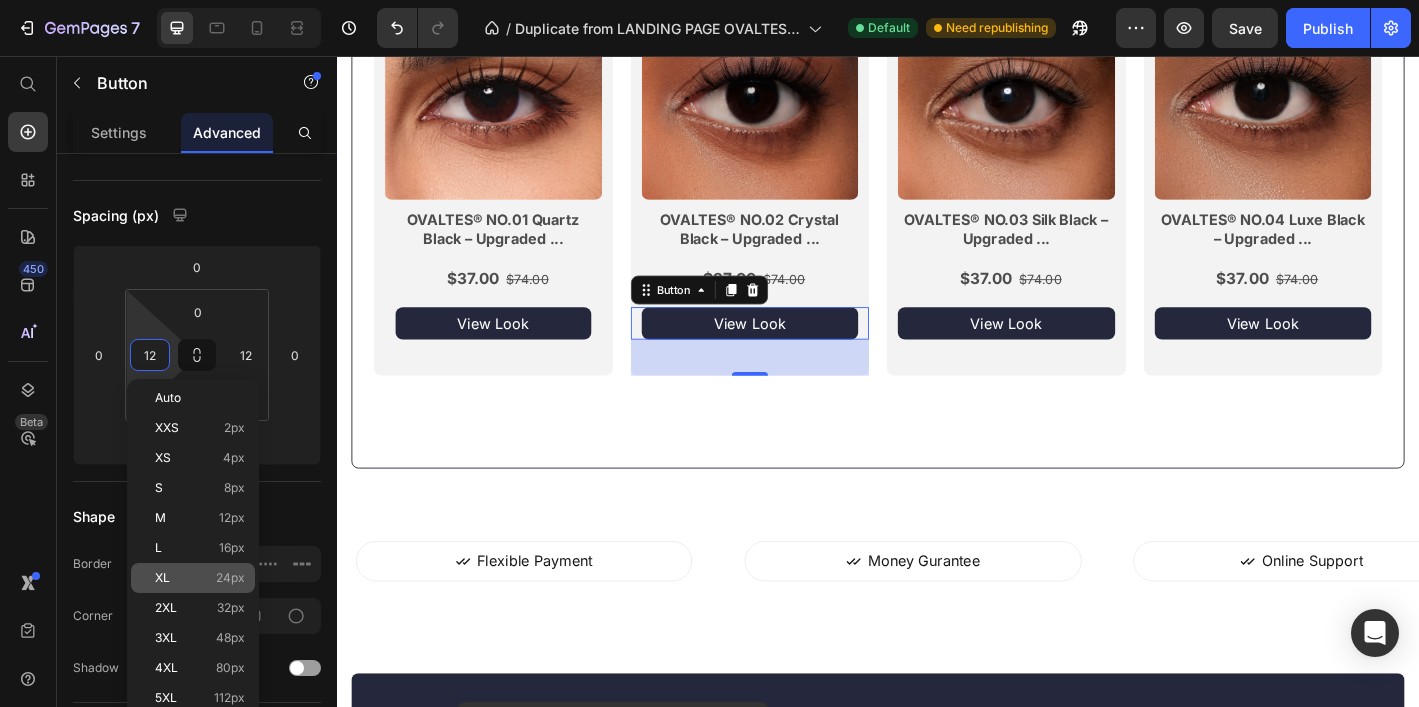 drag, startPoint x: 220, startPoint y: 578, endPoint x: 234, endPoint y: 575, distance: 14.3178215 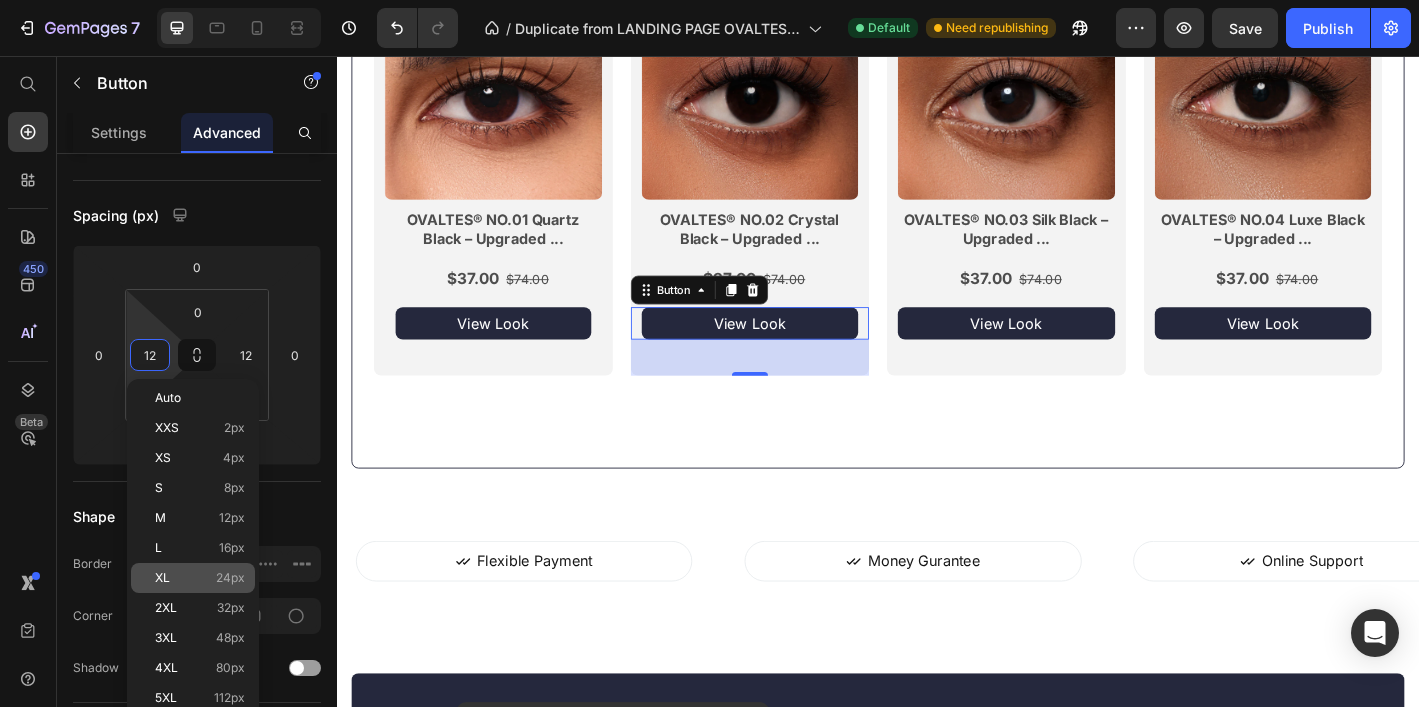 click on "24px" at bounding box center (230, 578) 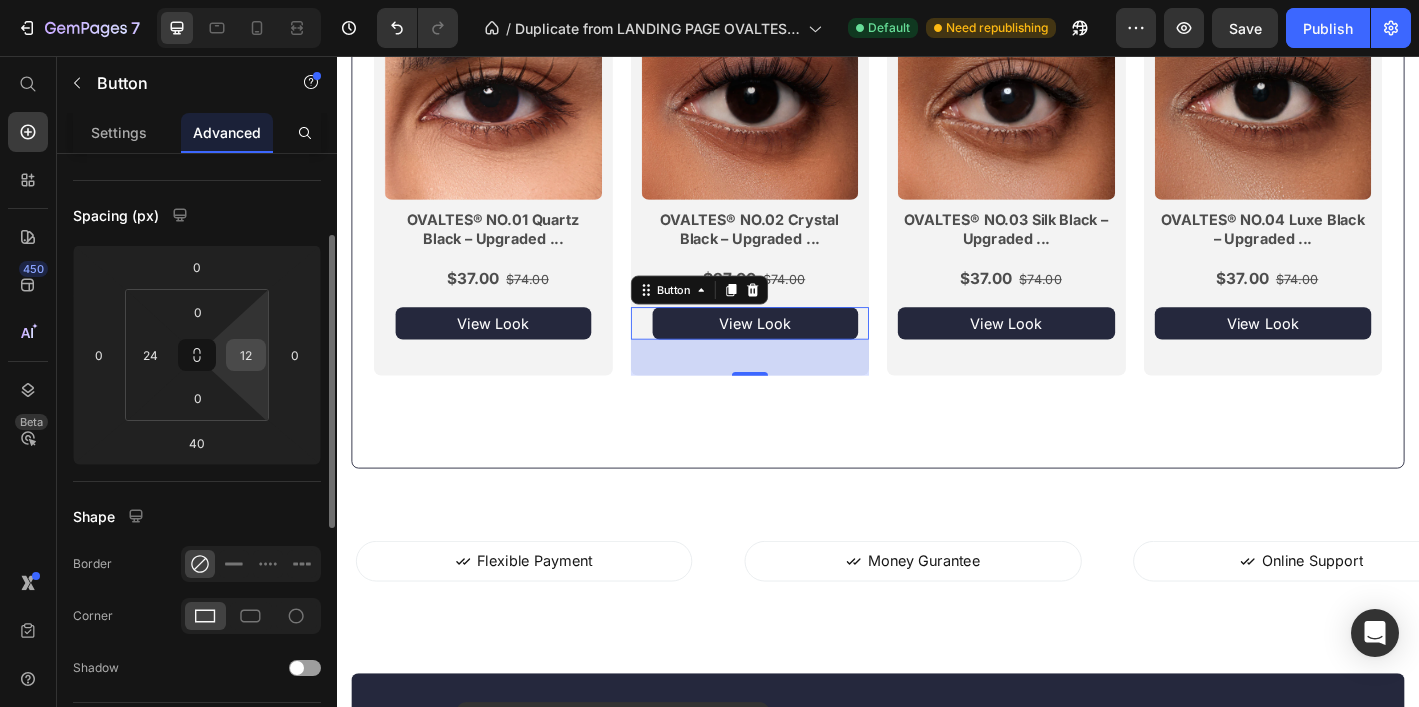 click on "12" at bounding box center [246, 355] 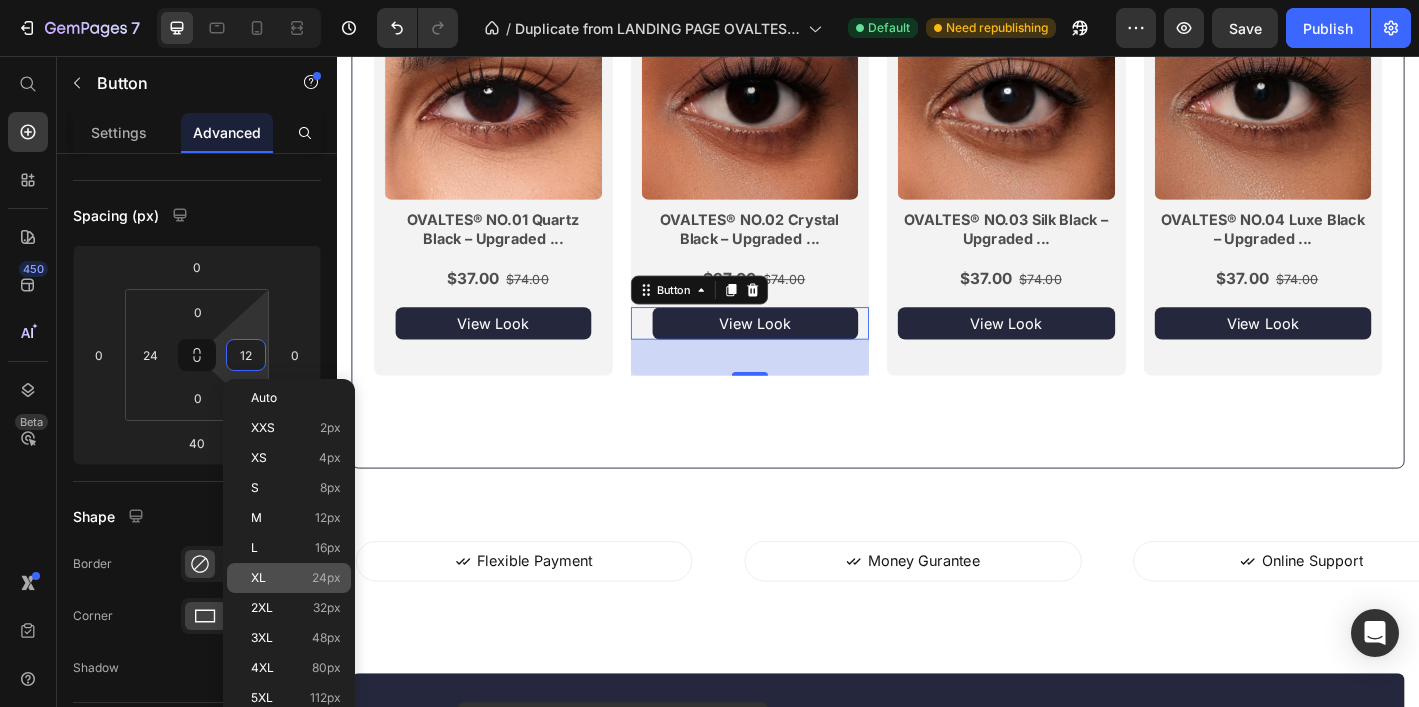 click on "XL 24px" at bounding box center [296, 578] 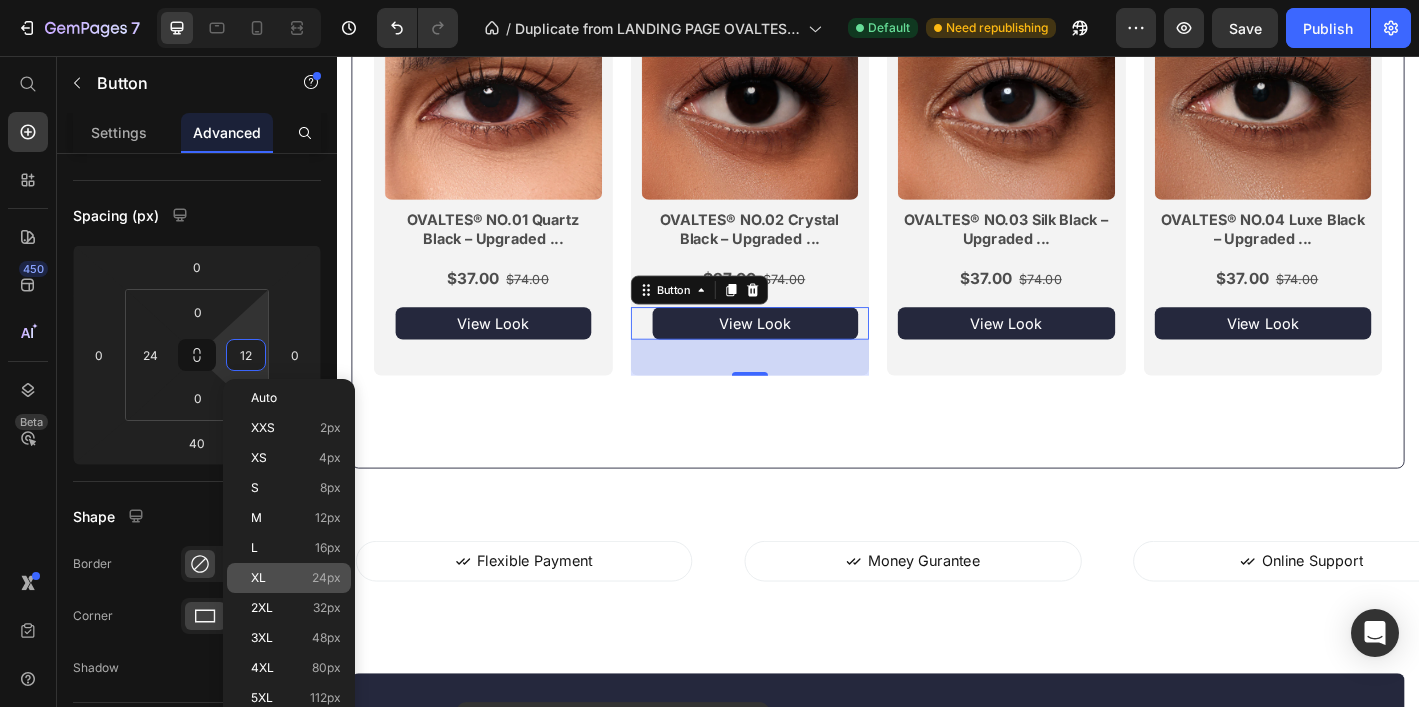 type on "24" 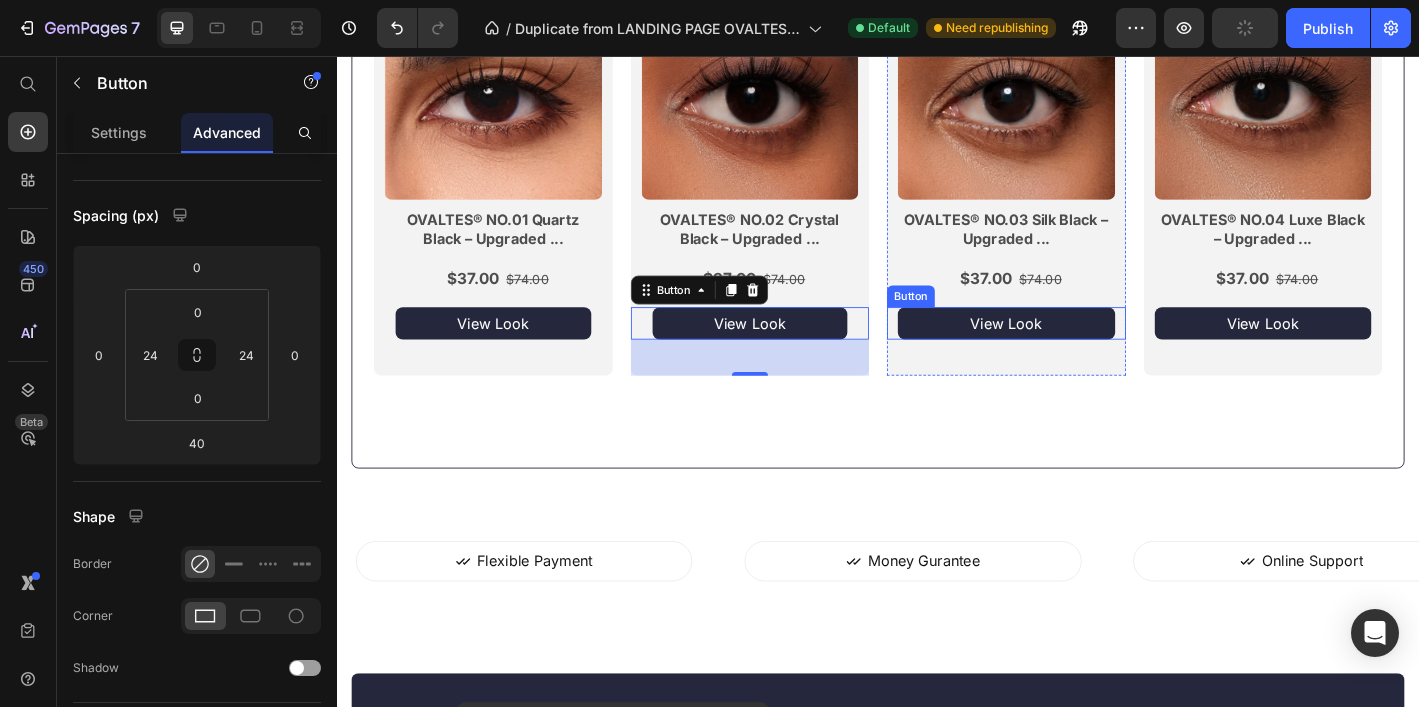 click on "View Look" at bounding box center (1079, 352) 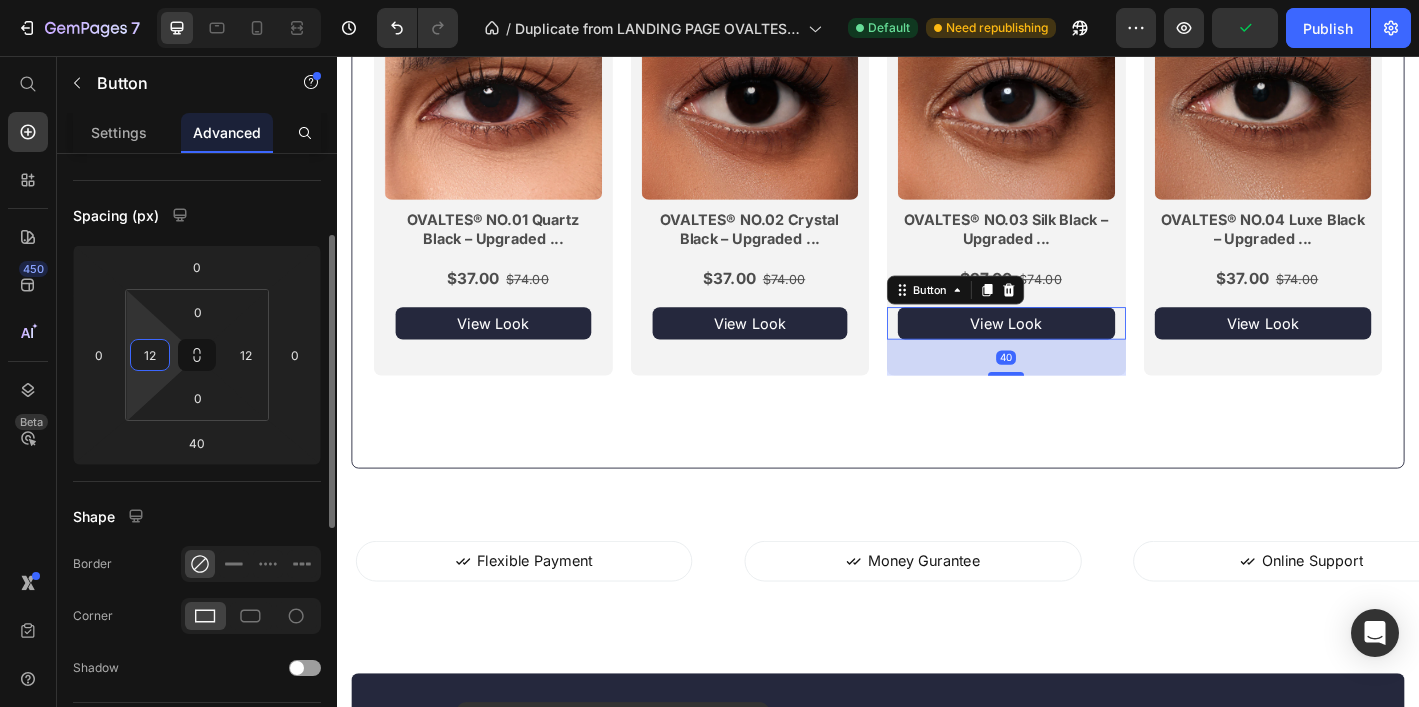 click on "12" at bounding box center [150, 355] 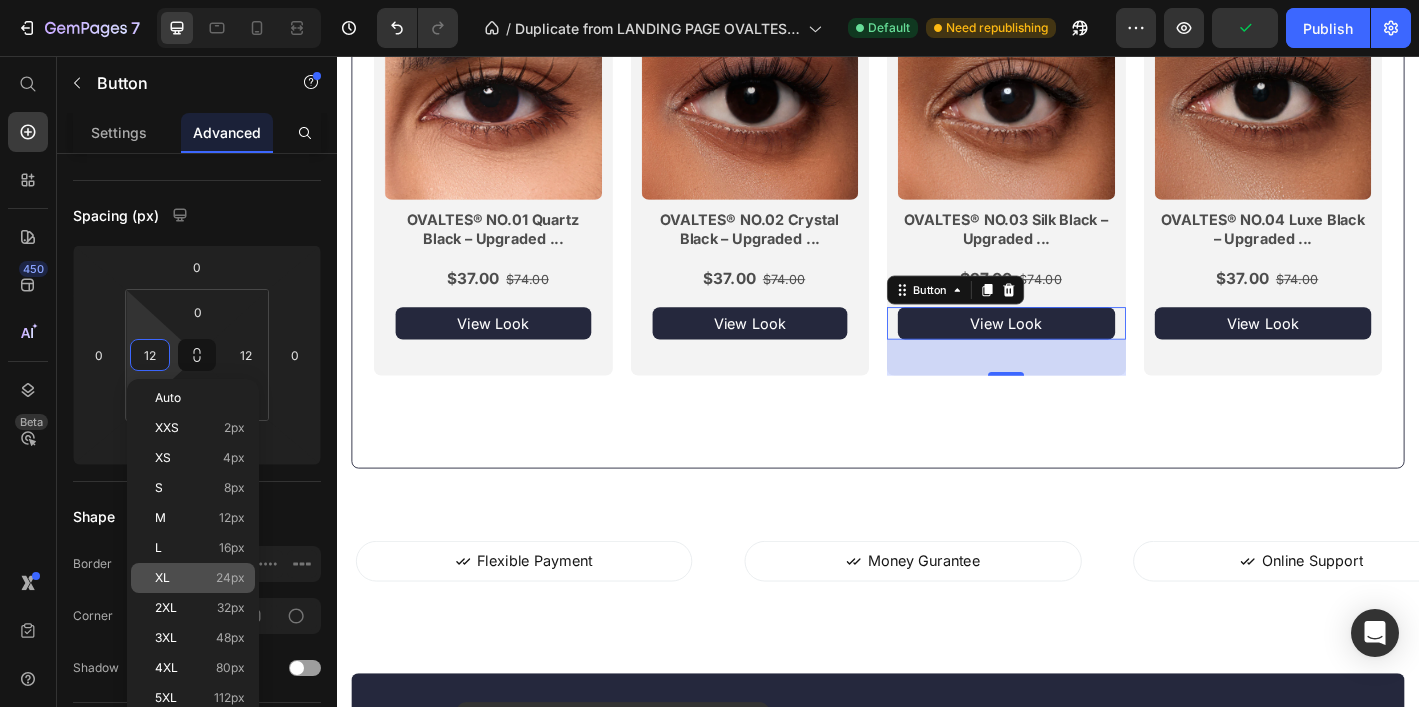 click on "XL 24px" 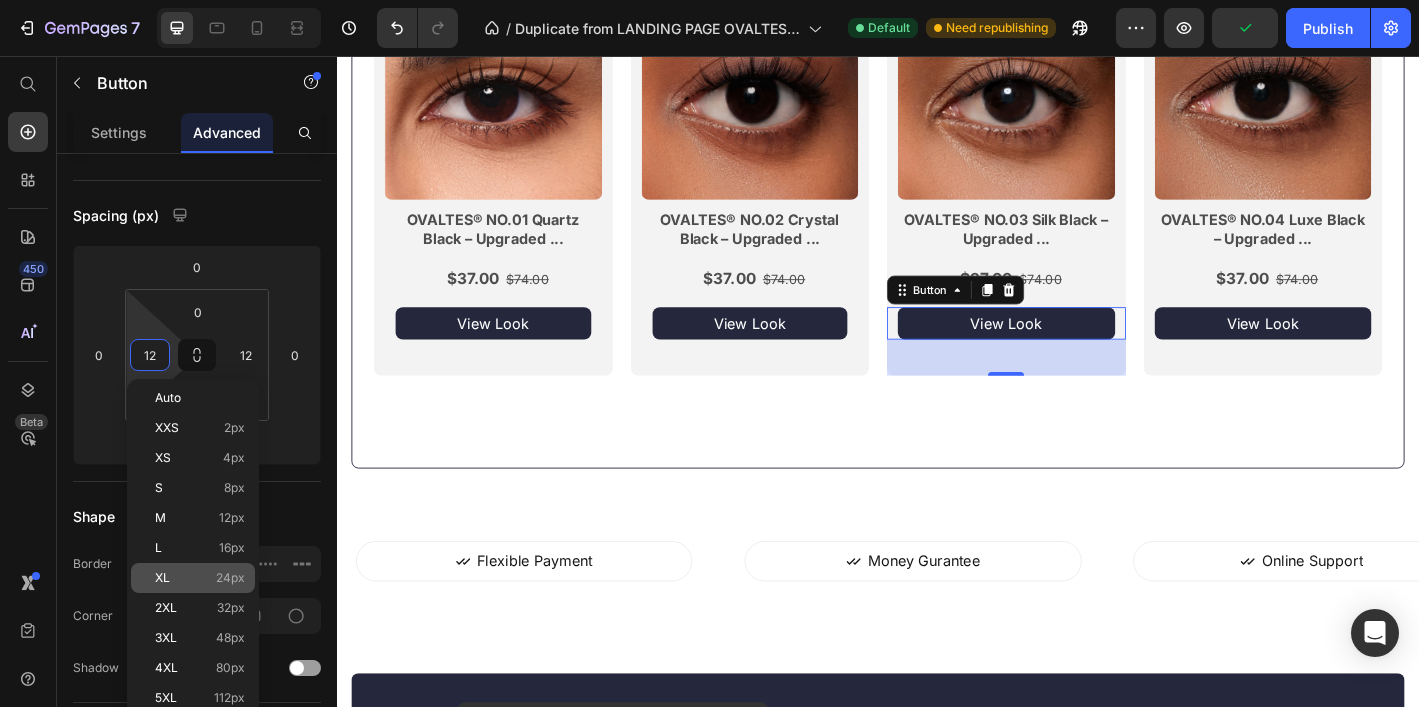 type on "24" 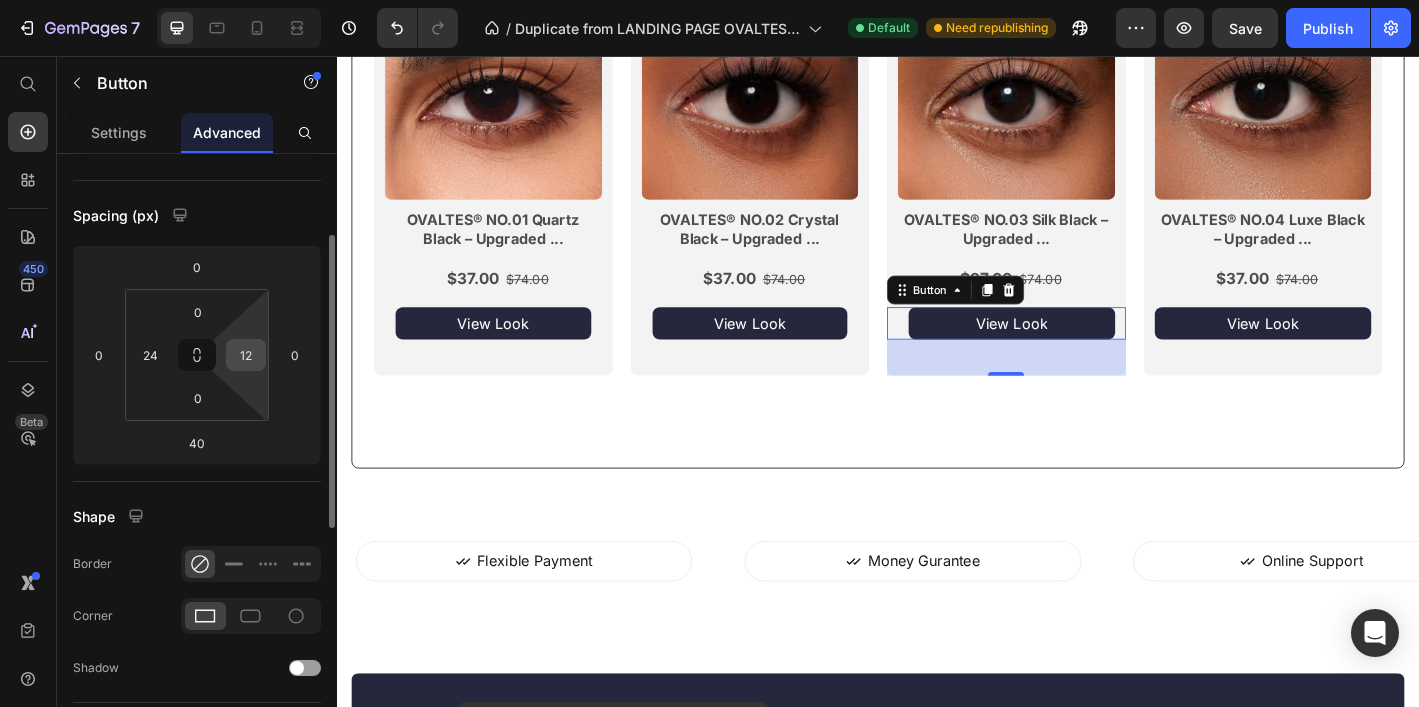 click on "12" at bounding box center [246, 355] 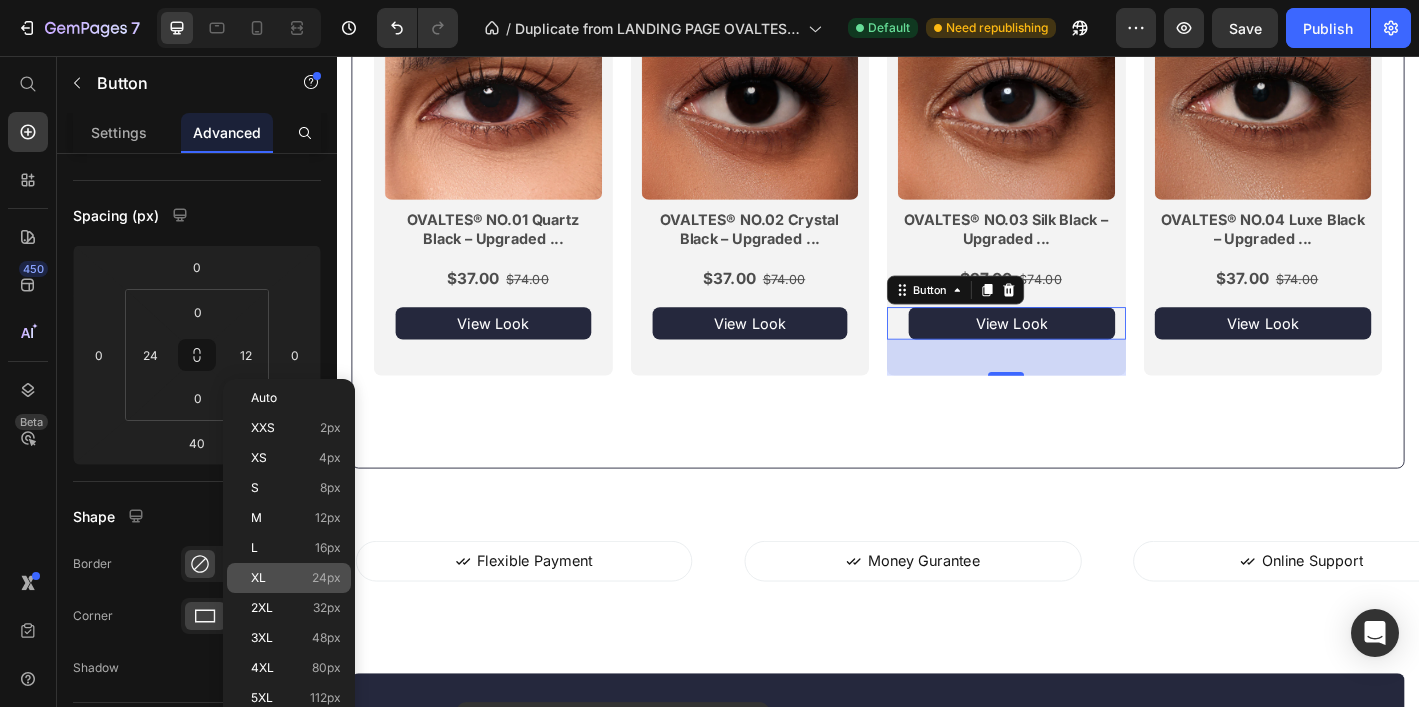 click on "XL" at bounding box center (258, 578) 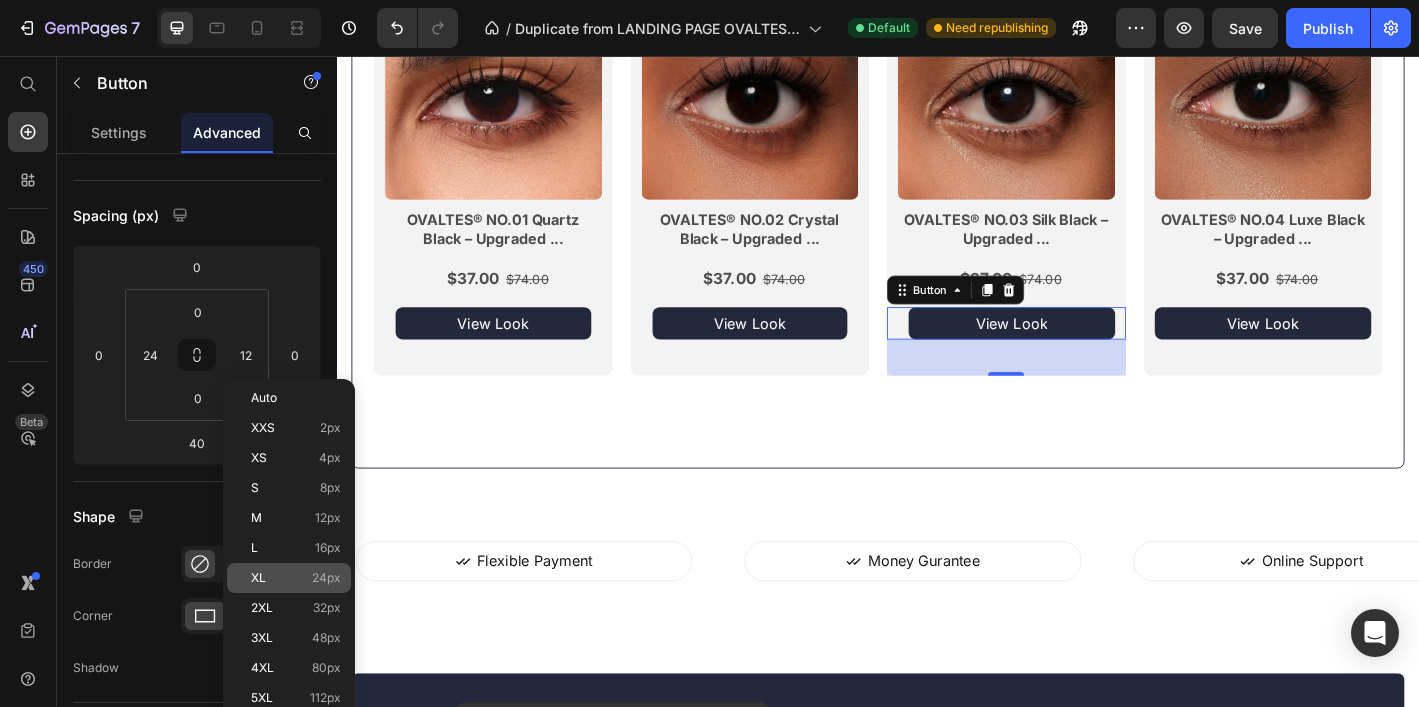 type on "24" 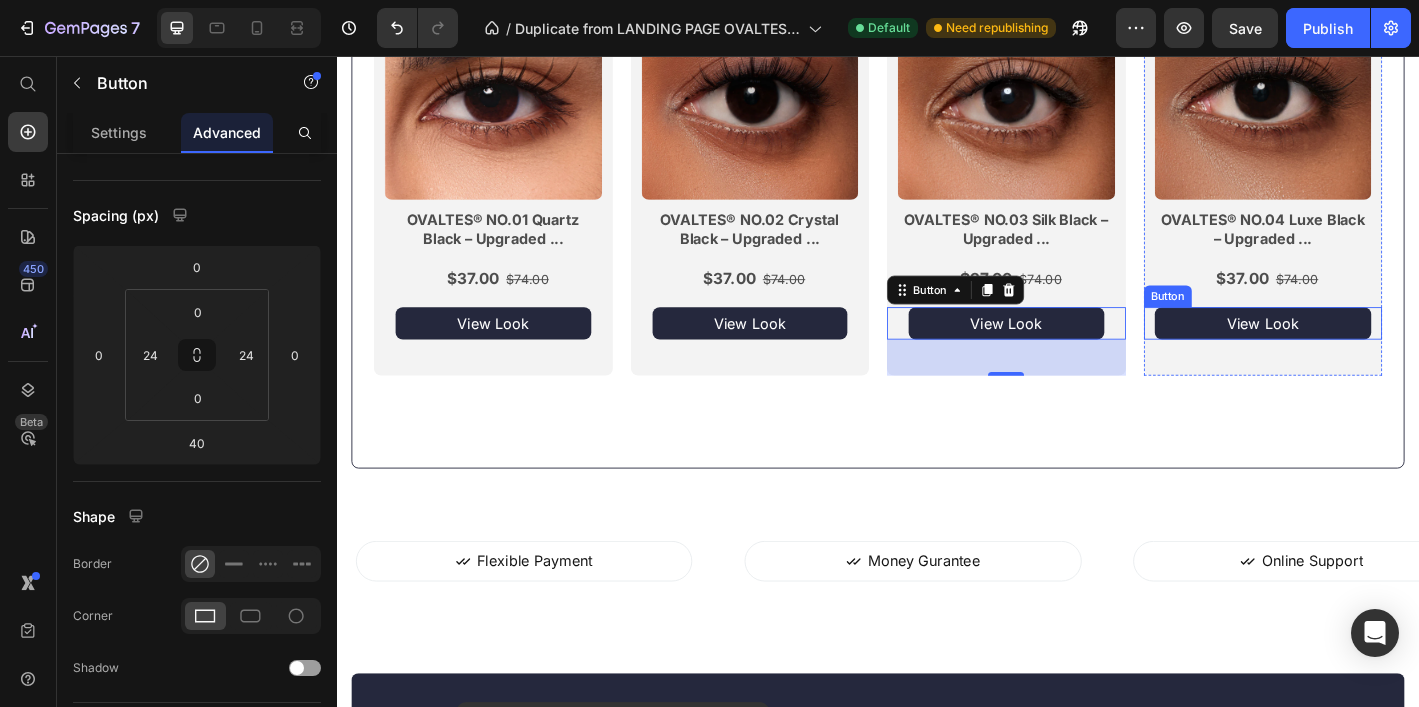 click on "View Look" at bounding box center [1364, 352] 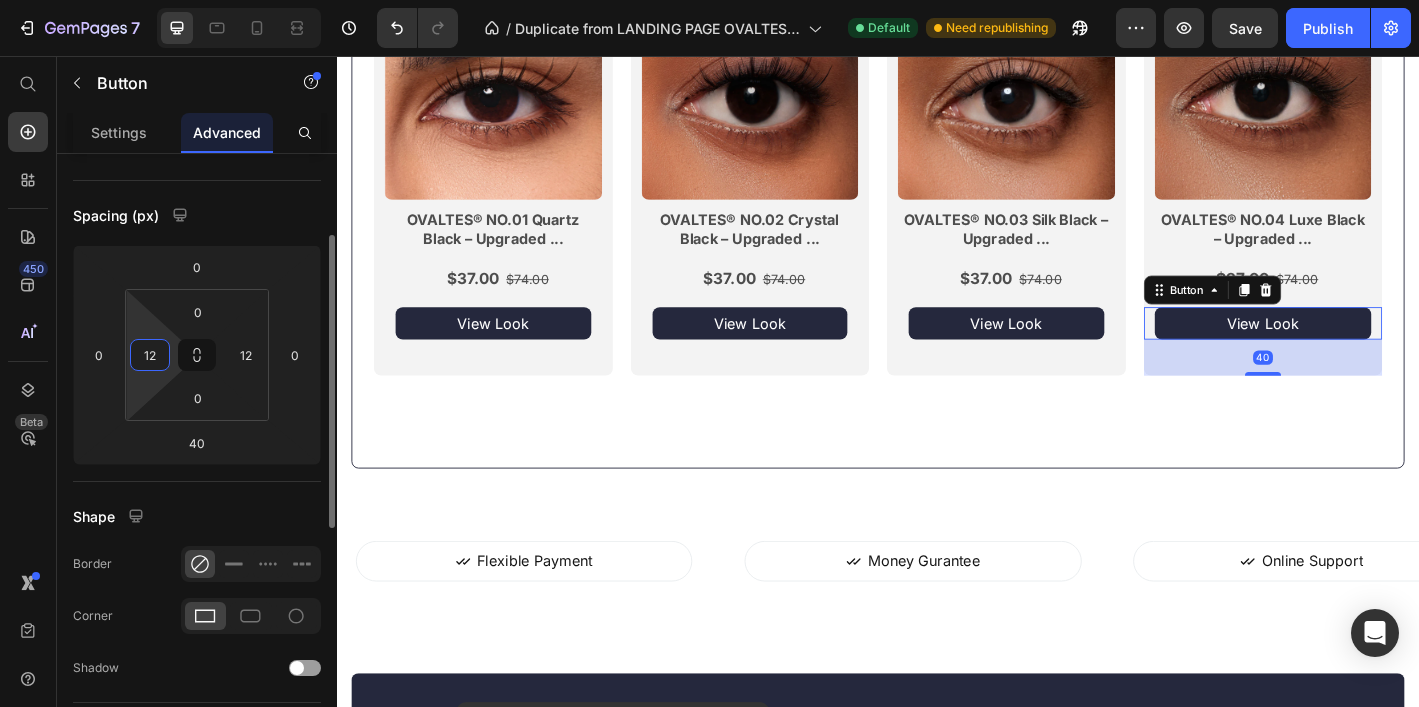 click on "12" at bounding box center (150, 355) 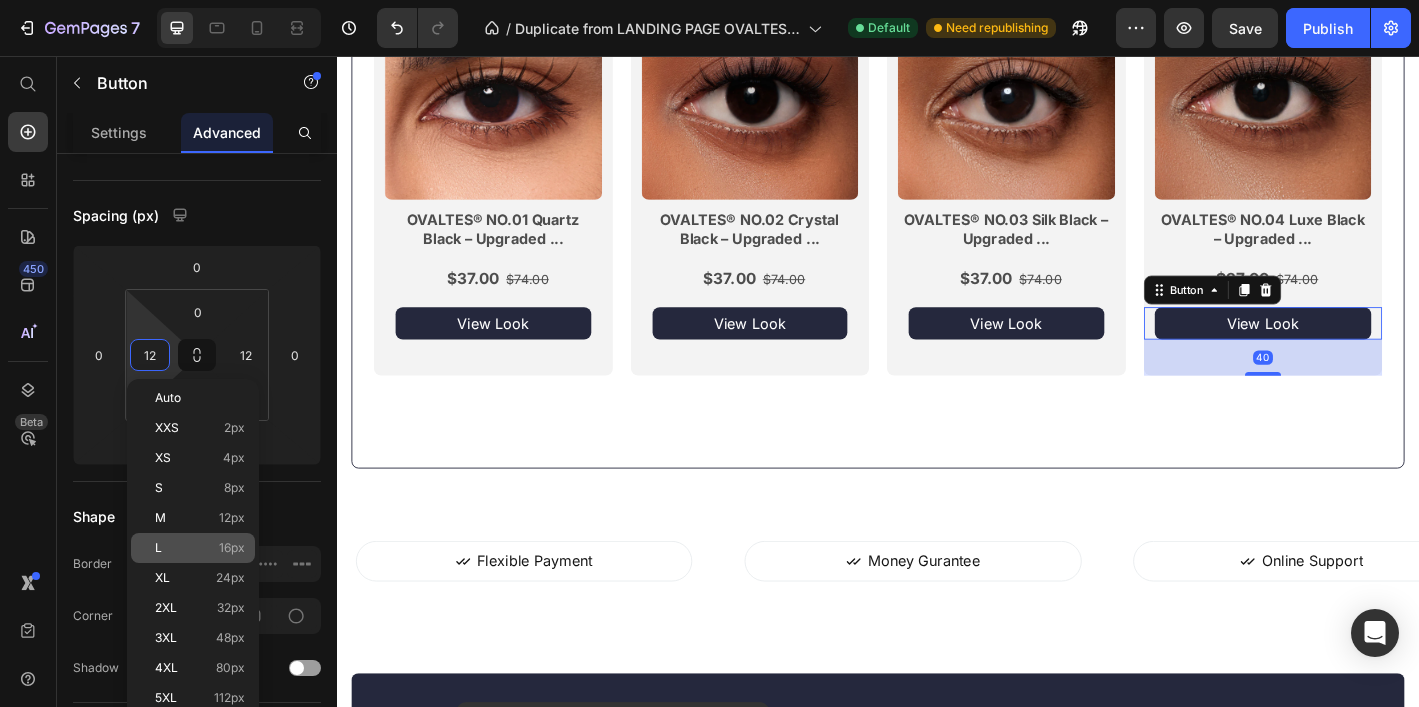 click on "XL" at bounding box center (162, 578) 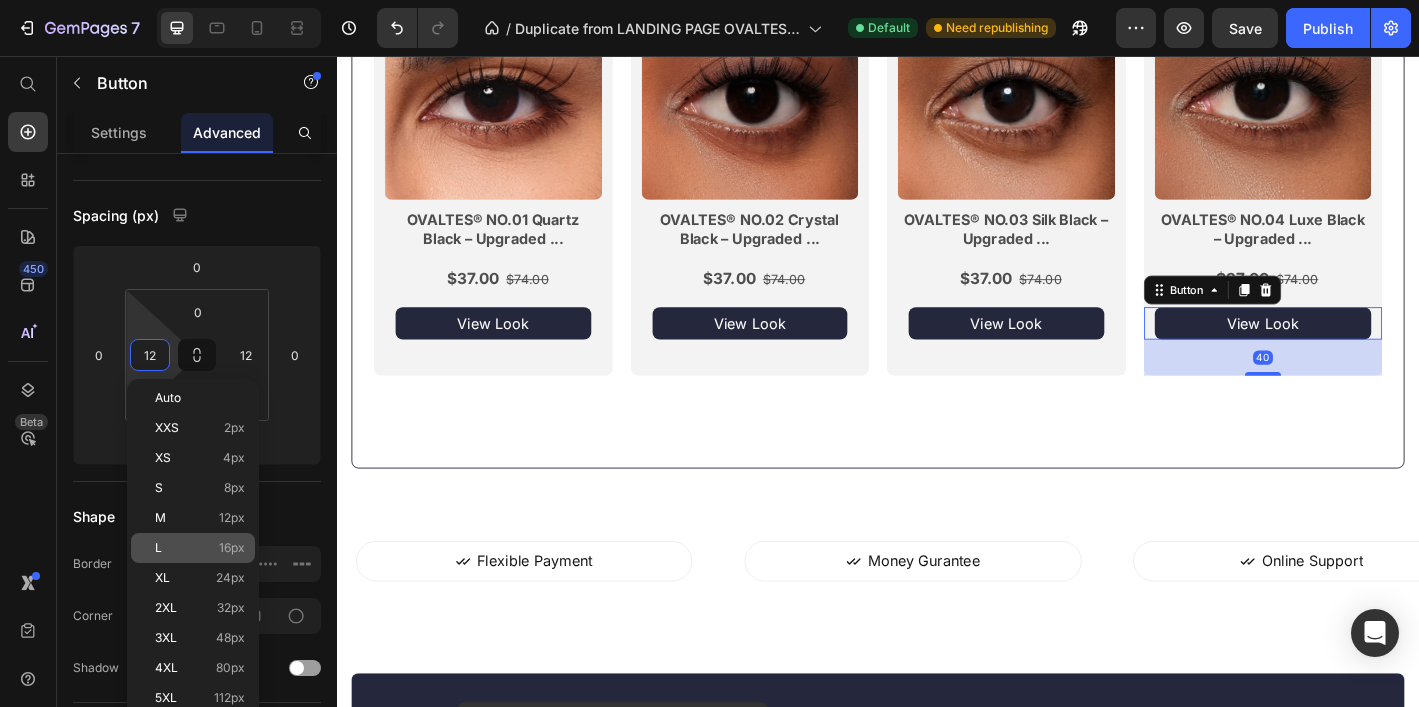 type on "24" 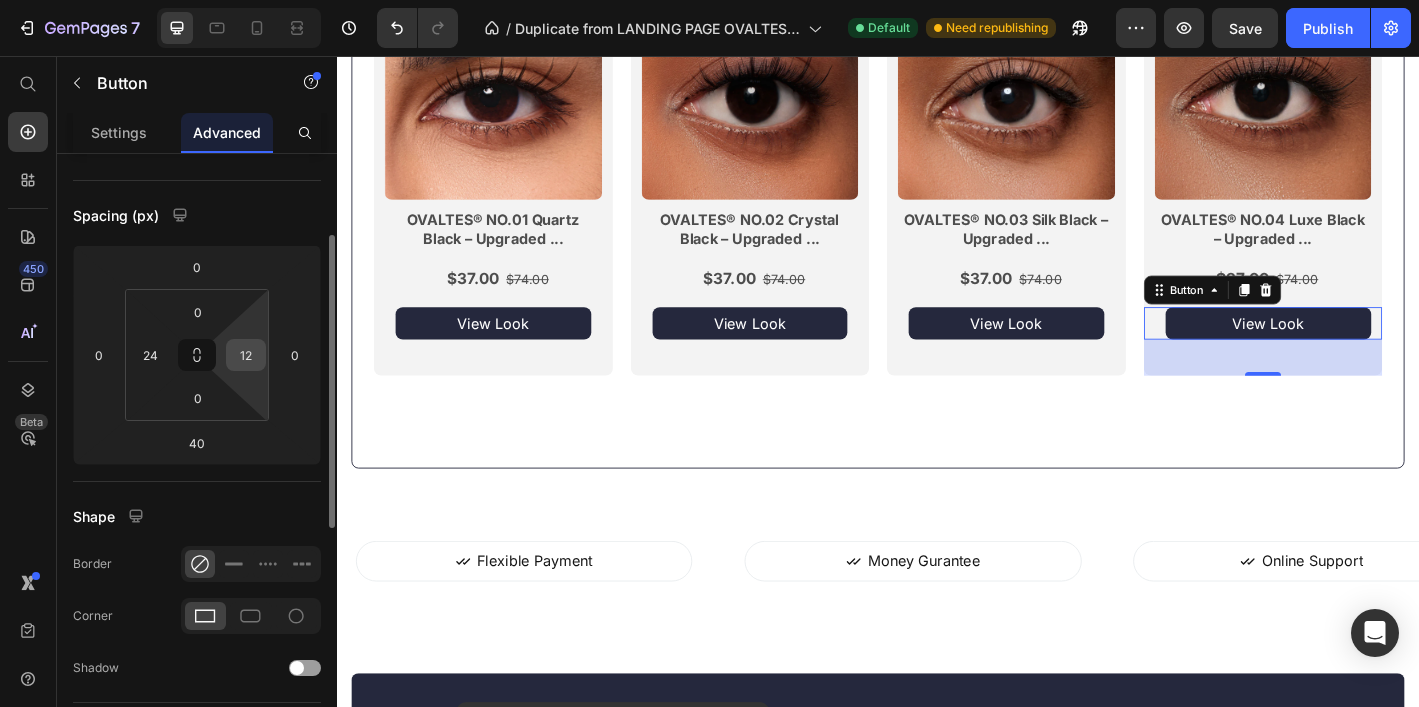 click on "12" at bounding box center [246, 355] 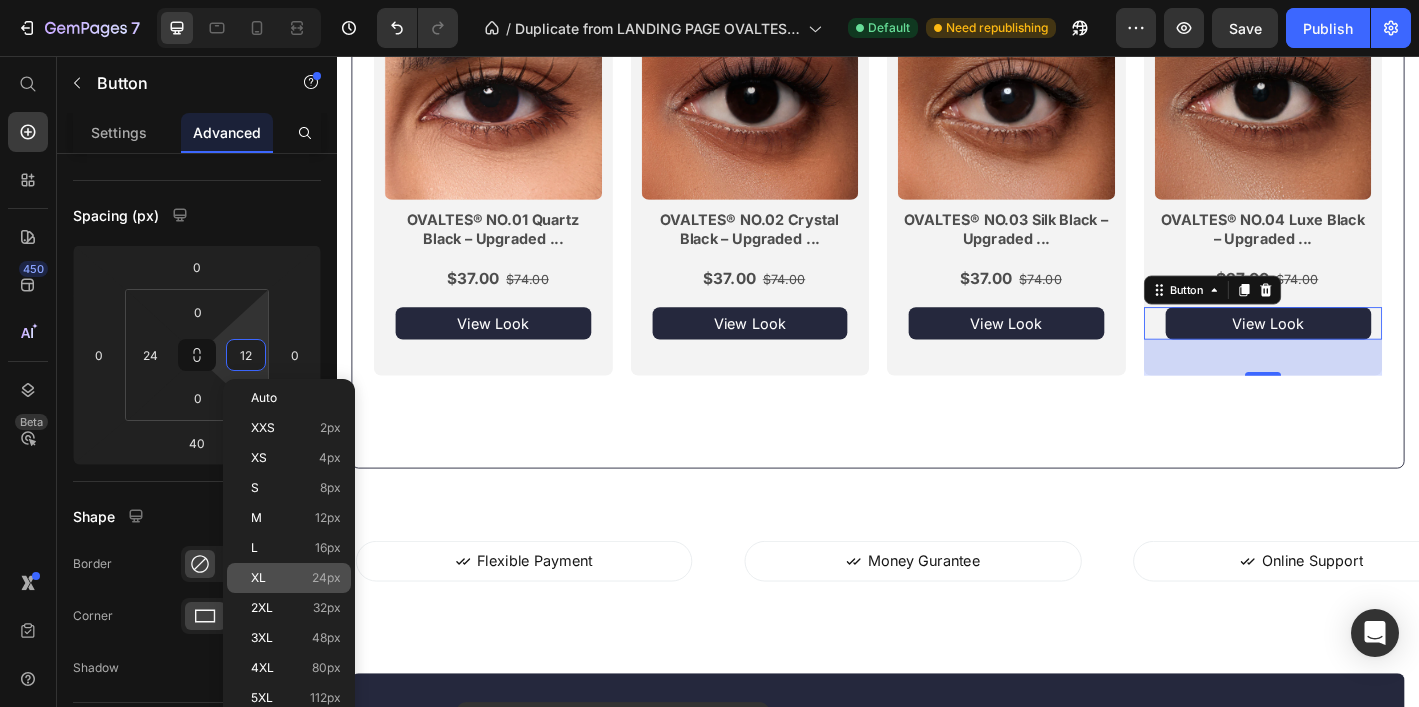 click on "XL 24px" 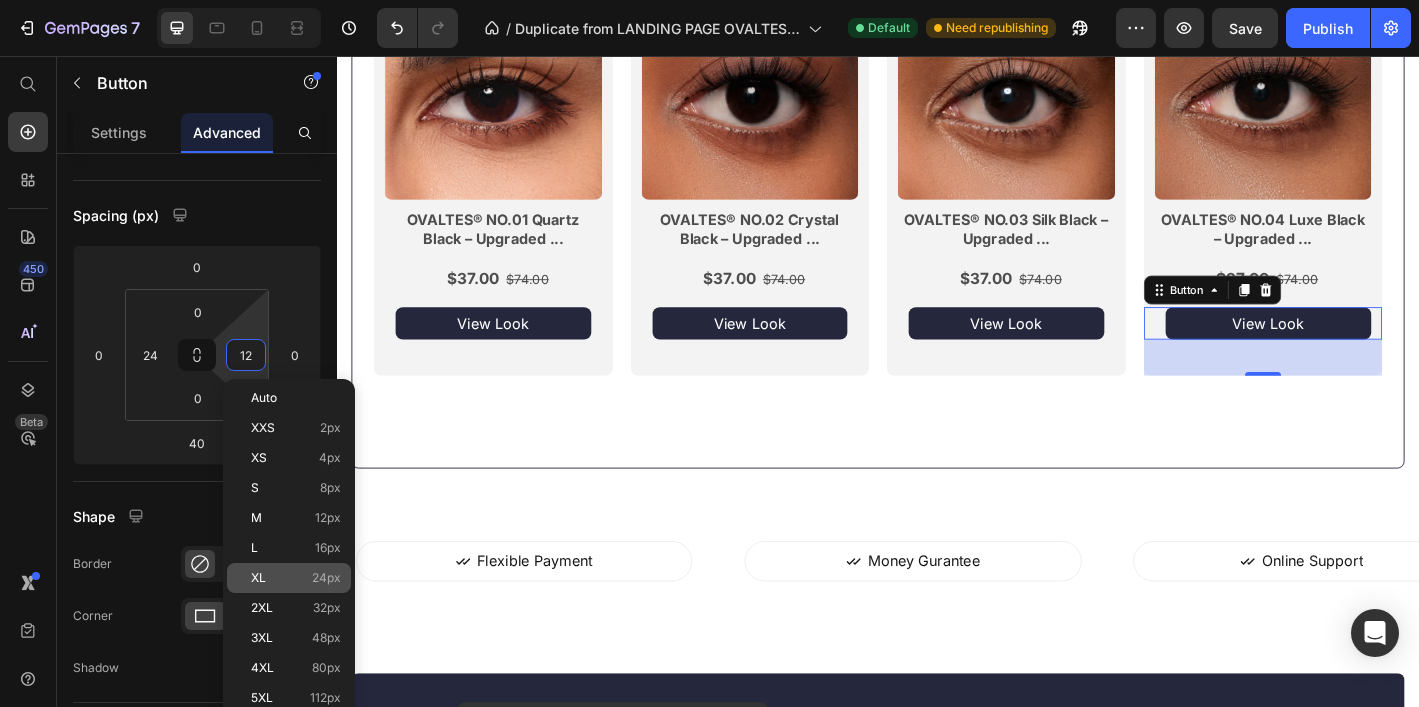 type on "24" 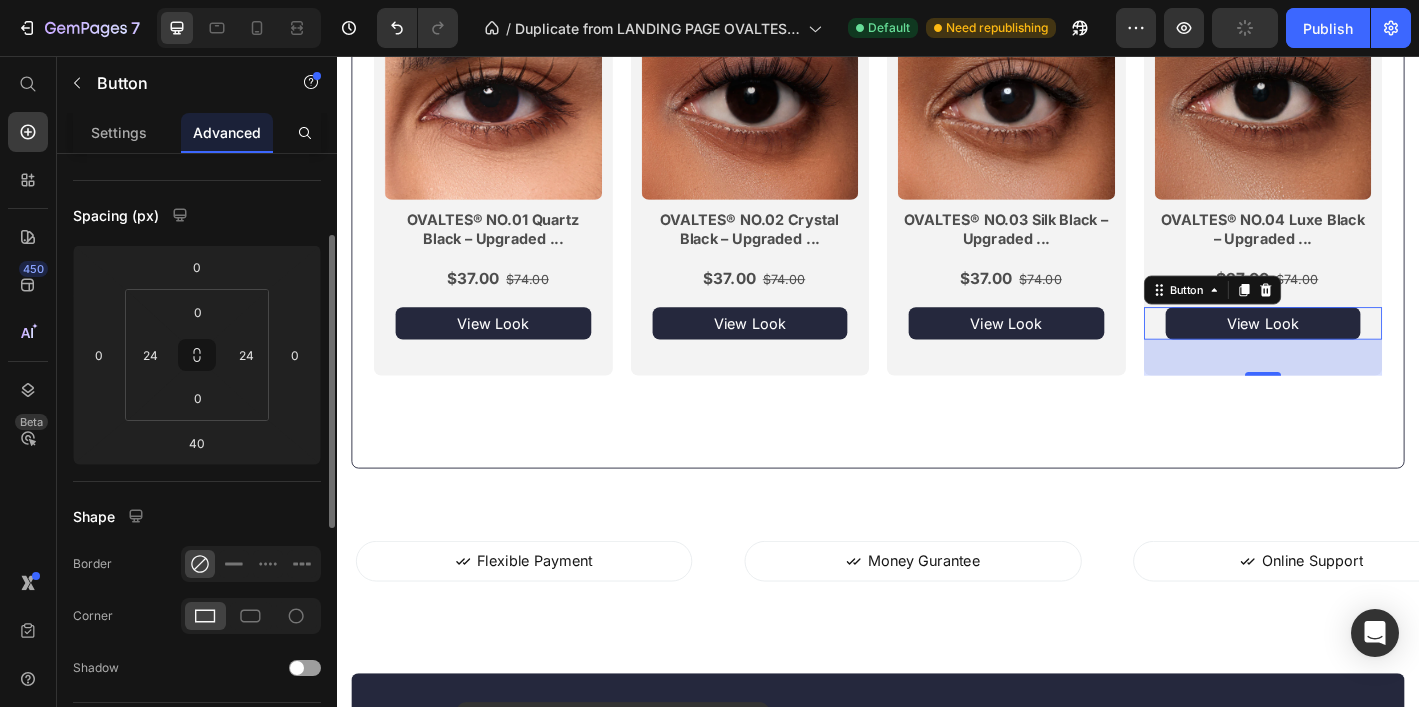 click on "Spacing (px)" at bounding box center (197, 215) 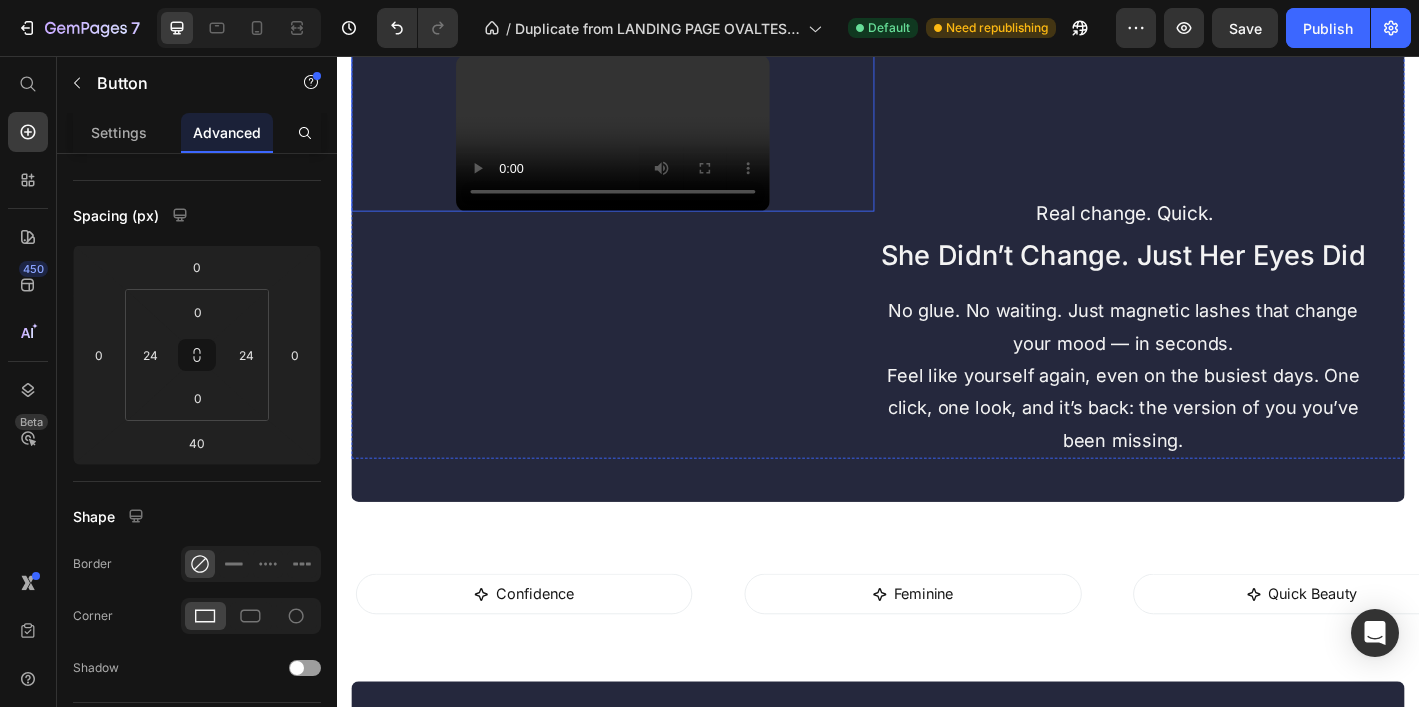 scroll, scrollTop: 2064, scrollLeft: 0, axis: vertical 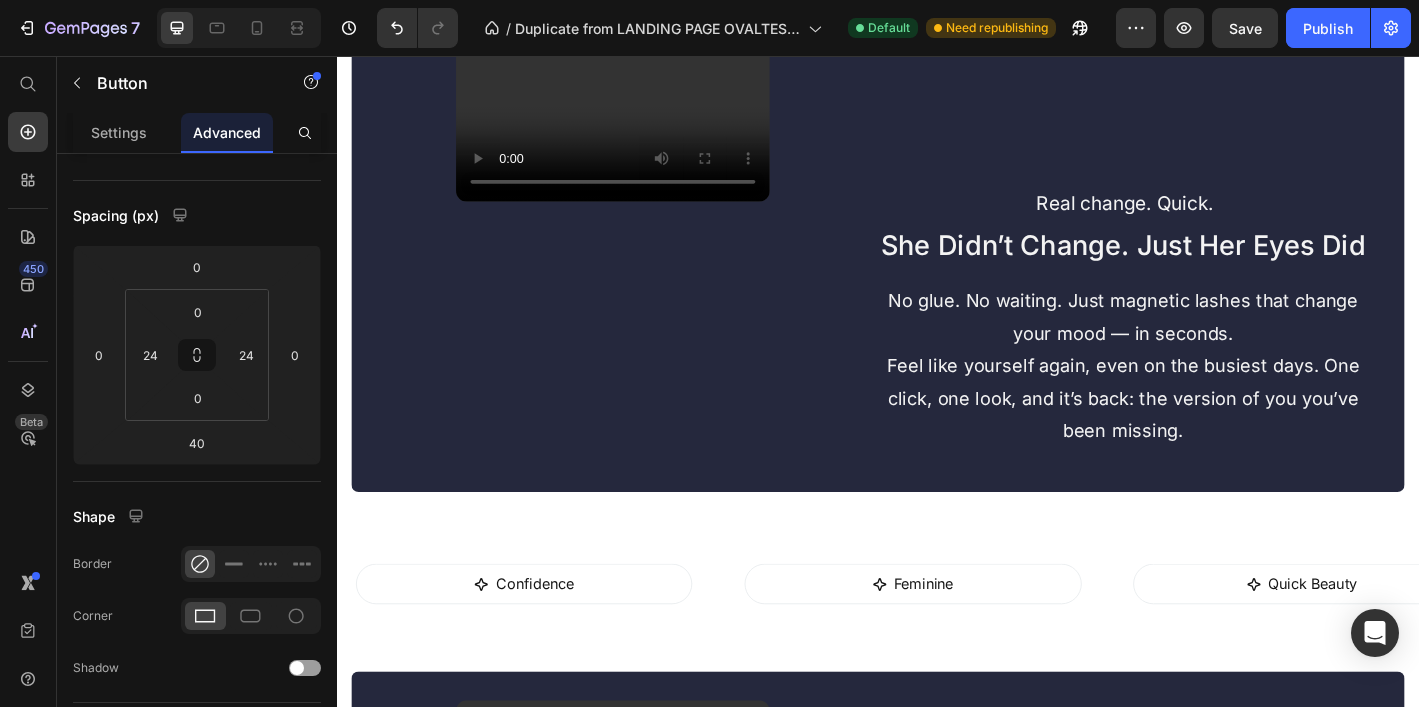 click on "7  Version history  /  Duplicate from LANDING PAGE OVALTES 2.0 Default Need republishing Preview  Save   Publish" 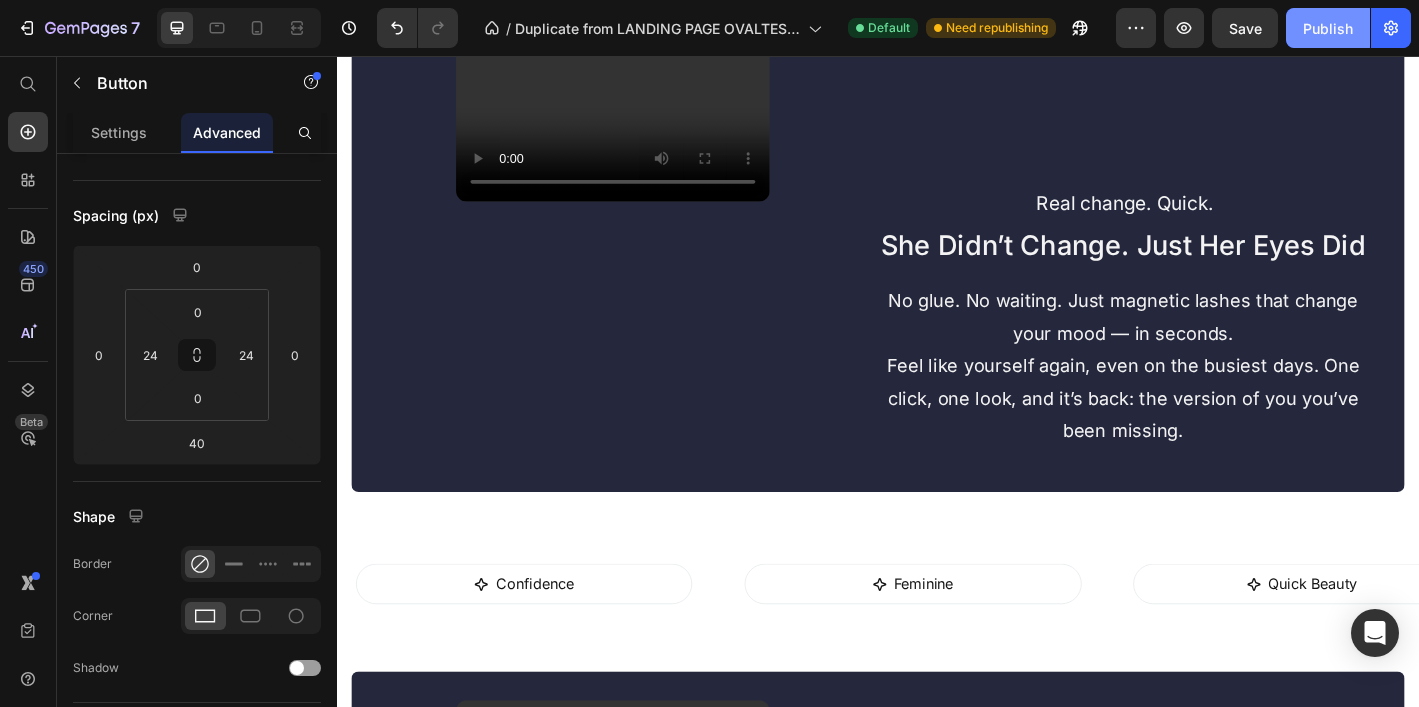 click on "Publish" at bounding box center (1328, 28) 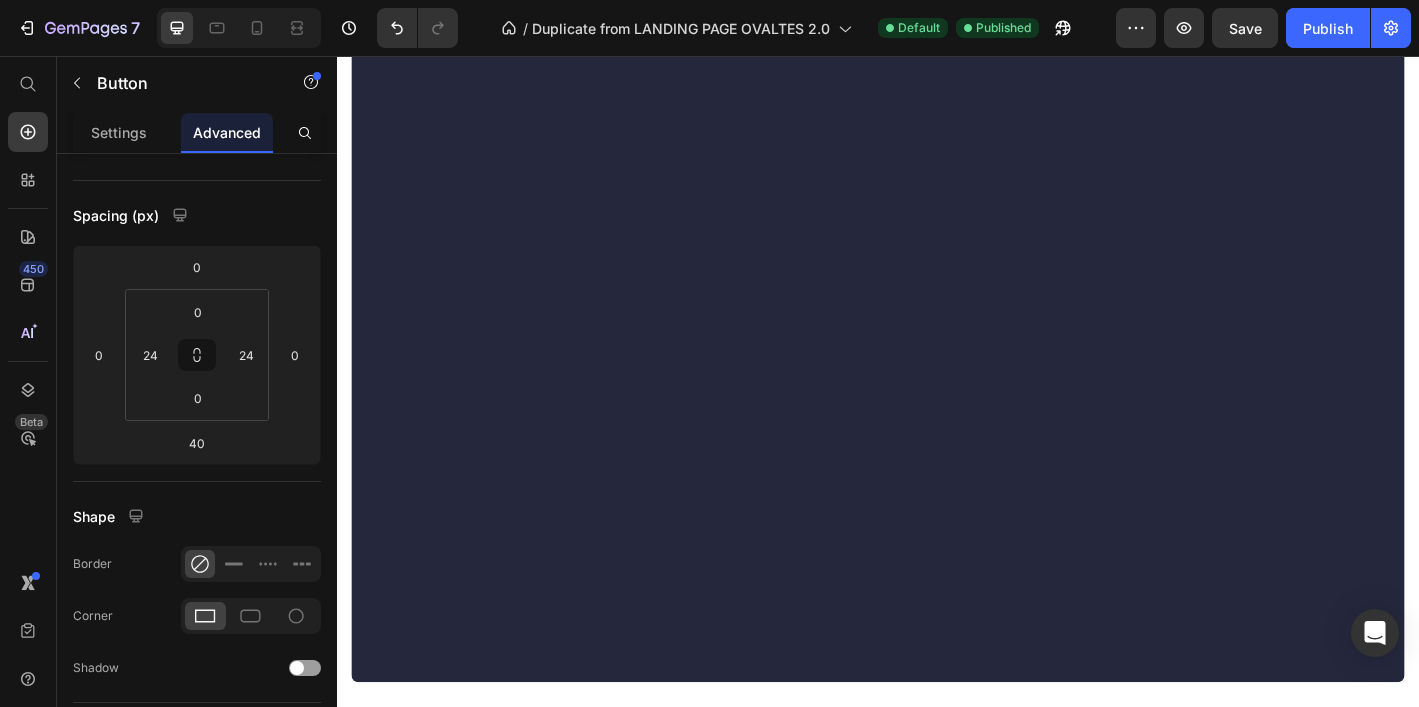 scroll, scrollTop: 0, scrollLeft: 0, axis: both 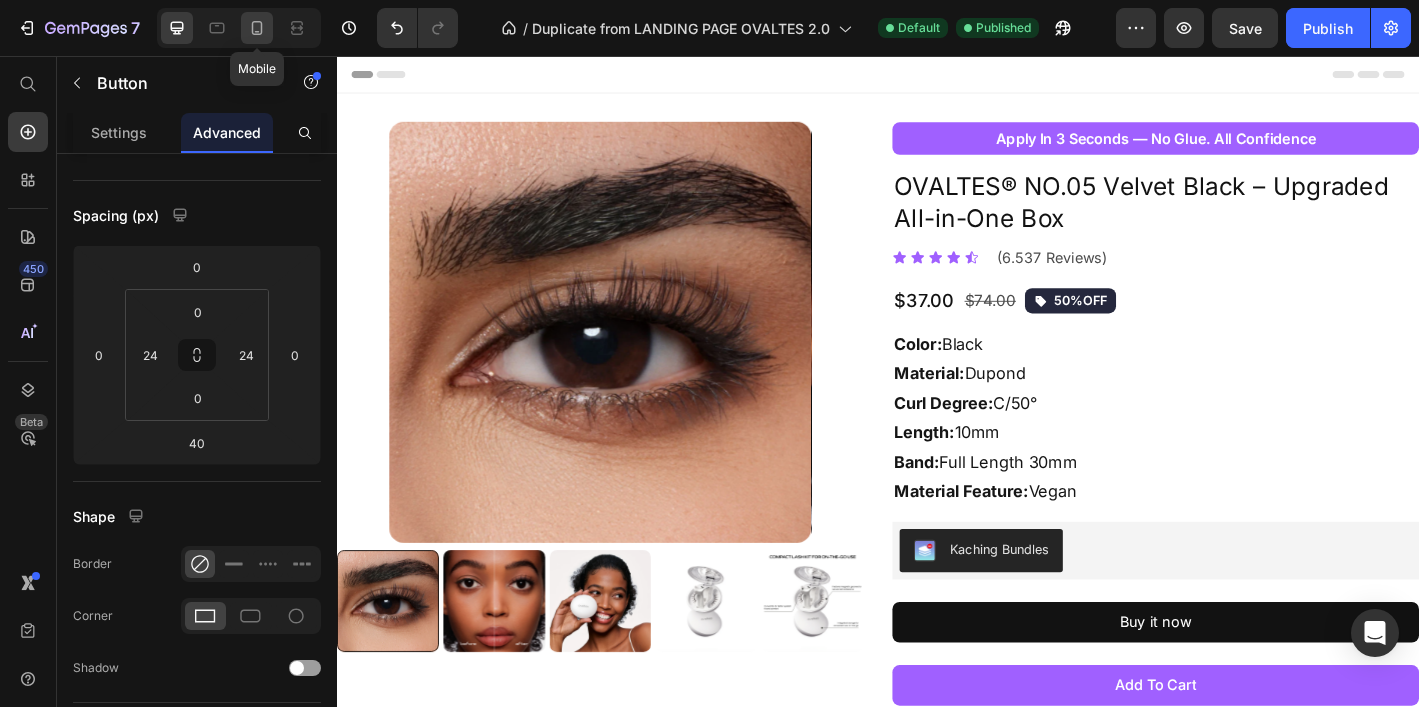 click 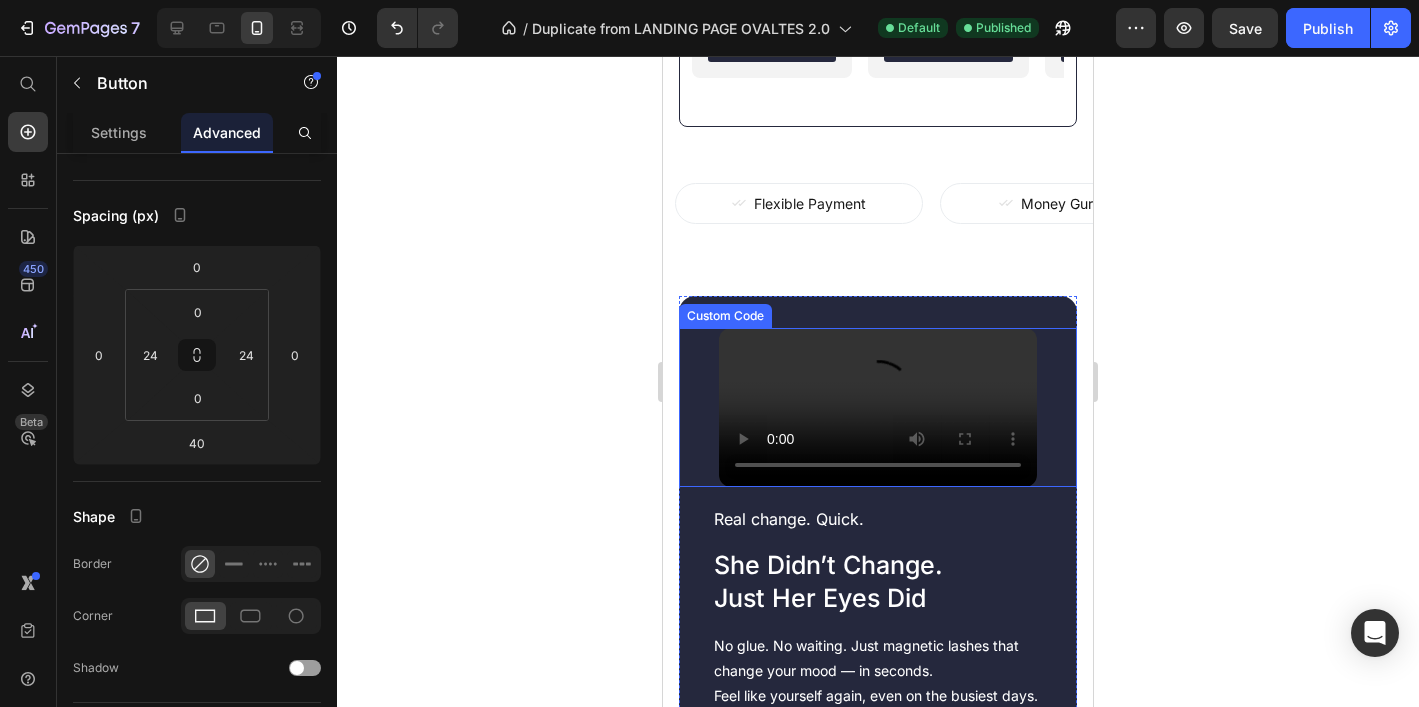scroll, scrollTop: 2263, scrollLeft: 0, axis: vertical 